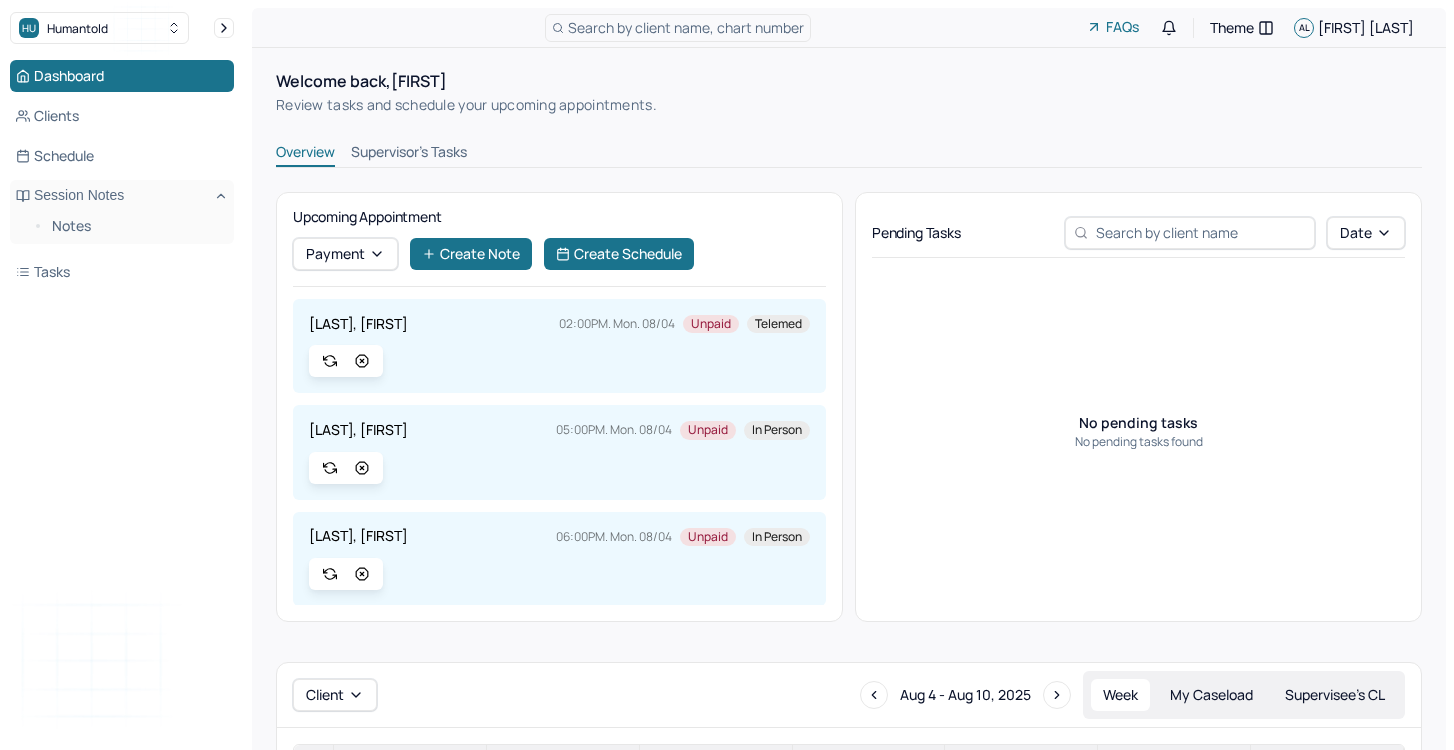 scroll, scrollTop: 56, scrollLeft: 0, axis: vertical 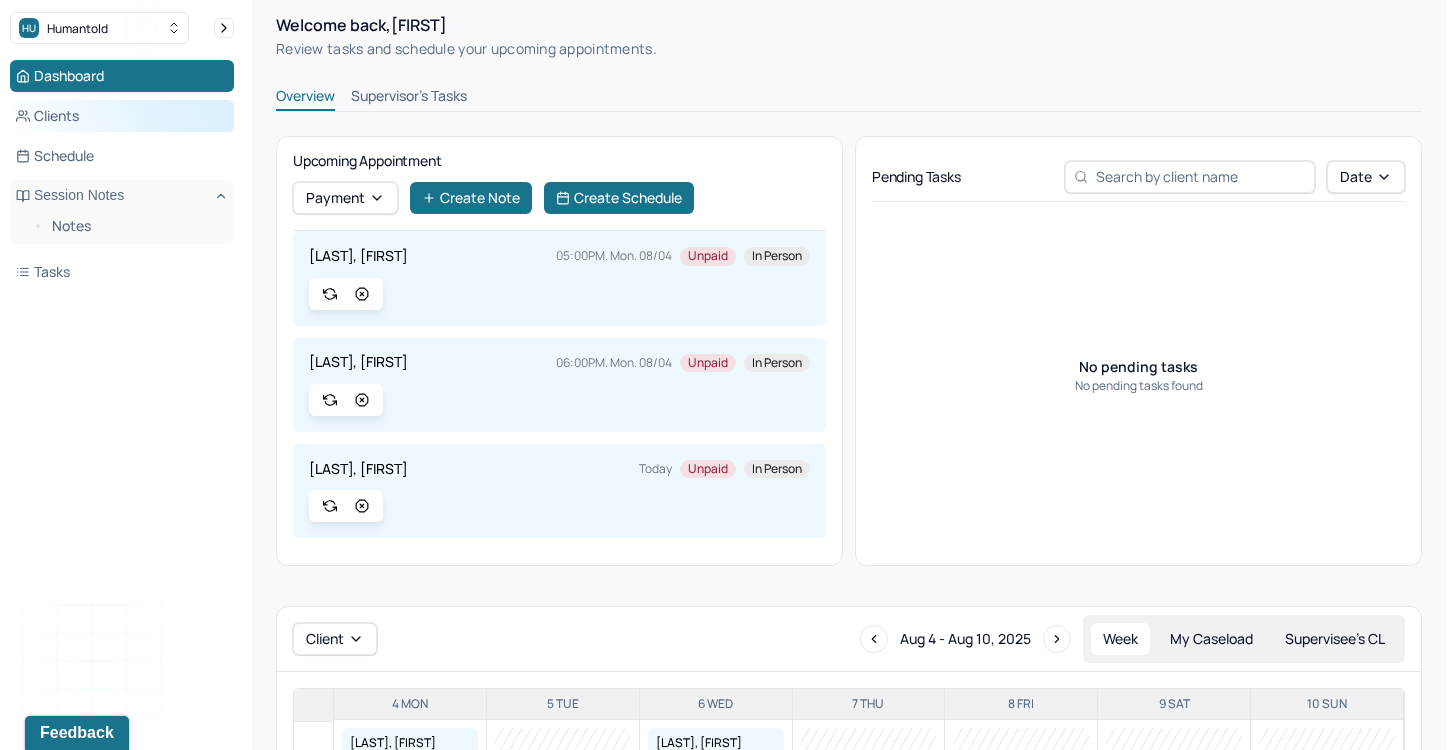 click on "Clients" at bounding box center [122, 116] 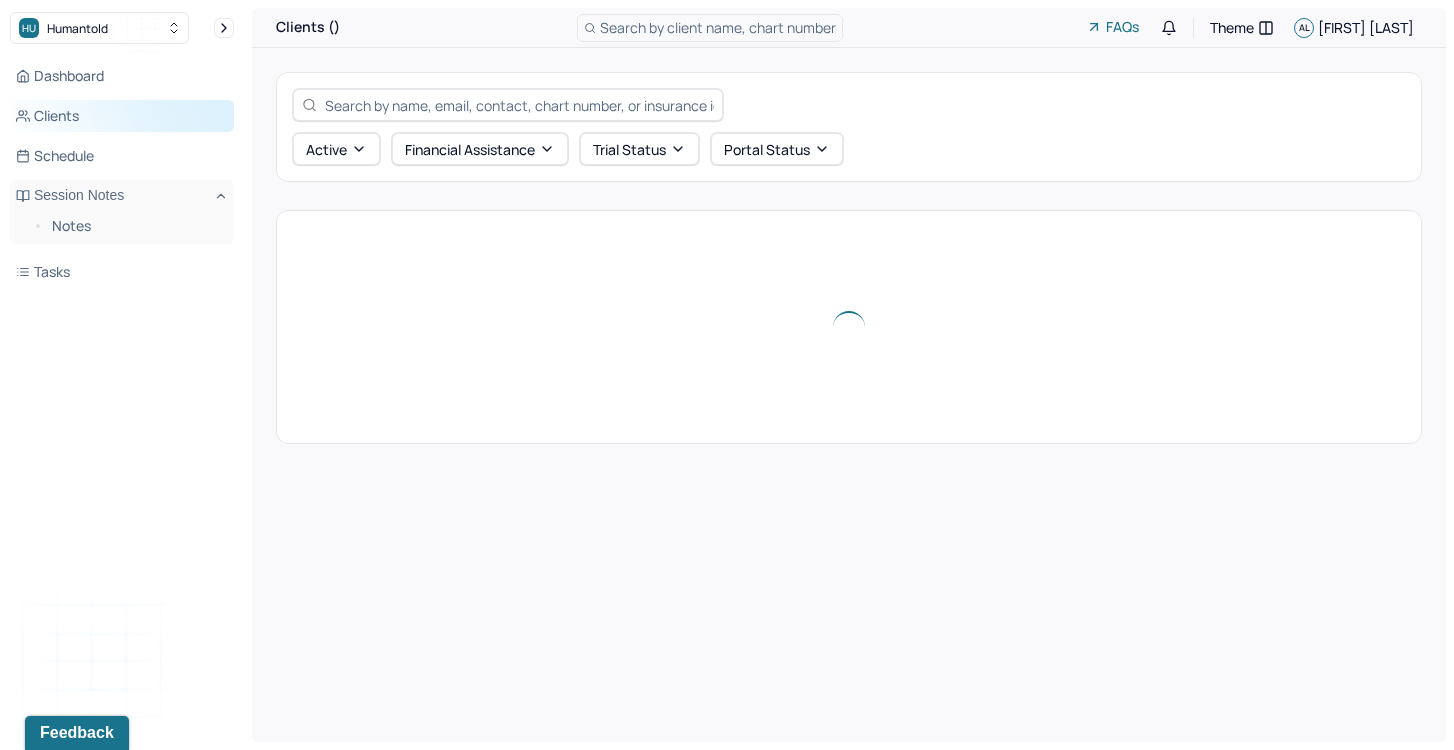 scroll, scrollTop: 0, scrollLeft: 0, axis: both 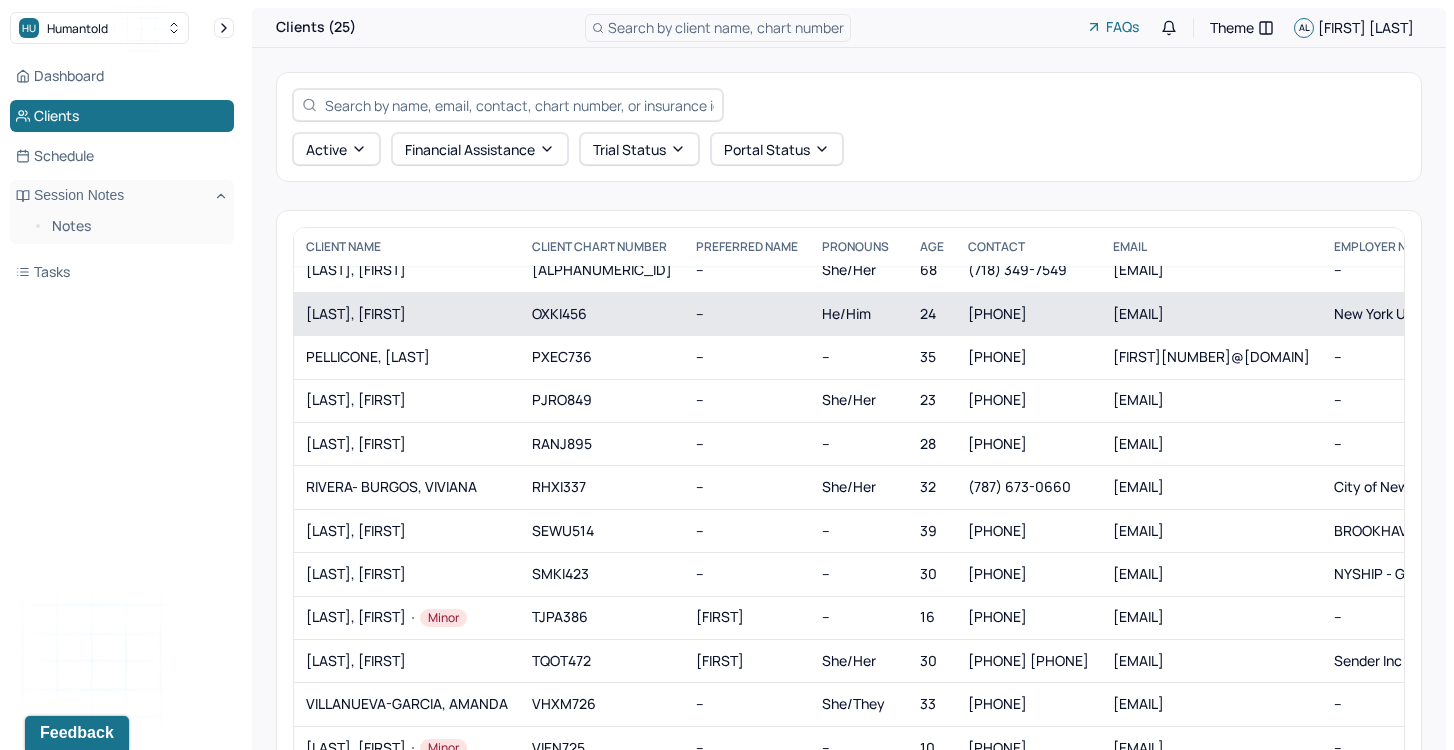 click on "[LAST], [FIRST]" at bounding box center [407, 313] 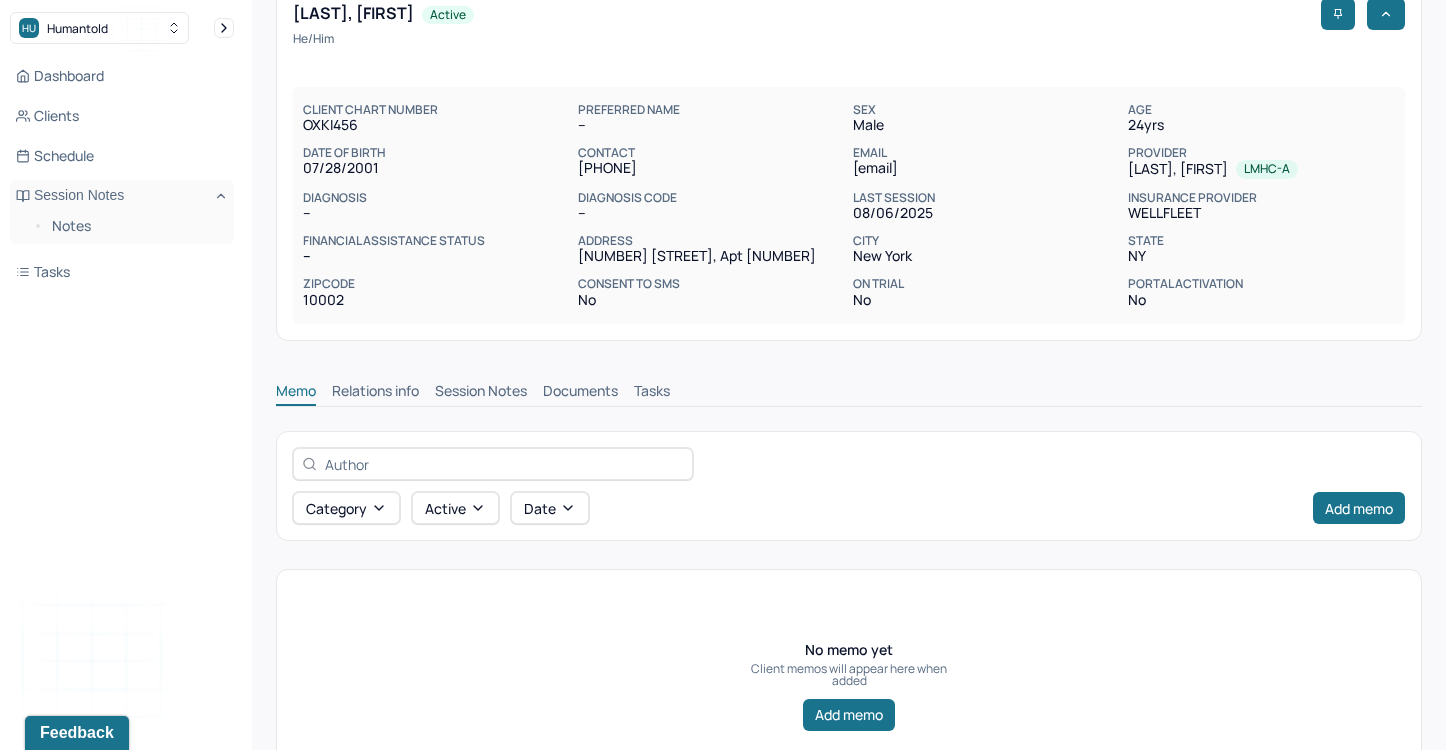 scroll, scrollTop: 115, scrollLeft: 0, axis: vertical 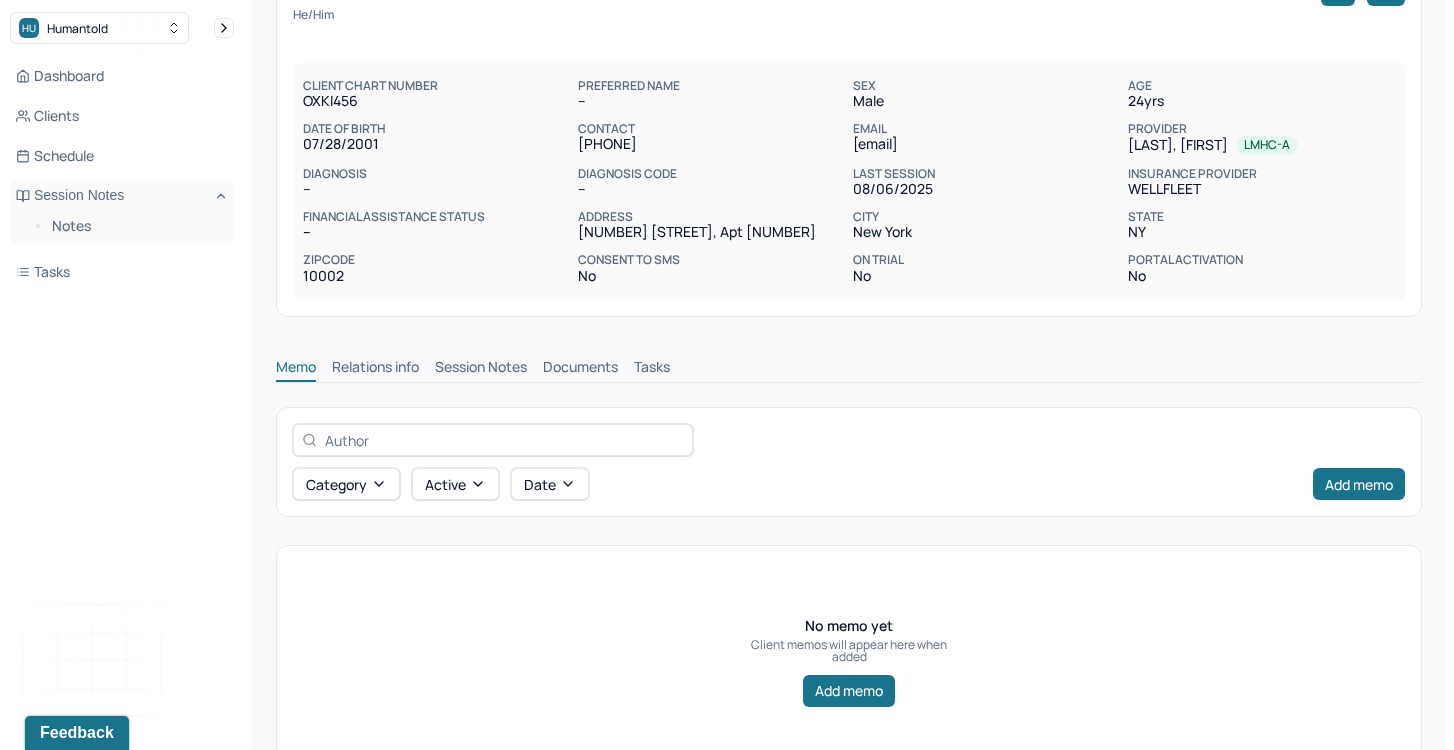 click on "Session Notes" at bounding box center [481, 369] 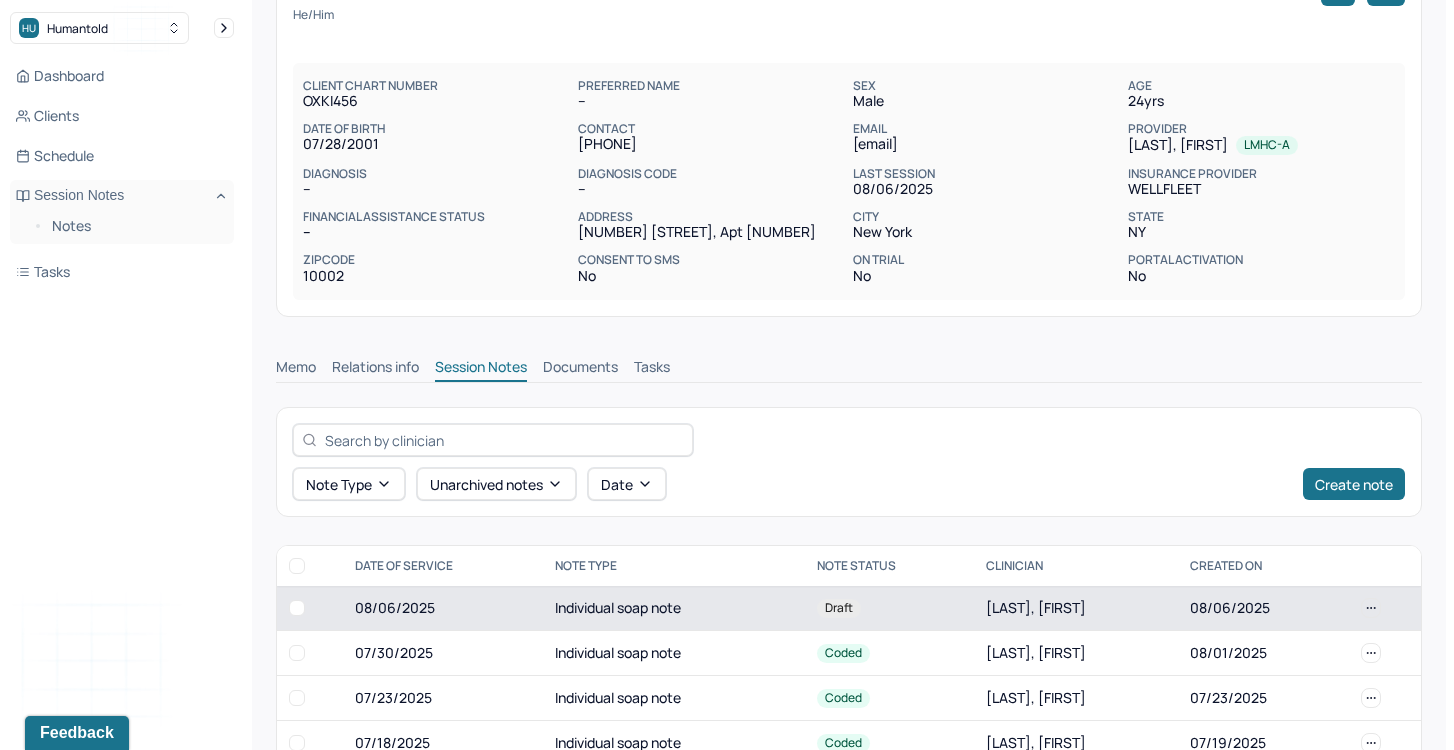 click on "Individual soap note" at bounding box center (673, 608) 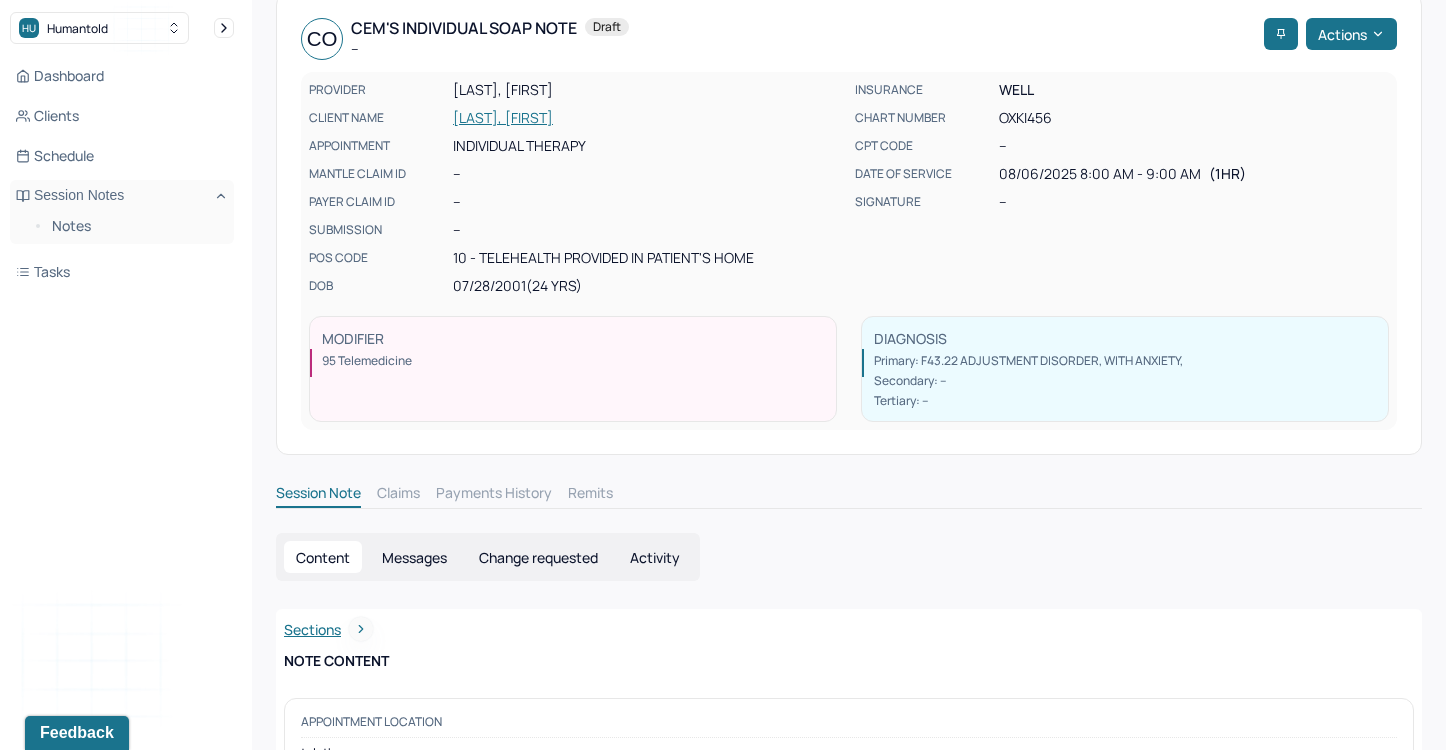 scroll, scrollTop: 0, scrollLeft: 0, axis: both 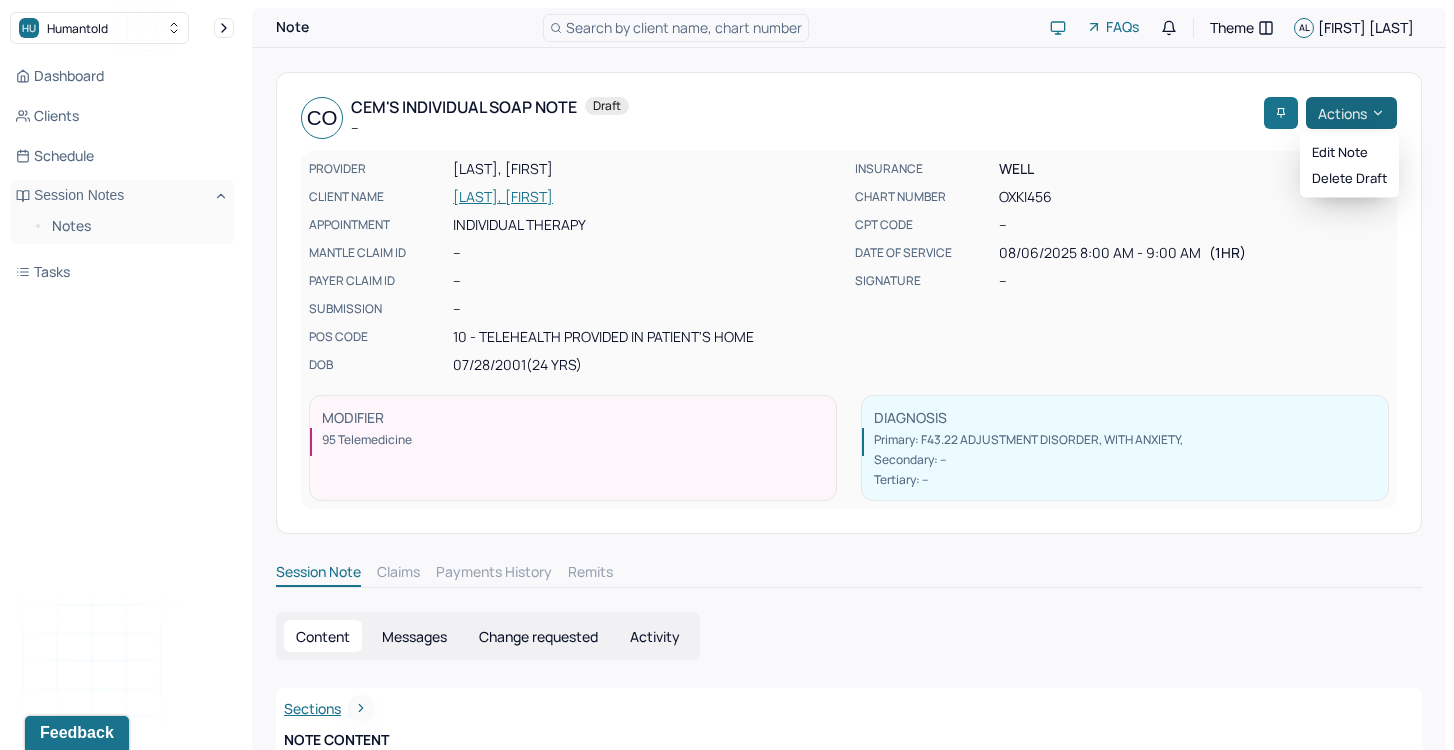 click on "Actions" at bounding box center (1351, 113) 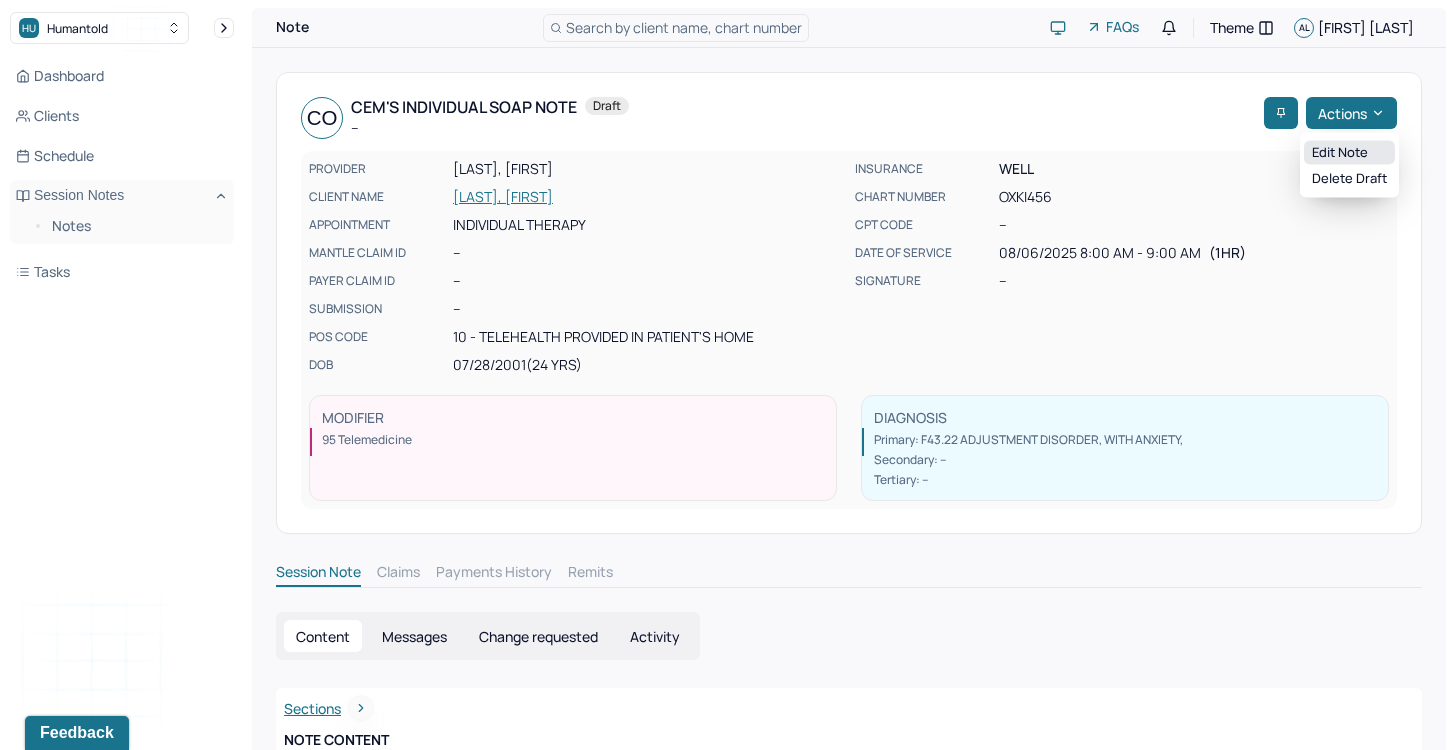 click on "Edit note" at bounding box center [1349, 153] 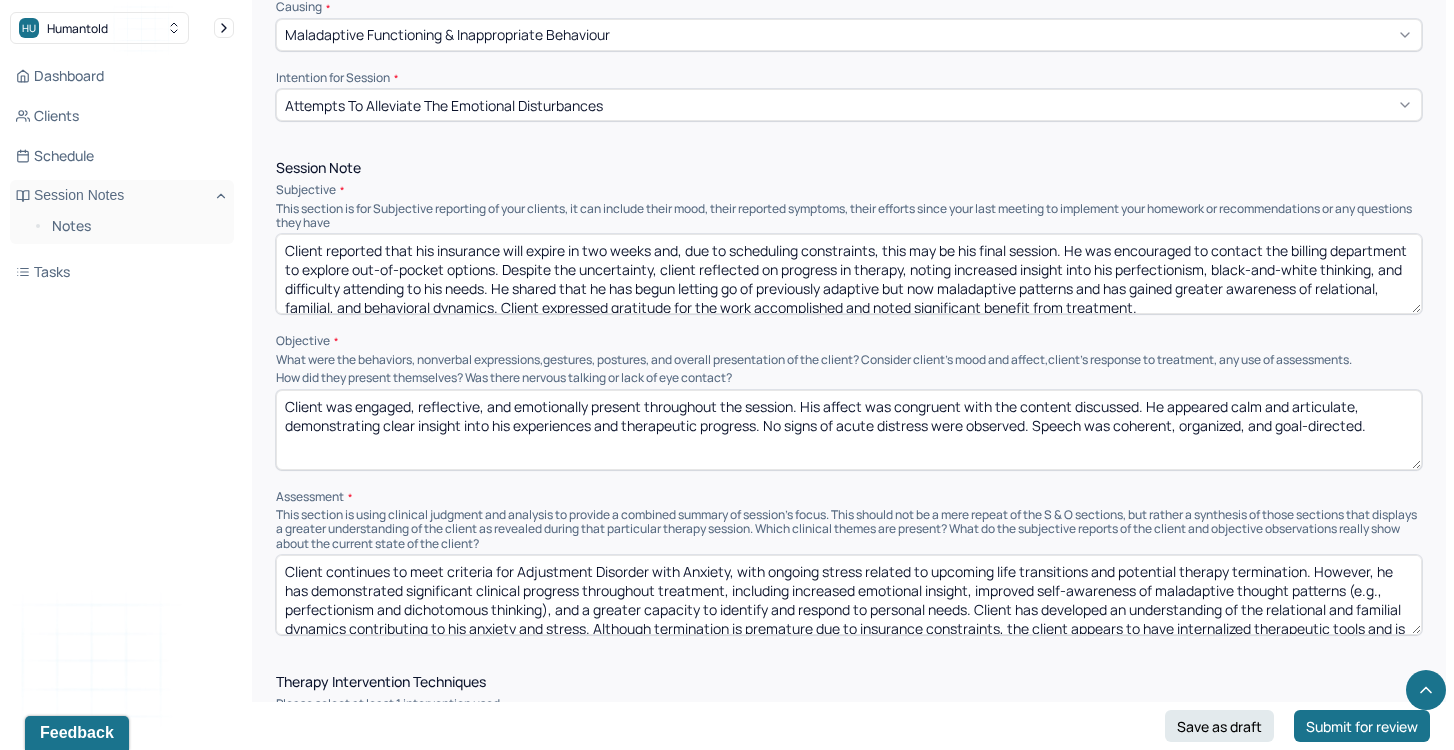 scroll, scrollTop: 1069, scrollLeft: 0, axis: vertical 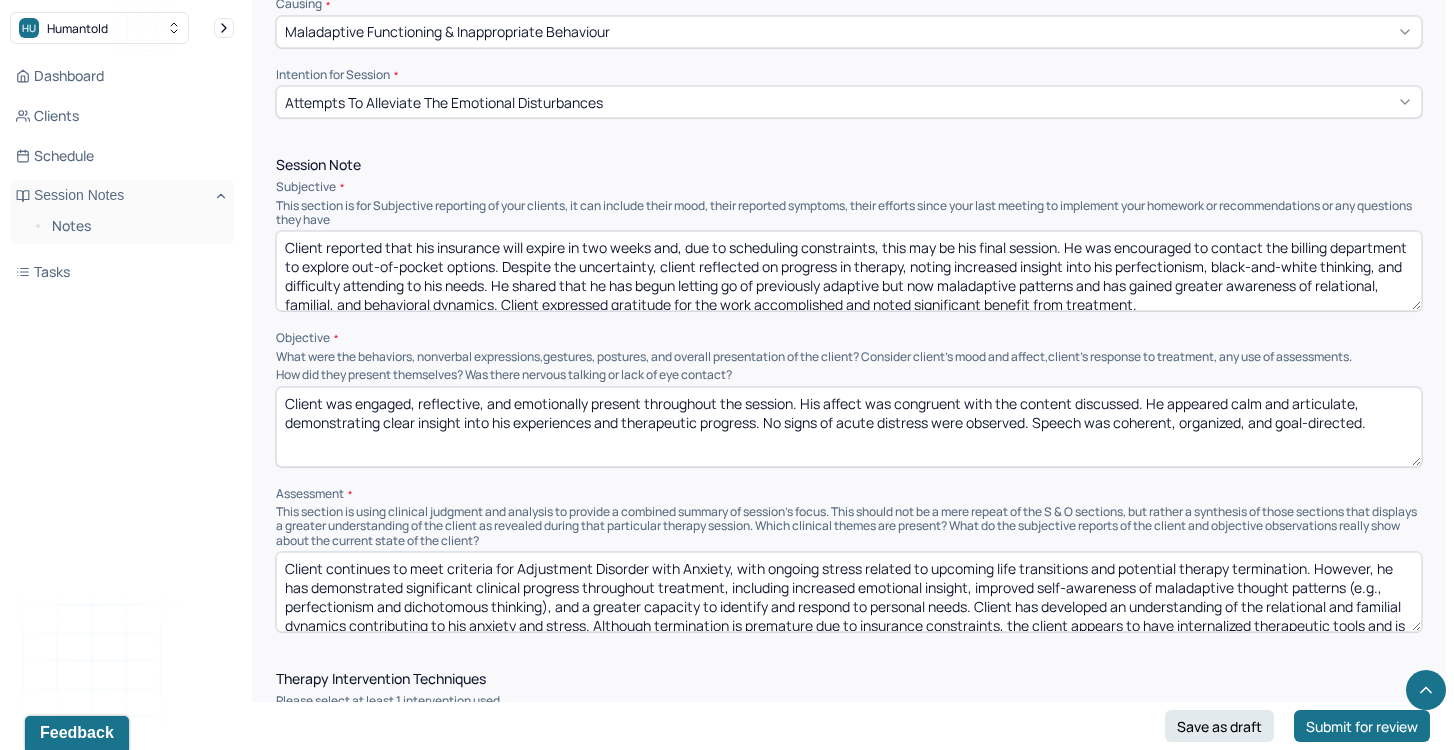 click on "Client continues to meet criteria for Adjustment Disorder with Anxiety, with ongoing stress related to upcoming life transitions and potential therapy termination. However, he has demonstrated significant clinical progress throughout treatment, including increased emotional insight, improved self-awareness of maladaptive thought patterns (e.g., perfectionism and dichotomous thinking), and a greater capacity to identify and respond to personal needs. Client has developed an understanding of the relational and familial dynamics contributing to his anxiety and stress. Although termination is premature due to insurance constraints, the client appears to have internalized therapeutic tools and is well-positioned to continue applying them independently. The possibility of returning to therapy in the future was discussed." at bounding box center (849, 592) 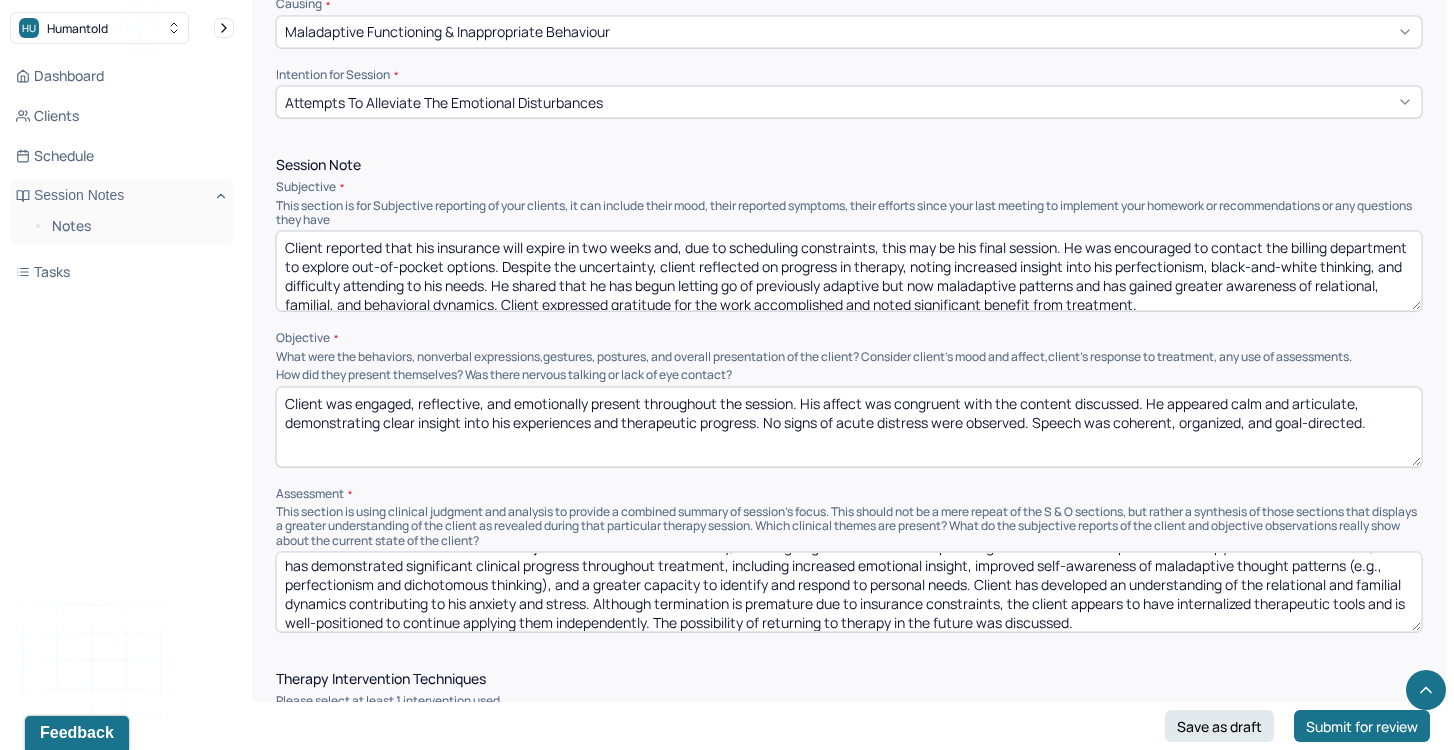scroll, scrollTop: 0, scrollLeft: 0, axis: both 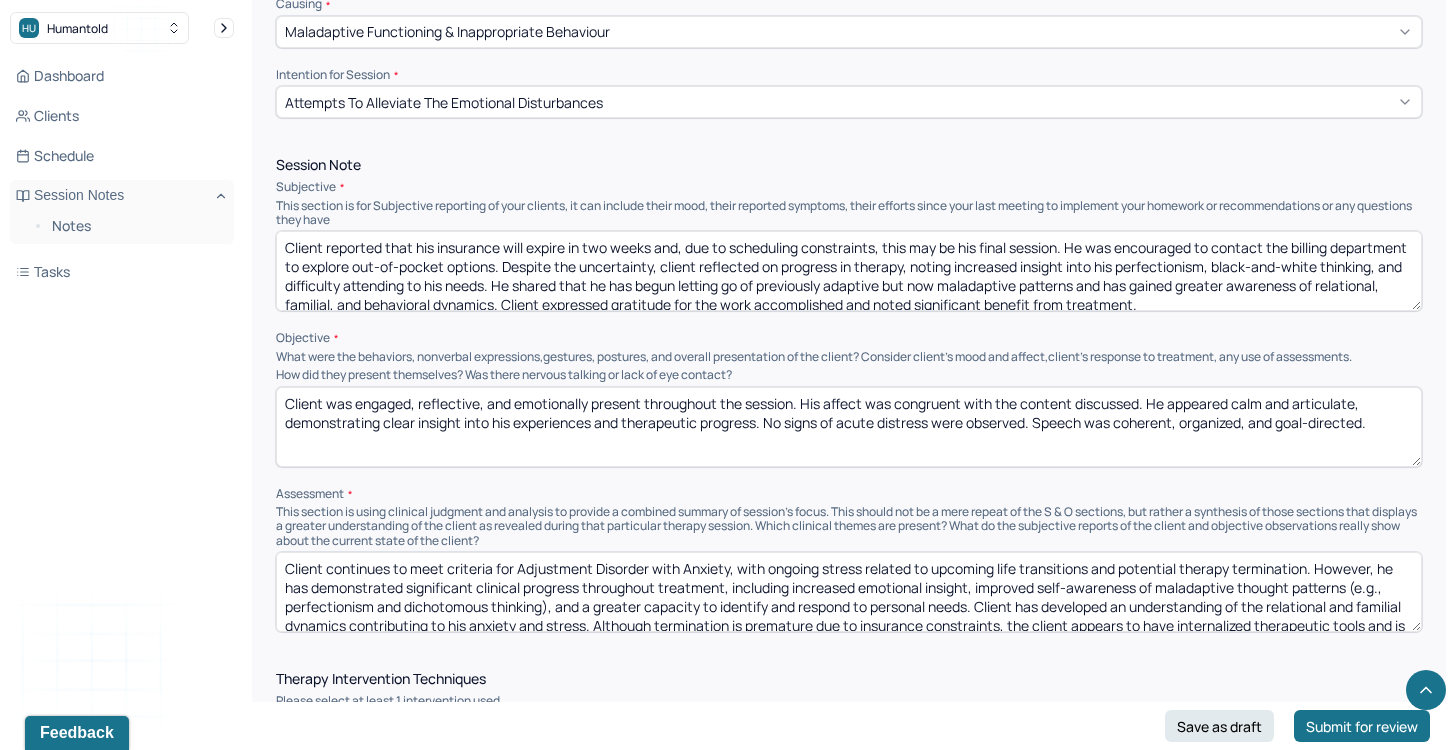 click on "Client continues to meet criteria for Adjustment Disorder with Anxiety, with ongoing stress related to upcoming life transitions and potential therapy termination. However, he has demonstrated significant clinical progress throughout treatment, including increased emotional insight, improved self-awareness of maladaptive thought patterns (e.g., perfectionism and dichotomous thinking), and a greater capacity to identify and respond to personal needs. Client has developed an understanding of the relational and familial dynamics contributing to his anxiety and stress. Although termination is premature due to insurance constraints, the client appears to have internalized therapeutic tools and is well-positioned to continue applying them independently. The possibility of returning to therapy in the future was discussed." at bounding box center (849, 592) 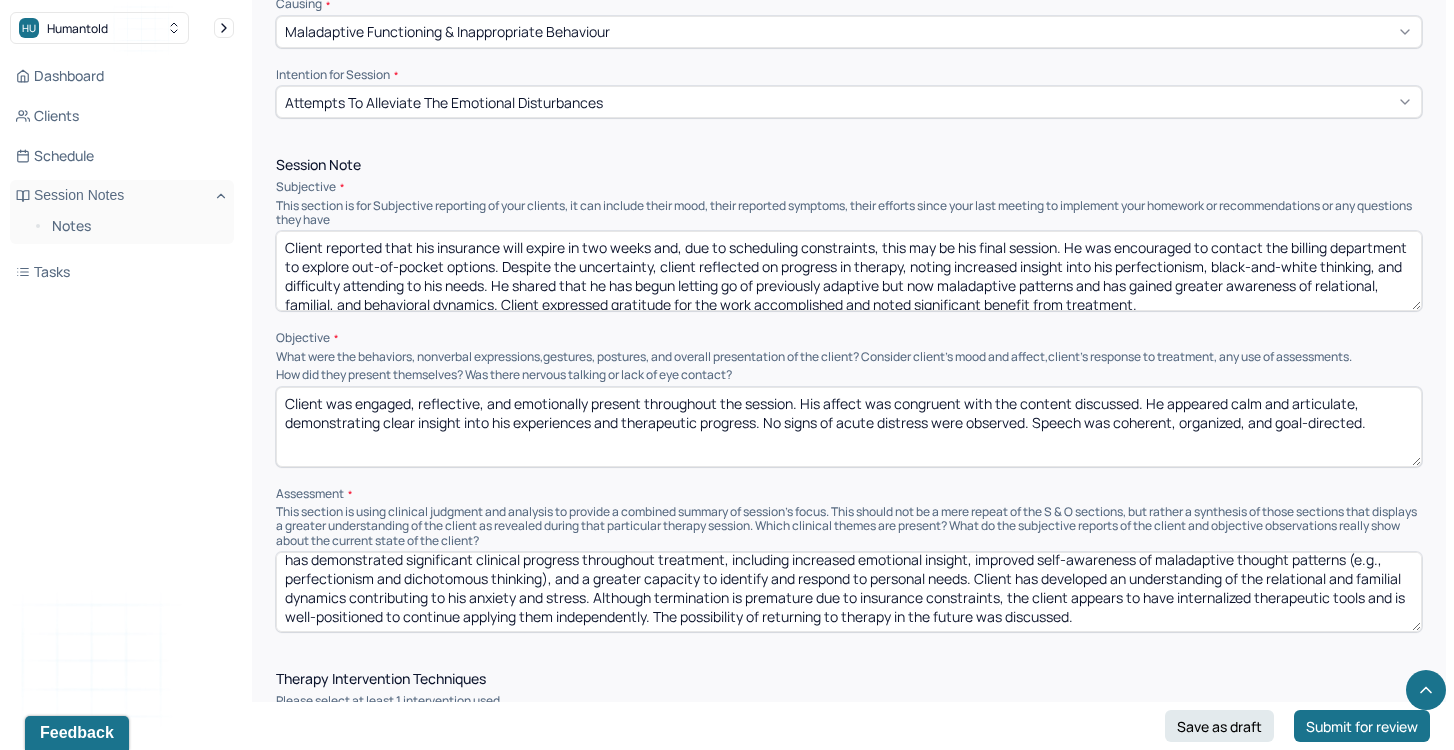 scroll, scrollTop: 0, scrollLeft: 0, axis: both 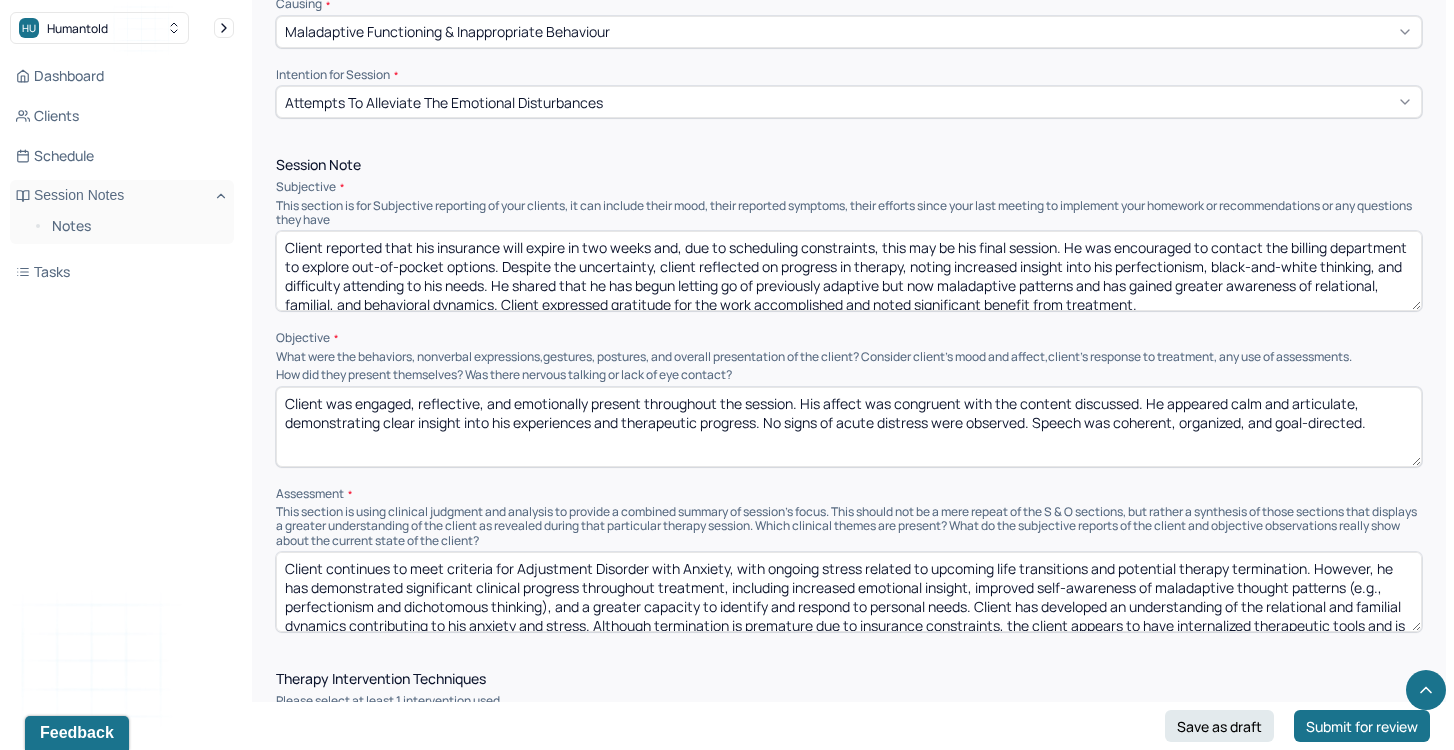 click on "Client continues to meet criteria for Adjustment Disorder with Anxiety, with ongoing stress related to upcoming life transitions and potential therapy termination. However, he has demonstrated significant clinical progress throughout treatment, including increased emotional insight, improved self-awareness of maladaptive thought patterns (e.g., perfectionism and dichotomous thinking), and a greater capacity to identify and respond to personal needs. Client has developed an understanding of the relational and familial dynamics contributing to his anxiety and stress. Although termination is premature due to insurance constraints, the client appears to have internalized therapeutic tools and is well-positioned to continue applying them independently. The possibility of returning to therapy in the future was discussed." at bounding box center [849, 592] 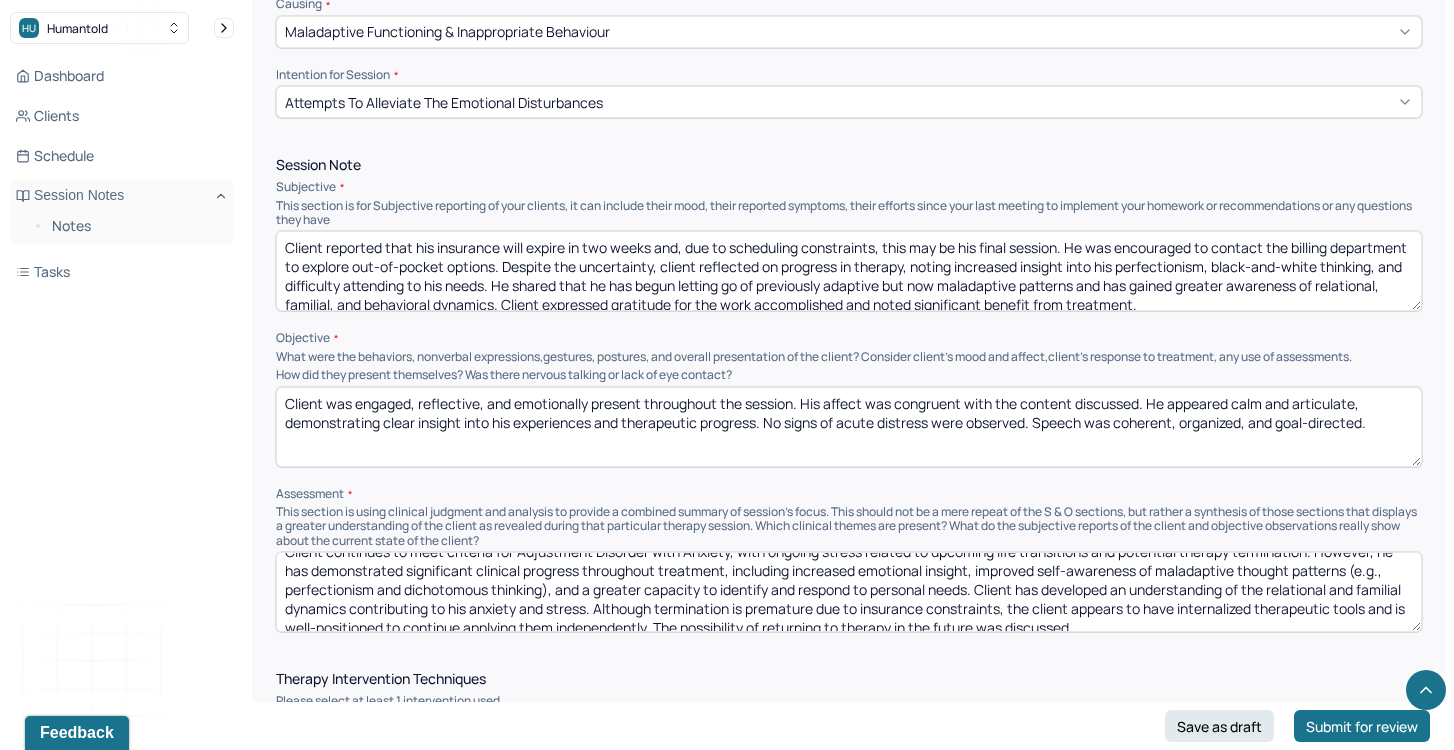 scroll, scrollTop: 7, scrollLeft: 0, axis: vertical 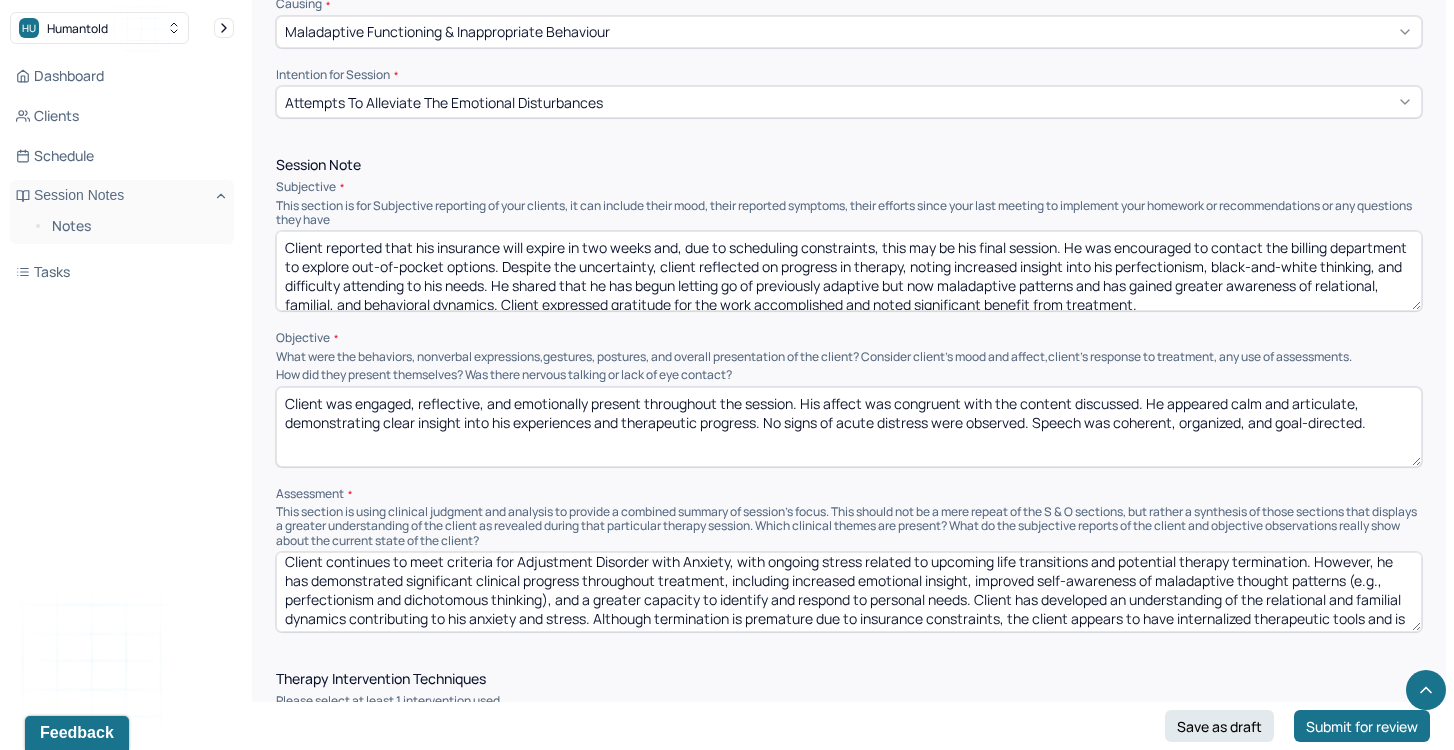 drag, startPoint x: 435, startPoint y: 566, endPoint x: 600, endPoint y: 588, distance: 166.4602 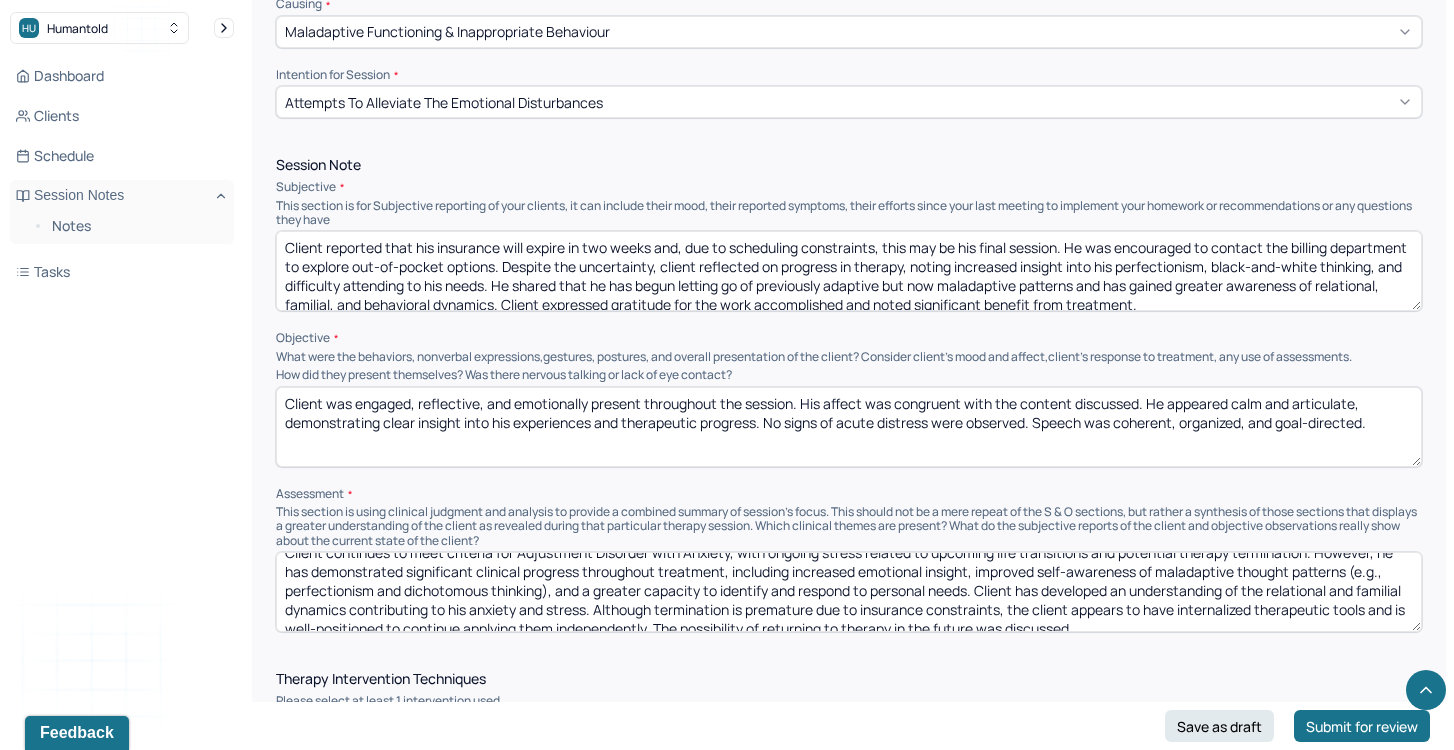 scroll, scrollTop: 14, scrollLeft: 0, axis: vertical 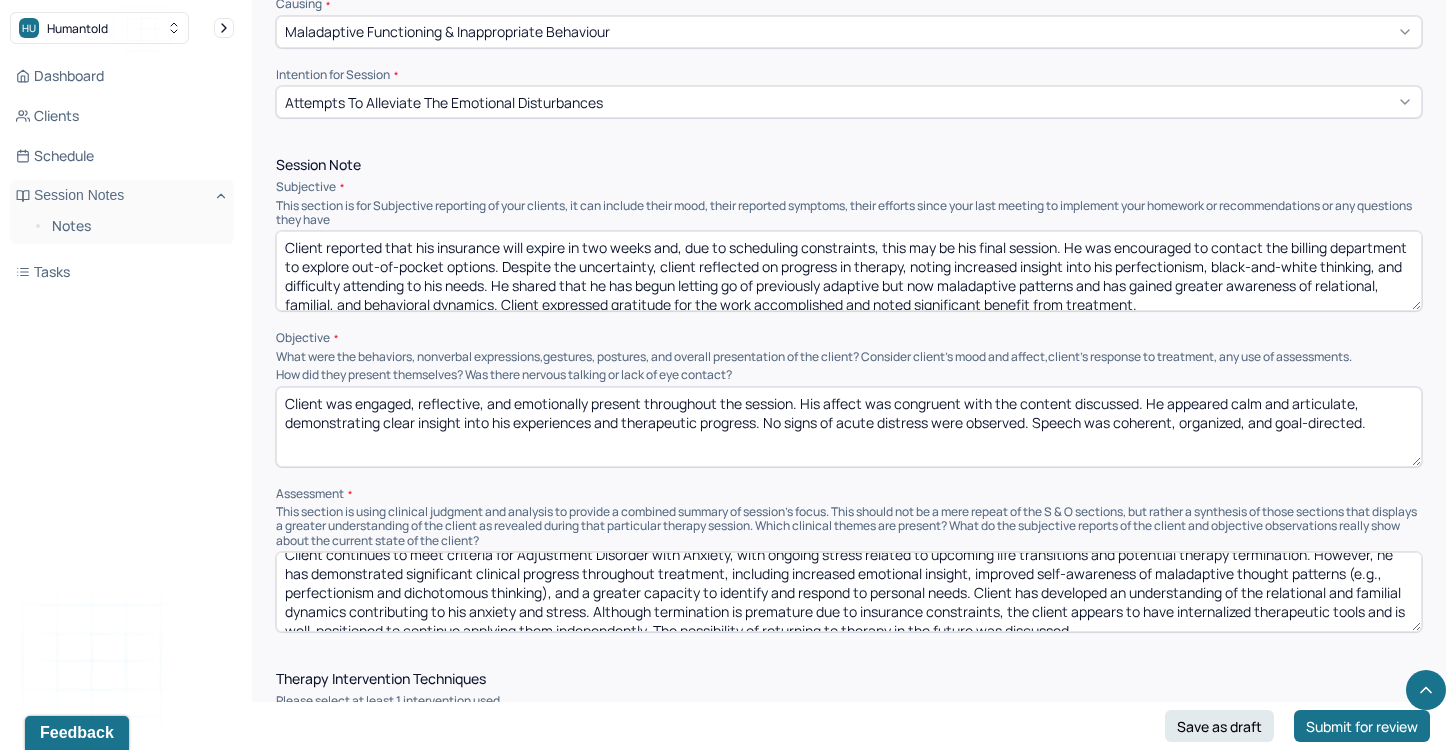 click on "Client continues to meet criteria for Adjustment Disorder with Anxiety, with ongoing stress related to upcoming life transitions and potential therapy termination. However, he has demonstrated significant clinical progress throughout treatment, including increased emotional insight, improved self-awareness of maladaptive thought patterns (e.g., perfectionism and dichotomous thinking), and a greater capacity to identify and respond to personal needs. Client has developed an understanding of the relational and familial dynamics contributing to his anxiety and stress. Although termination is premature due to insurance constraints, the client appears to have internalized therapeutic tools and is well-positioned to continue applying them independently. The possibility of returning to therapy in the future was discussed." at bounding box center [849, 592] 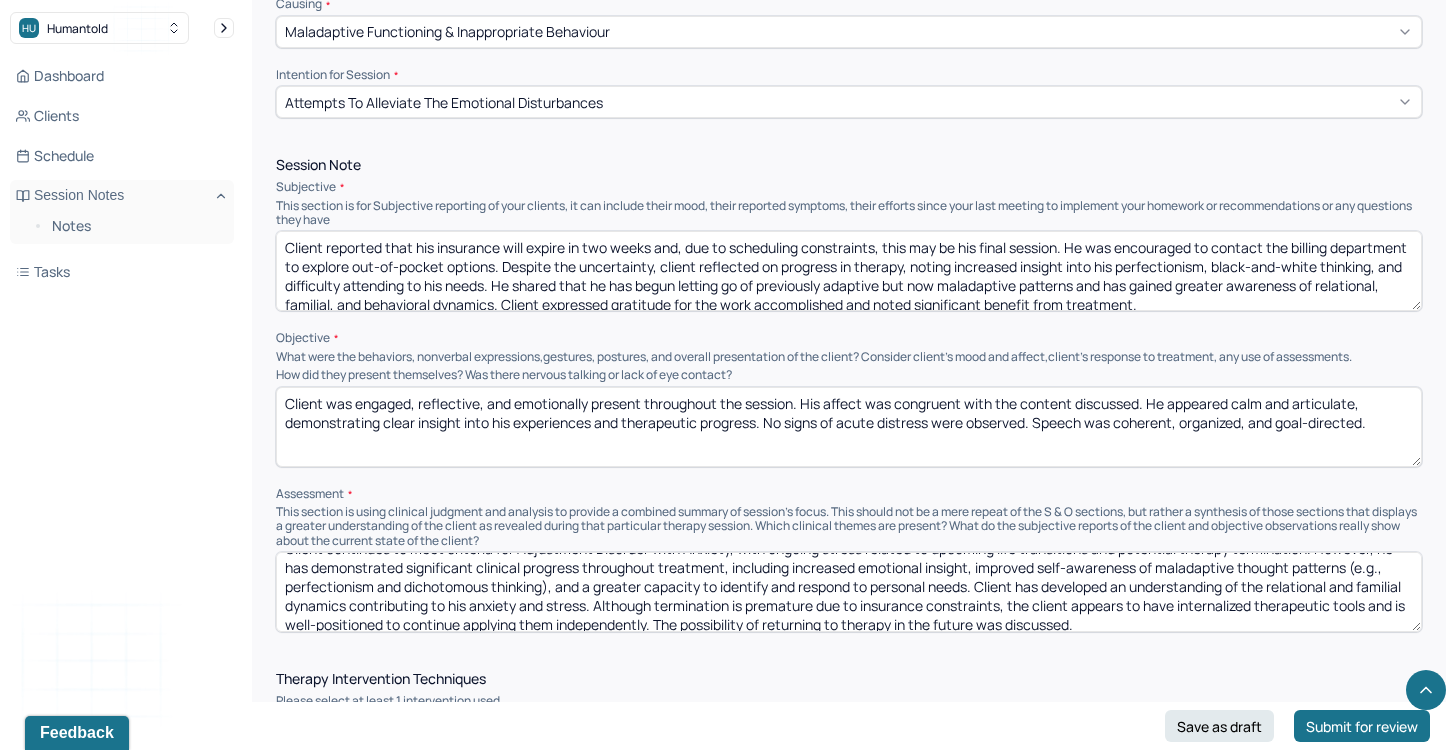 scroll, scrollTop: 28, scrollLeft: 0, axis: vertical 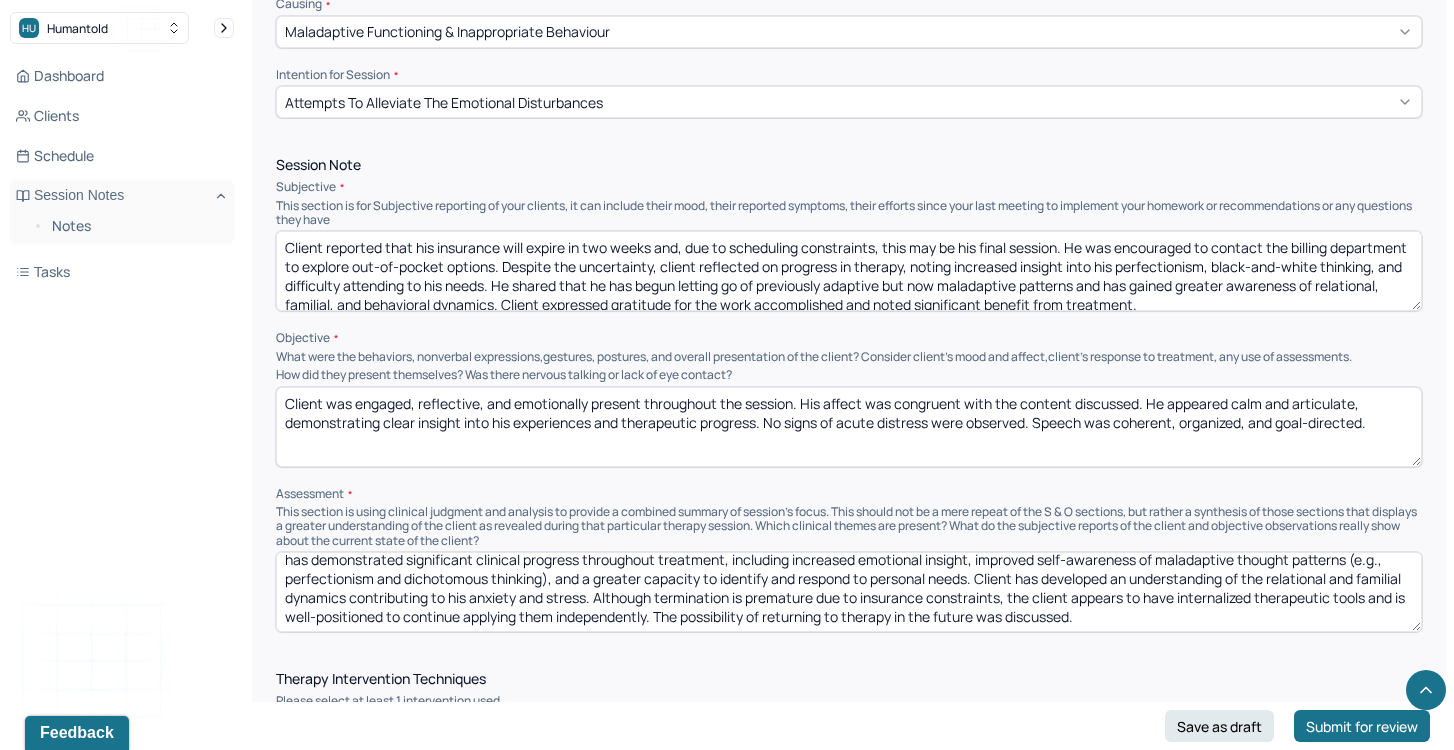 drag, startPoint x: 761, startPoint y: 595, endPoint x: 940, endPoint y: 605, distance: 179.27911 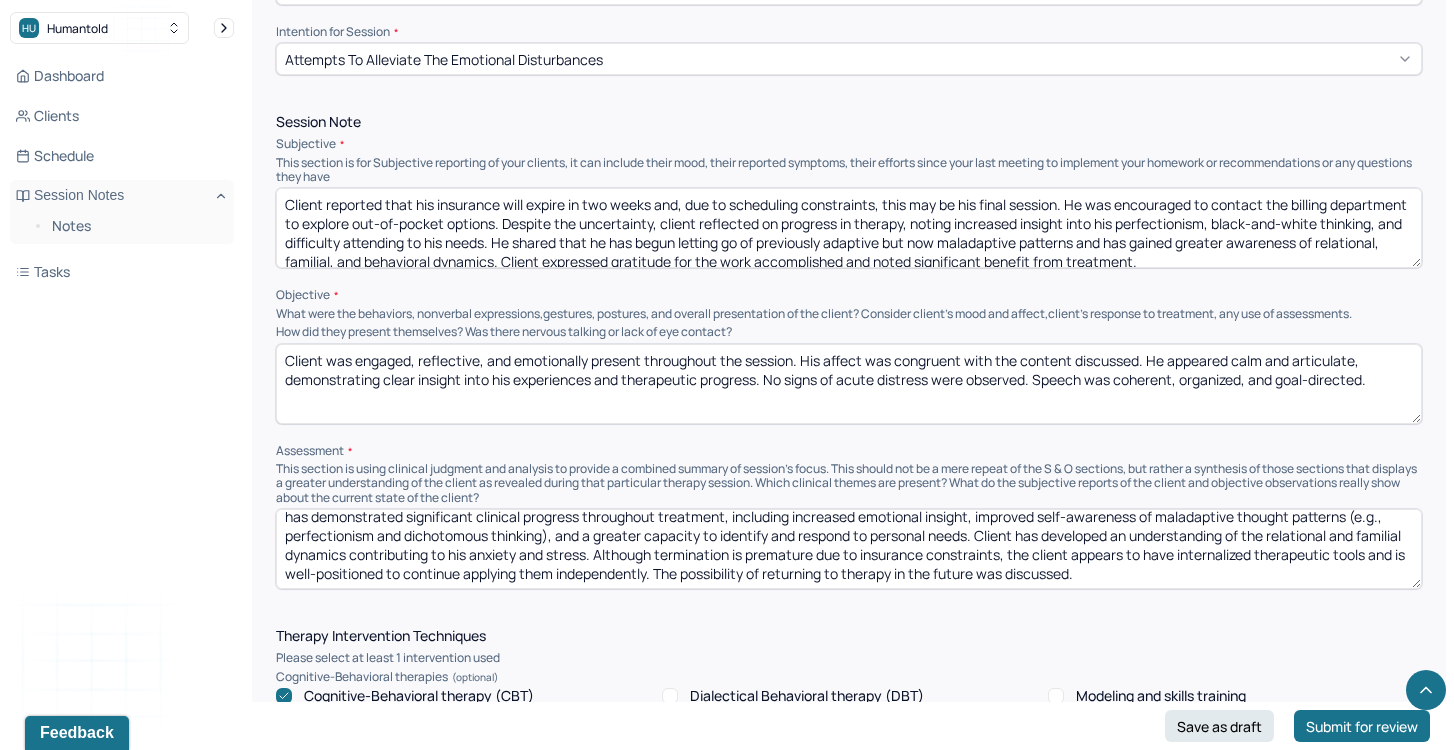 scroll, scrollTop: 1150, scrollLeft: 0, axis: vertical 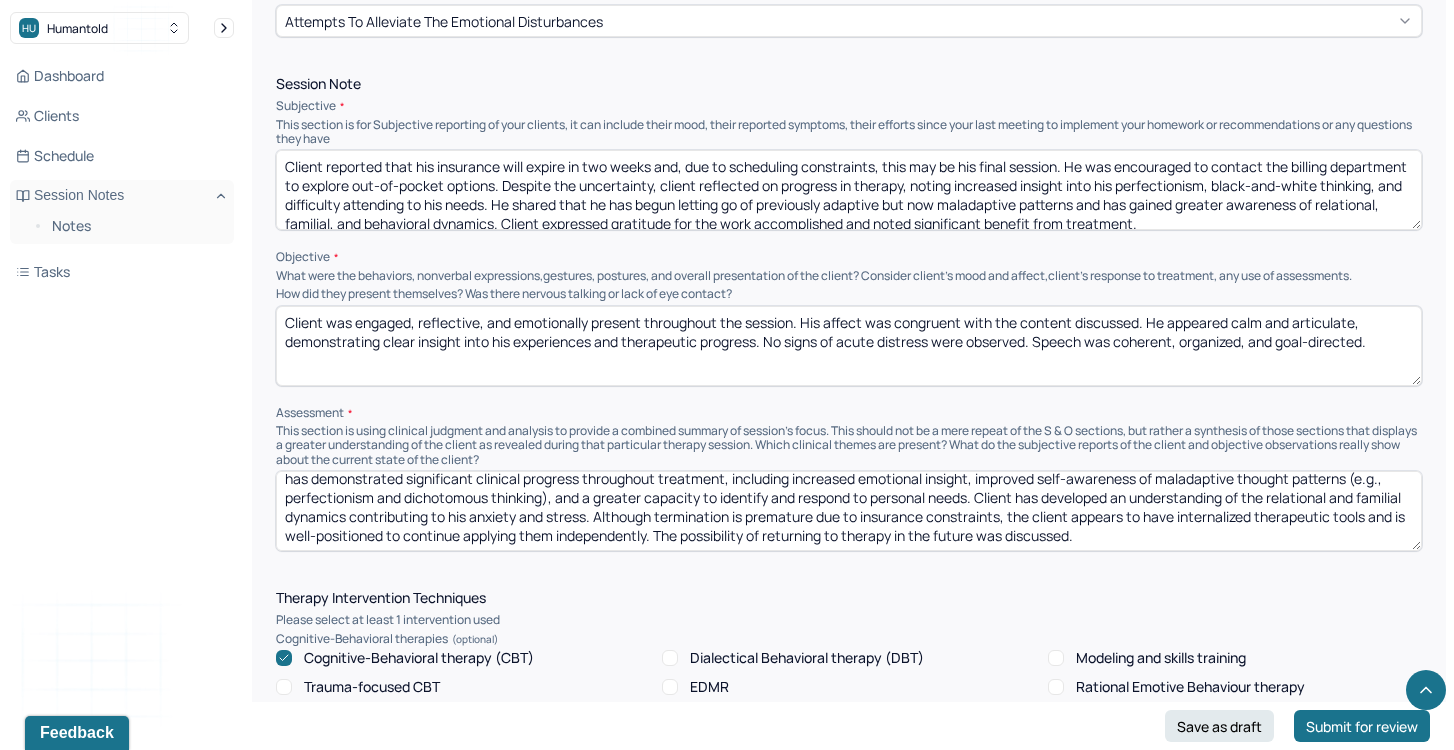 drag, startPoint x: 622, startPoint y: 526, endPoint x: 754, endPoint y: 539, distance: 132.63861 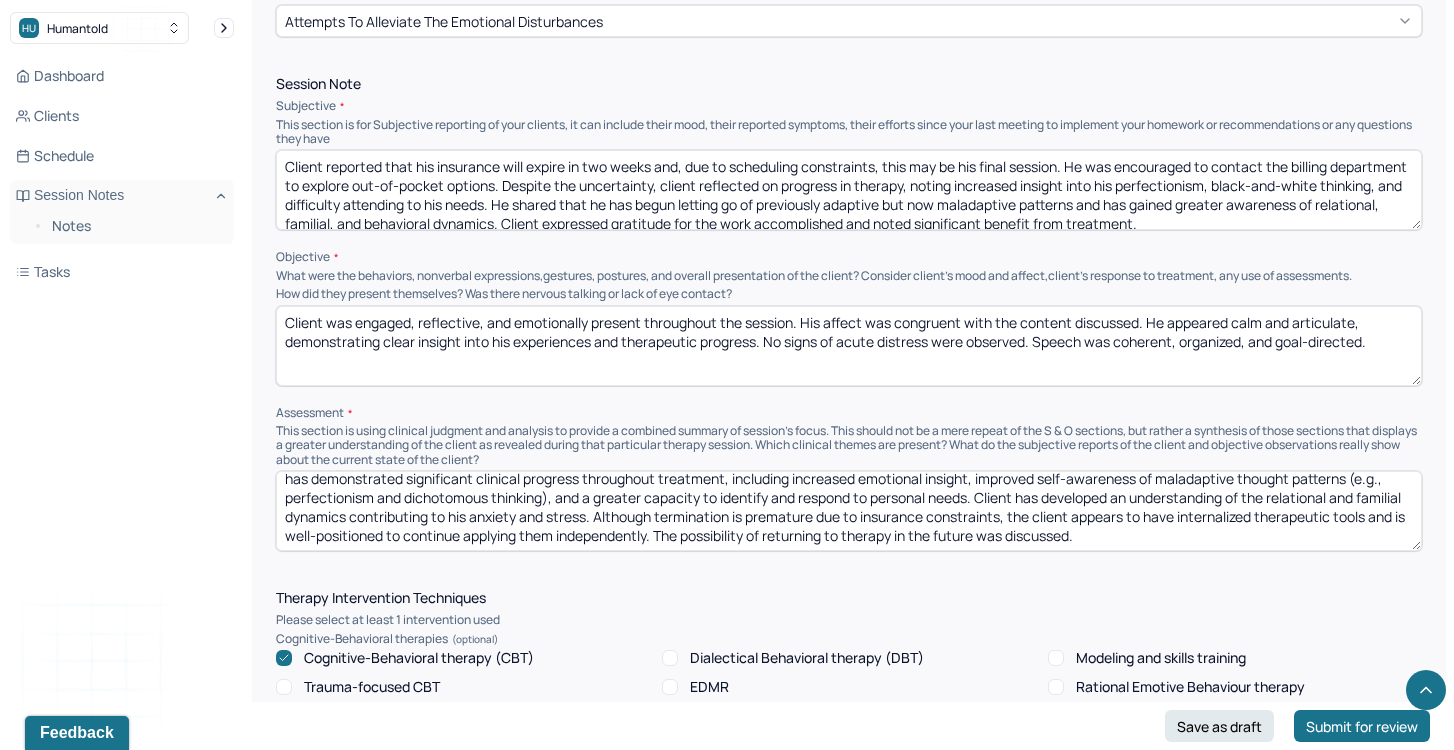 scroll, scrollTop: 1185, scrollLeft: 0, axis: vertical 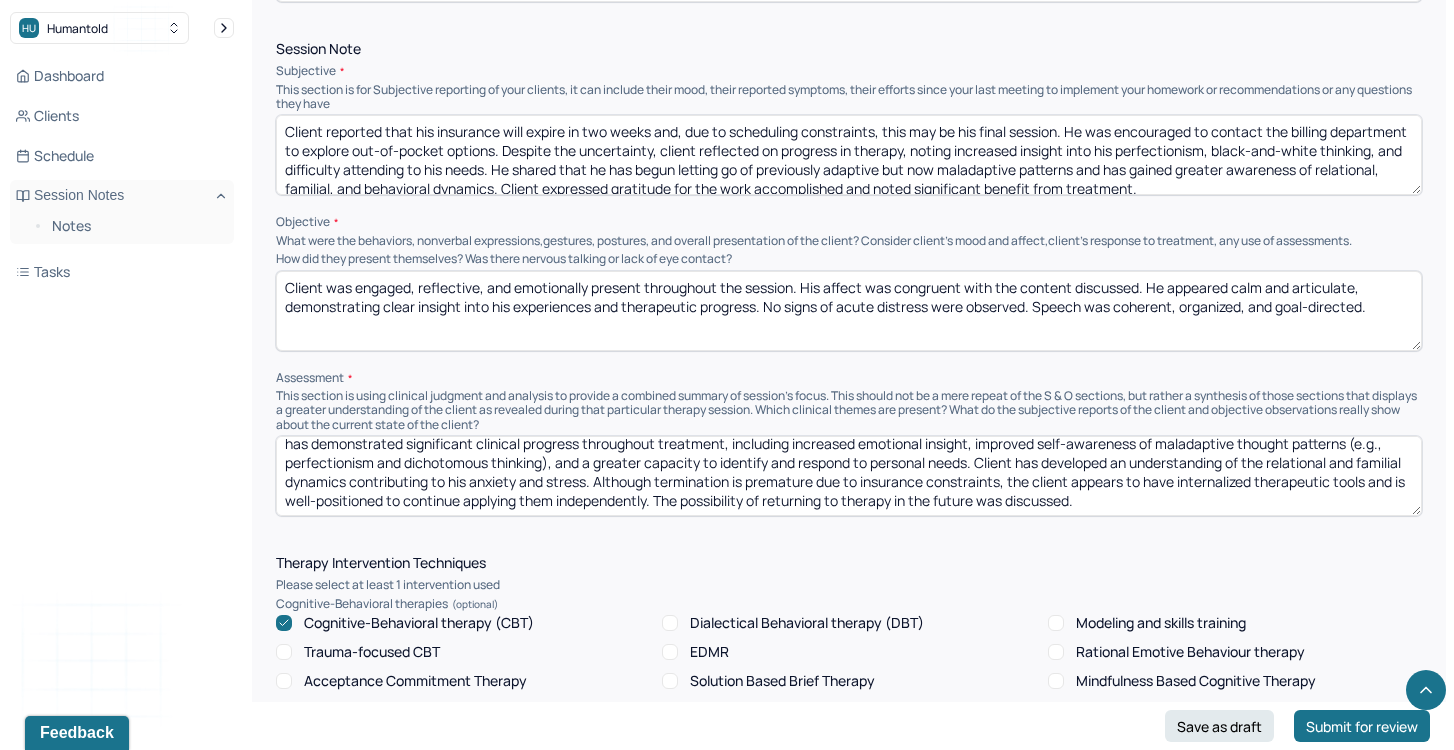 click on "Client continues to meet criteria for Adjustment Disorder with Anxiety, with ongoing stress related to upcoming life transitions and potential therapy termination. However, he has demonstrated significant clinical progress throughout treatment, including increased emotional insight, improved self-awareness of maladaptive thought patterns (e.g., perfectionism and dichotomous thinking), and a greater capacity to identify and respond to personal needs. Client has developed an understanding of the relational and familial dynamics contributing to his anxiety and stress. Although termination is premature due to insurance constraints, the client appears to have internalized therapeutic tools and is well-positioned to continue applying them independently. The possibility of returning to therapy in the future was discussed." at bounding box center [849, 476] 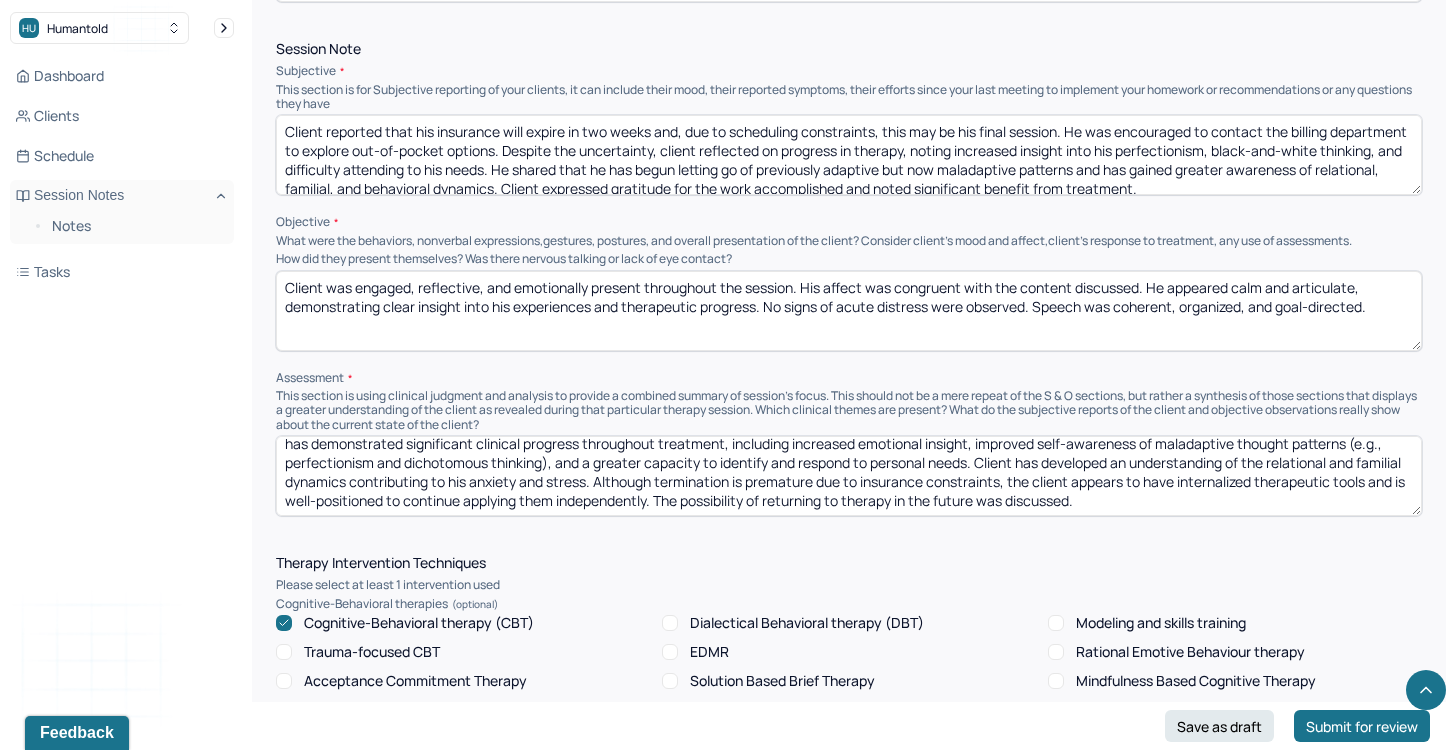 click on "Client continues to meet criteria for Adjustment Disorder with Anxiety, with ongoing stress related to upcoming life transitions and potential therapy termination. However, he has demonstrated significant clinical progress throughout treatment, including increased emotional insight, improved self-awareness of maladaptive thought patterns (e.g., perfectionism and dichotomous thinking), and a greater capacity to identify and respond to personal needs. Client has developed an understanding of the relational and familial dynamics contributing to his anxiety and stress. Although termination is premature due to insurance constraints, the client appears to have internalized therapeutic tools and is well-positioned to continue applying them independently. The possibility of returning to therapy in the future was discussed." at bounding box center [849, 476] 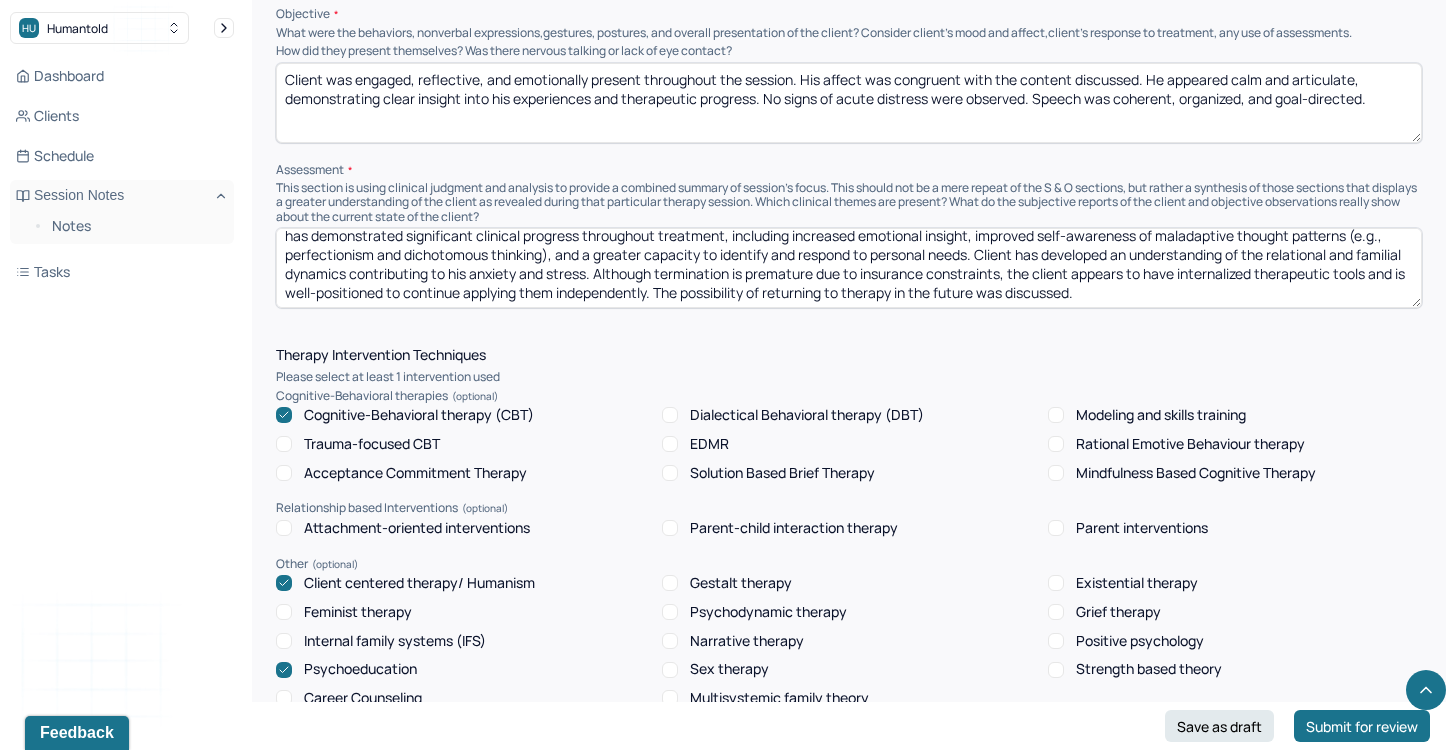 scroll, scrollTop: 1409, scrollLeft: 0, axis: vertical 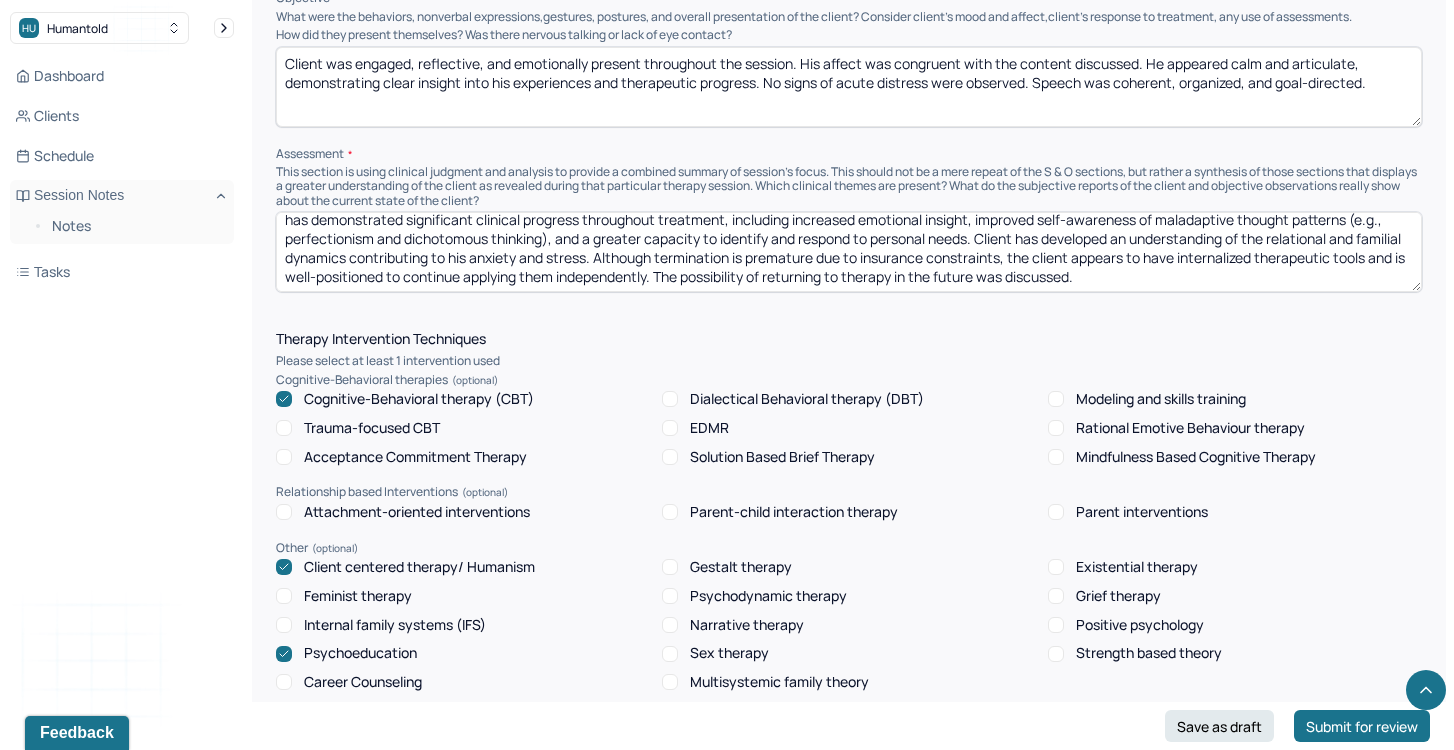 click on "Cognitive-Behavioral therapy (CBT)" at bounding box center [419, 399] 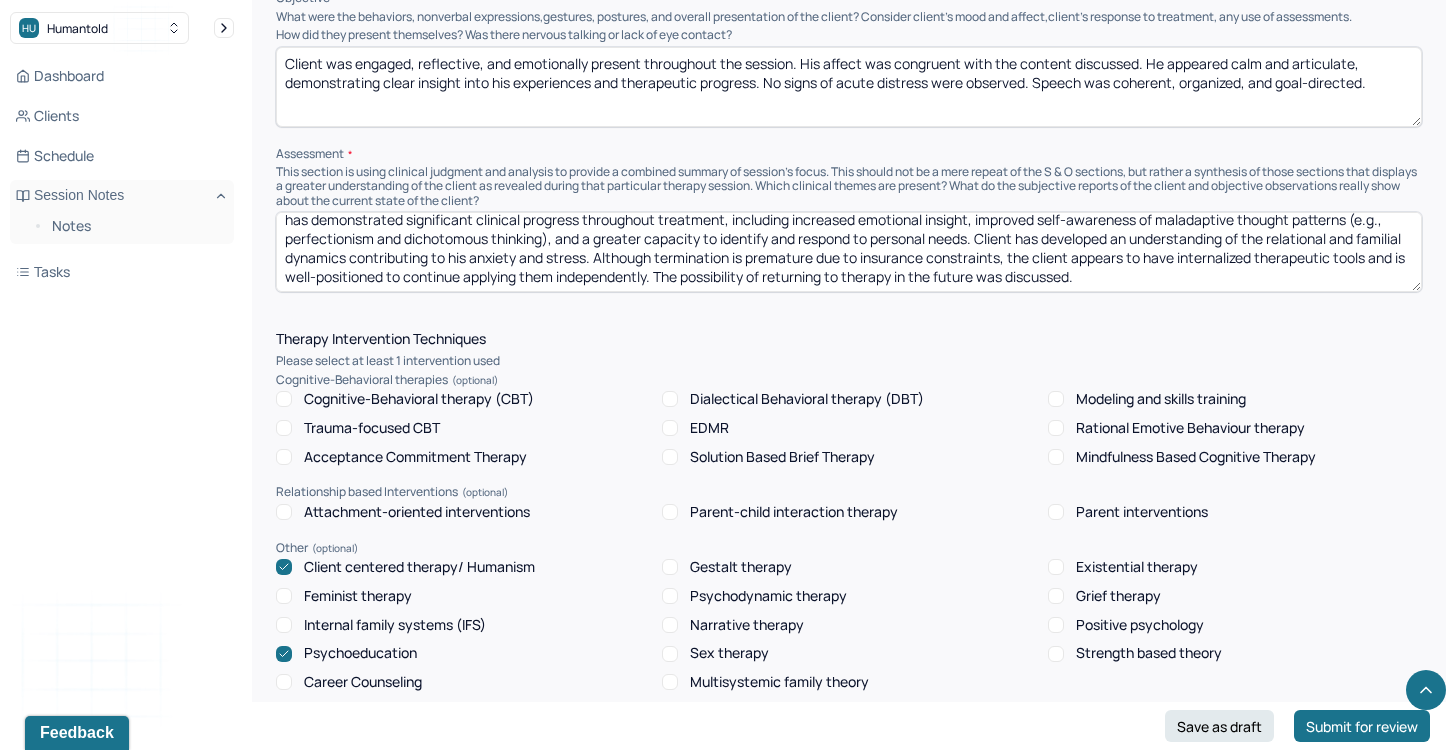 scroll, scrollTop: 1430, scrollLeft: 0, axis: vertical 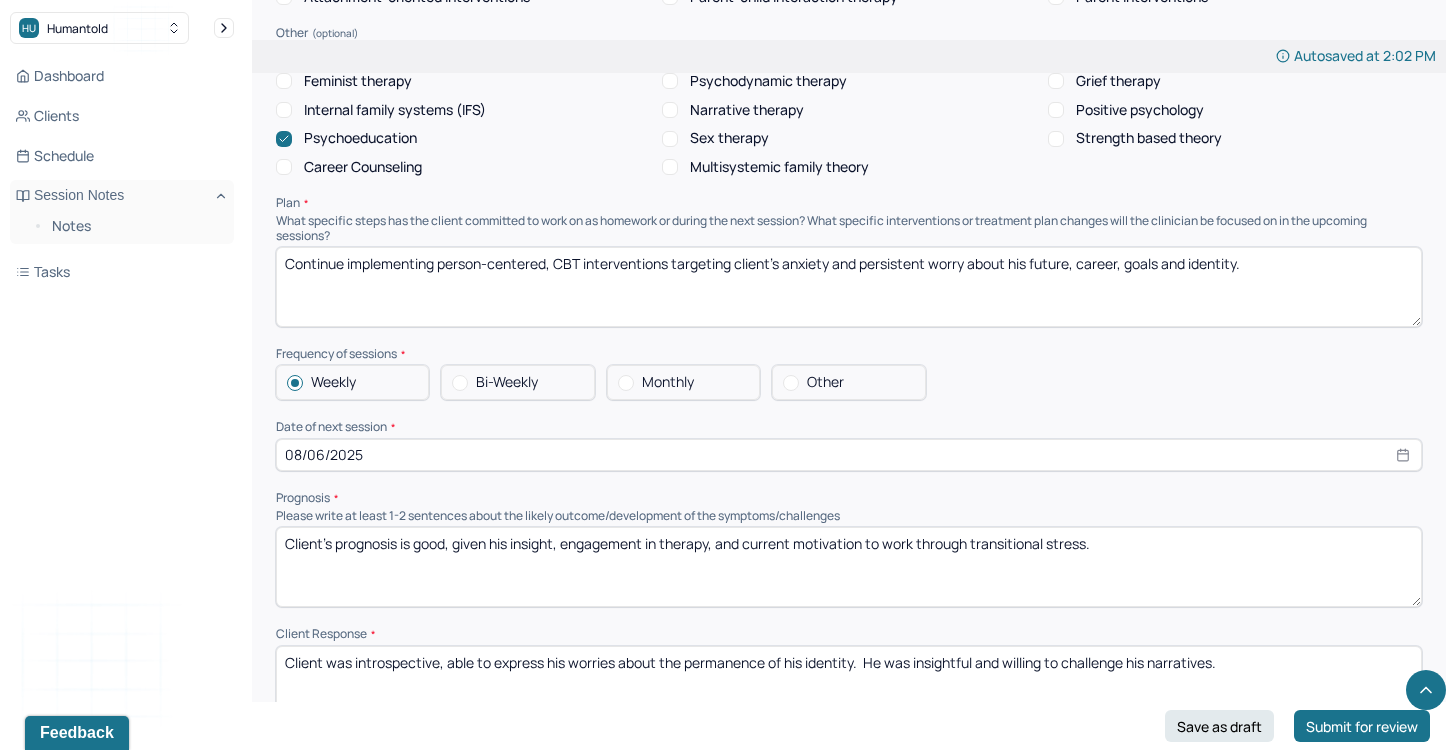 click on "Continue implementing person-centered, CBT interventions targeting client's anxiety and persistent worry about his future, career, goals and identity." at bounding box center (849, 287) 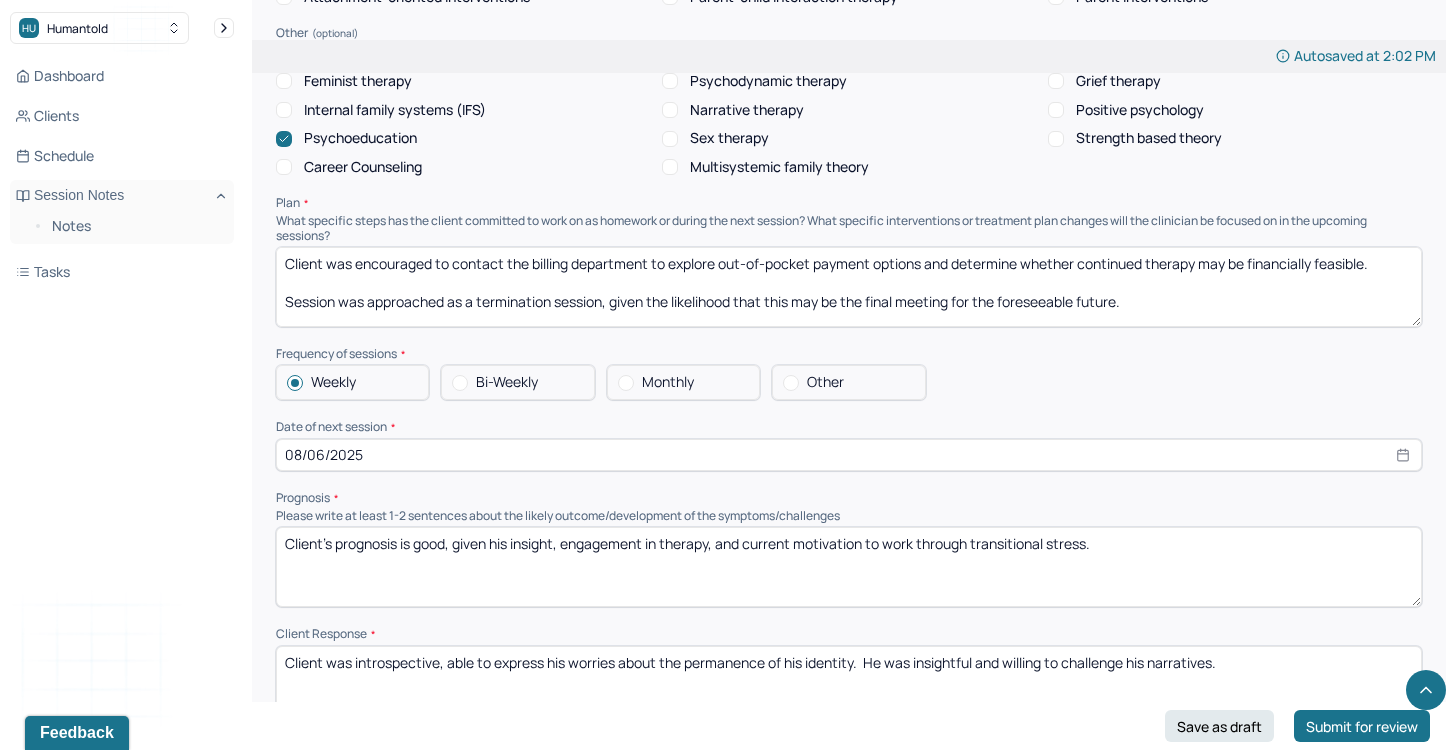 scroll, scrollTop: 98, scrollLeft: 0, axis: vertical 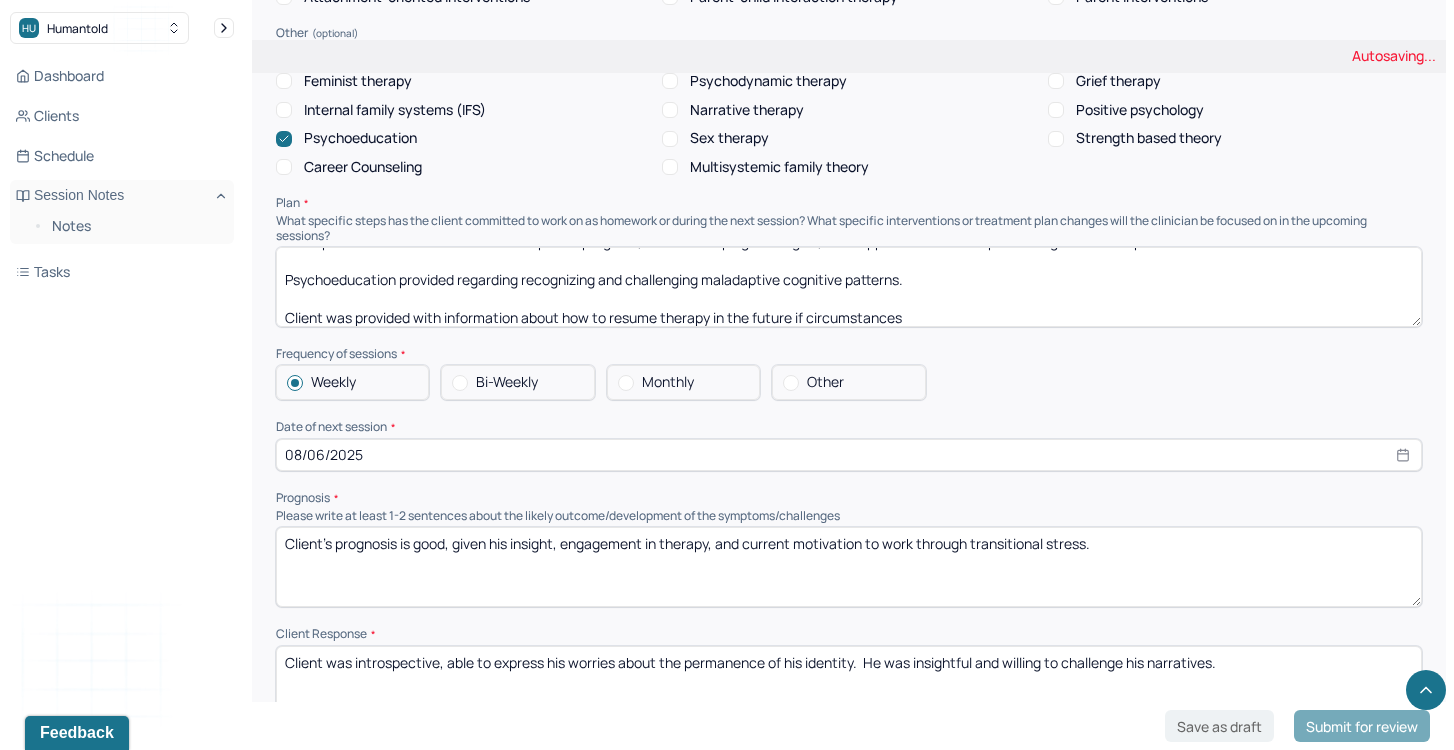 click on "Continue implementing person-centered, CBT interventions targeting client's anxiety and persistent worry about his future, career, goals and identity." at bounding box center [849, 287] 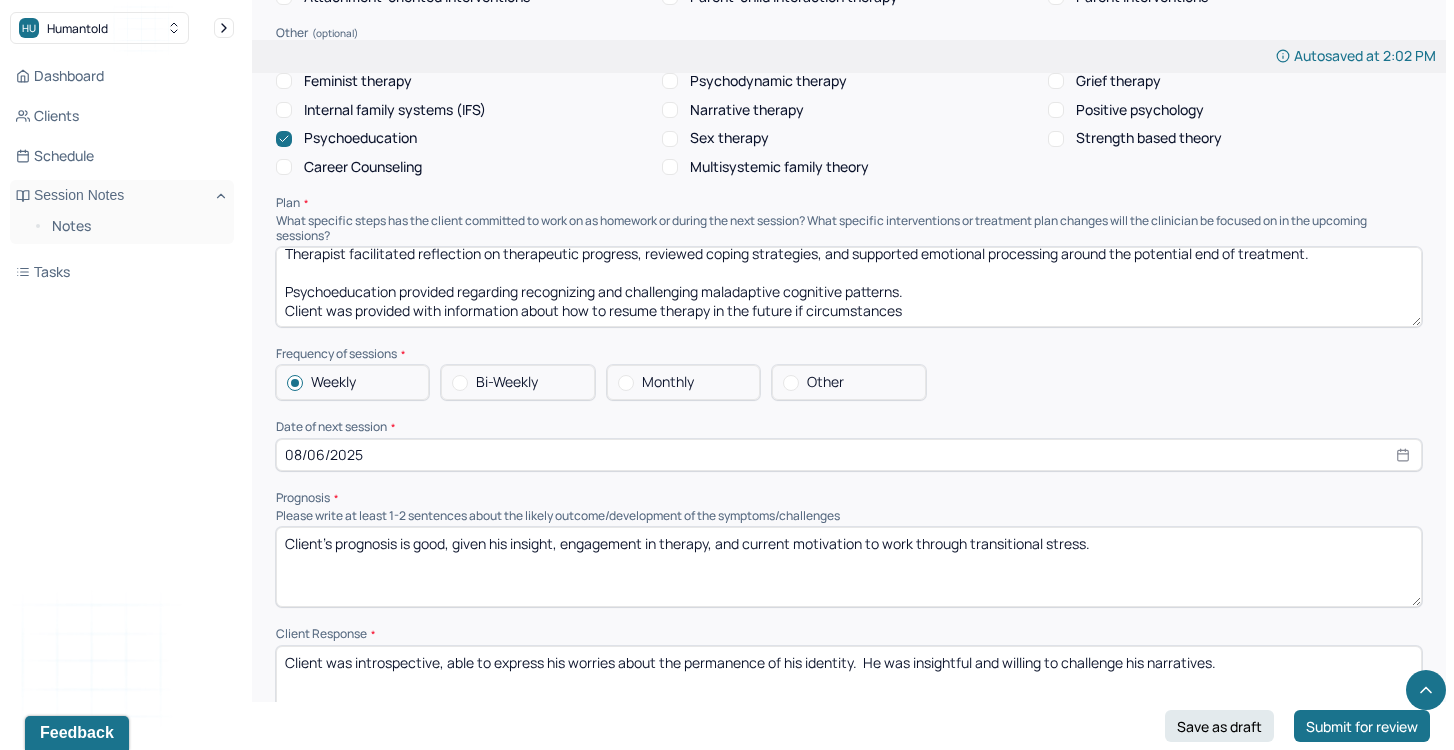 scroll, scrollTop: 85, scrollLeft: 0, axis: vertical 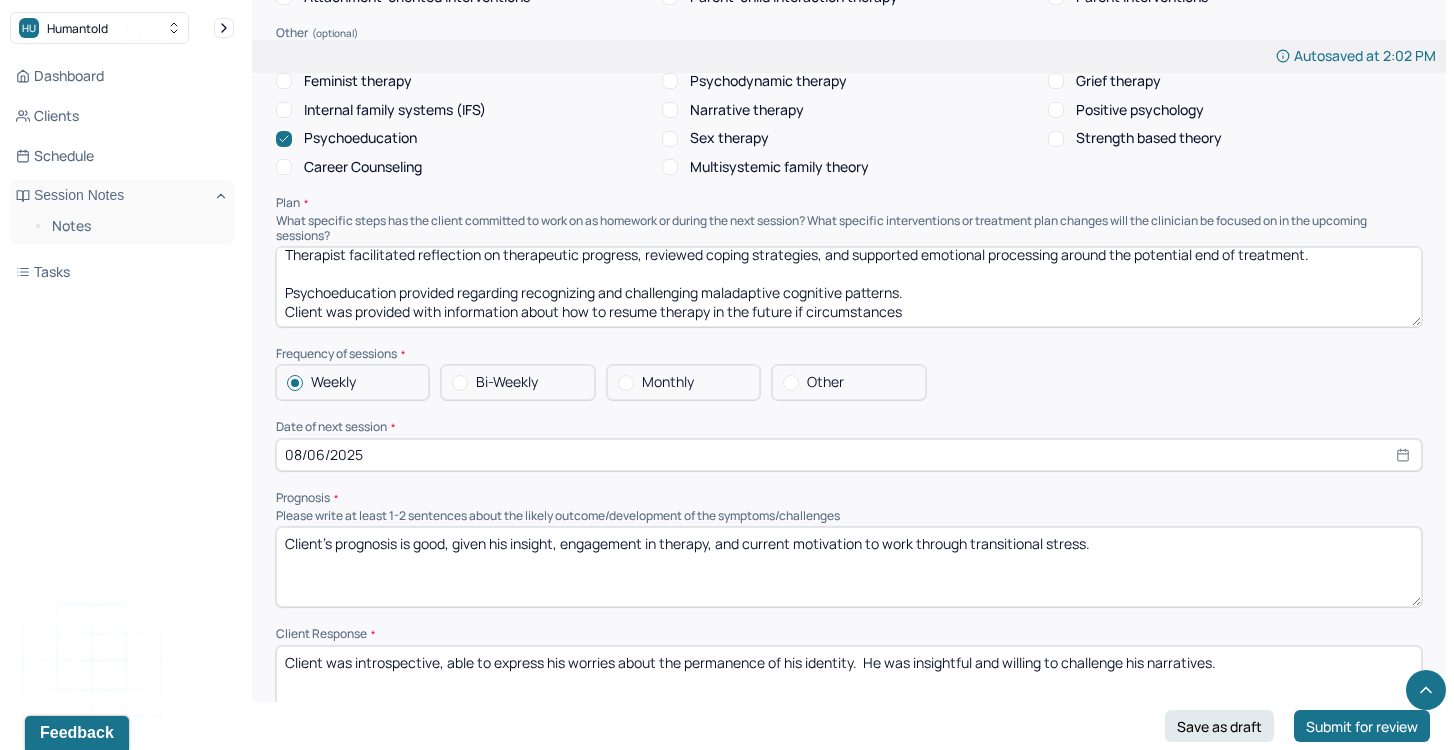 click on "Client was encouraged to contact the billing department to explore out-of-pocket payment options and determine whether continued therapy may be financially feasible.
Session was approached as a termination session, given the likelihood that this may be the final meeting for the foreseeable future.
Therapist facilitated reflection on therapeutic progress, reviewed coping strategies, and supported emotional processing around the potential end of treatment.
Psychoeducation provided regarding recognizing and challenging maladaptive cognitive patterns.
Client was provided with information about how to resume therapy in the future if circumstances" at bounding box center (849, 287) 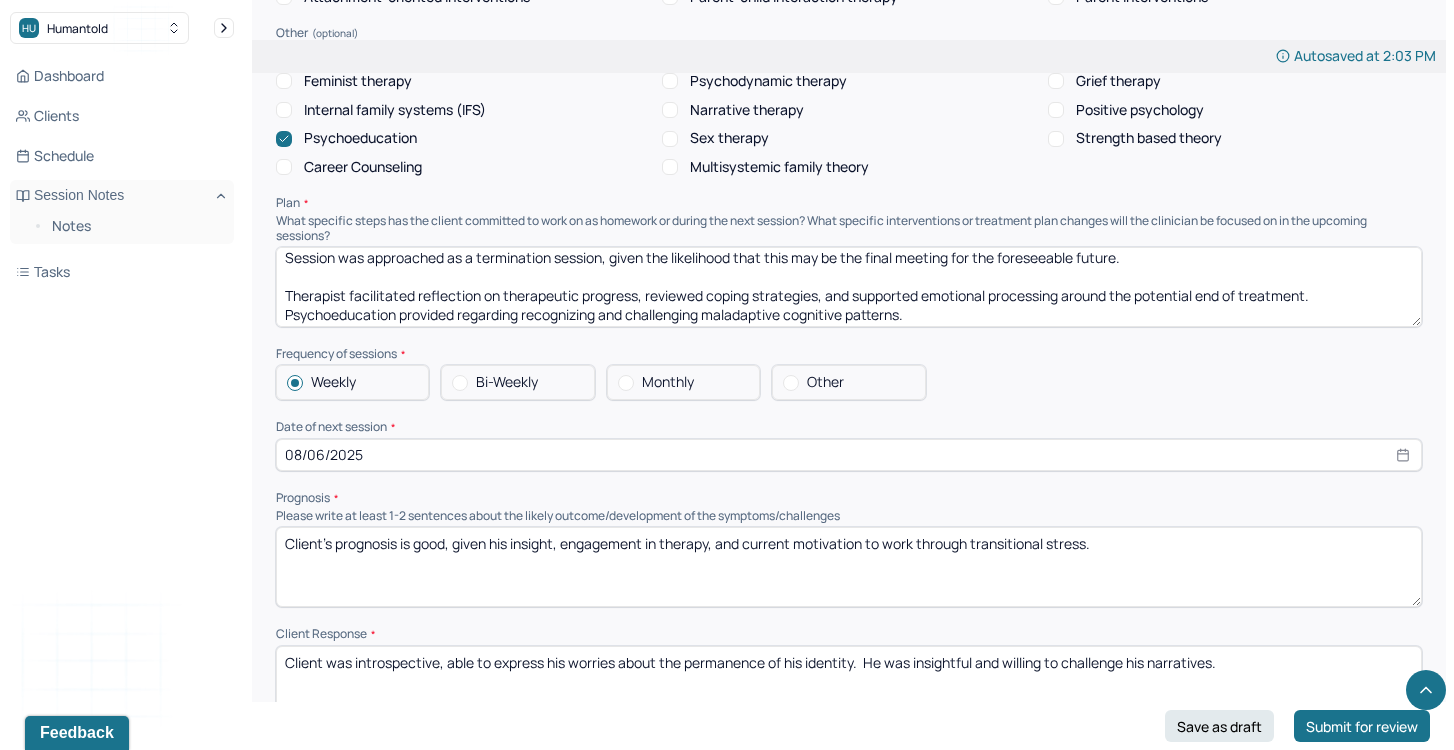 scroll, scrollTop: 60, scrollLeft: 0, axis: vertical 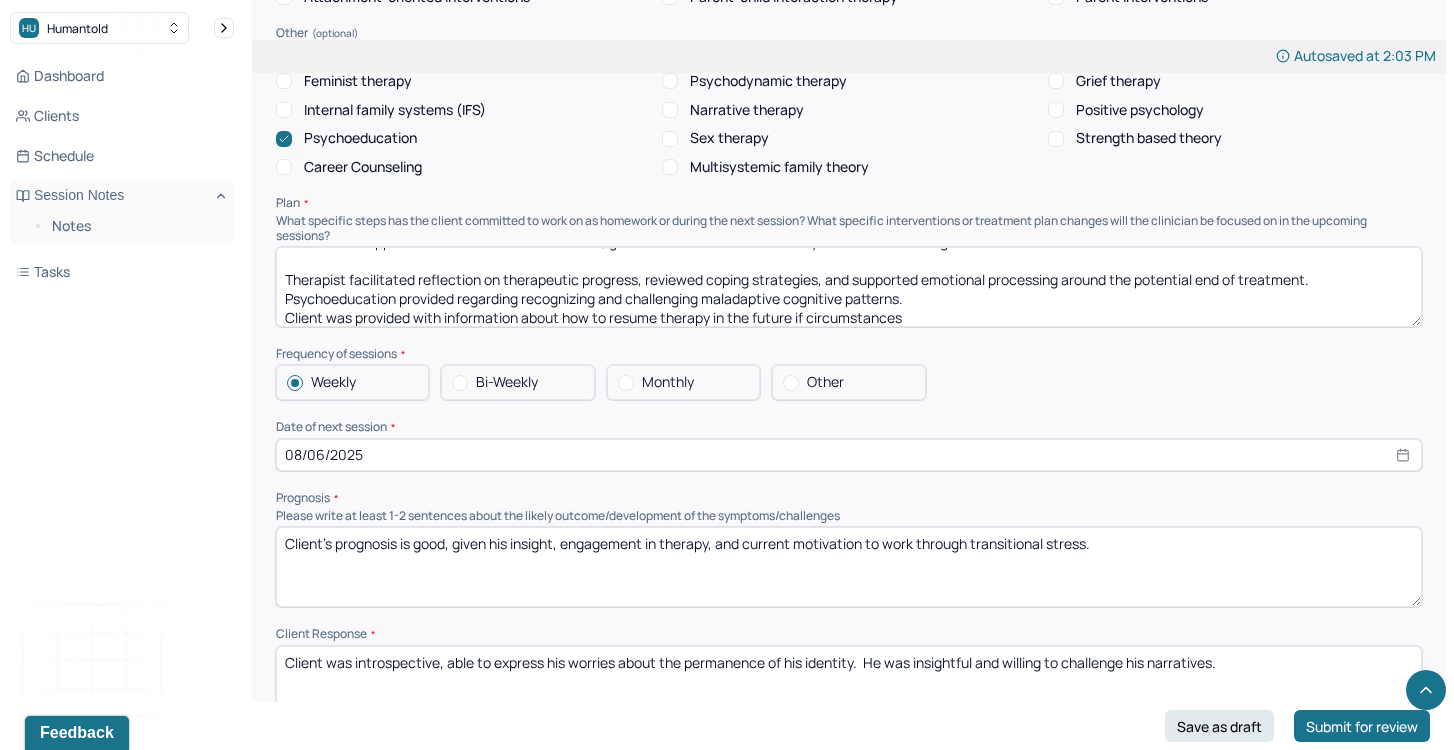 drag, startPoint x: 281, startPoint y: 275, endPoint x: 1325, endPoint y: 280, distance: 1044.012 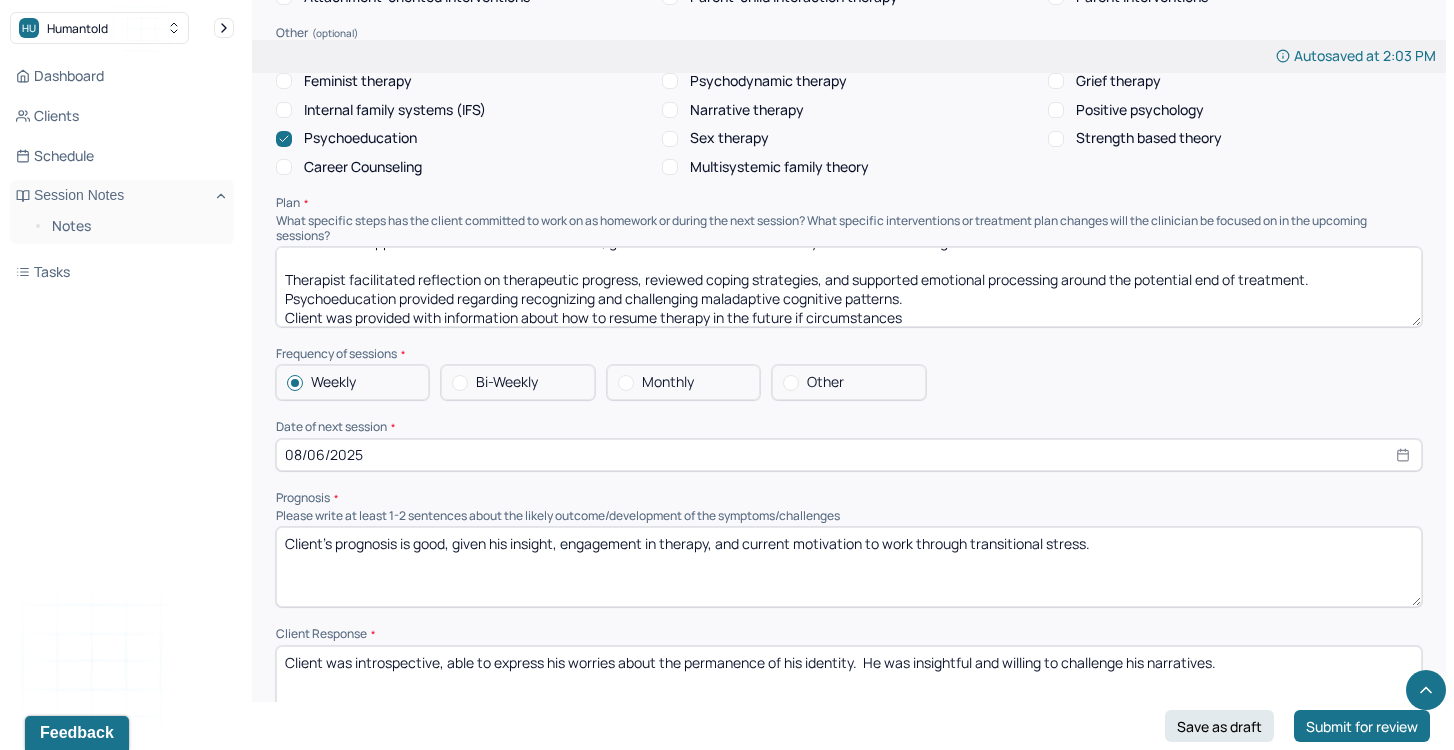click on "Client was encouraged to contact the billing department to explore out-of-pocket payment options and determine whether continued therapy may be financially feasible.
Session was approached as a termination session, given the likelihood that this may be the final meeting for the foreseeable future.
Therapist facilitated reflection on therapeutic progress, reviewed coping strategies, and supported emotional processing around the potential end of treatment.
Psychoeducation provided regarding recognizing and challenging maladaptive cognitive patterns.
Client was provided with information about how to resume therapy in the future if circumstances" at bounding box center [849, 287] 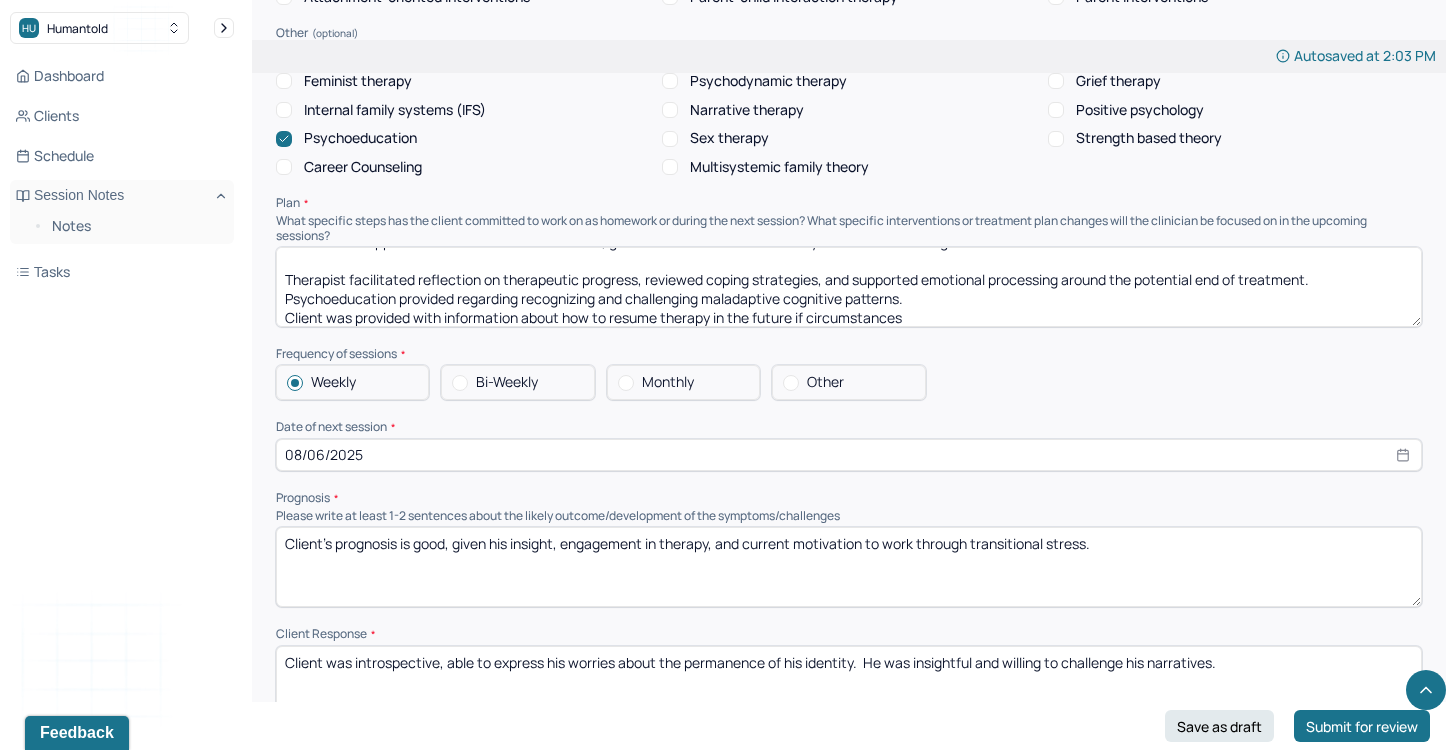 scroll, scrollTop: 0, scrollLeft: 0, axis: both 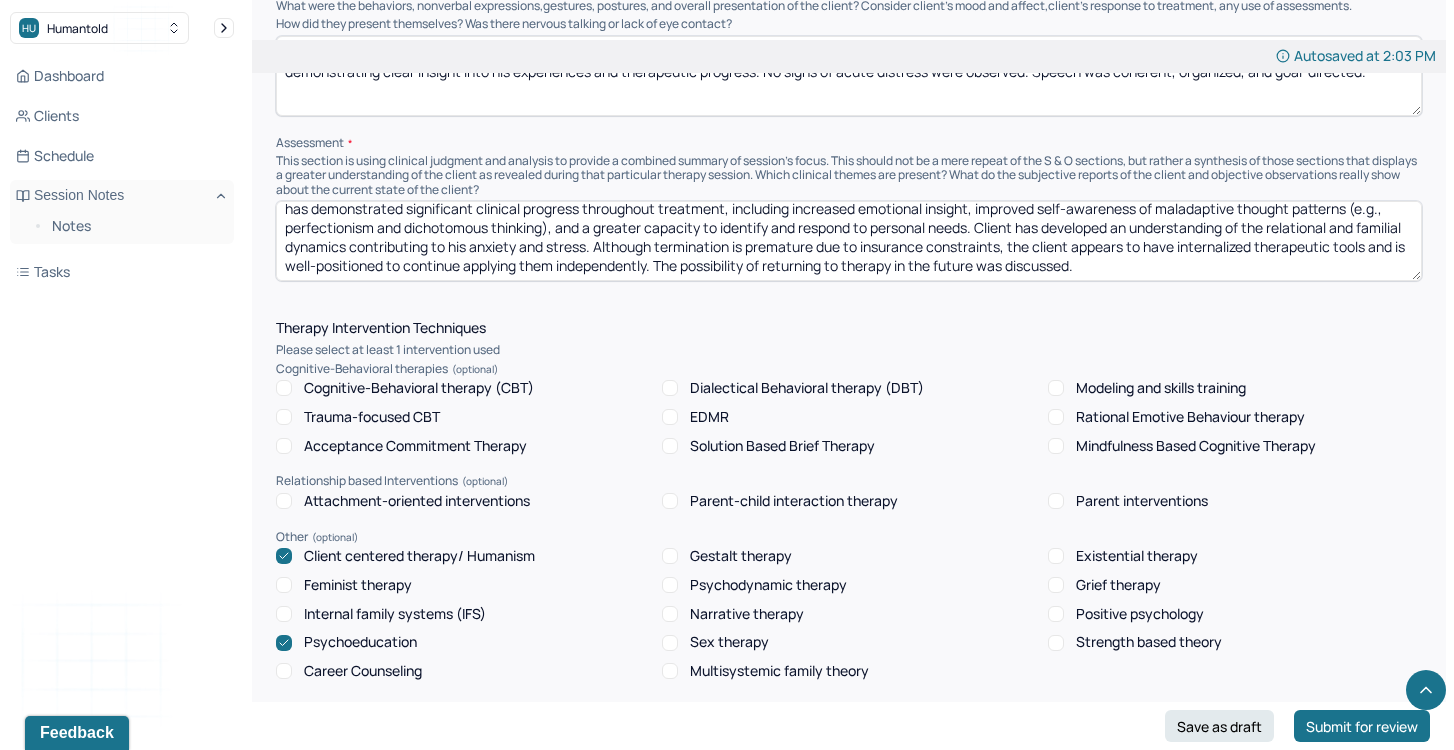 type on "Client was encouraged to contact the billing department to explore out-of-pocket payment options and determine whether continued therapy may be financially feasible.
Session was approached as a termination session, given the likelihood that this may be the final meeting for the foreseeable future.
Therapist facilitated reflection on therapeutic progress, reviewed coping strategies, and supported emotional processing around the potential end of treatment.
Psychoeducation provided regarding recognizing and challenging maladaptive cognitive patterns.
Client was provided with information about how to resume therapy in the future if circumstances" 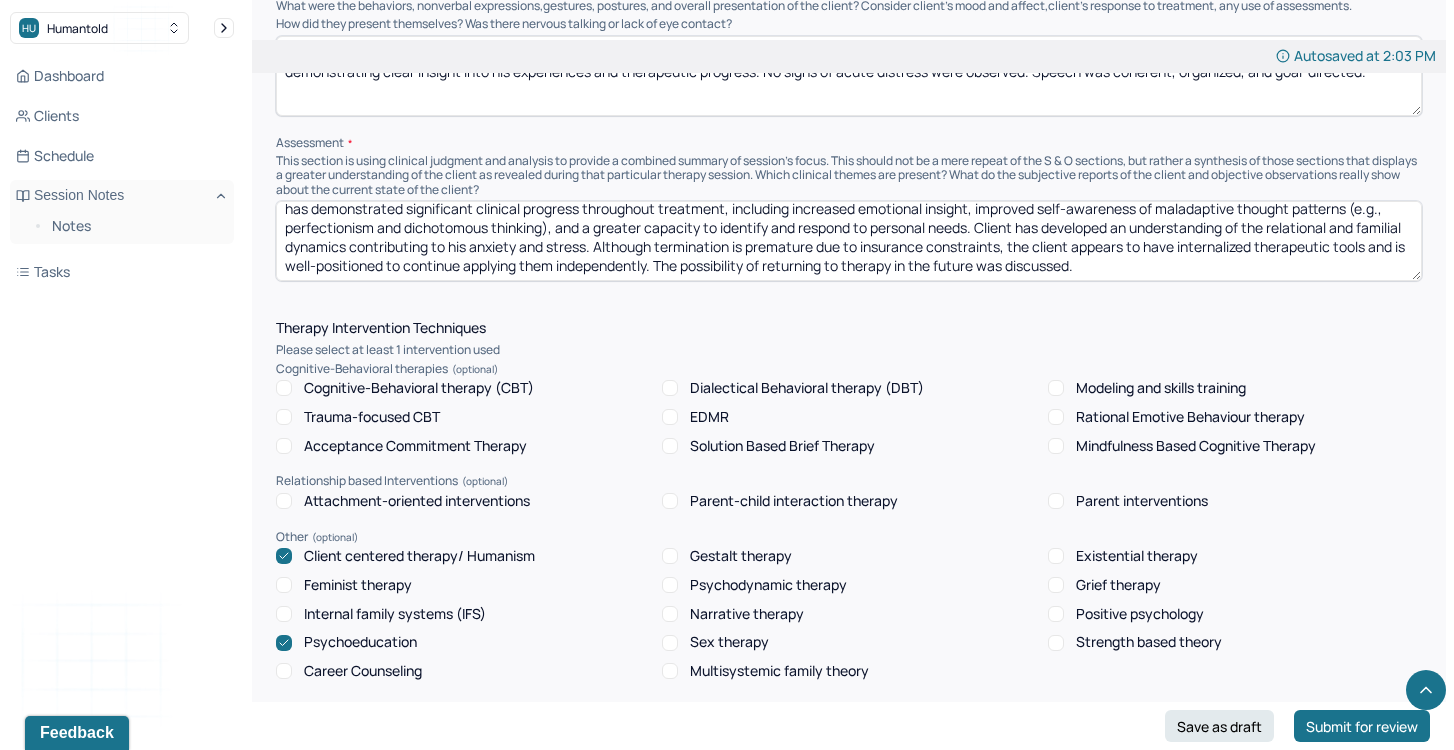 click on "Client continues to meet criteria for Adjustment Disorder with Anxiety, with ongoing stress related to upcoming life transitions and potential therapy termination. However, he has demonstrated significant clinical progress throughout treatment, including increased emotional insight, improved self-awareness of maladaptive thought patterns (e.g., perfectionism and dichotomous thinking), and a greater capacity to identify and respond to personal needs. Client has developed an understanding of the relational and familial dynamics contributing to his anxiety and stress. Although termination is premature due to insurance constraints, the client appears to have internalized therapeutic tools and is well-positioned to continue applying them independently. The possibility of returning to therapy in the future was discussed." at bounding box center (849, 241) 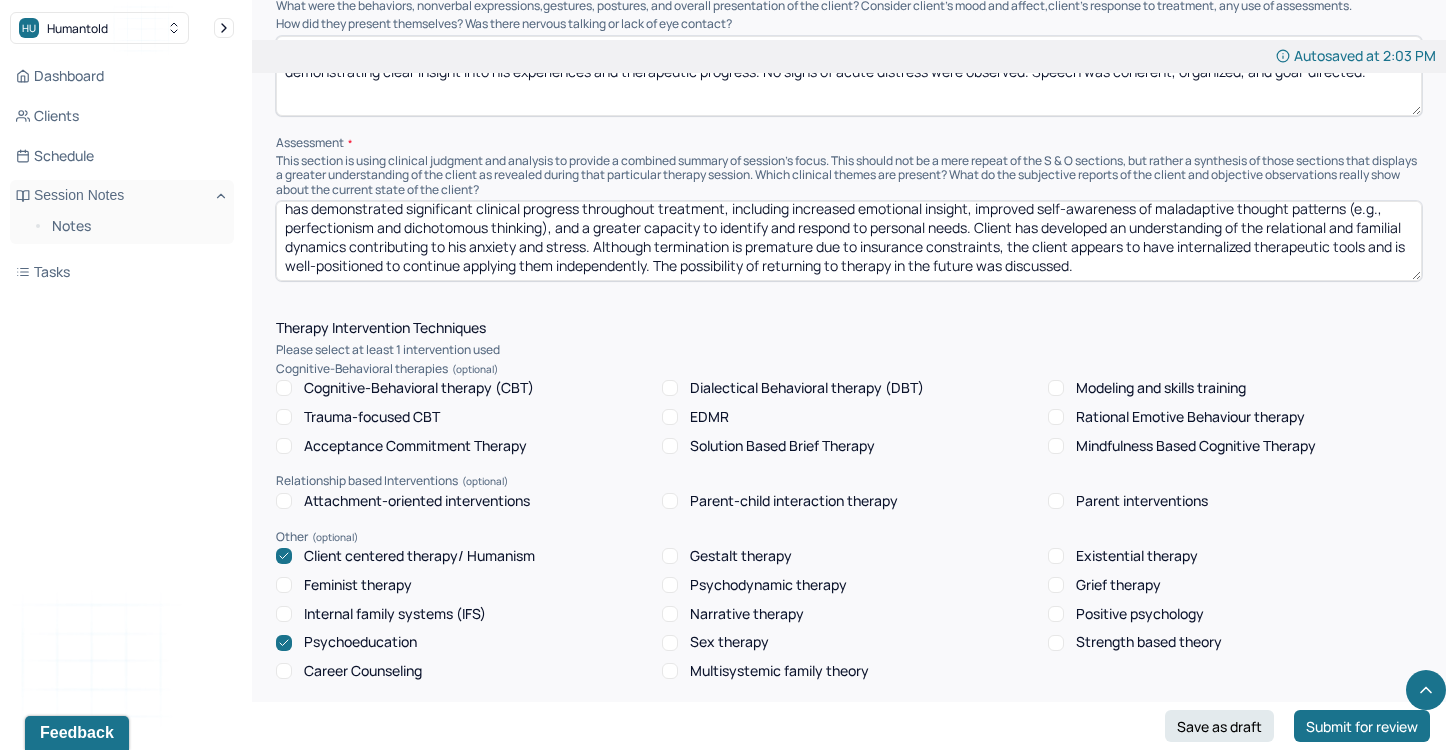 paste on "rapist facilitated reflection on therapeutic progress, reviewed coping strategies, and supported emotional processing around the potential end of treatment.The" 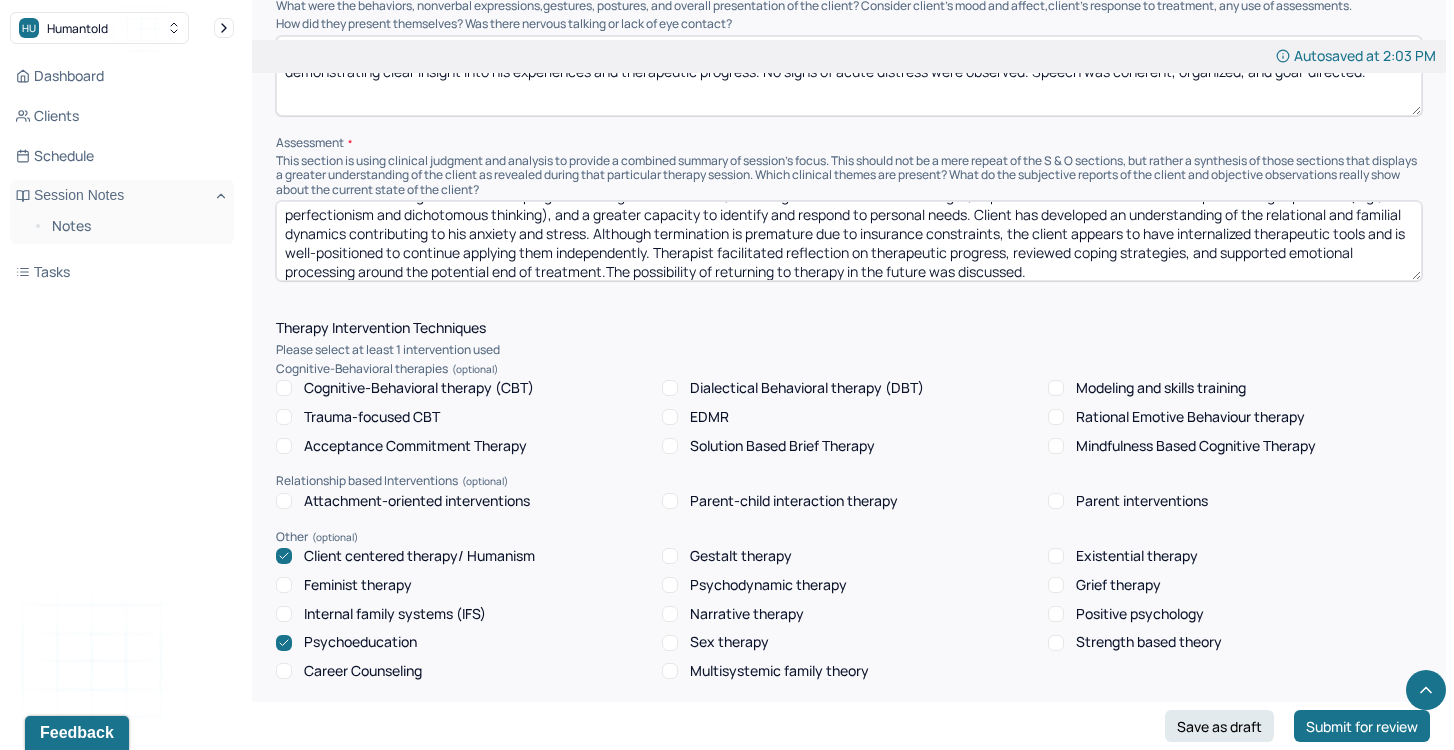 scroll, scrollTop: 47, scrollLeft: 0, axis: vertical 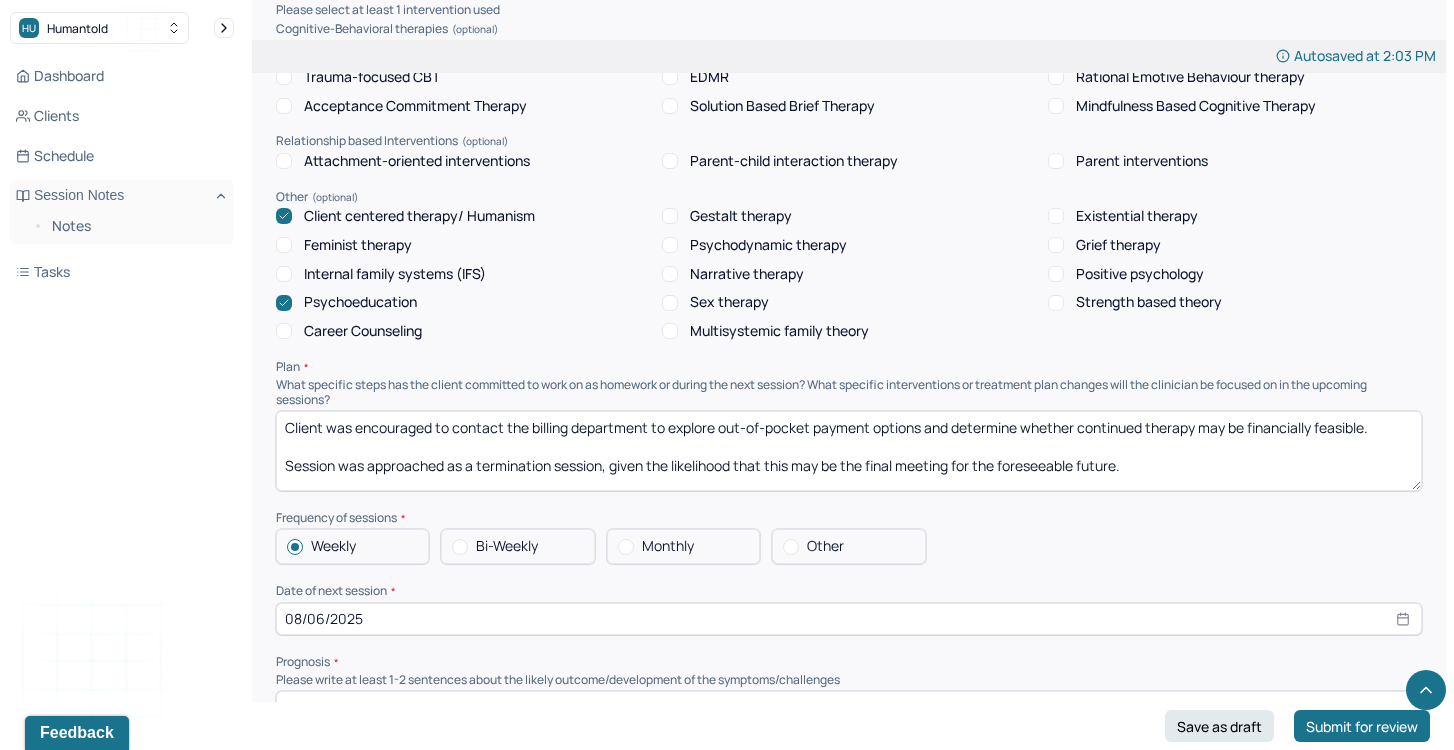 type on "Client continues to meet criteria for Adjustment Disorder with Anxiety, with ongoing stress related to upcoming life transitions and potential therapy termination. However, he has demonstrated significant clinical progress throughout treatment, including increased emotional insight, improved self-awareness of maladaptive thought patterns (e.g., perfectionism and dichotomous thinking), and a greater capacity to identify and respond to personal needs. Client has developed an understanding of the relational and familial dynamics contributing to his anxiety and stress. Although termination is premature due to insurance constraints, the client appears to have internalized therapeutic tools and is well-positioned to continue applying them independently. Therapist facilitated reflection on therapeutic progress, reviewed coping strategies, and supported emotional processing around the potential end of treatment.The possibility of returning to therapy in the future was discussed." 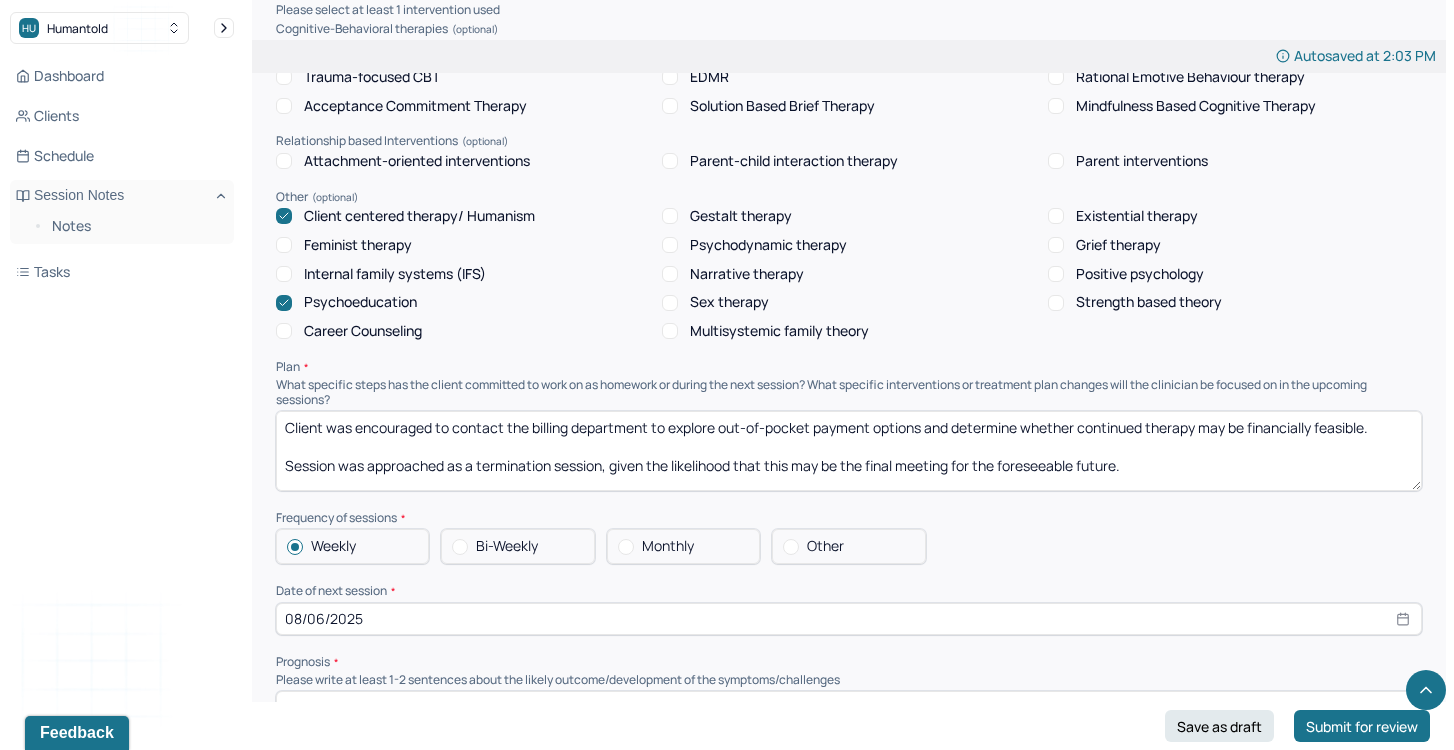 click on "Client was encouraged to contact the billing department to explore out-of-pocket payment options and determine whether continued therapy may be financially feasible.
Session was approached as a termination session, given the likelihood that this may be the final meeting for the foreseeable future.
Therapist facilitated reflection on therapeutic progress, reviewed coping strategies, and supported emotional processing around the potential end of treatment.
Psychoeducation provided regarding recognizing and challenging maladaptive cognitive patterns.
Client was provided with information about how to resume therapy in the future if circumstances" at bounding box center (849, 451) 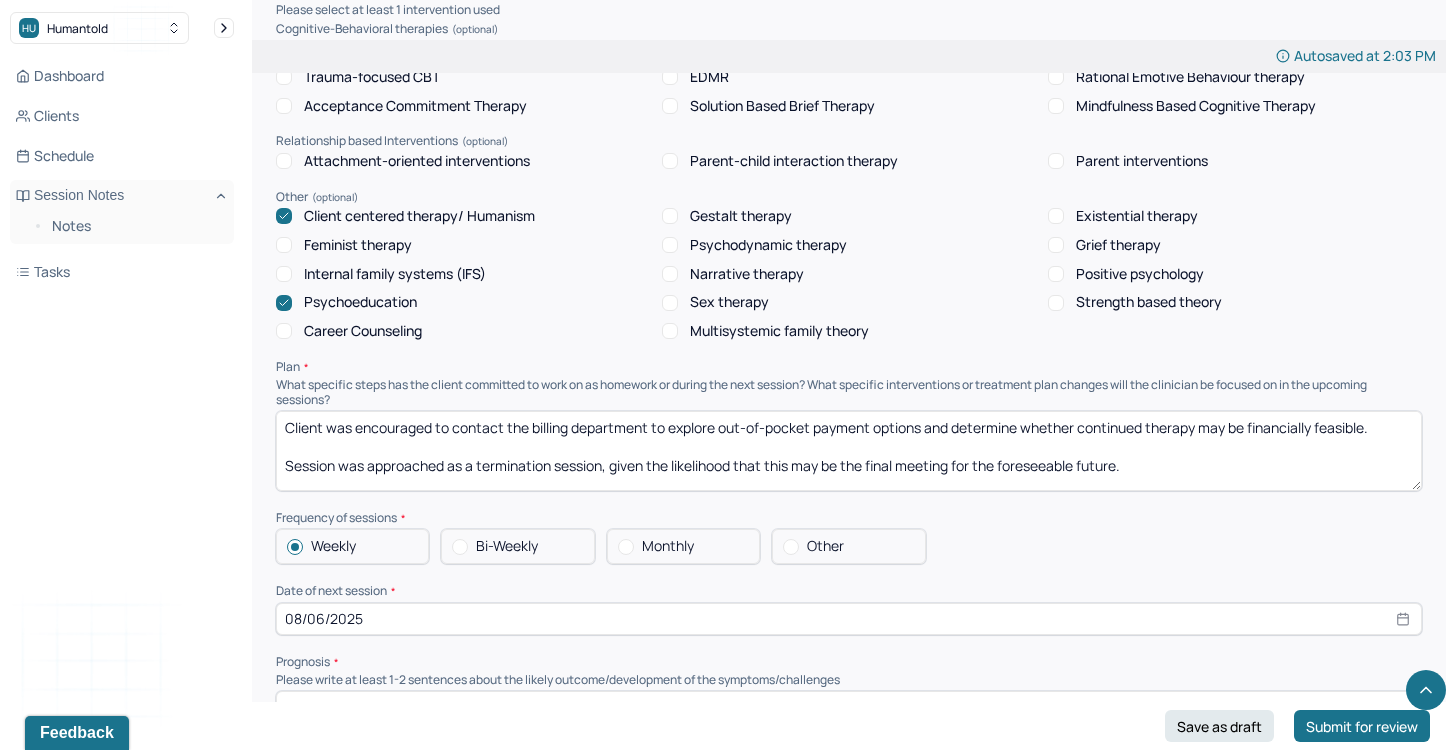 click on "Client was encouraged to contact the billing department to explore out-of-pocket payment options and determine whether continued therapy may be financially feasible.
Session was approached as a termination session, given the likelihood that this may be the final meeting for the foreseeable future.
Therapist facilitated reflection on therapeutic progress, reviewed coping strategies, and supported emotional processing around the potential end of treatment.
Psychoeducation provided regarding recognizing and challenging maladaptive cognitive patterns.
Client was provided with information about how to resume therapy in the future if circumstances" at bounding box center [849, 451] 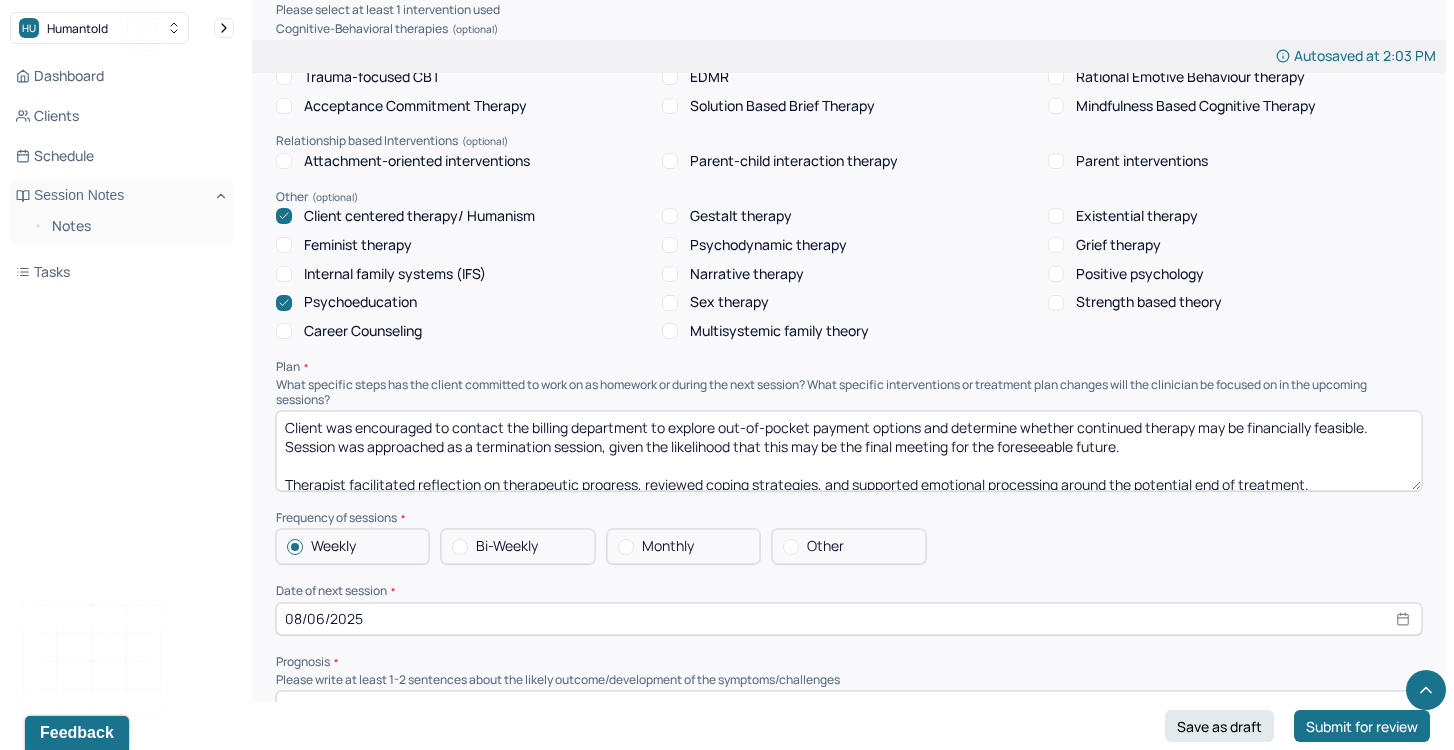 drag, startPoint x: 697, startPoint y: 444, endPoint x: 907, endPoint y: 450, distance: 210.0857 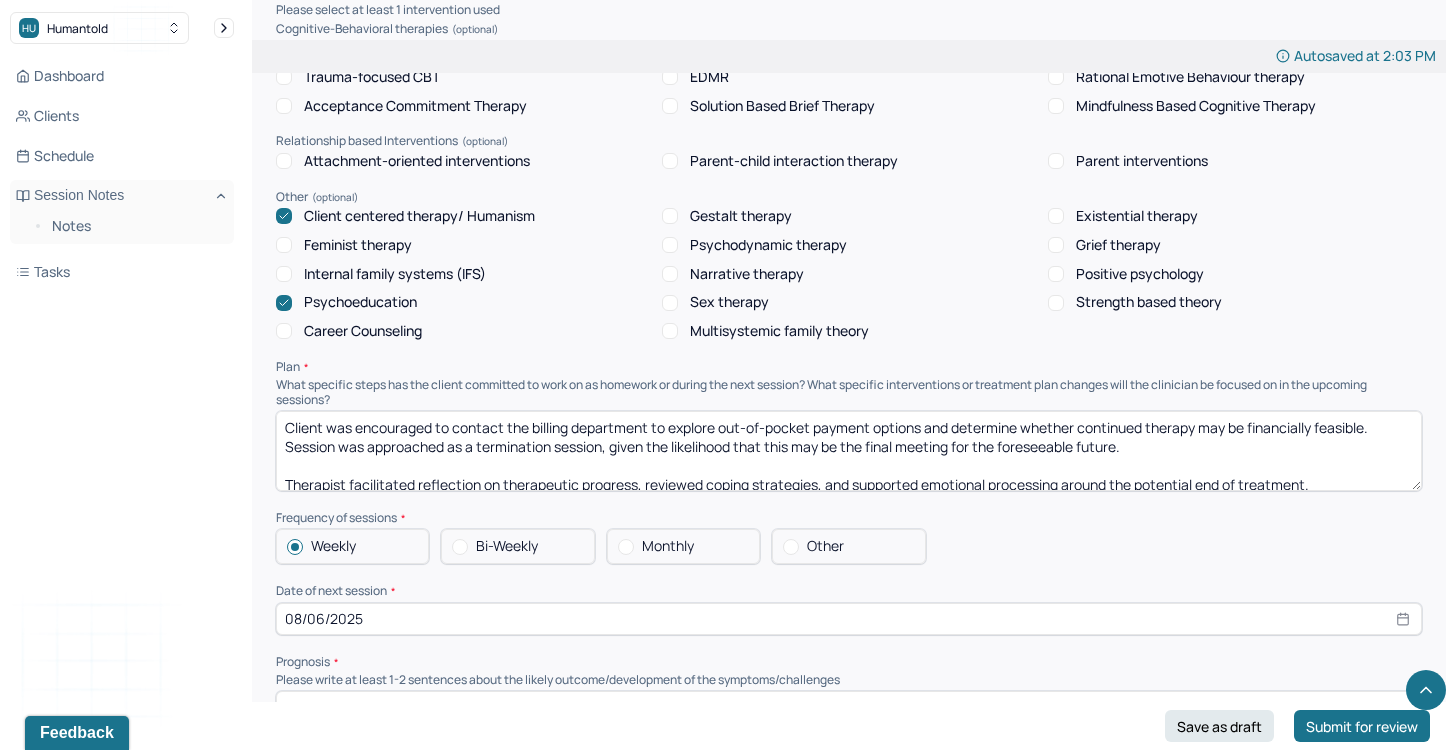 click on "Client was encouraged to contact the billing department to explore out-of-pocket payment options and determine whether continued therapy may be financially feasible.
Session was approached as a termination session, given the likelihood that this may be the final meeting for the foreseeable future.
Therapist facilitated reflection on therapeutic progress, reviewed coping strategies, and supported emotional processing around the potential end of treatment.
Psychoeducation provided regarding recognizing and challenging maladaptive cognitive patterns.
Client was provided with information about how to resume therapy in the future if circumstances" at bounding box center [849, 451] 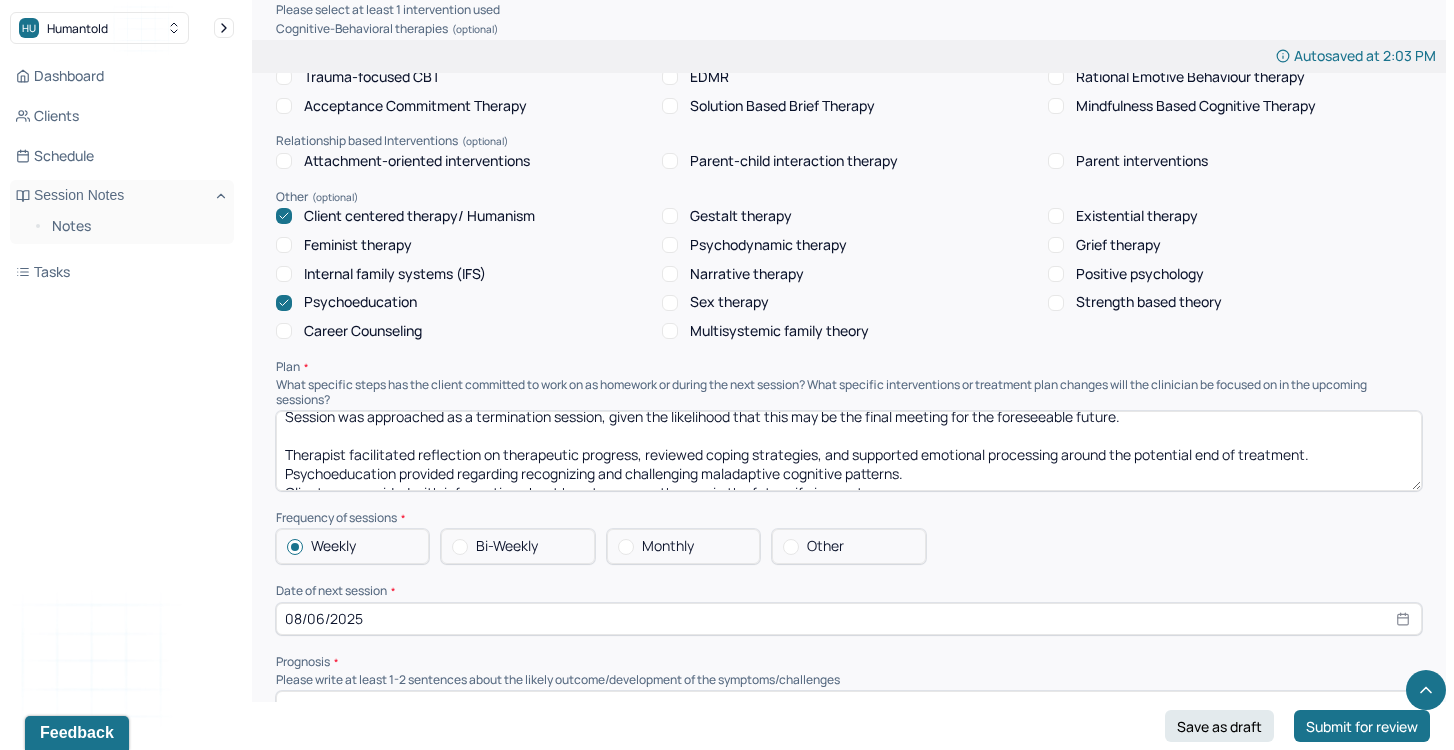 scroll, scrollTop: 35, scrollLeft: 0, axis: vertical 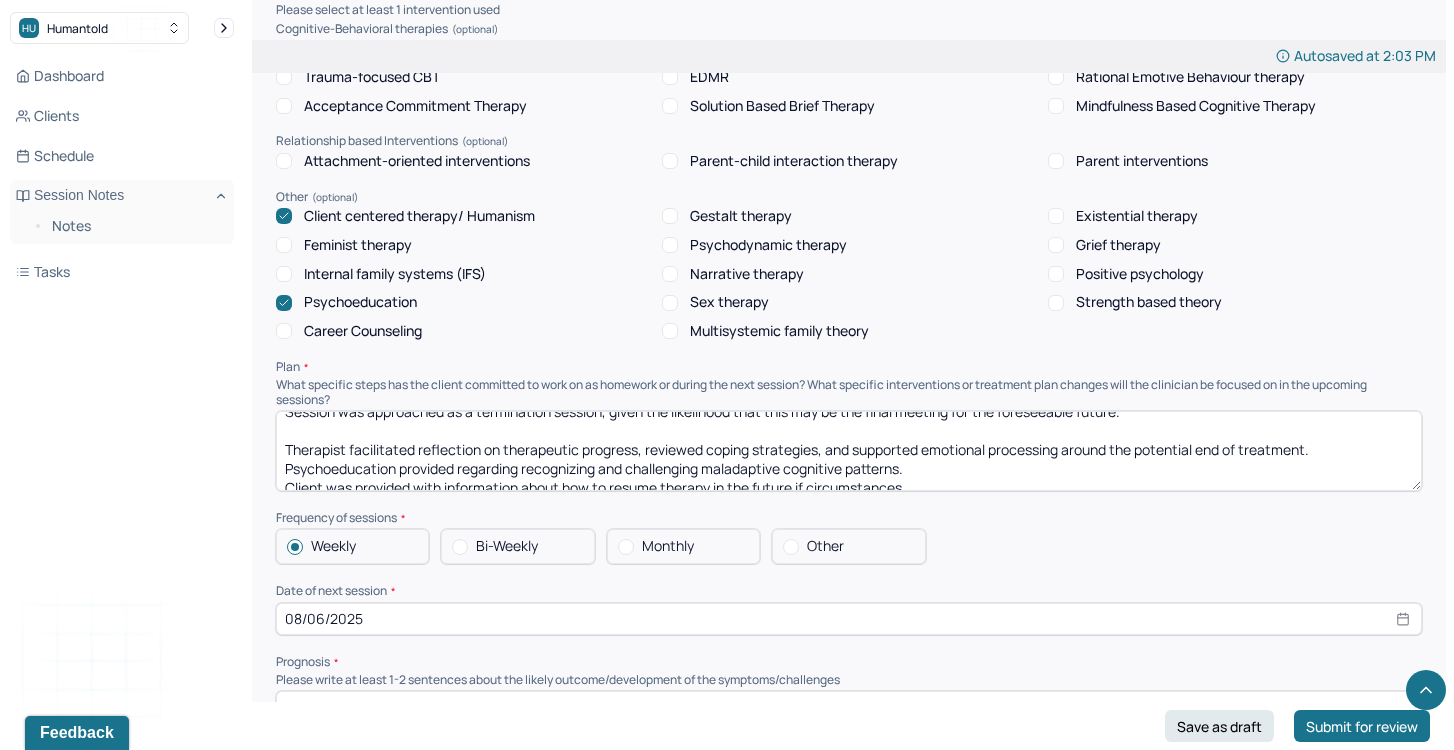 click on "Client was encouraged to contact the billing department to explore out-of-pocket payment options and determine whether continued therapy may be financially feasible.
Session was approached as a termination session, given the likelihood that this may be the final meeting for the foreseeable future.
Therapist facilitated reflection on therapeutic progress, reviewed coping strategies, and supported emotional processing around the potential end of treatment.
Psychoeducation provided regarding recognizing and challenging maladaptive cognitive patterns.
Client was provided with information about how to resume therapy in the future if circumstances" at bounding box center [849, 451] 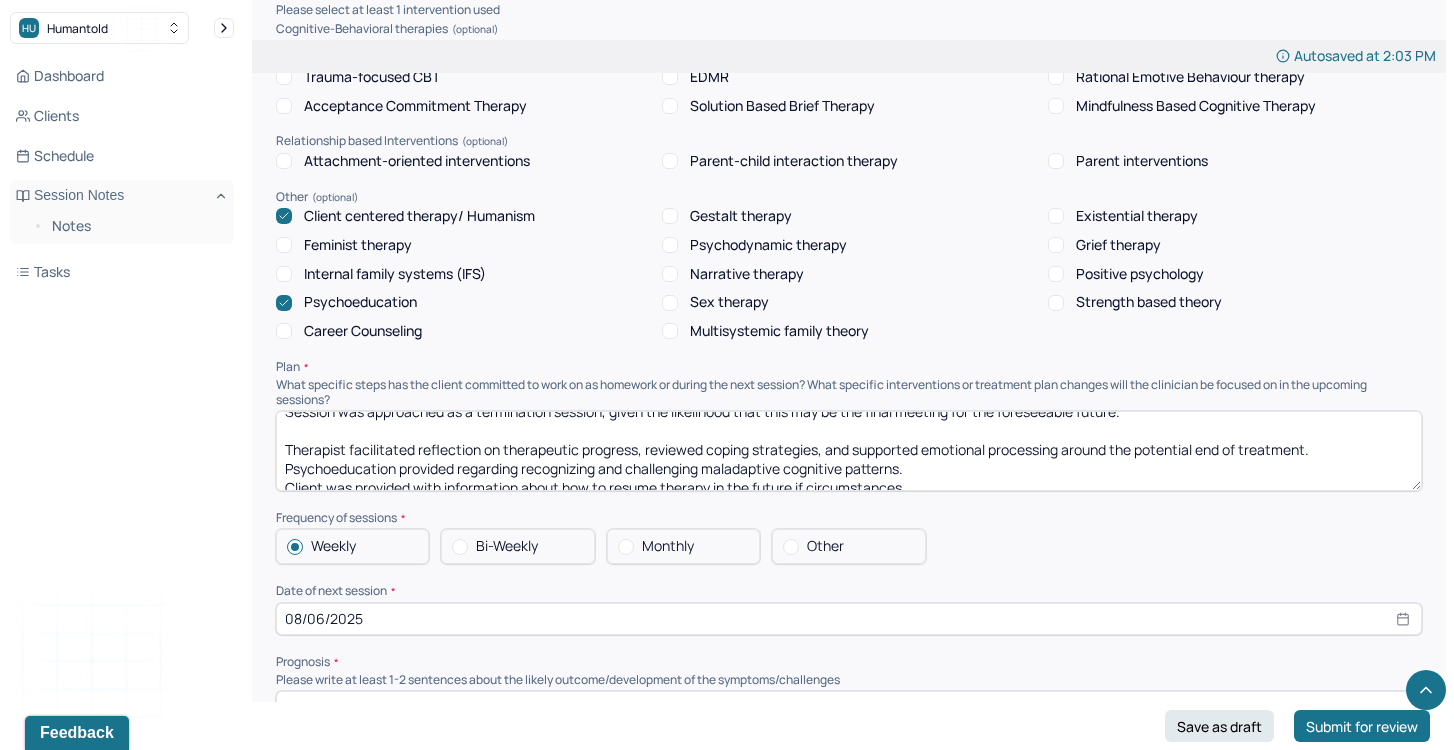 click on "Client was encouraged to contact the billing department to explore out-of-pocket payment options and determine whether continued therapy may be financially feasible.
Session was approached as a termination session, given the likelihood that this may be the final meeting for the foreseeable future.
Therapist facilitated reflection on therapeutic progress, reviewed coping strategies, and supported emotional processing around the potential end of treatment.
Psychoeducation provided regarding recognizing and challenging maladaptive cognitive patterns.
Client was provided with information about how to resume therapy in the future if circumstances" at bounding box center (849, 451) 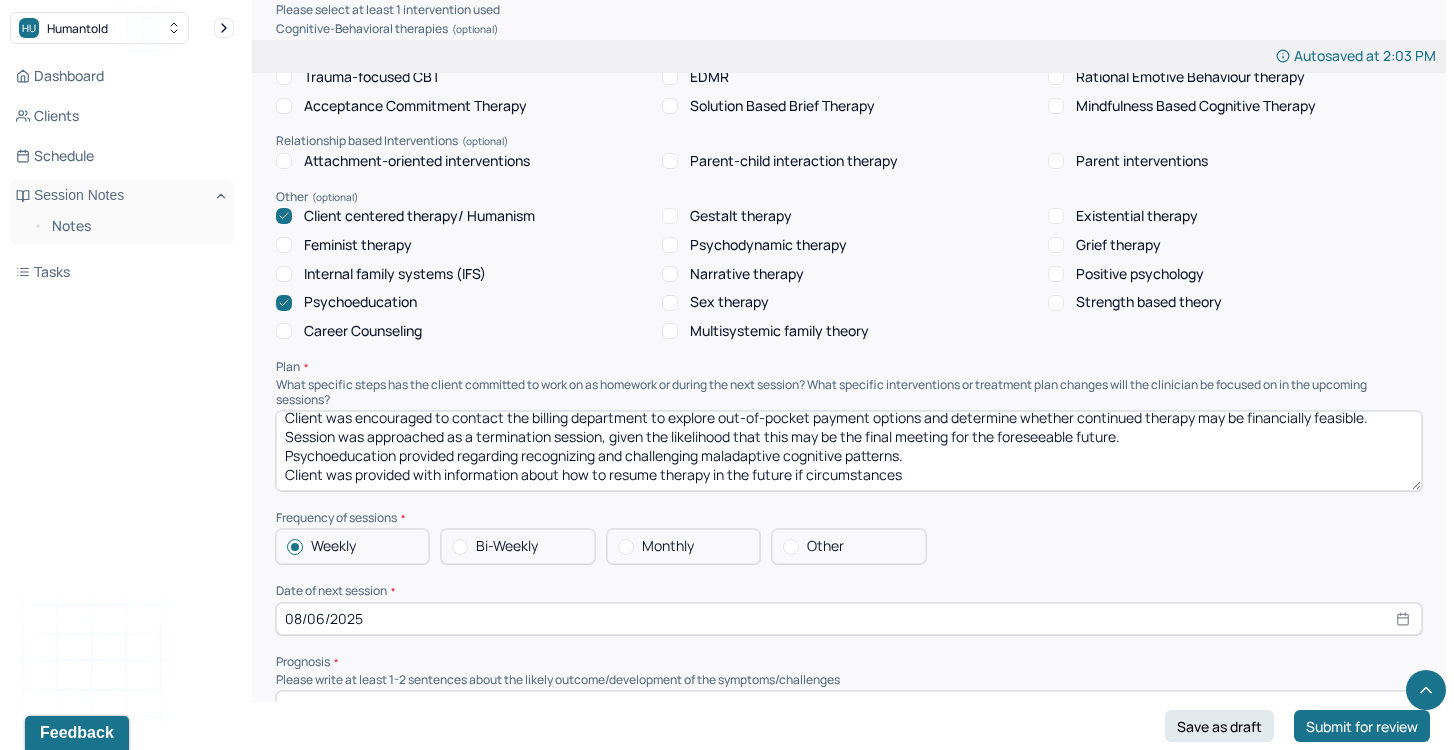 scroll, scrollTop: 9, scrollLeft: 0, axis: vertical 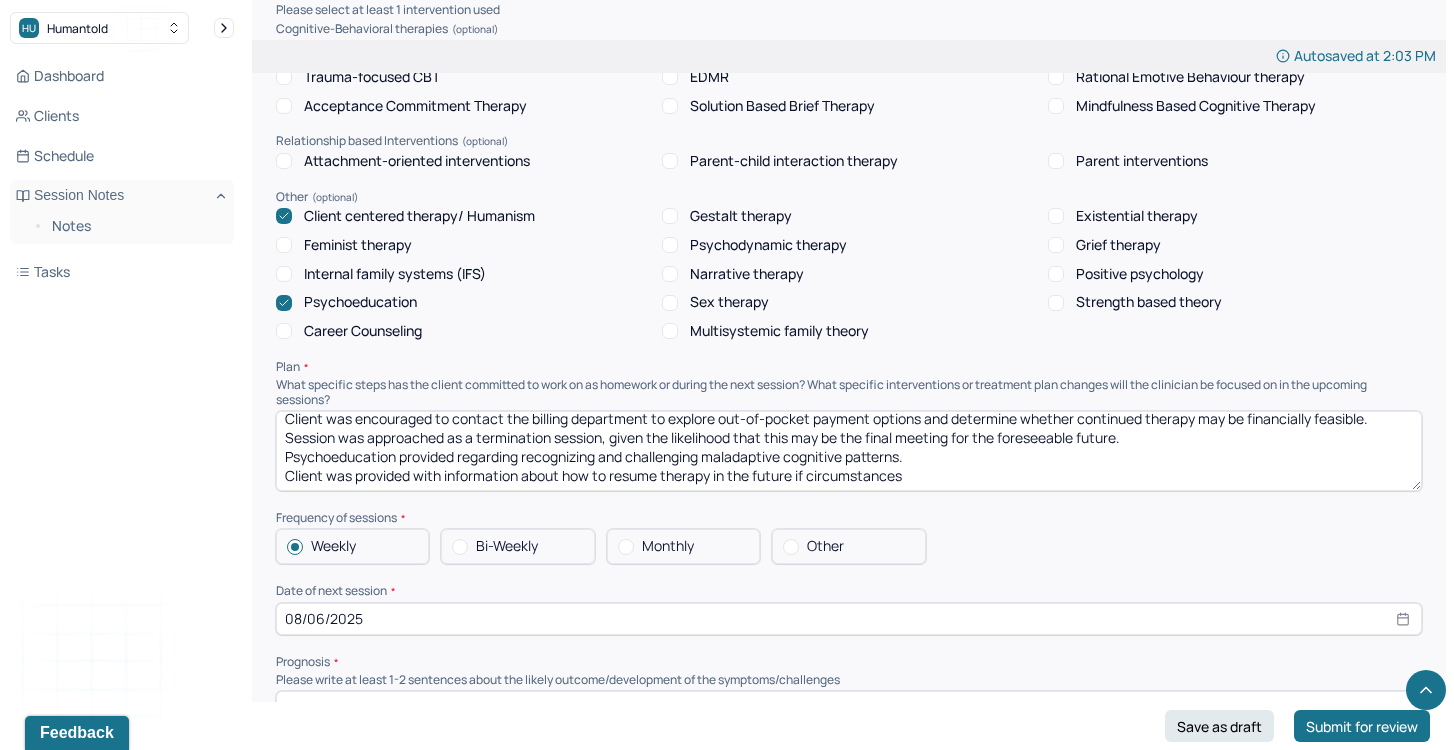 drag, startPoint x: 1068, startPoint y: 453, endPoint x: 236, endPoint y: 448, distance: 832.015 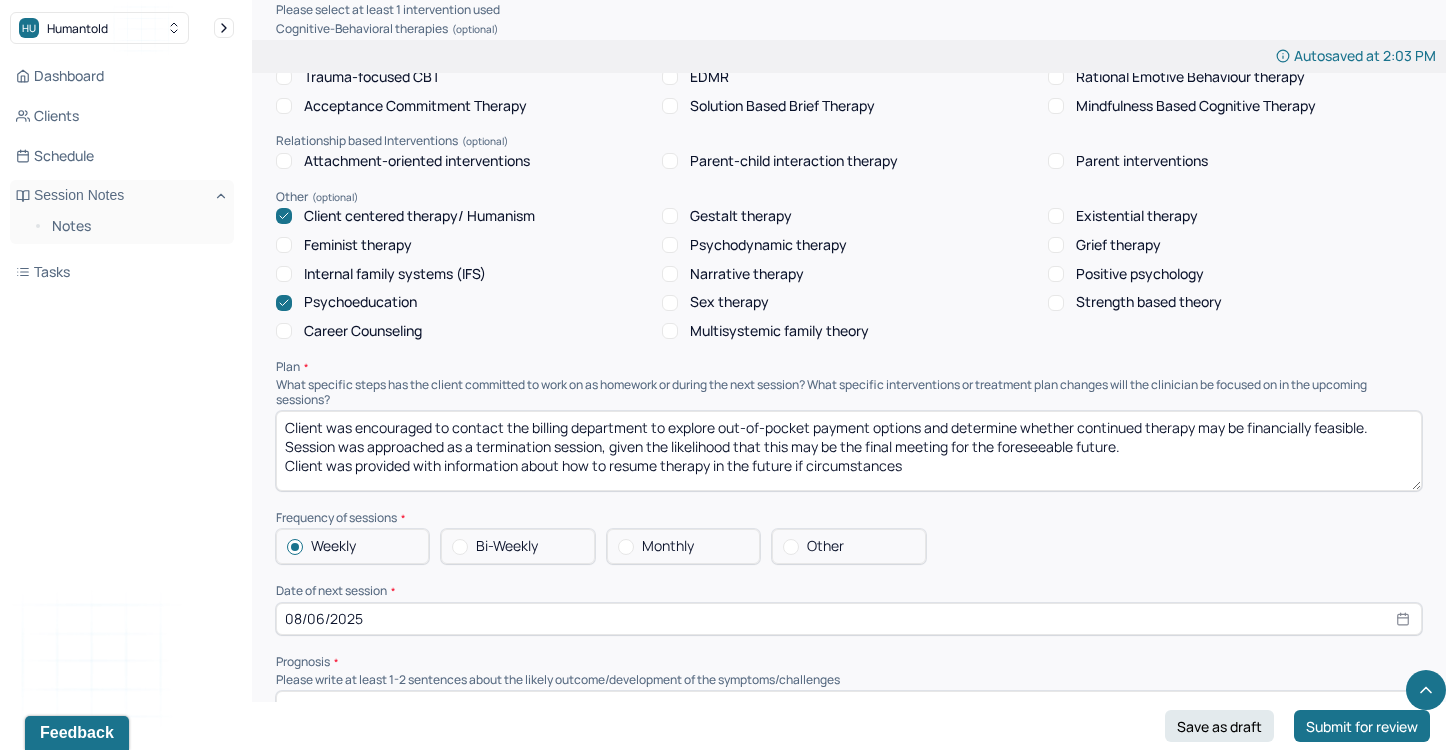 scroll, scrollTop: 0, scrollLeft: 0, axis: both 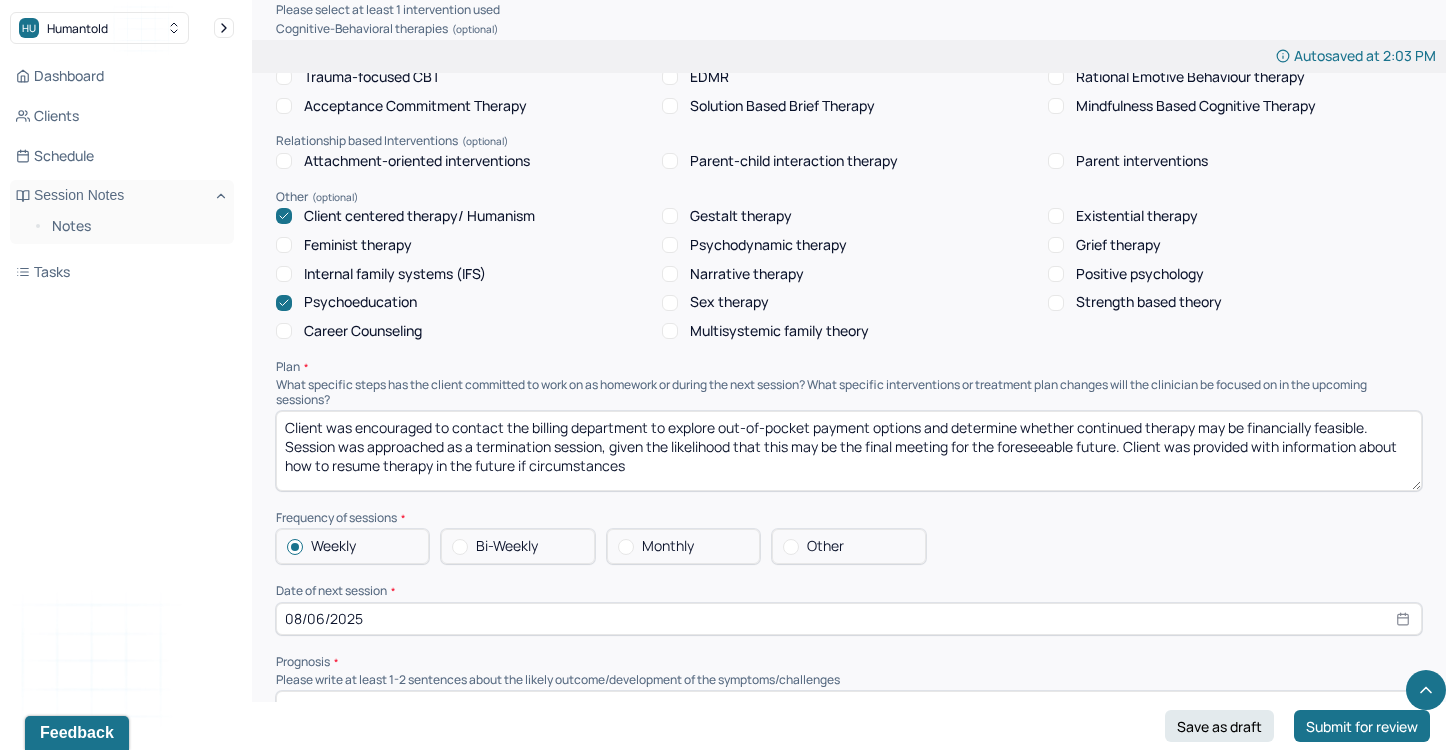 drag, startPoint x: 329, startPoint y: 441, endPoint x: 655, endPoint y: 477, distance: 327.98172 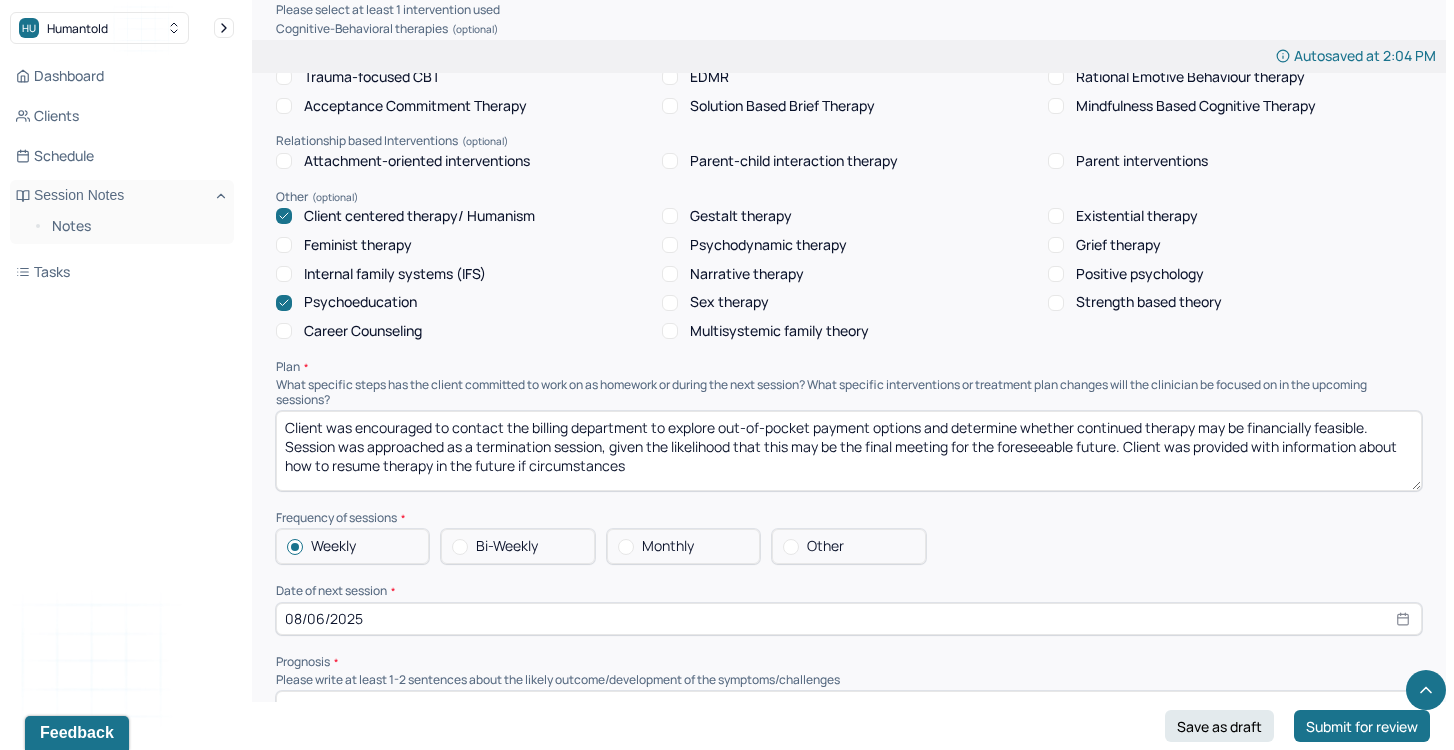 paste on "allow.
No follow-up session scheduled at this time; client will reach out if continuation becomes viable." 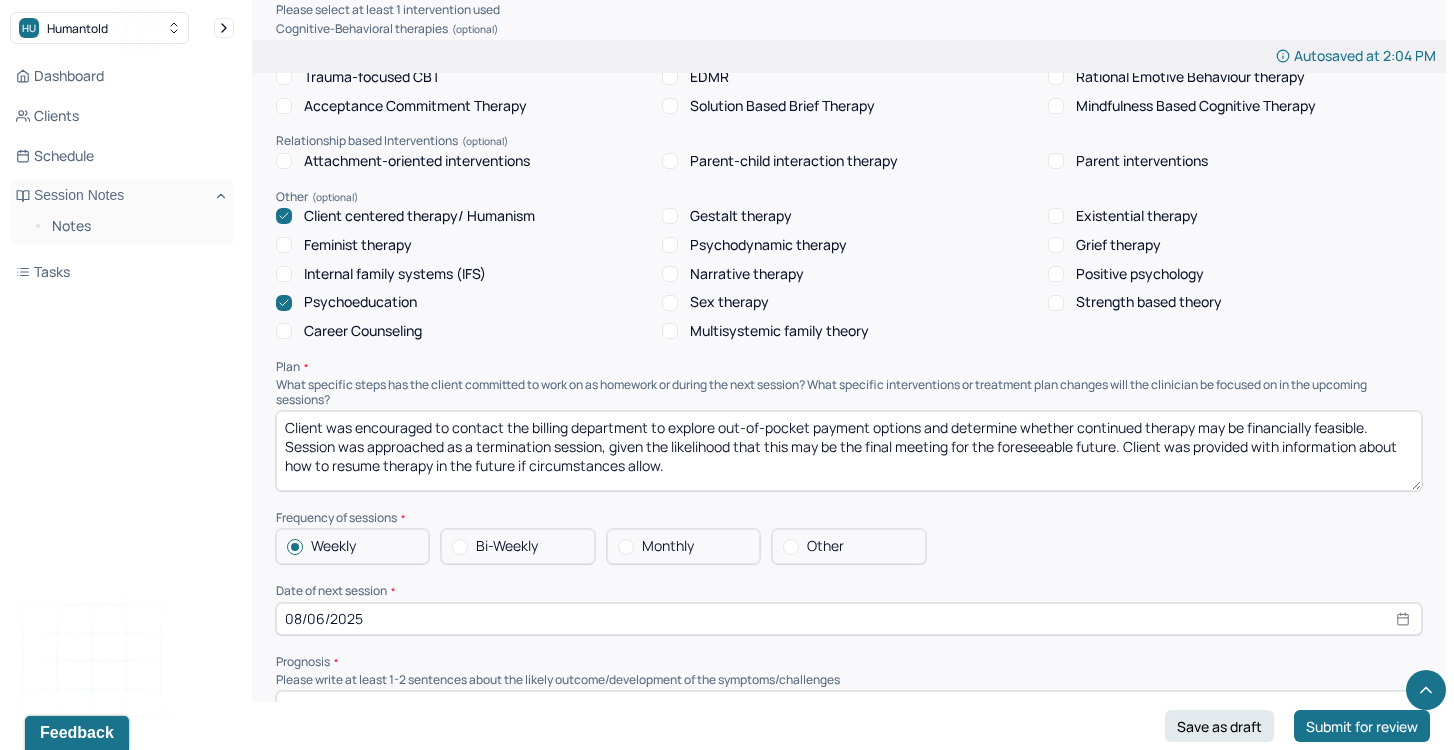 scroll, scrollTop: 22, scrollLeft: 0, axis: vertical 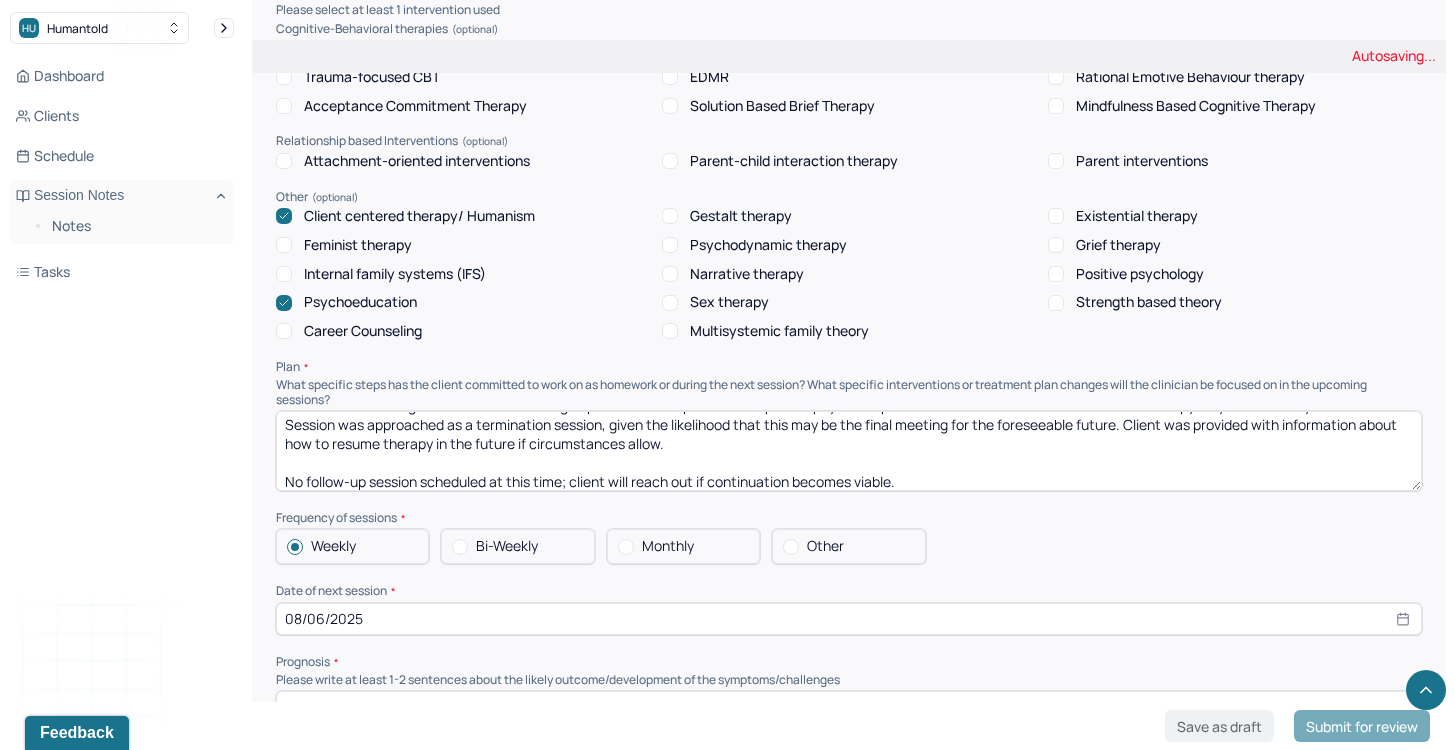 click on "Client was encouraged to contact the billing department to explore out-of-pocket payment options and determine whether continued therapy may be financially feasible.
Session was approached as a termination session, given the likelihood that this may be the final meeting for the foreseeable future. Client was provided with information about how to resume therapy in the future if circumstances" at bounding box center (849, 451) 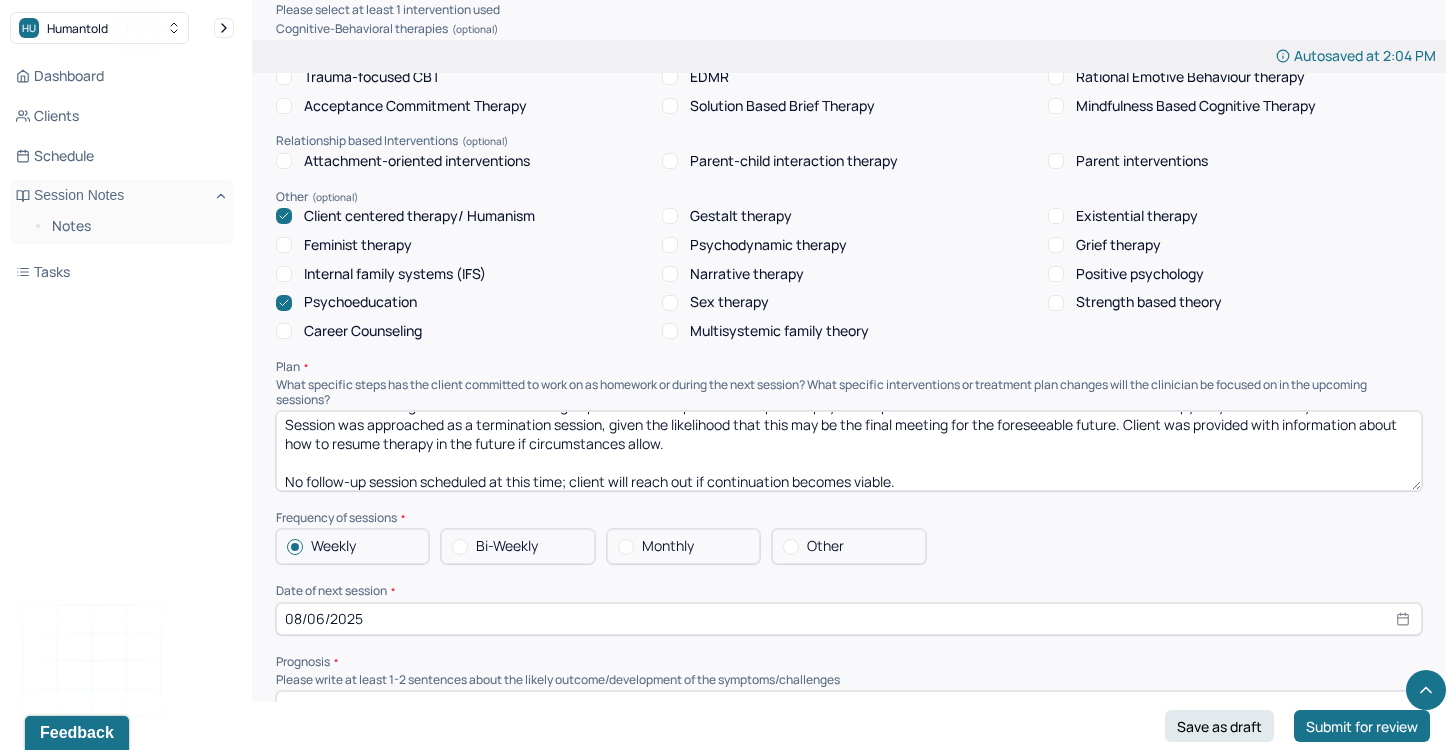 click on "Client was encouraged to contact the billing department to explore out-of-pocket payment options and determine whether continued therapy may be financially feasible.
Session was approached as a termination session, given the likelihood that this may be the final meeting for the foreseeable future. Client was provided with information about how to resume therapy in the future if circumstances" at bounding box center [849, 451] 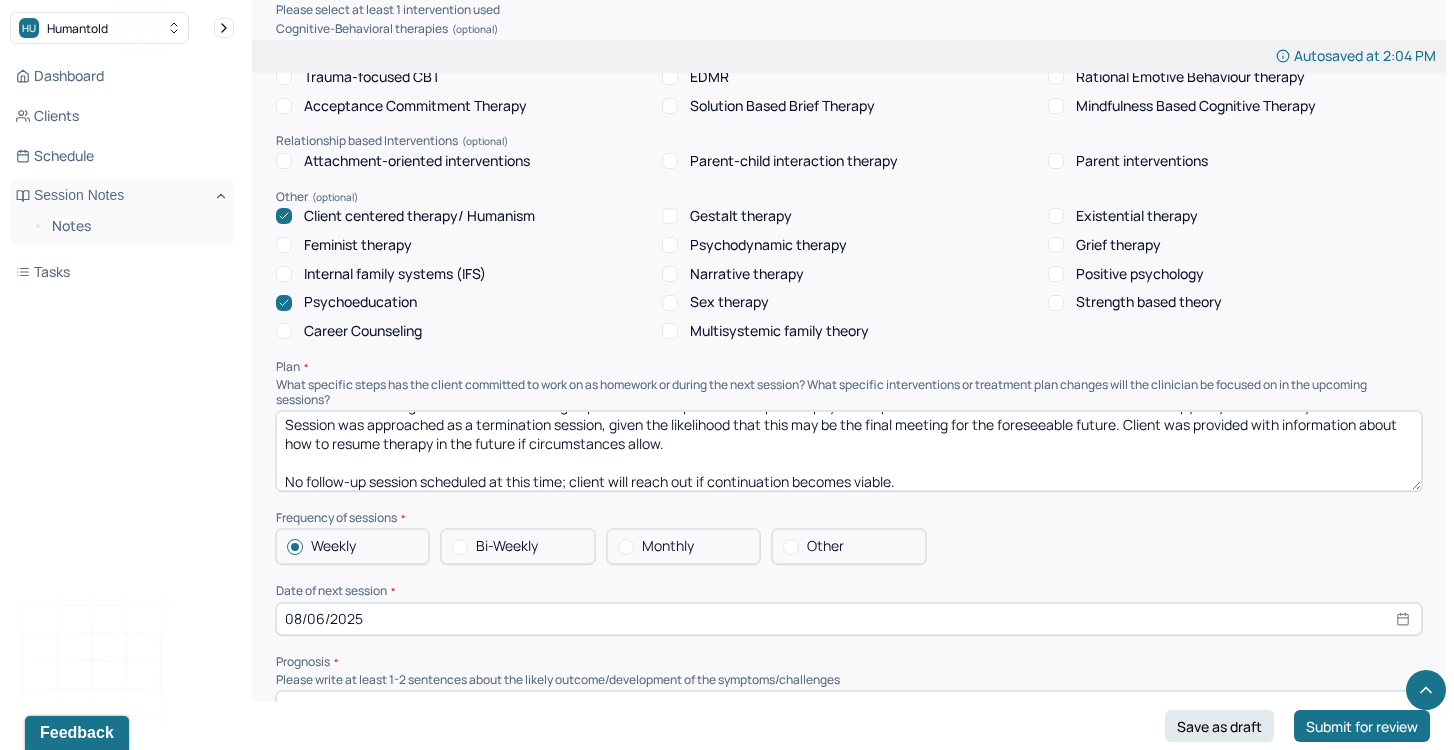 type on "Client was encouraged to contact the billing department to explore out-of-pocket payment options and determine whether continued therapy may be financially feasible.
Session was approached as a termination session, given the likelihood that this may be the final meeting for the foreseeable future. Client was provided with information about how to resume therapy in the future if circumstances allow.
No follow-up session scheduled at this time; client will reach out if continuation becomes viable." 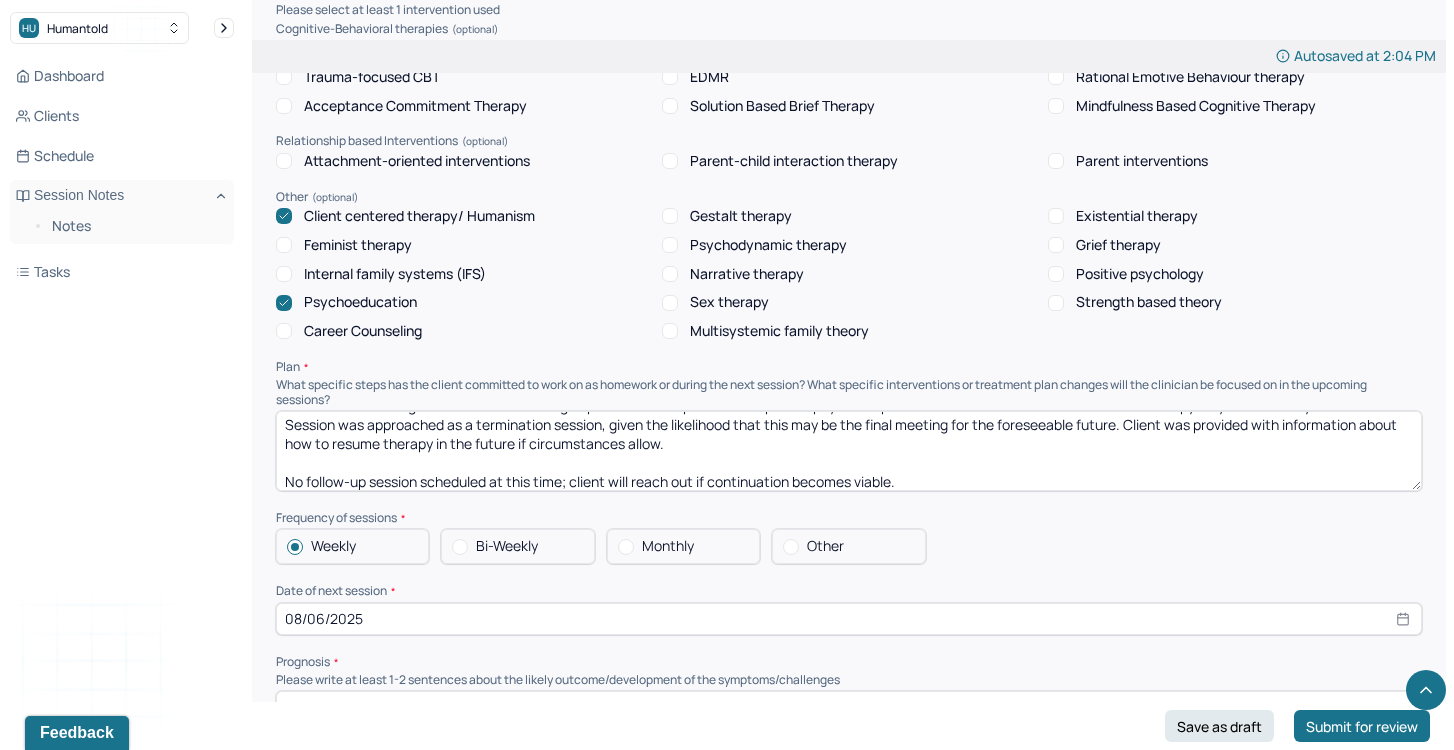 click on "Other" at bounding box center (848, 546) 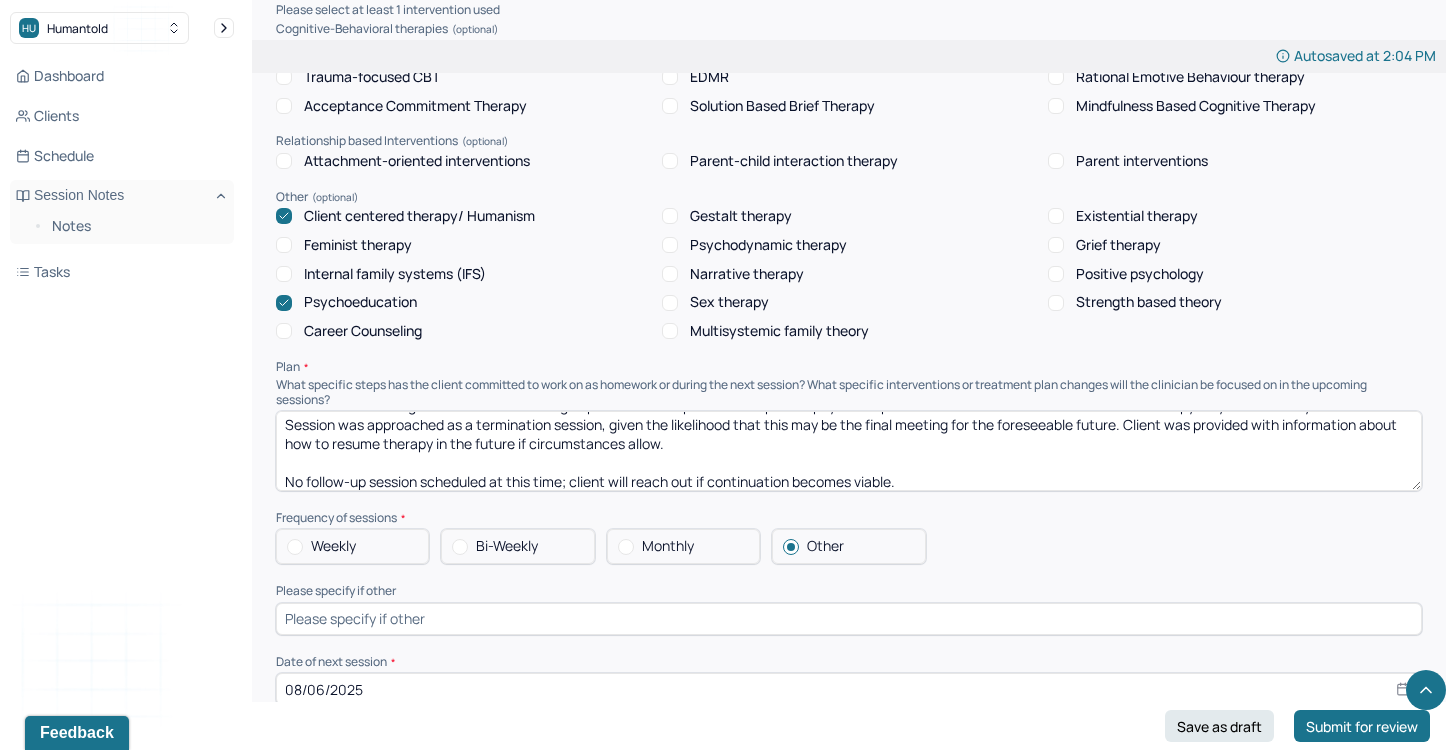 click on "Client was encouraged to contact the billing department to explore out-of-pocket payment options and determine whether continued therapy may be financially feasible.
Session was approached as a termination session, given the likelihood that this may be the final meeting for the foreseeable future. Client was provided with information about how to resume therapy in the future if circumstances allow.
No follow-up session scheduled at this time; client will reach out if continuation becomes viable." at bounding box center [849, 451] 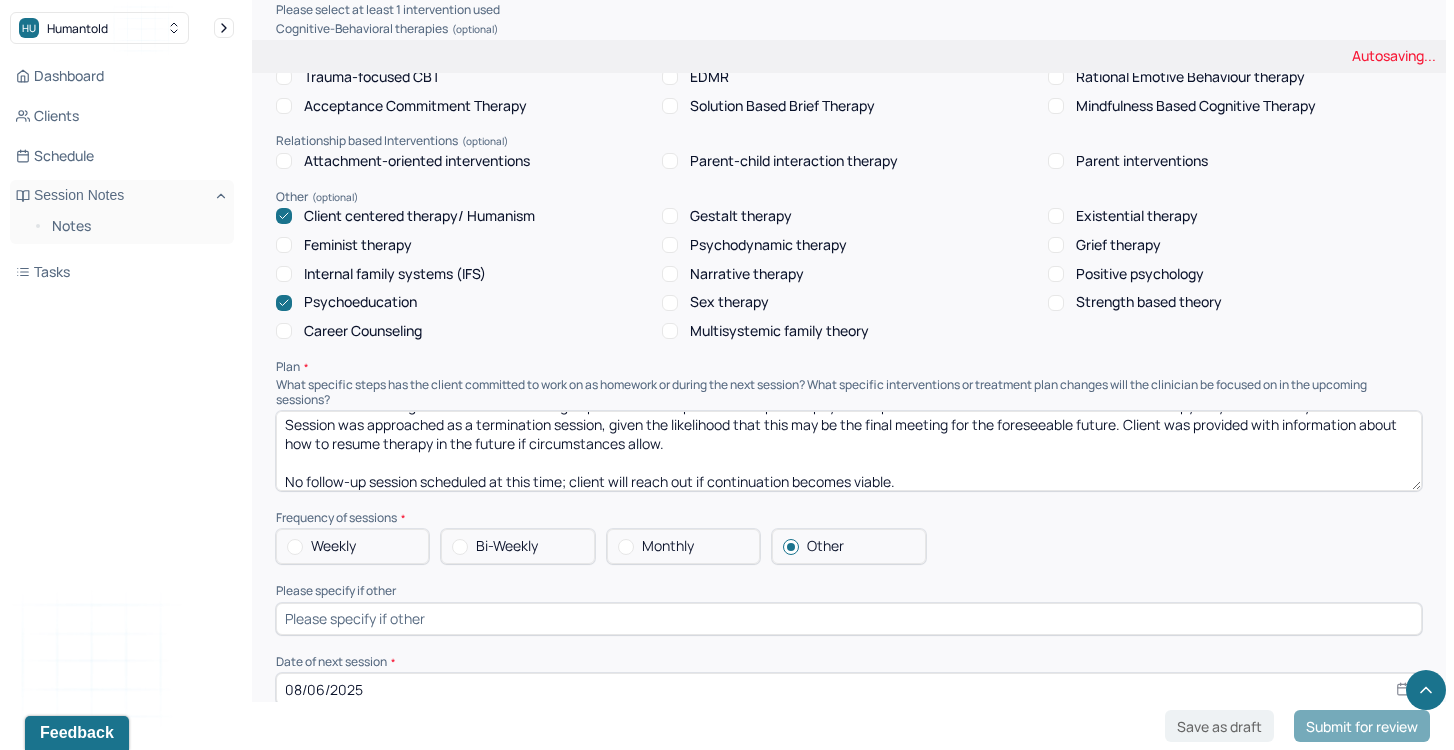 click on "Client was encouraged to contact the billing department to explore out-of-pocket payment options and determine whether continued therapy may be financially feasible.
Session was approached as a termination session, given the likelihood that this may be the final meeting for the foreseeable future. Client was provided with information about how to resume therapy in the future if circumstances allow.
No follow-up session scheduled at this time; client will reach out if continuation becomes viable." at bounding box center [849, 451] 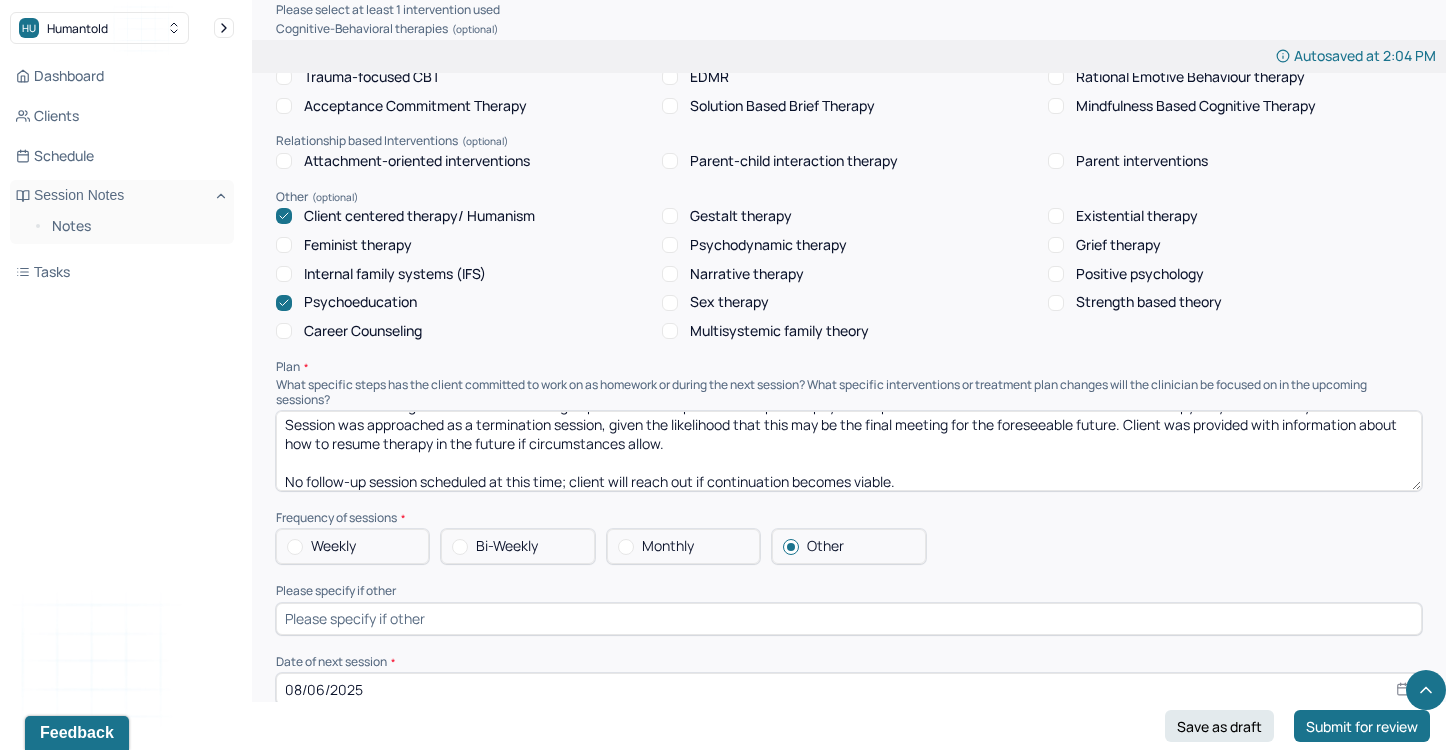 drag, startPoint x: 462, startPoint y: 594, endPoint x: 462, endPoint y: 606, distance: 12 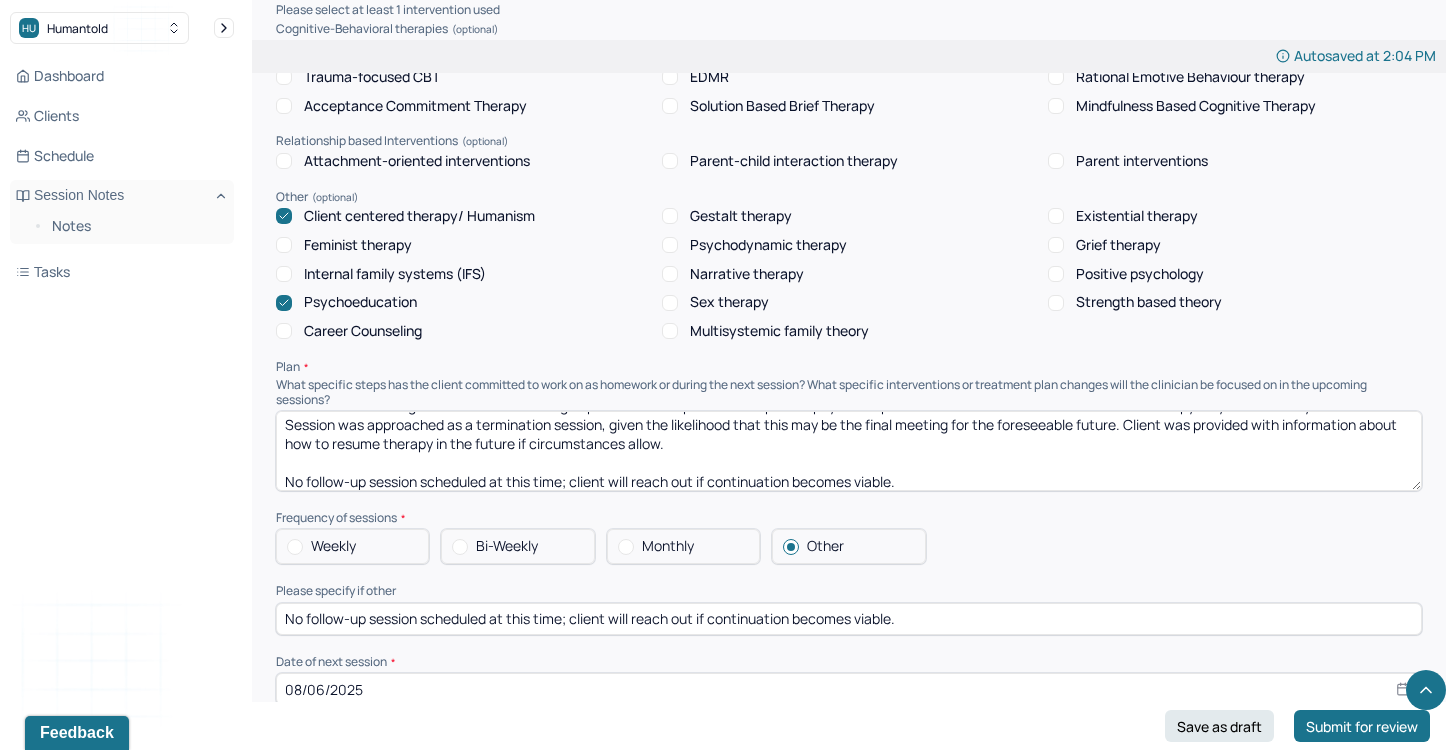 drag, startPoint x: 467, startPoint y: 616, endPoint x: 944, endPoint y: 616, distance: 477 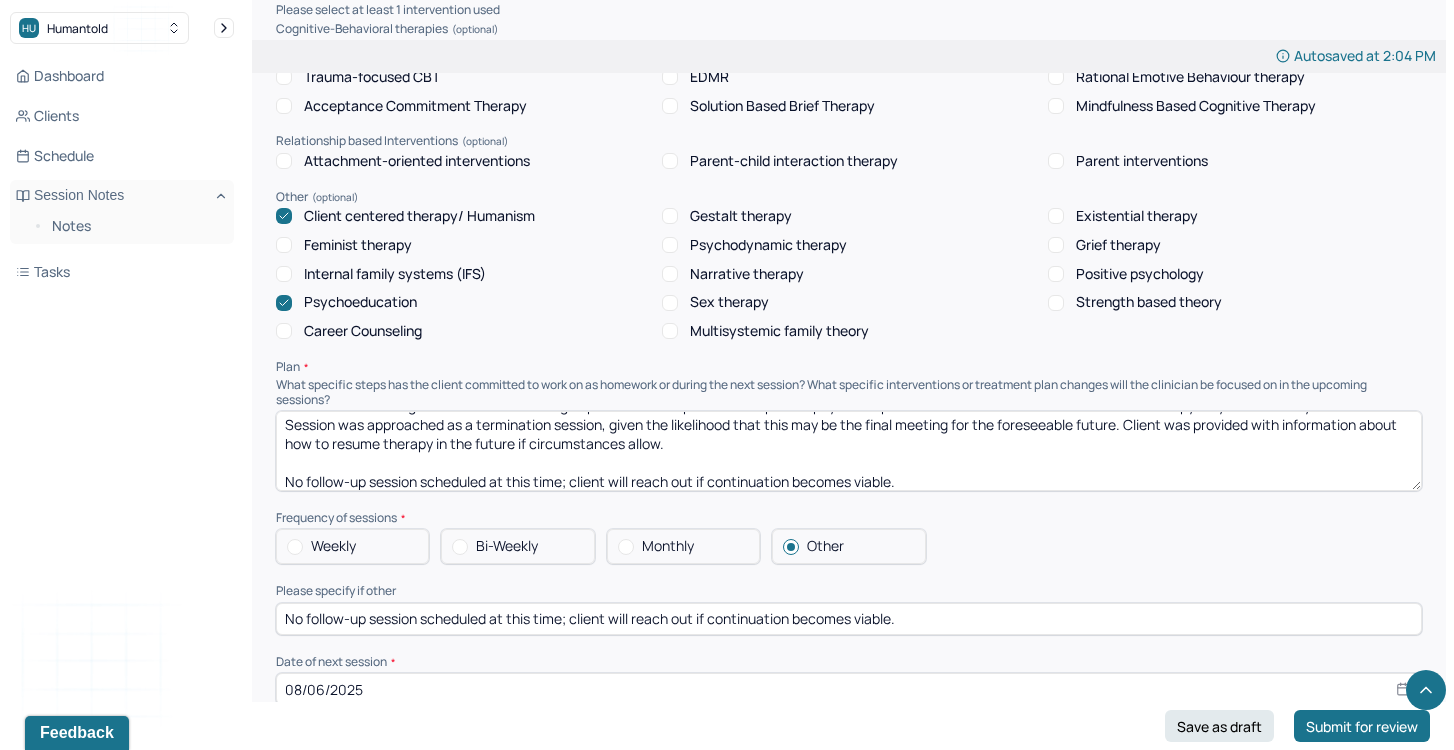 click on "No follow-up session scheduled at this time; client will reach out if continuation becomes viable." at bounding box center [849, 619] 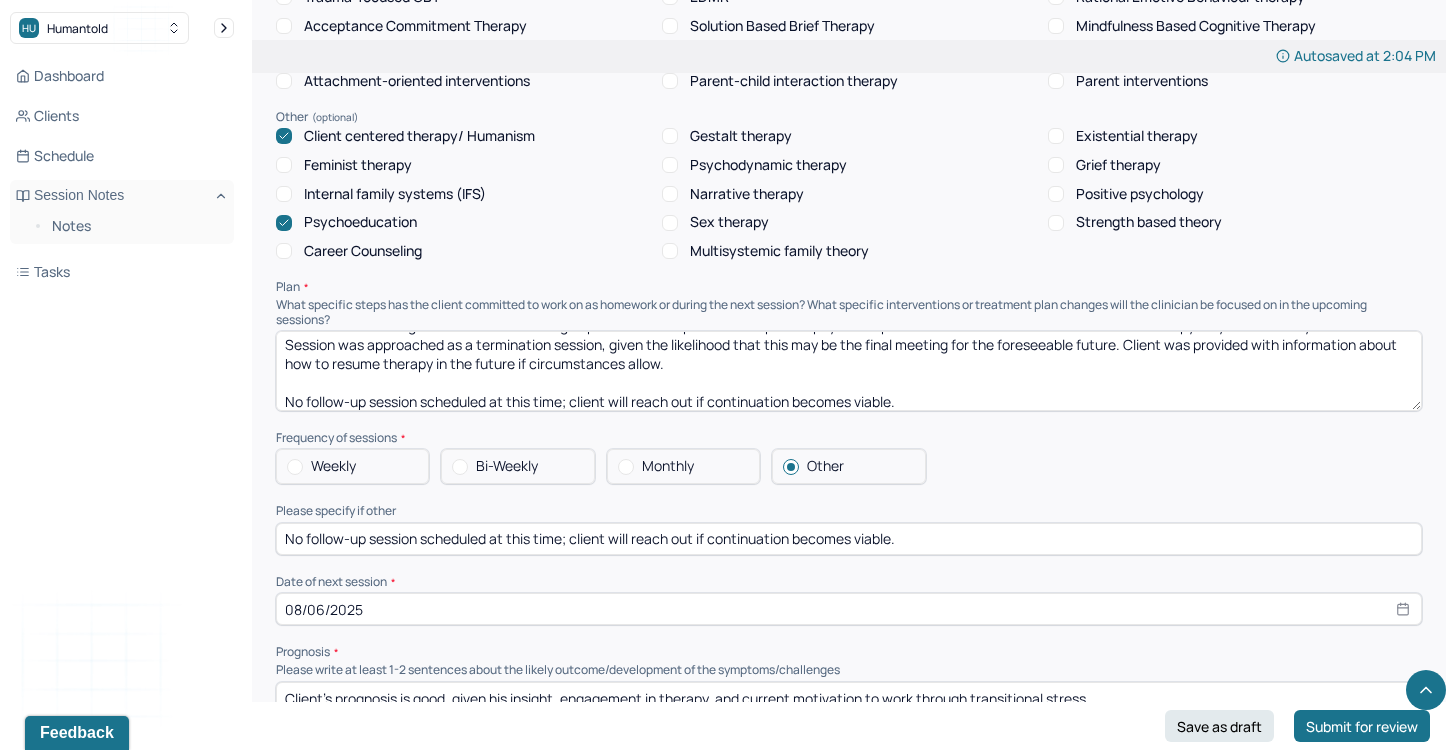 scroll, scrollTop: 1842, scrollLeft: 0, axis: vertical 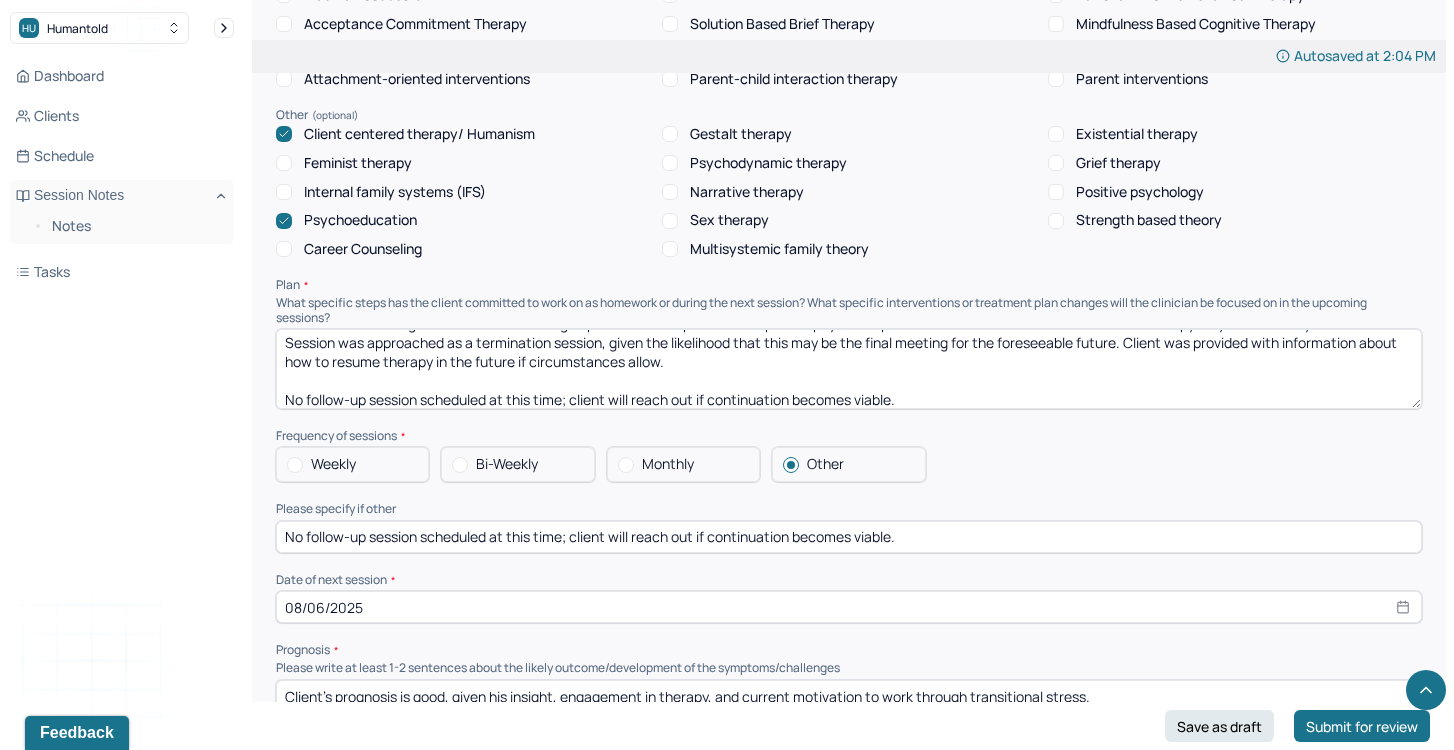 type on "No follow-up session scheduled at this time; client will reach out if continuation becomes viable." 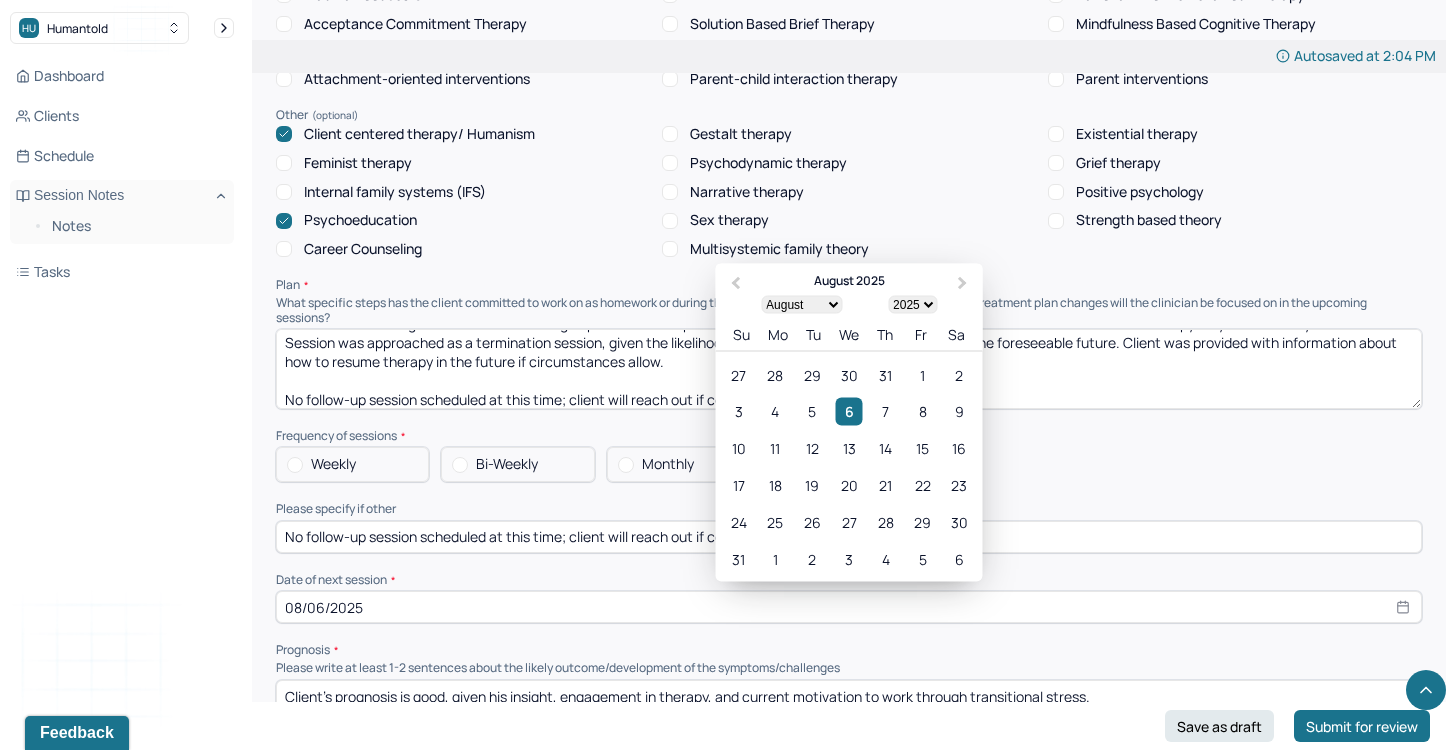 click on "08/06/2025" at bounding box center (849, 607) 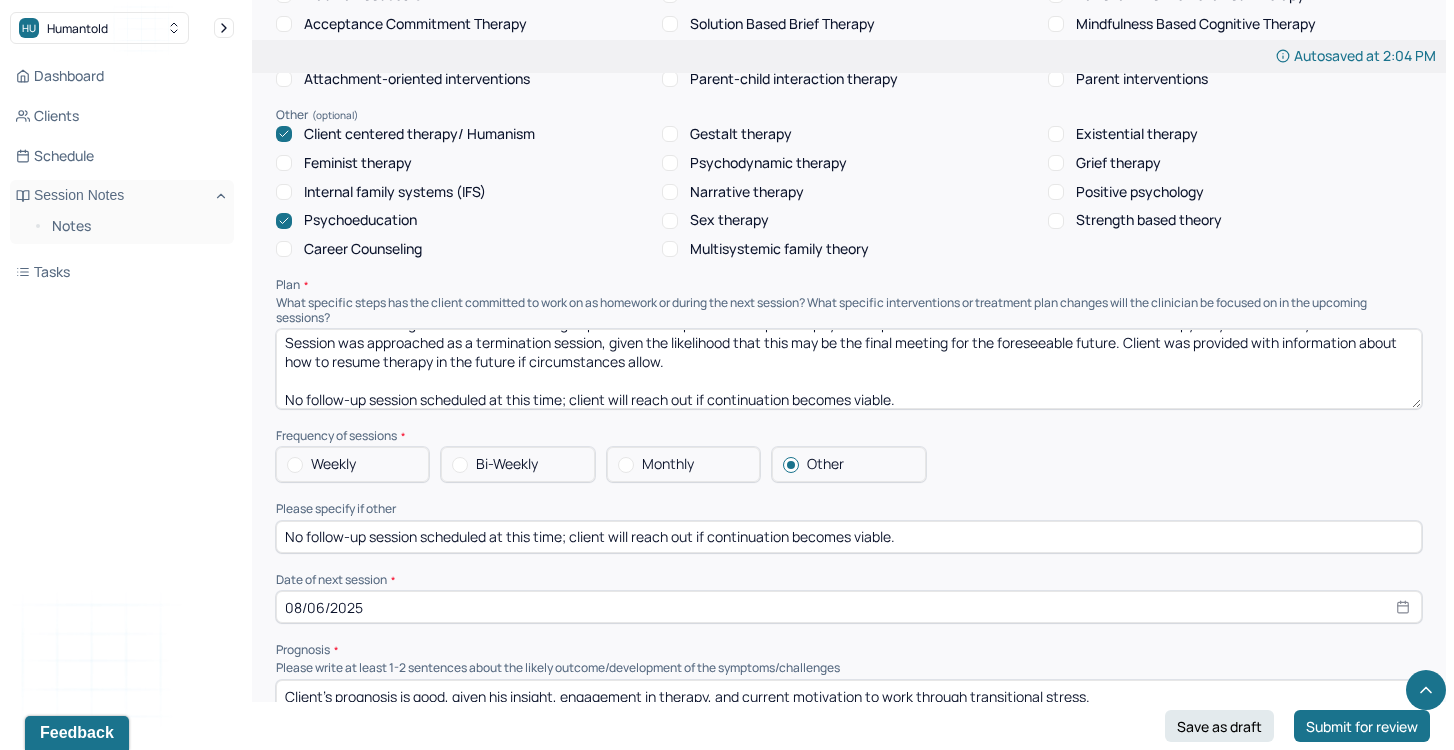 click on "Date of next session *" at bounding box center (849, 580) 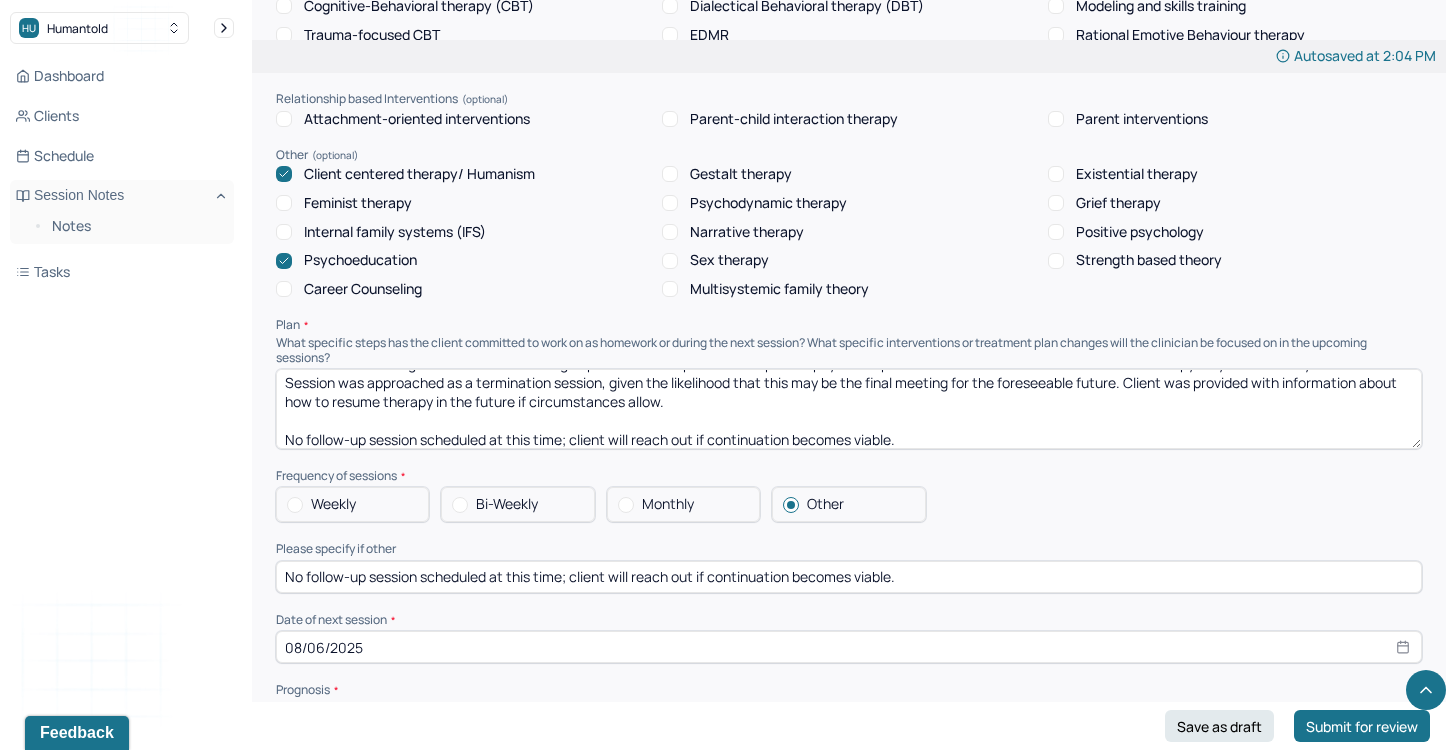 scroll, scrollTop: 1793, scrollLeft: 0, axis: vertical 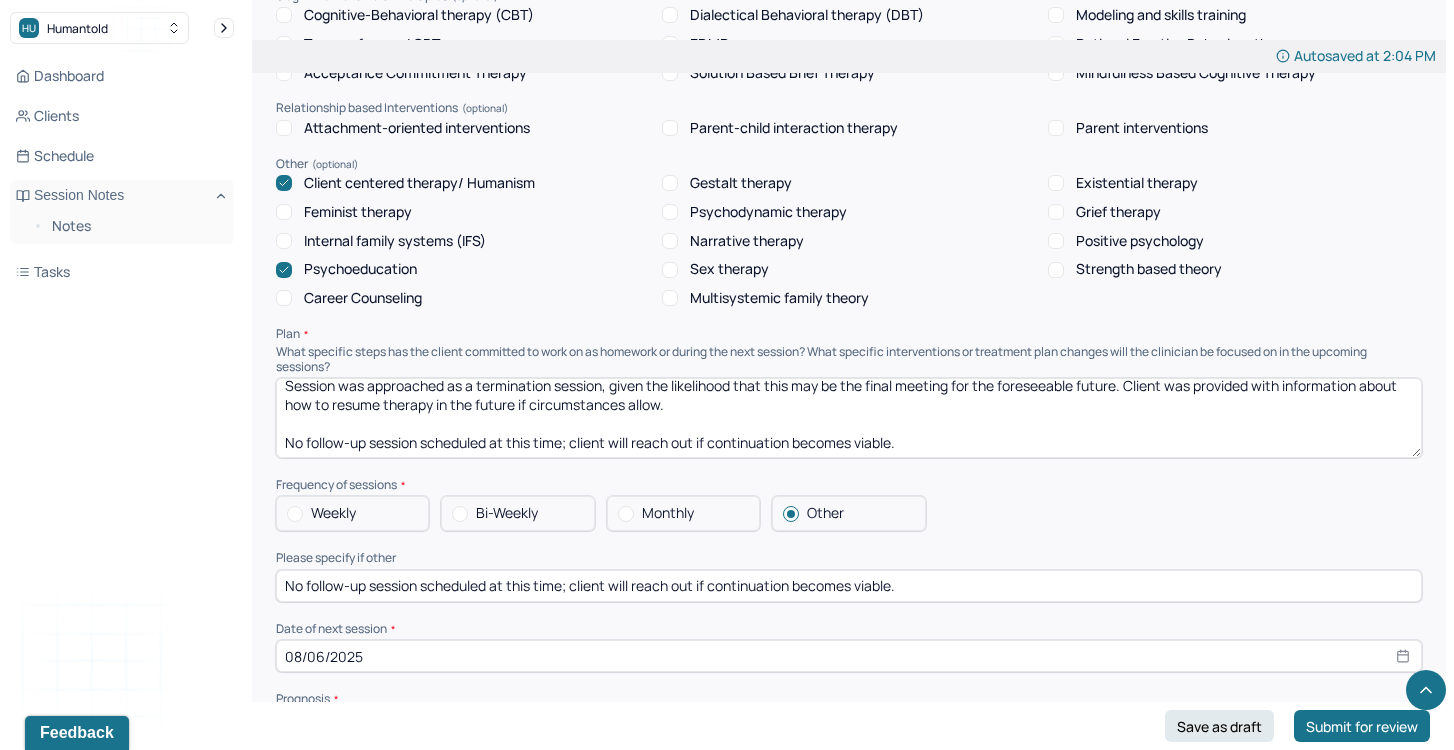 drag, startPoint x: 287, startPoint y: 441, endPoint x: 936, endPoint y: 450, distance: 649.0624 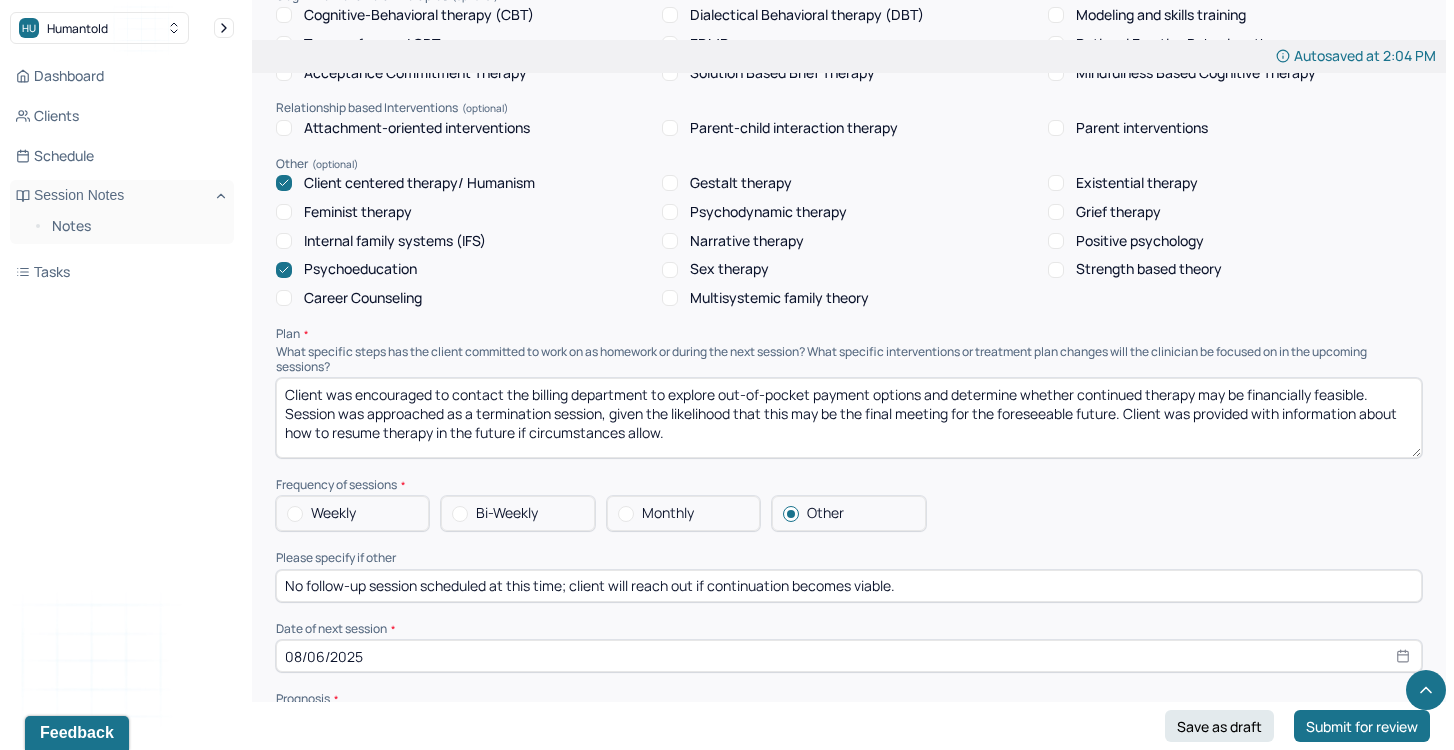 scroll, scrollTop: 0, scrollLeft: 0, axis: both 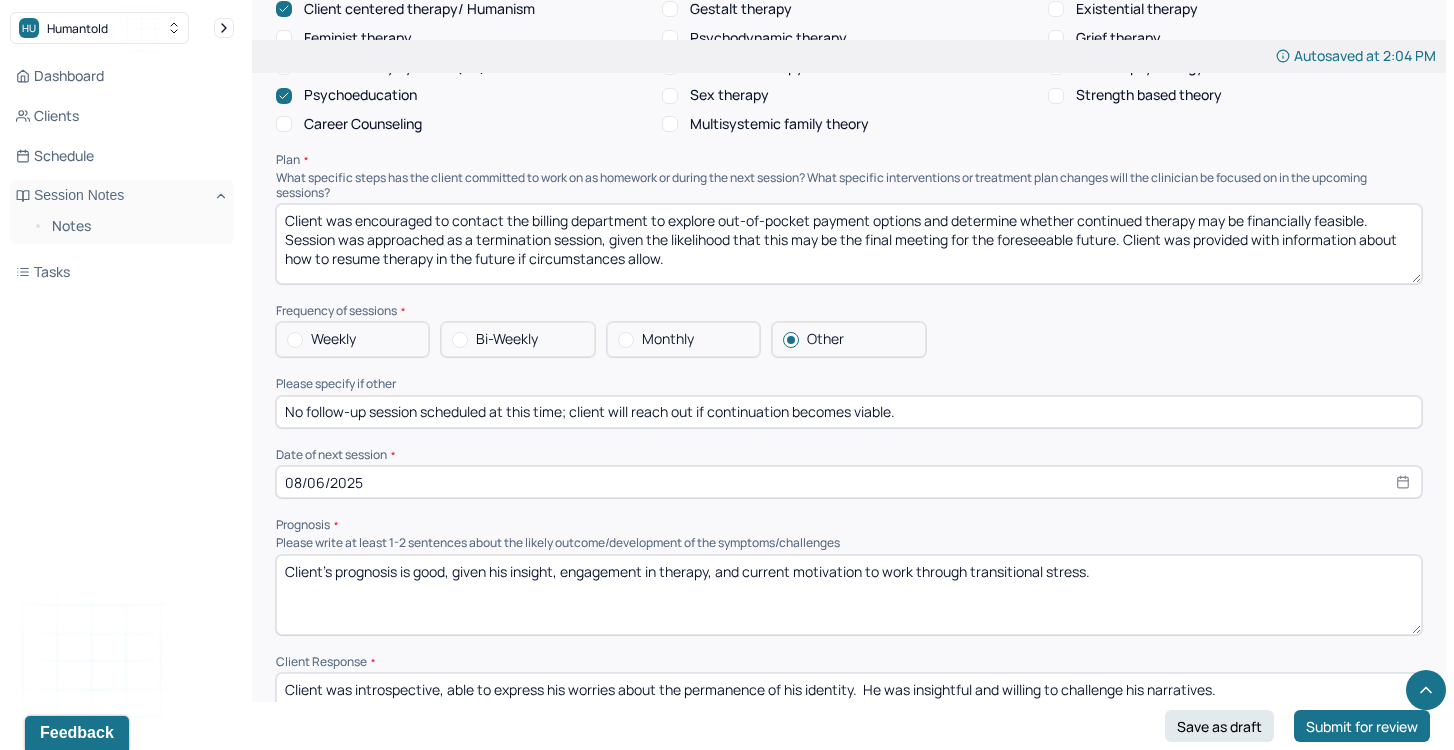 type on "Client was encouraged to contact the billing department to explore out-of-pocket payment options and determine whether continued therapy may be financially feasible.
Session was approached as a termination session, given the likelihood that this may be the final meeting for the foreseeable future. Client was provided with information about how to resume therapy in the future if circumstances allow." 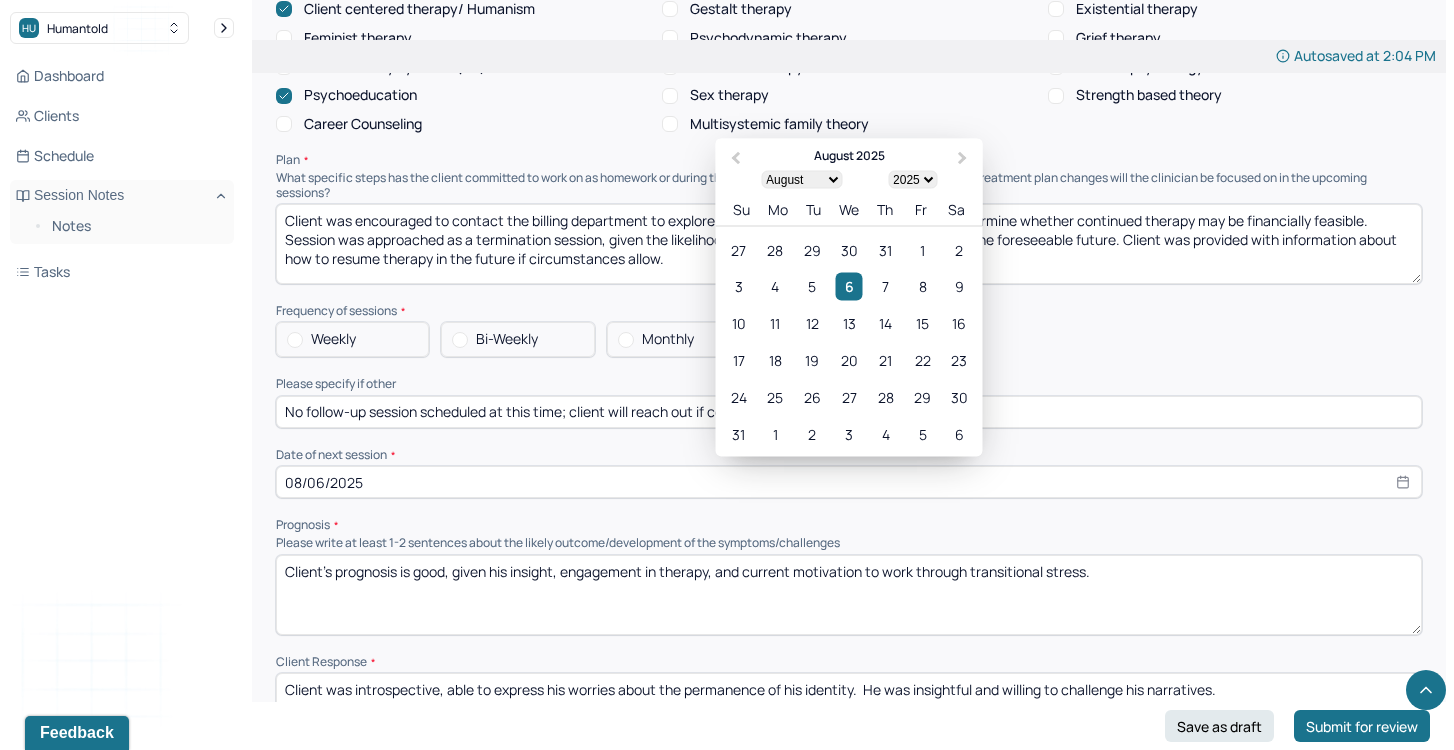click on "08/06/2025" at bounding box center [849, 482] 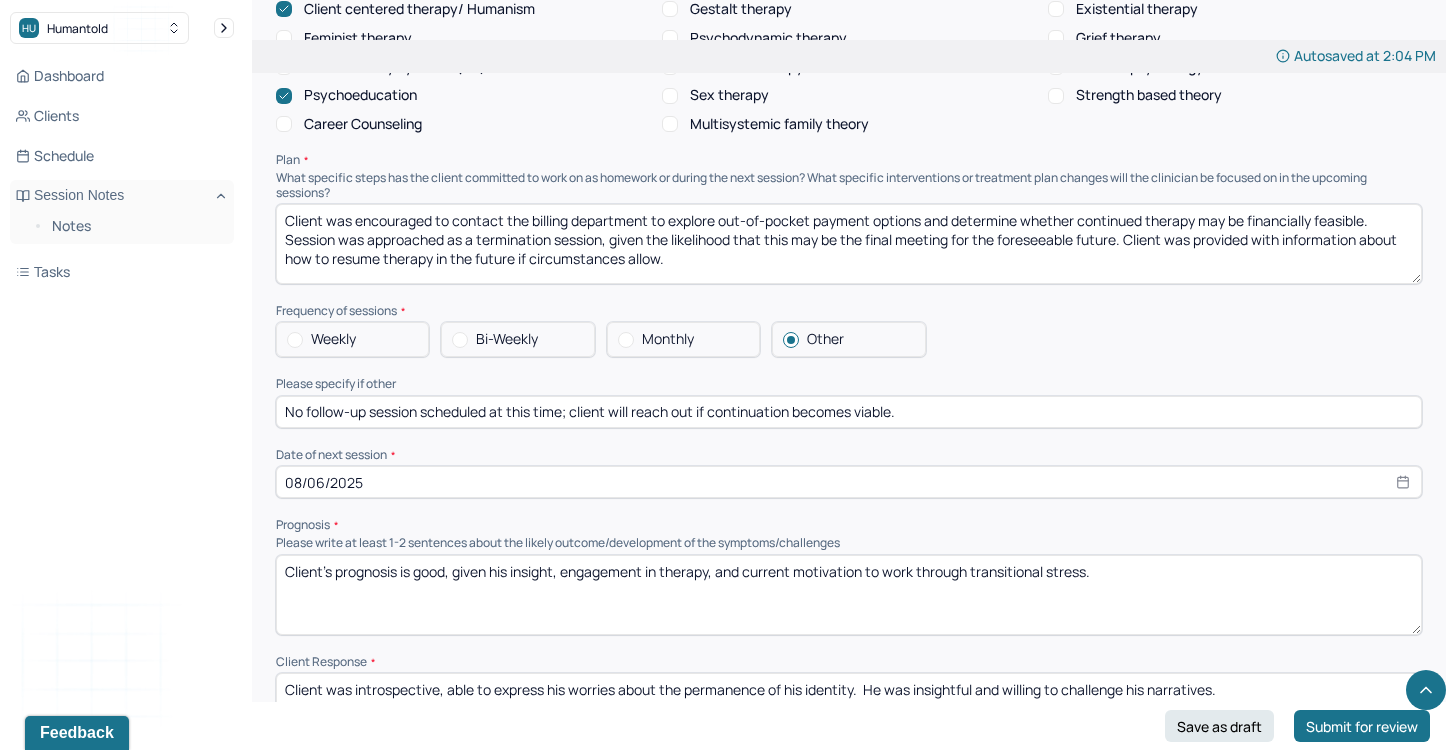 click on "No follow-up session scheduled at this time; client will reach out if continuation becomes viable." at bounding box center (849, 412) 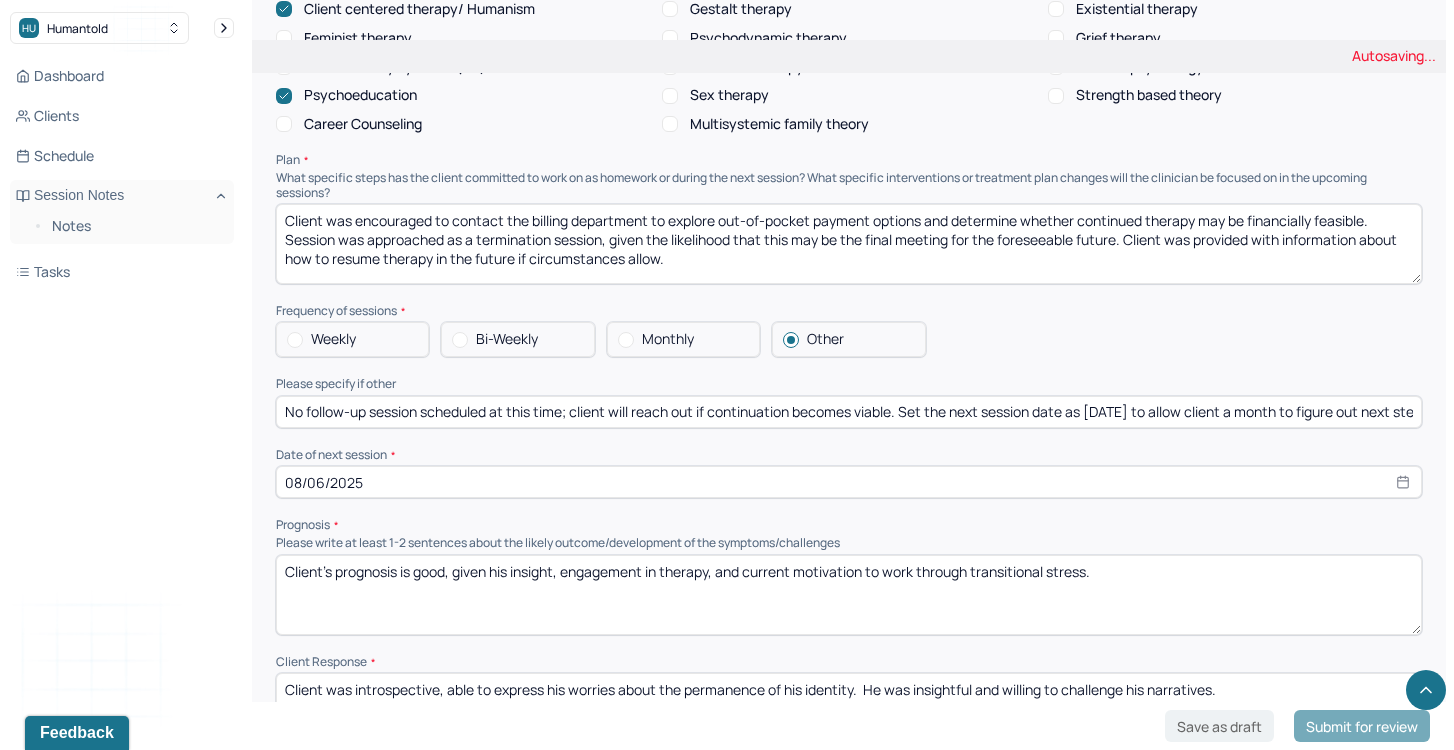 click on "No follow-up session scheduled at this time; client will reach out if continuation becomes viable. Set the next session date as [DATE] to allow client a month to figure out next steps." at bounding box center (849, 412) 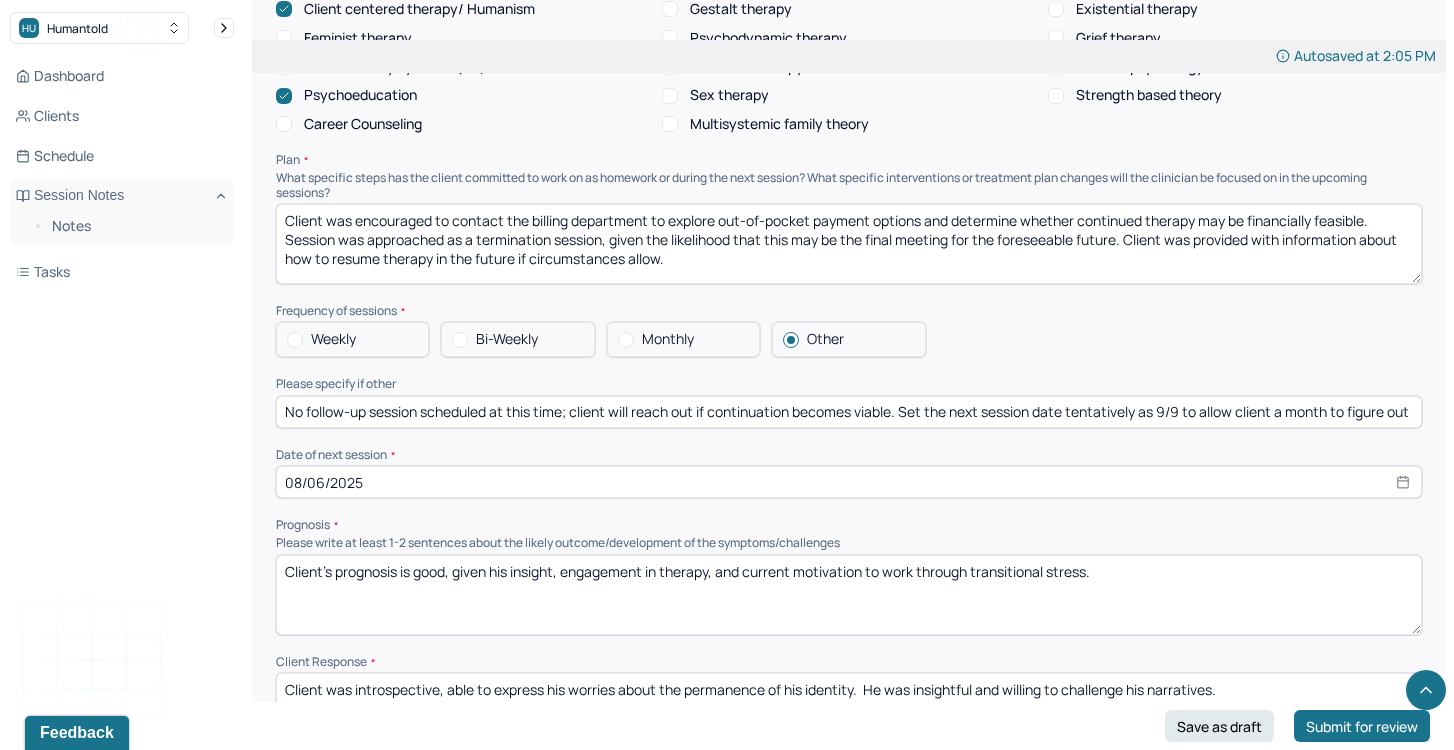 scroll, scrollTop: 0, scrollLeft: 72, axis: horizontal 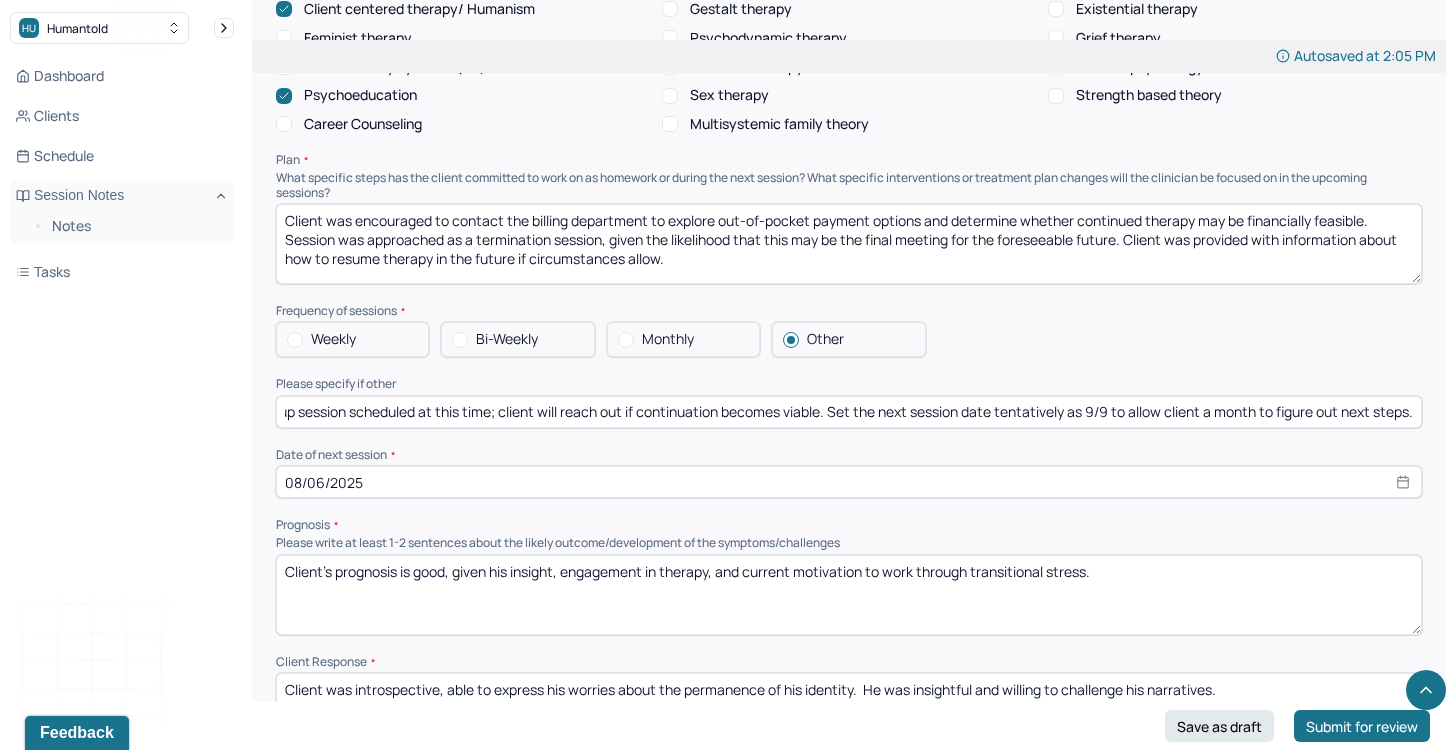 drag, startPoint x: 1361, startPoint y: 412, endPoint x: 1443, endPoint y: 412, distance: 82 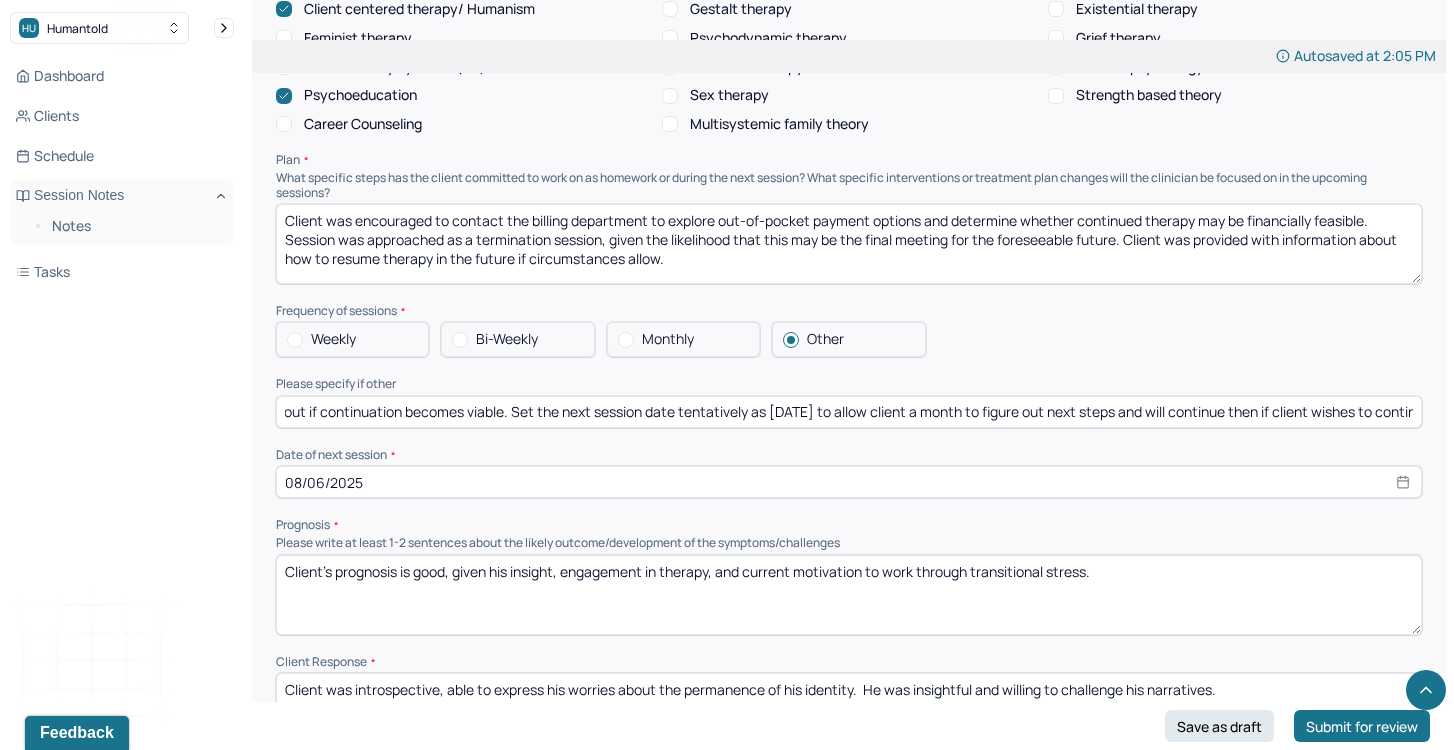 scroll, scrollTop: 0, scrollLeft: 391, axis: horizontal 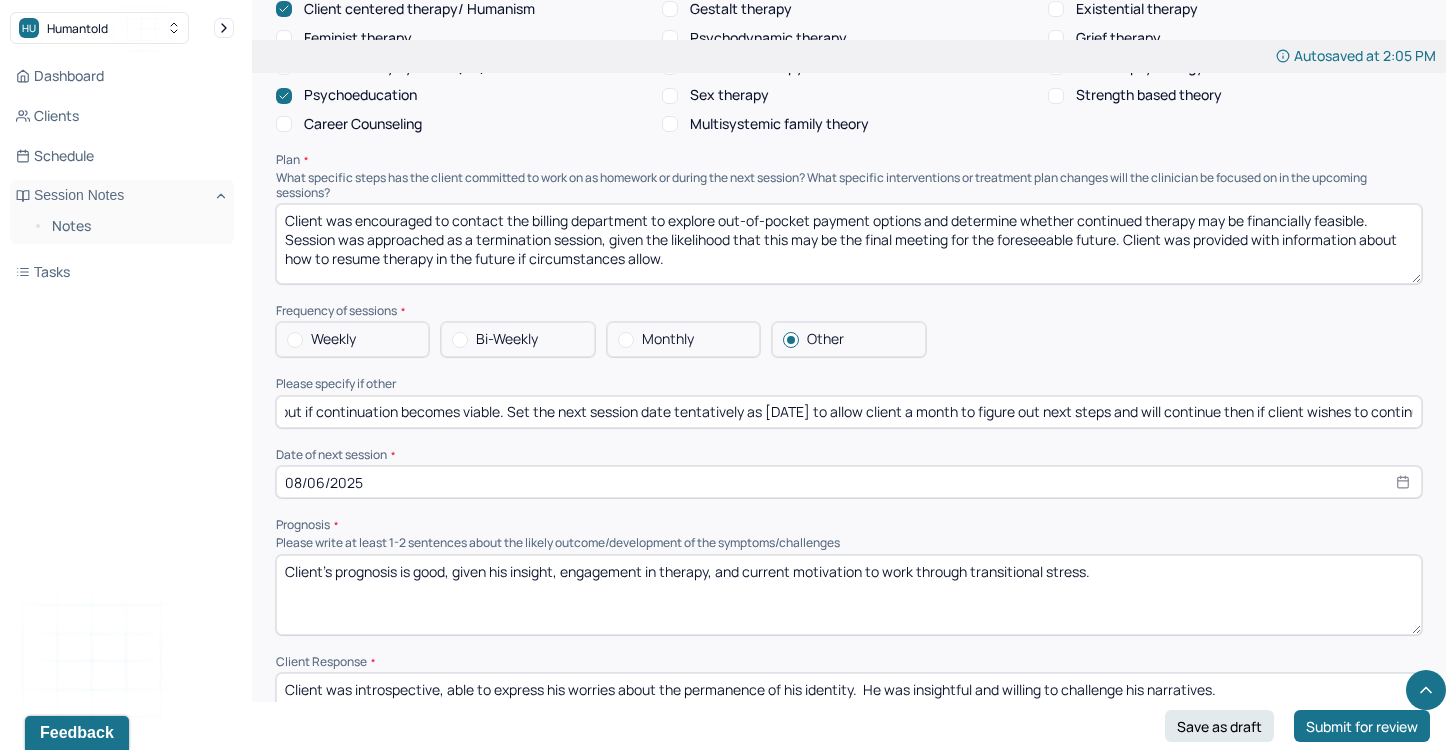 type on "No follow-up session scheduled at this time; client will reach out if continuation becomes viable. Set the next session date tentatively as [DATE] to allow client a month to figure out next steps and will continue then if client wishes to continue." 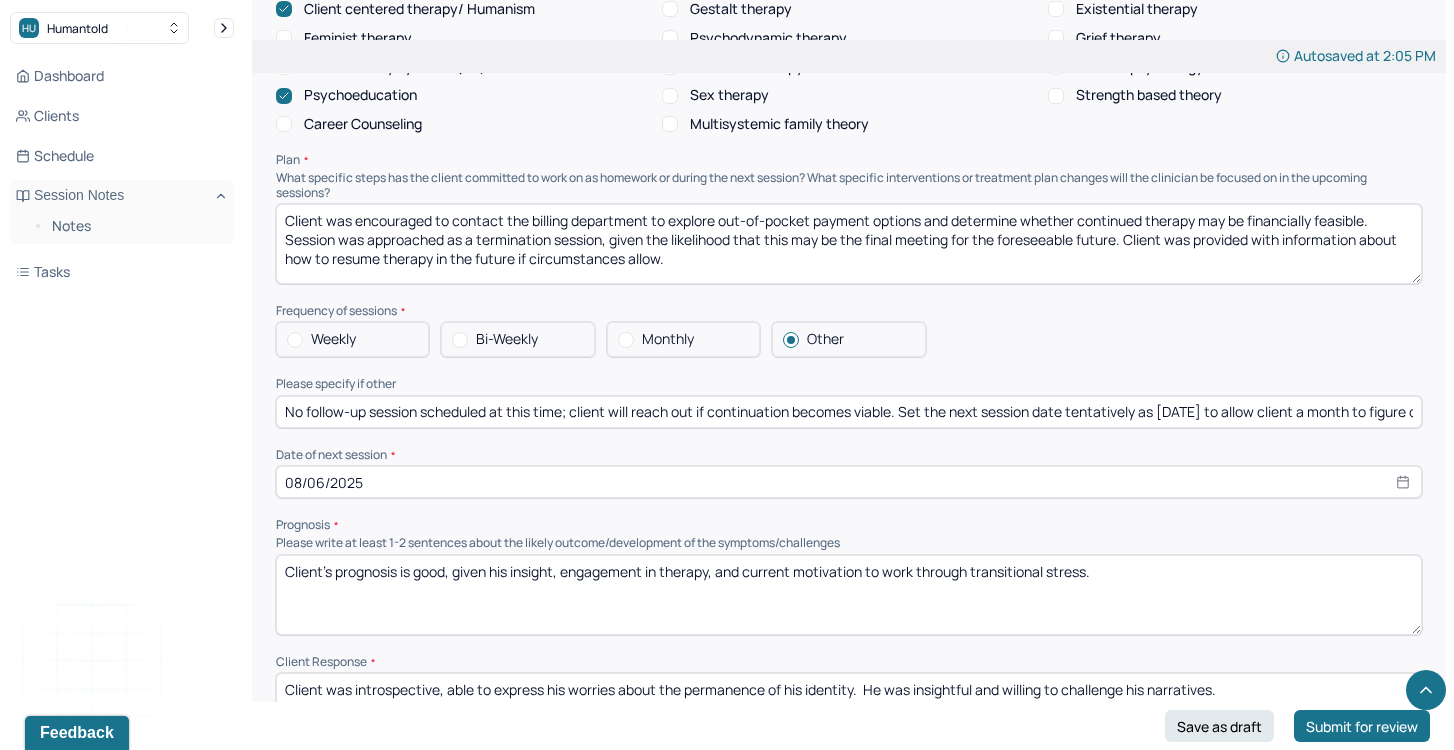 select on "7" 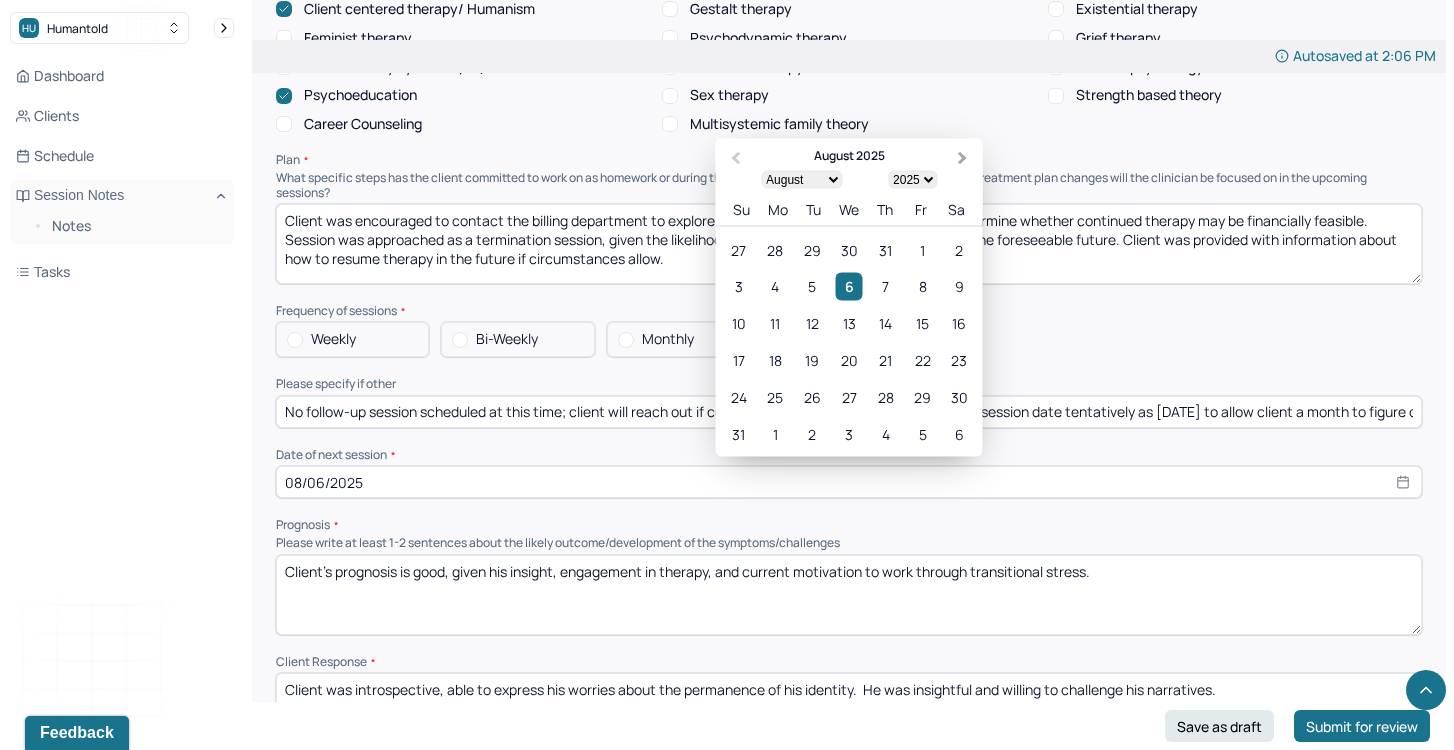 click on "Next Month" at bounding box center (965, 160) 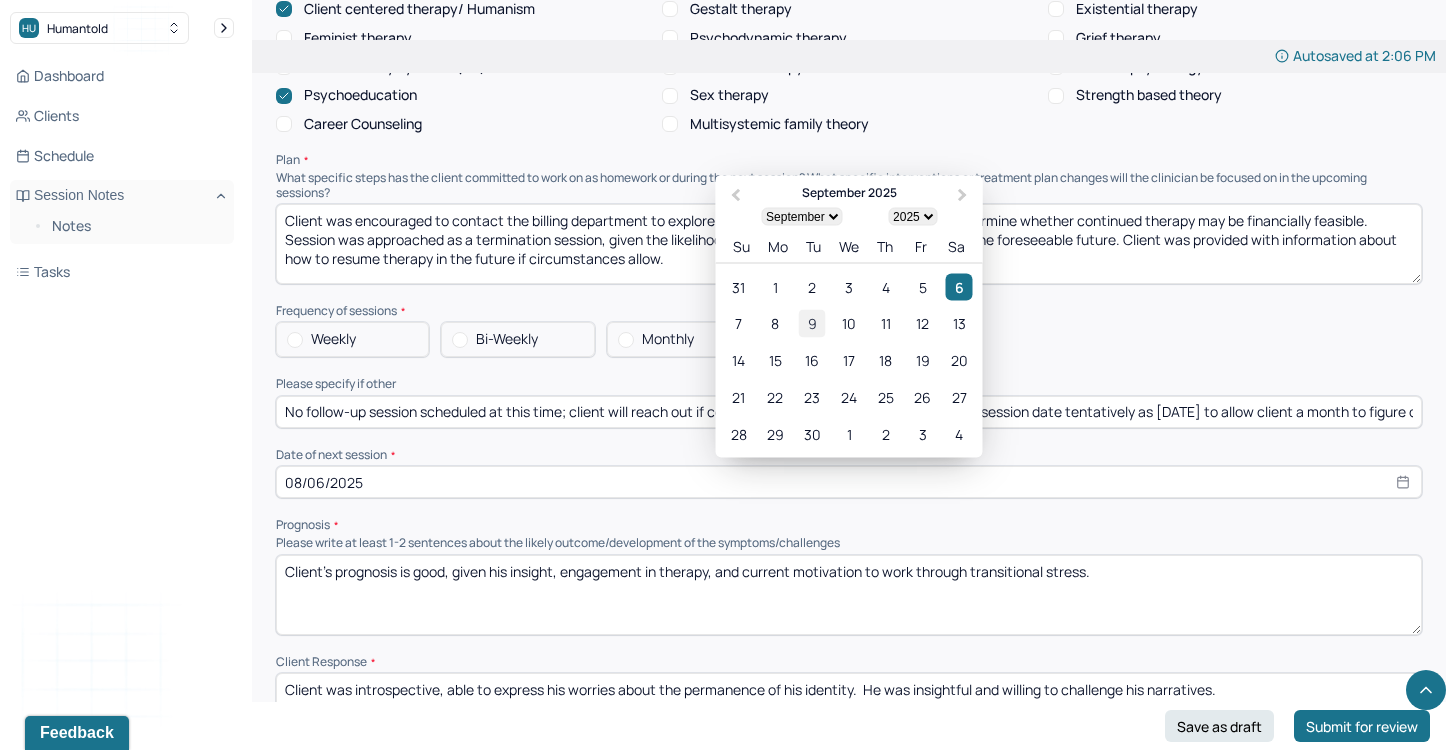 click on "9" at bounding box center (812, 323) 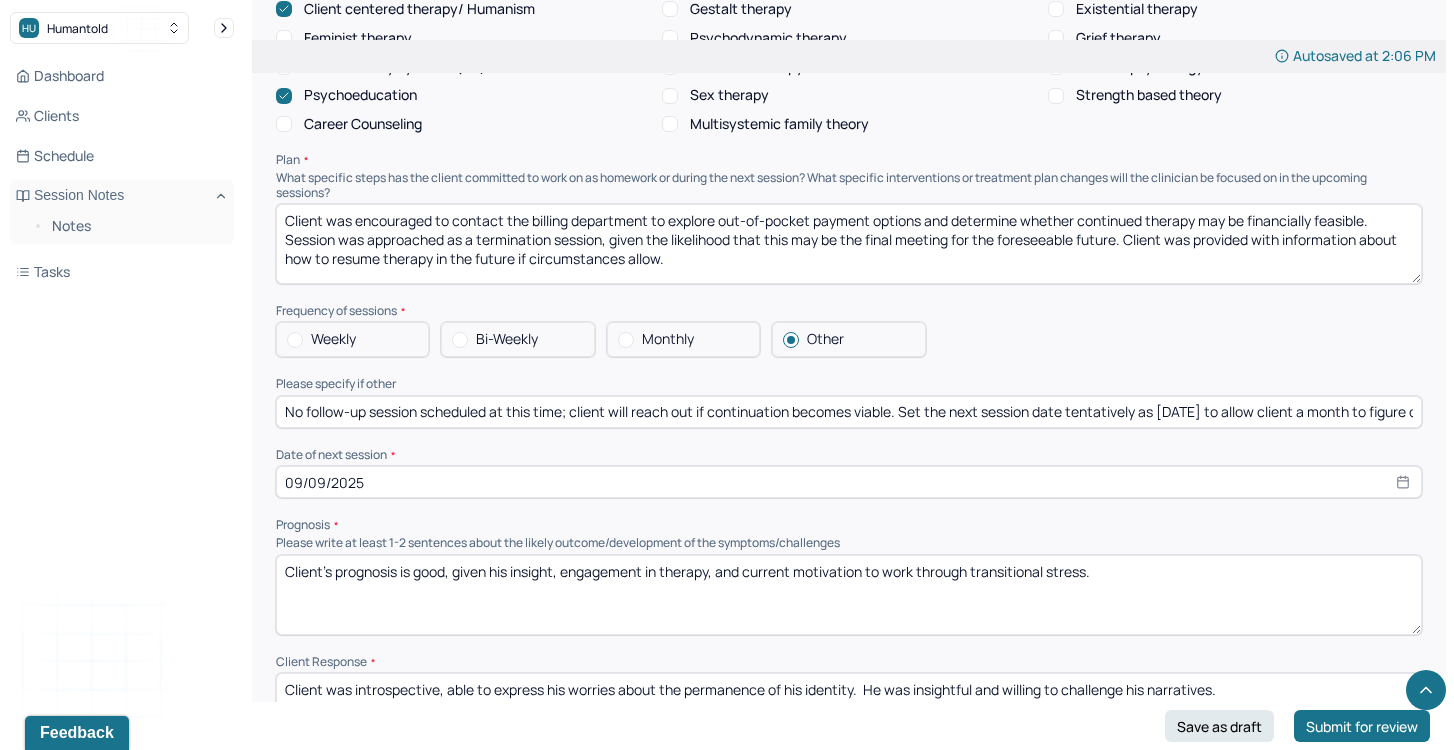 click on "Client’s prognosis is good, given his insight, engagement in therapy, and current motivation to work through transitional stress." at bounding box center [849, 595] 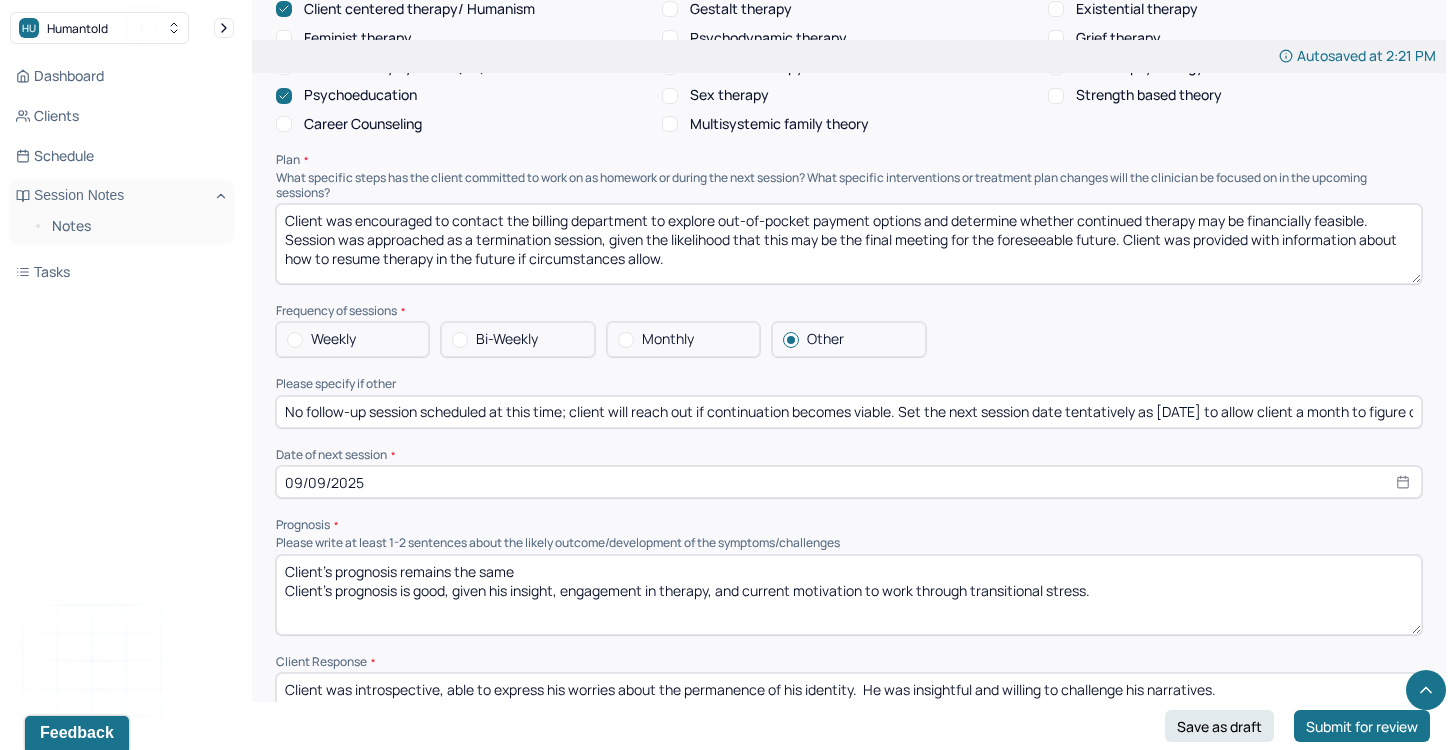 click on "Client's prognosis remains the same
Client’s prognosis is good, given his insight, engagement in therapy, and current motivation to work through transitional stress." at bounding box center (849, 595) 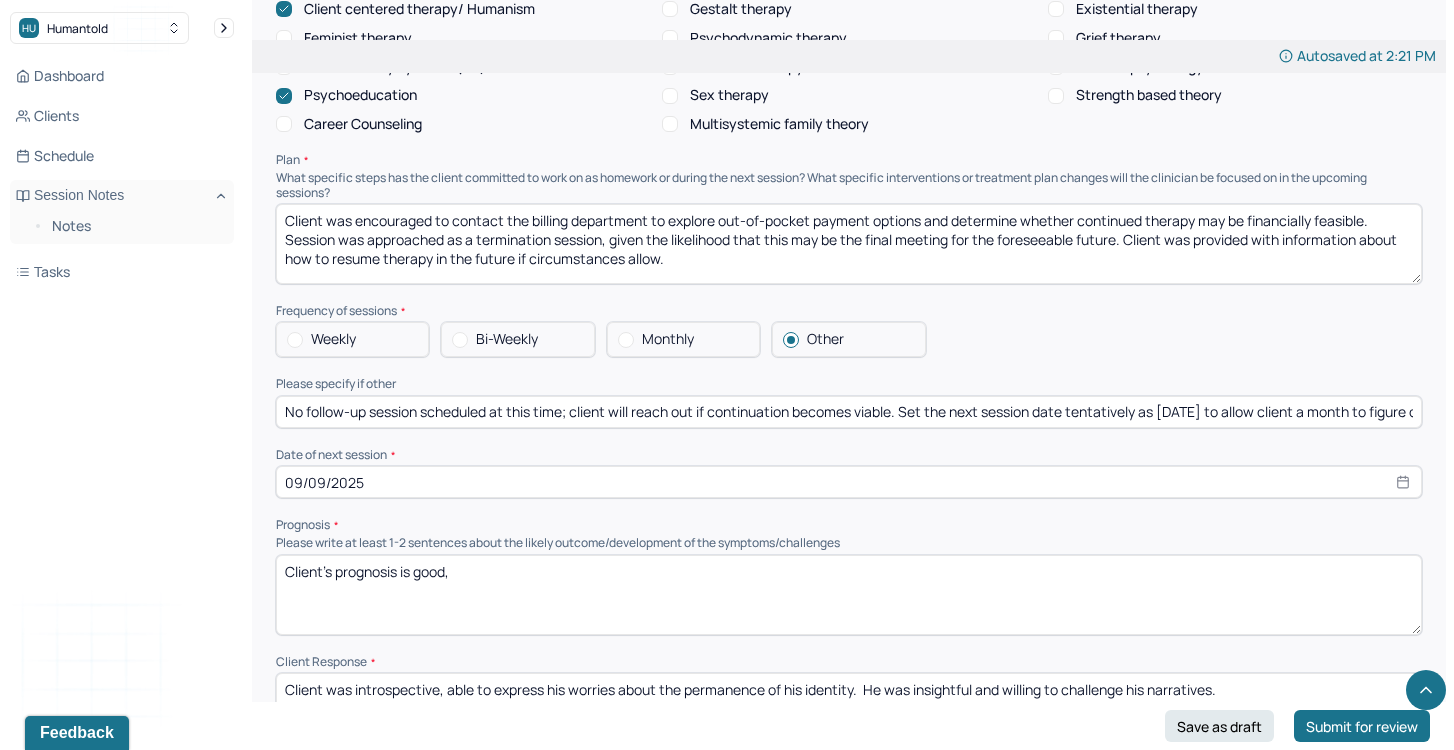 click on "Client's prognosis is good," at bounding box center [849, 595] 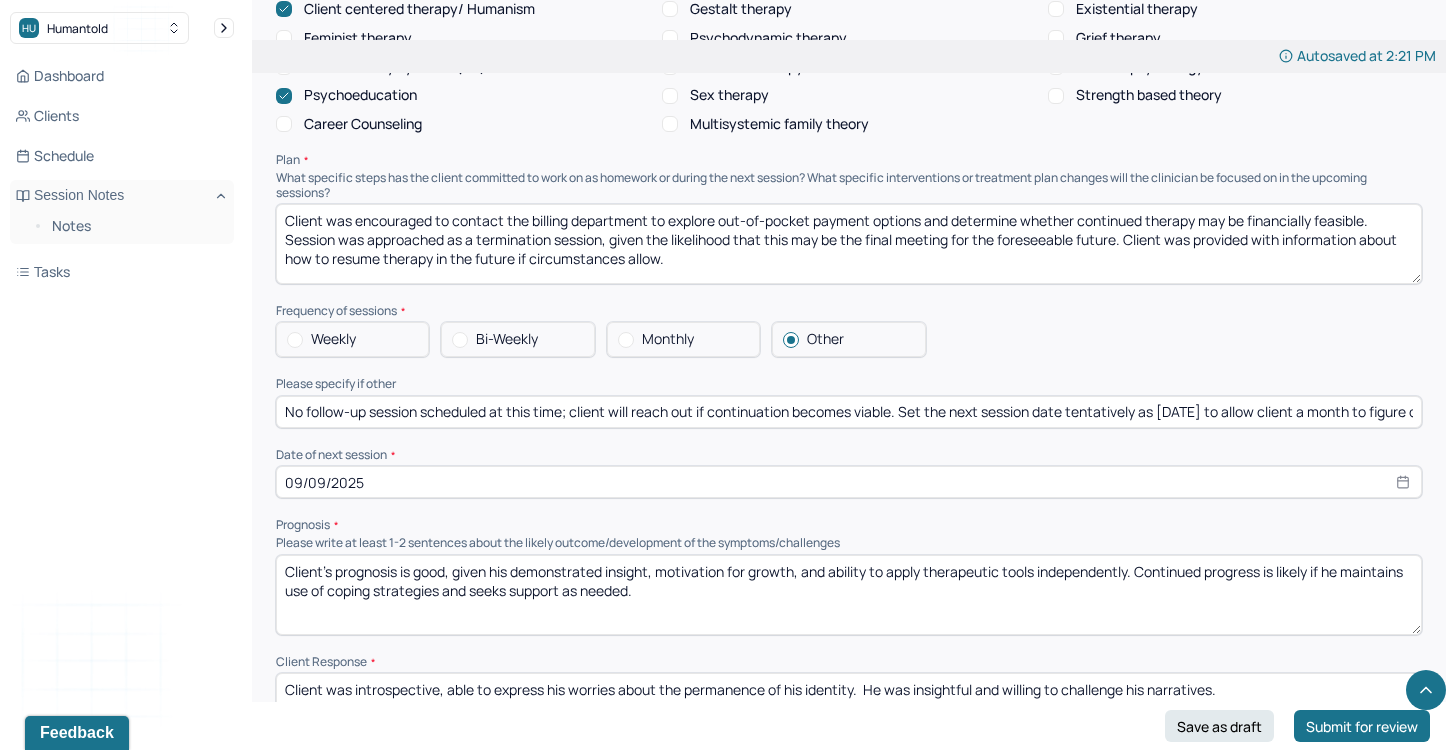 drag, startPoint x: 455, startPoint y: 558, endPoint x: 512, endPoint y: 565, distance: 57.428215 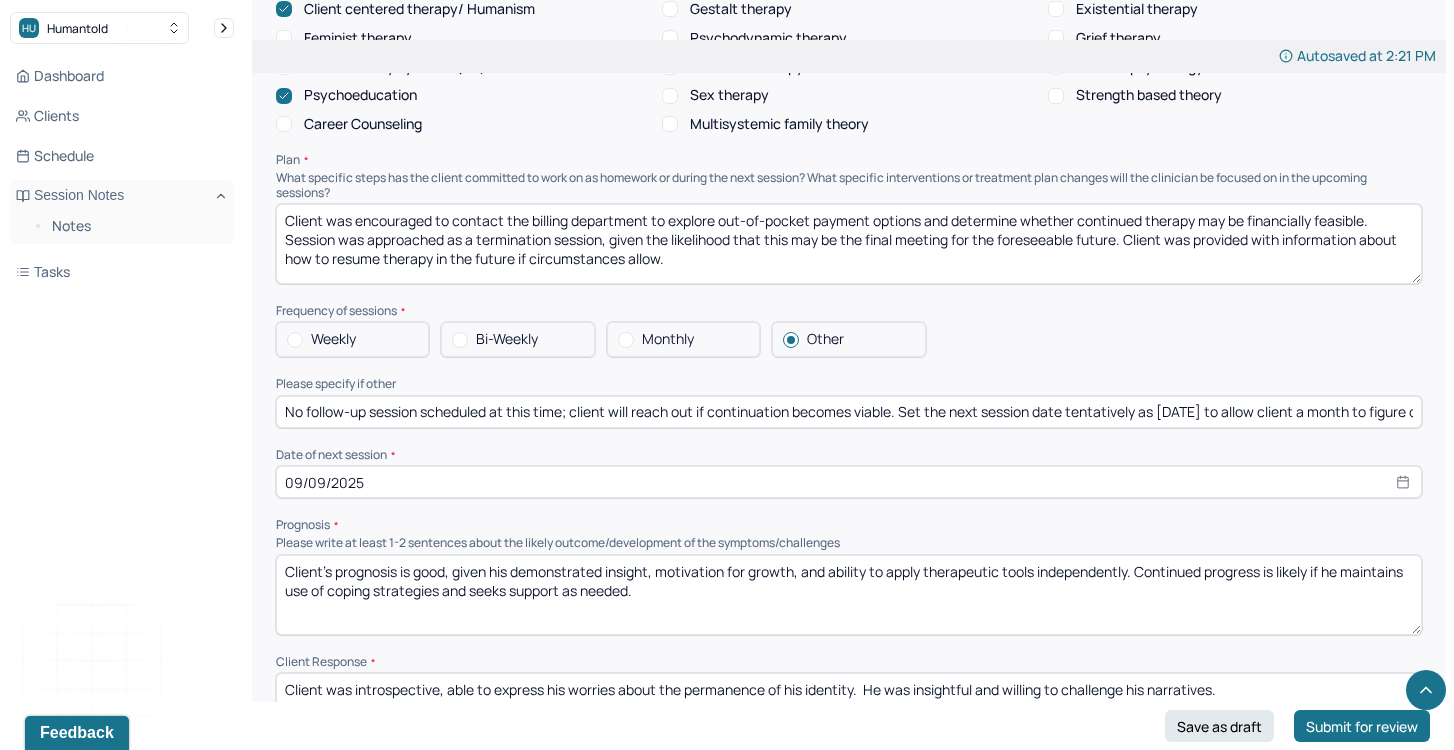 click on "Client’s prognosis is good, given his demonstrated insight, motivation for growth, and ability to apply therapeutic tools independently. Continued progress is likely if he maintains use of coping strategies and seeks support as needed." at bounding box center (849, 595) 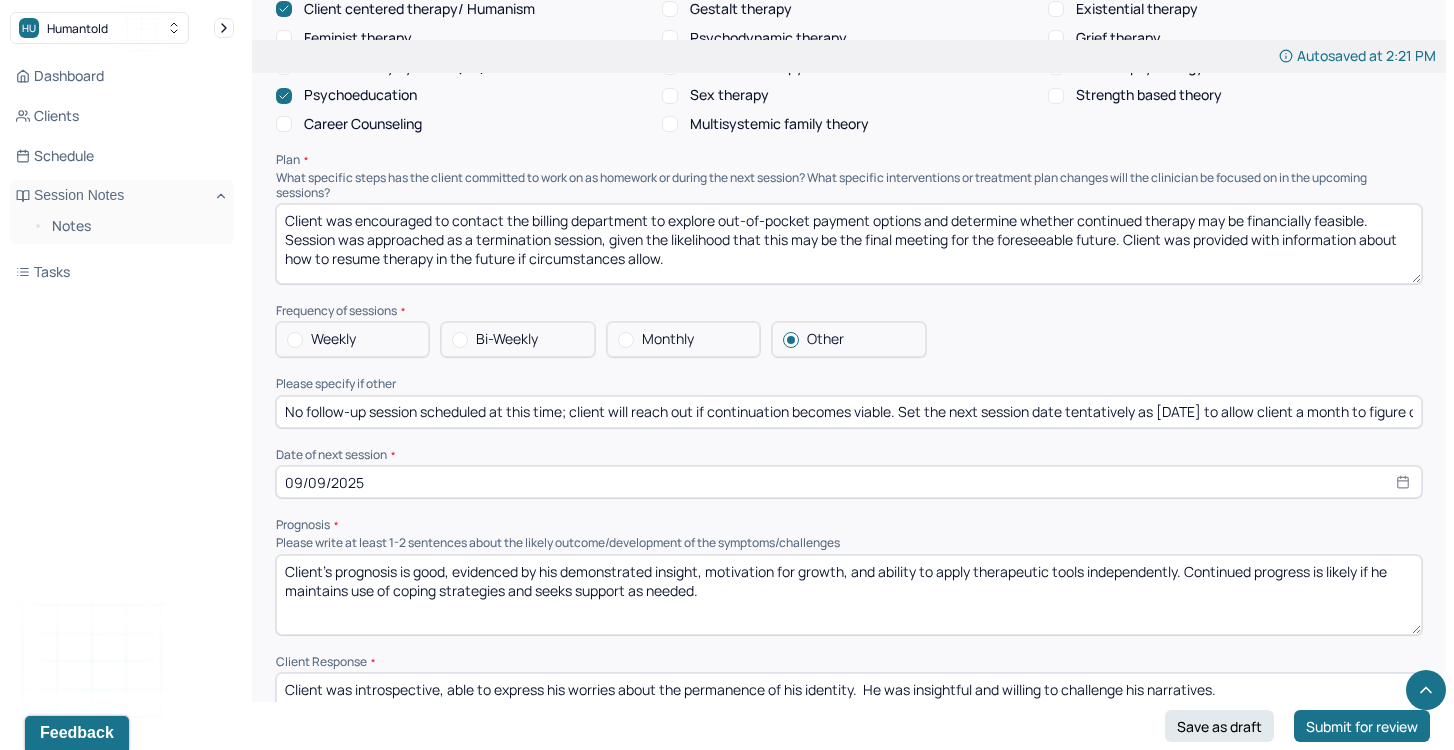 drag, startPoint x: 661, startPoint y: 564, endPoint x: 583, endPoint y: 563, distance: 78.00641 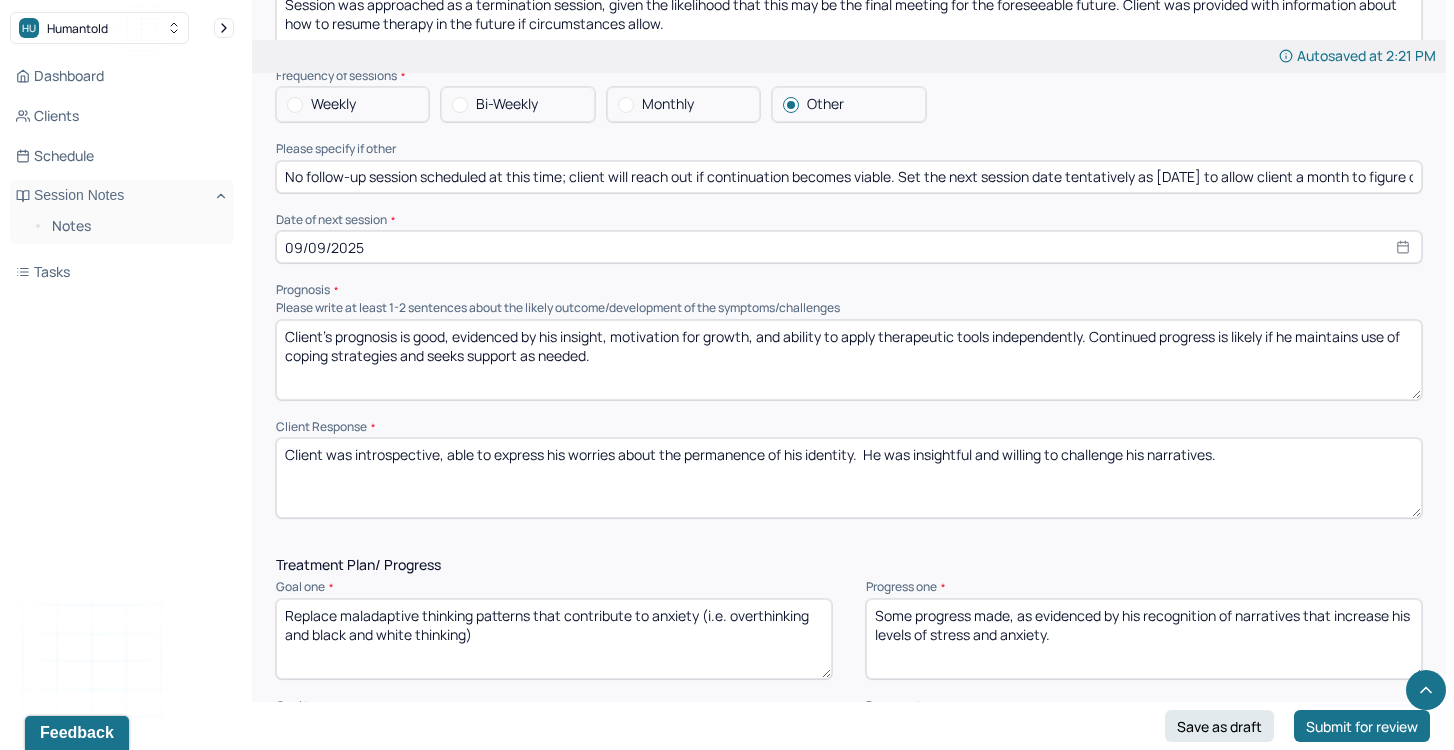 scroll, scrollTop: 2208, scrollLeft: 0, axis: vertical 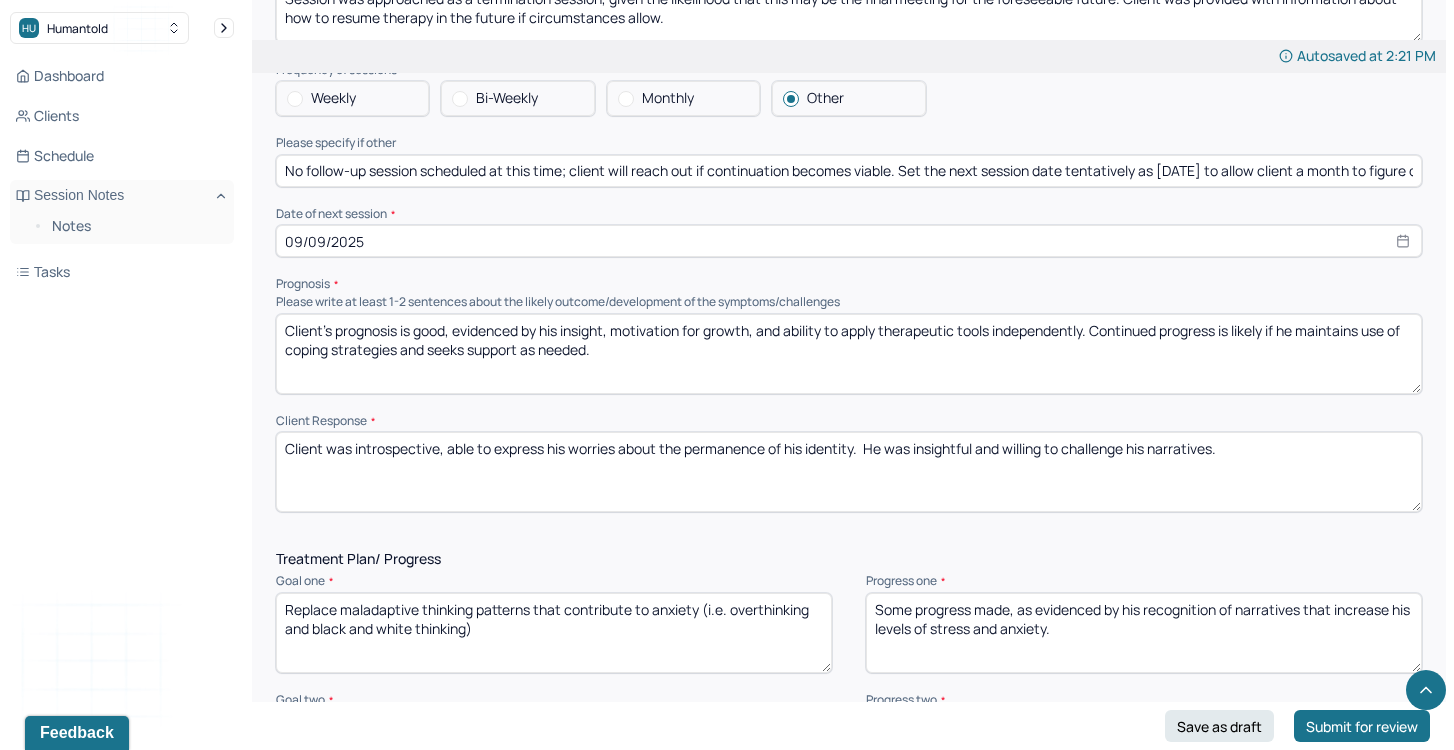 type on "Client’s prognosis is good, evidenced by his insight, motivation for growth, and ability to apply therapeutic tools independently. Continued progress is likely if he maintains use of coping strategies and seeks support as needed." 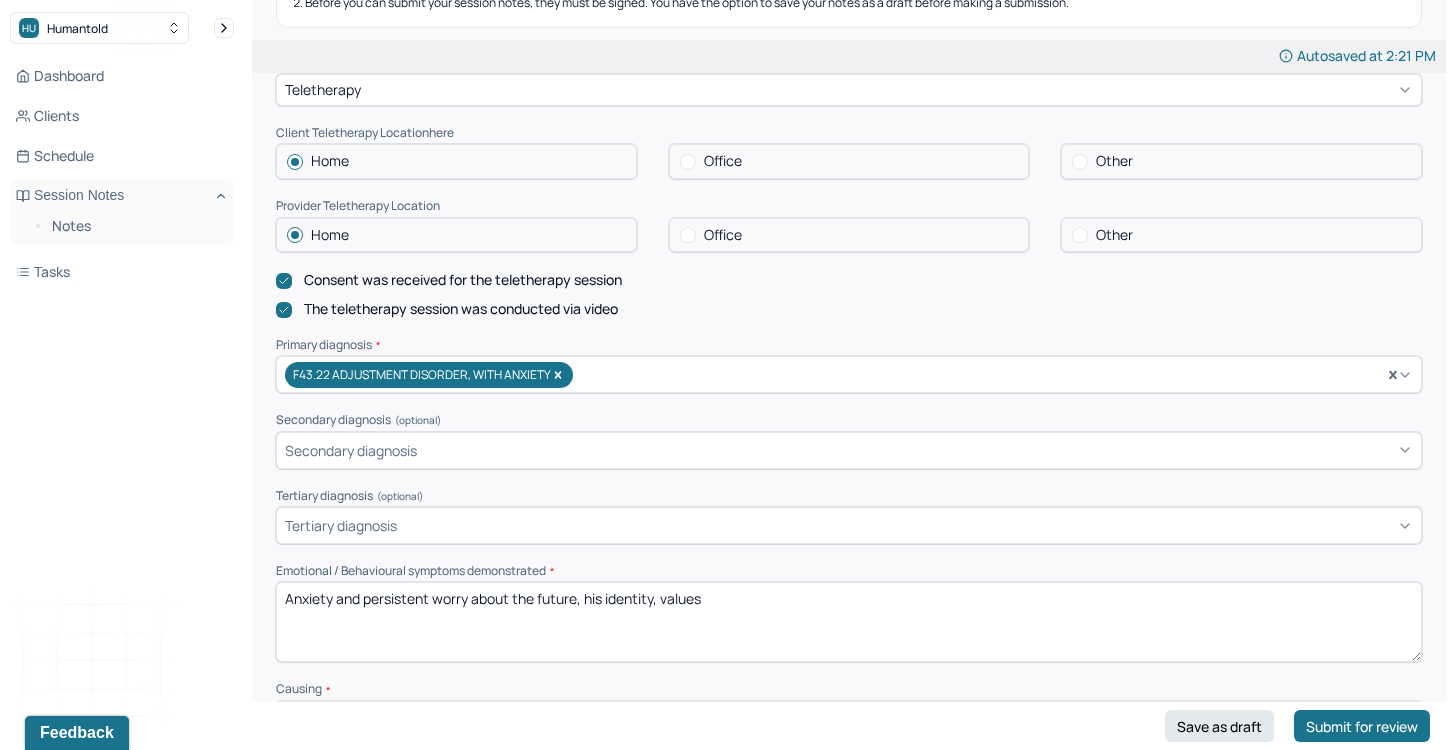 scroll, scrollTop: 391, scrollLeft: 0, axis: vertical 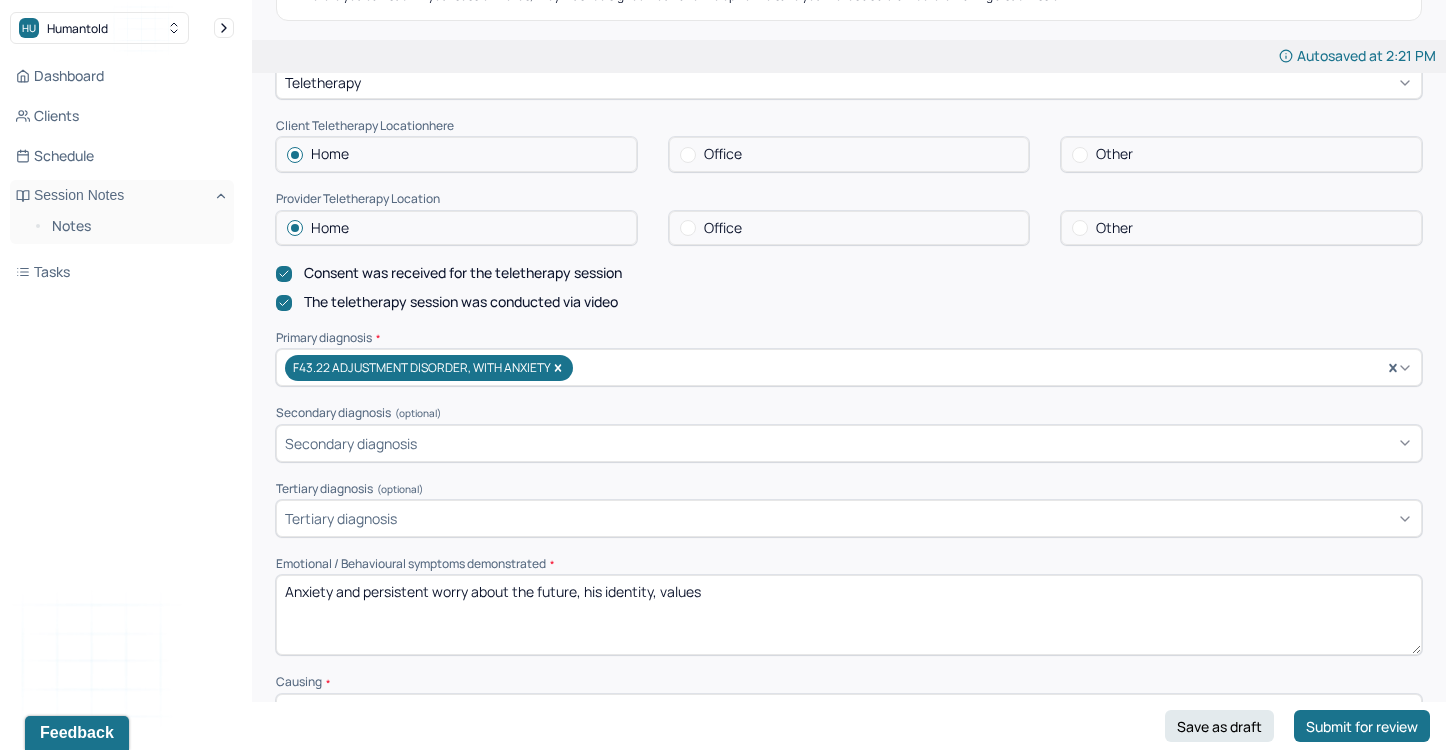 click on "Anxiety and persistent worry about the future, his identity, values" at bounding box center (849, 615) 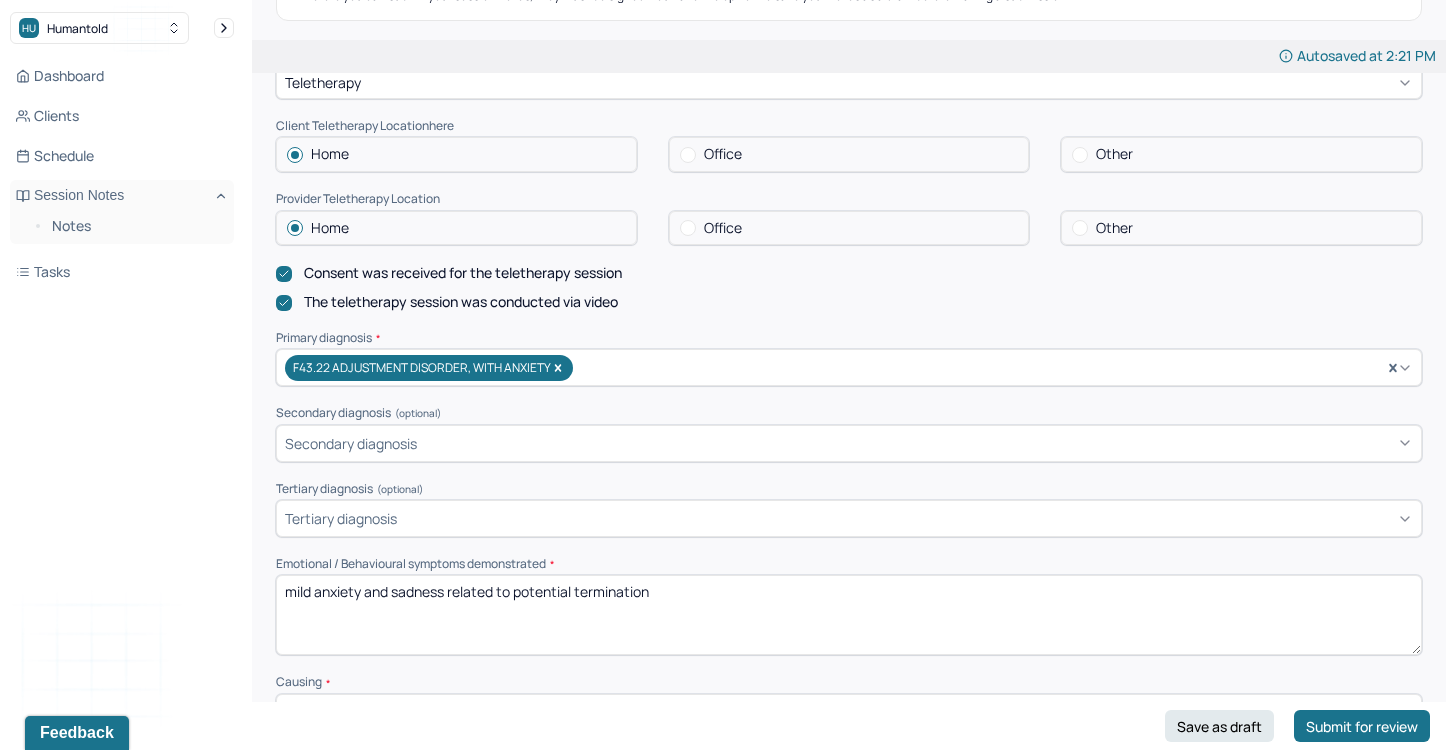 drag, startPoint x: 312, startPoint y: 587, endPoint x: 271, endPoint y: 586, distance: 41.01219 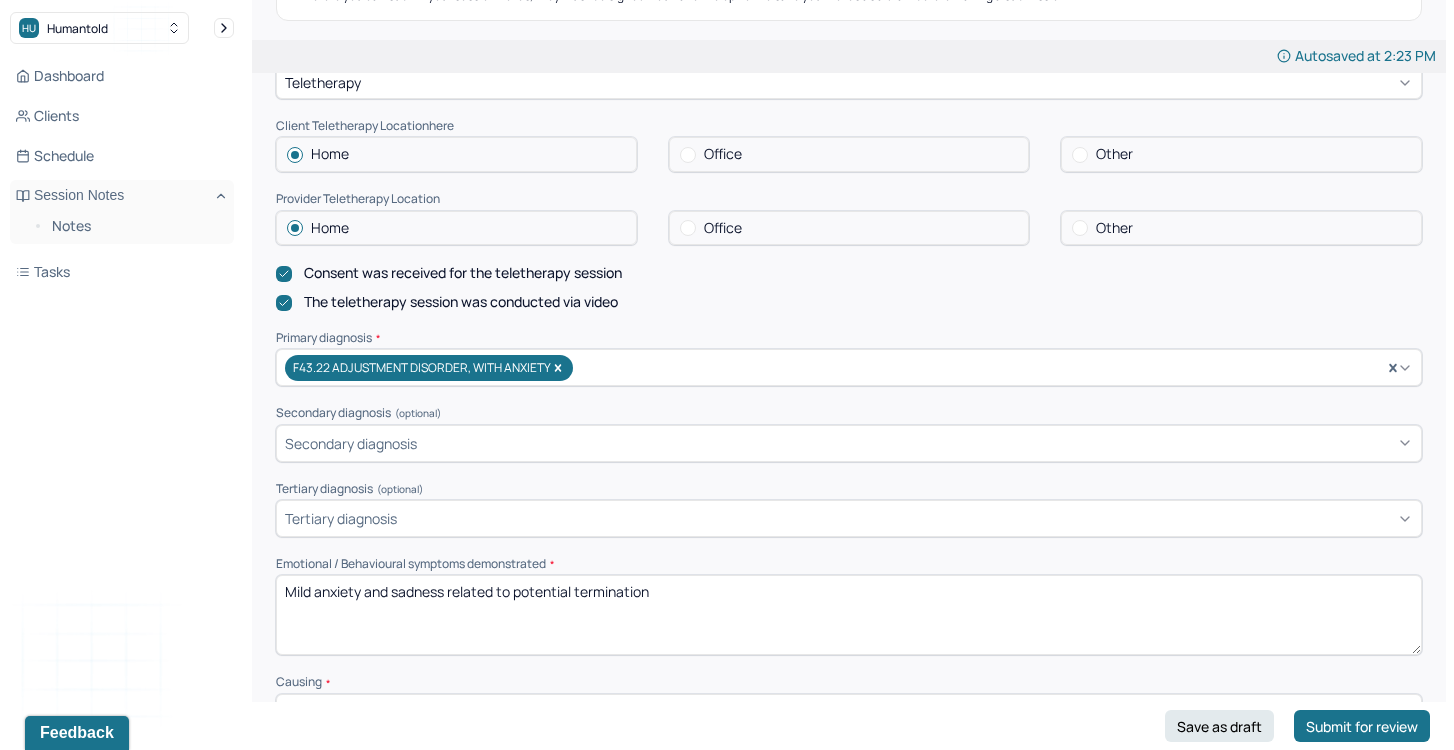 click on "Mild anxiety and sadness related to potential termination" at bounding box center (849, 615) 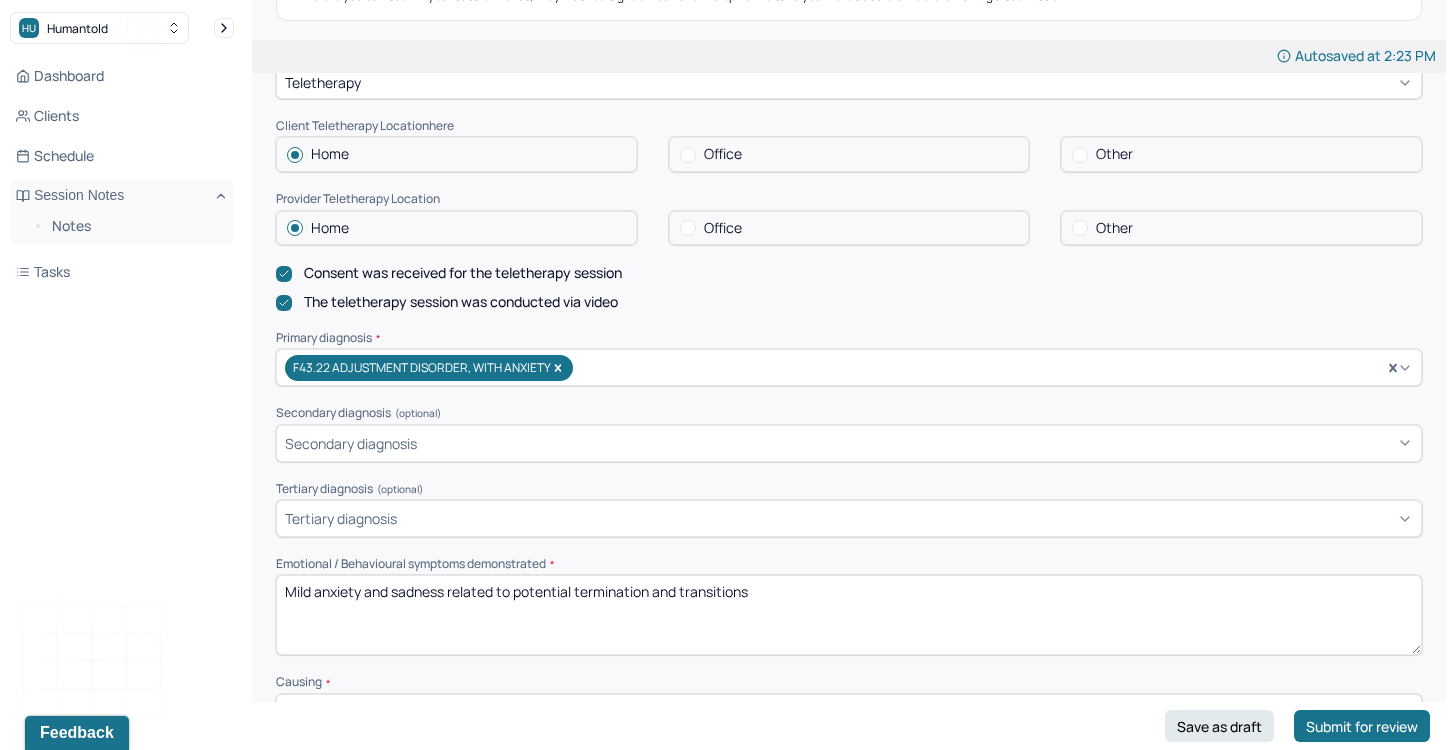 click on "Mild anxiety and sadness related to potential termination and transitions" at bounding box center (849, 615) 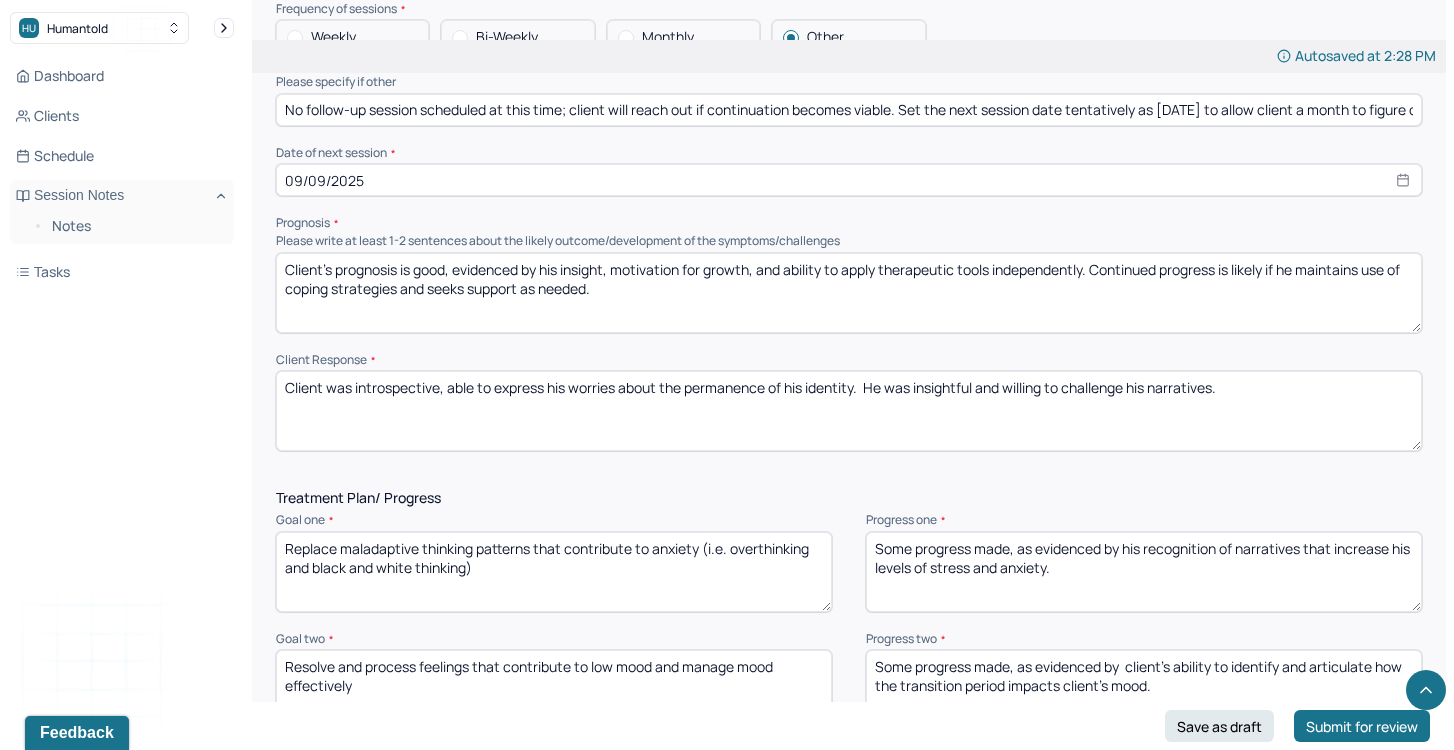 scroll, scrollTop: 2278, scrollLeft: 0, axis: vertical 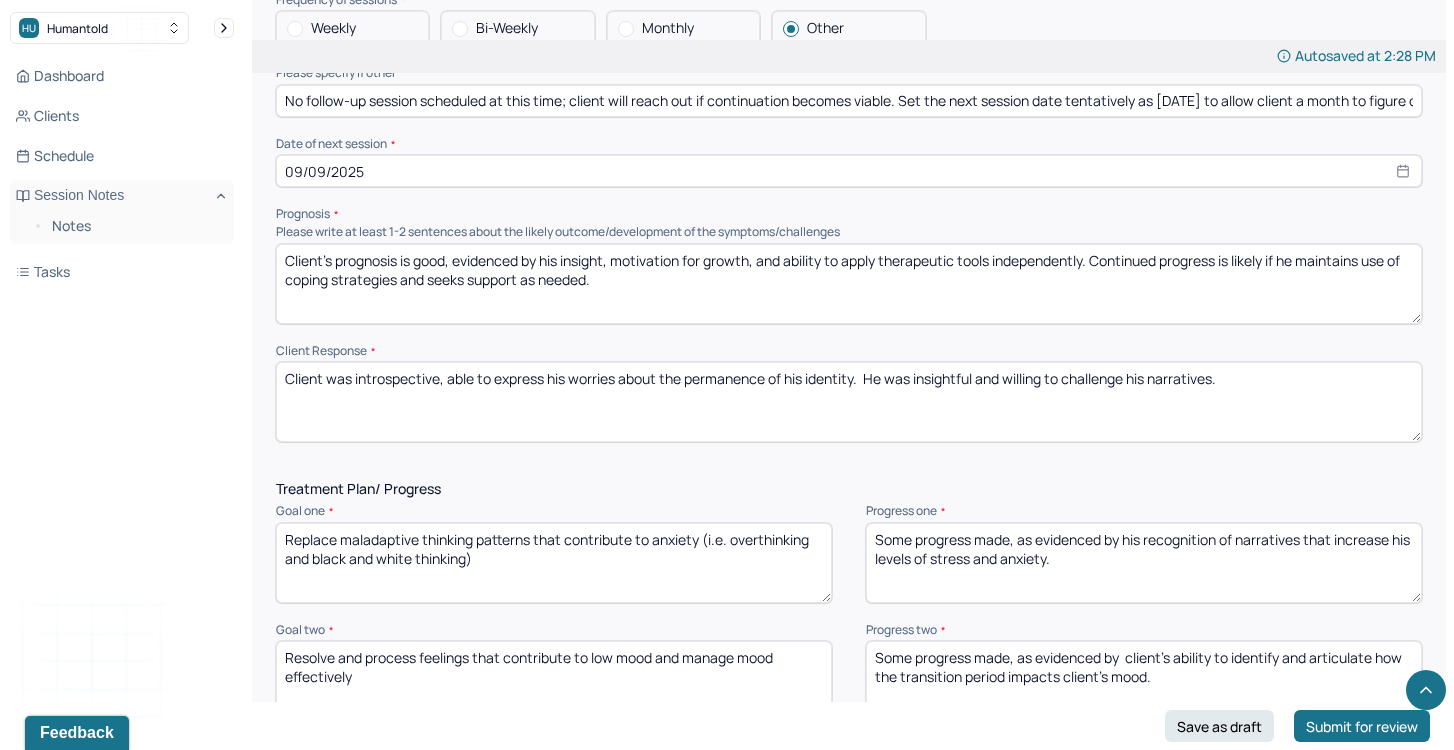 type on "Mild anxiety and sadness related to potential termination and upcoming transitions" 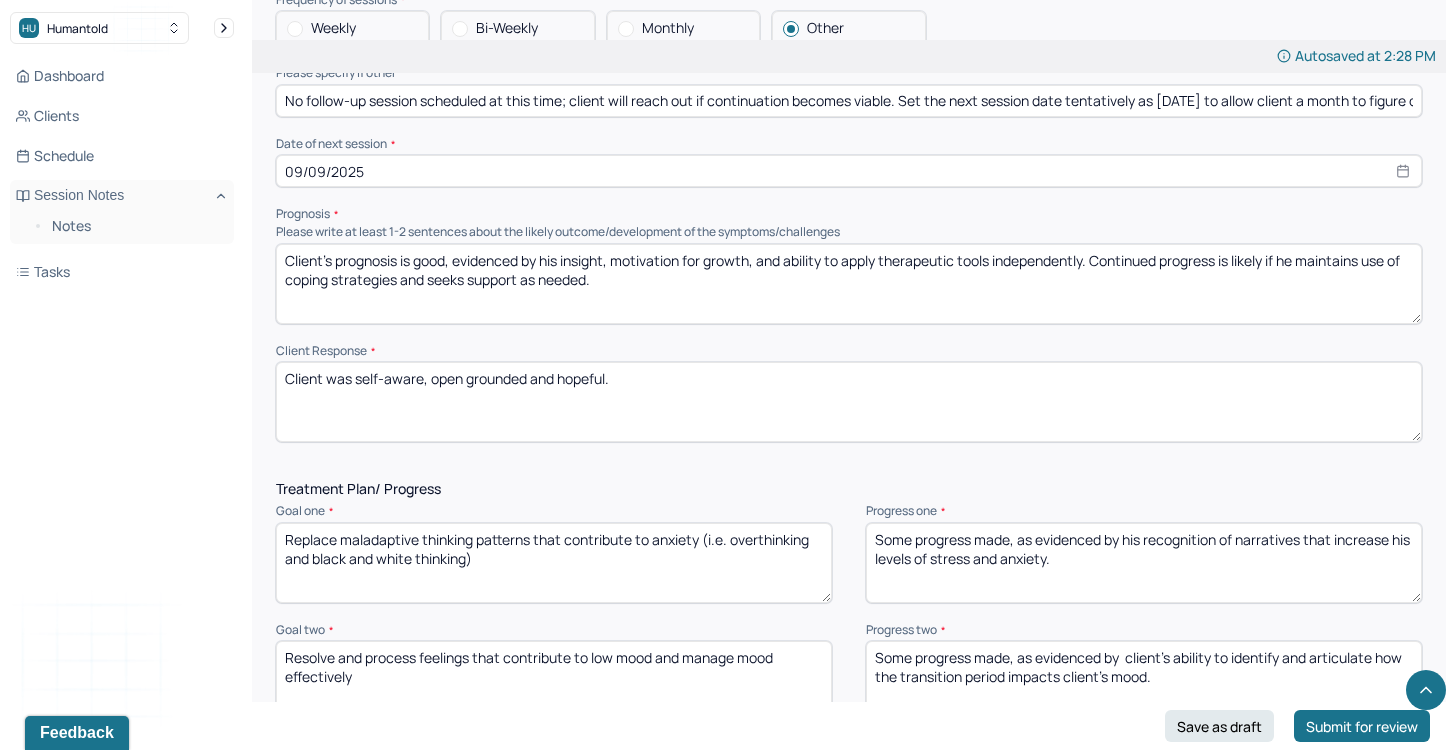 type on "Client was self-aware, open grounded and hopeful." 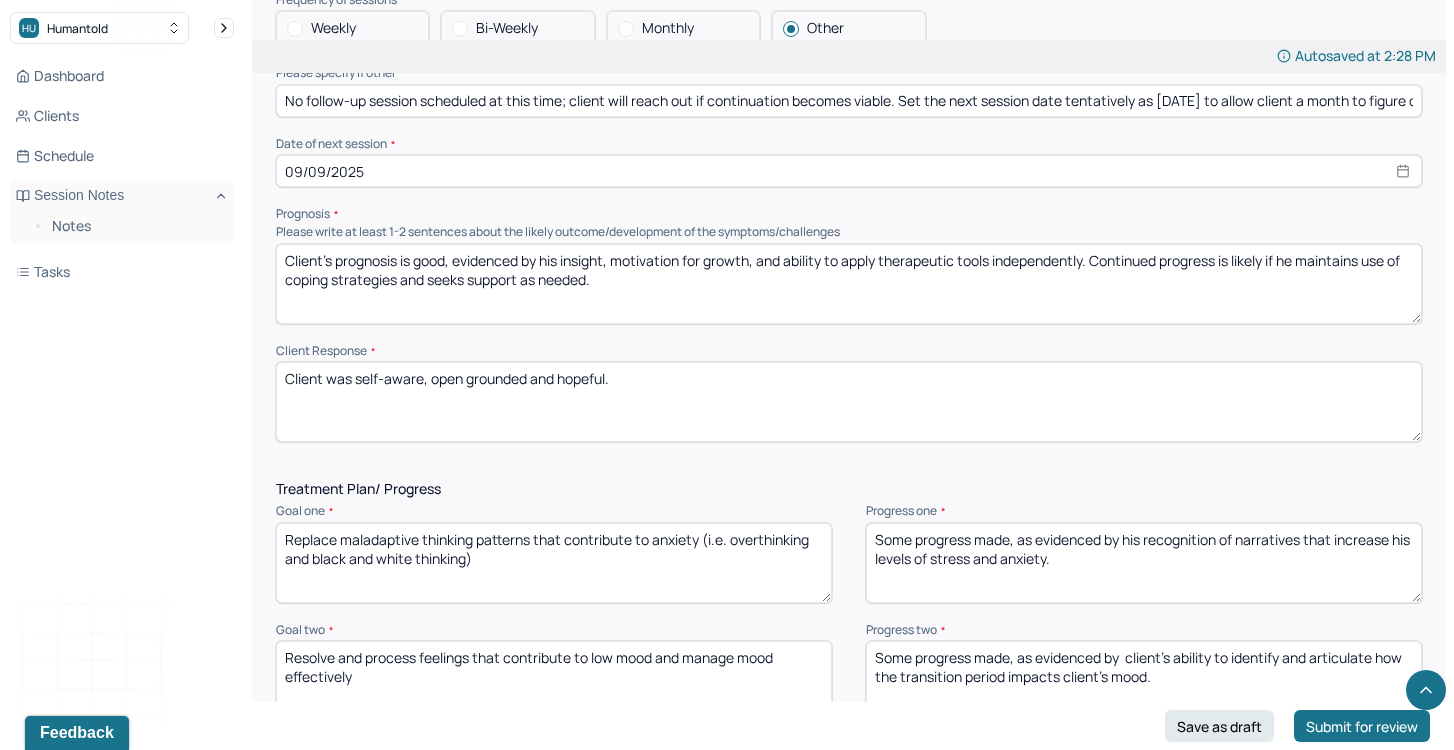 drag, startPoint x: 1105, startPoint y: 557, endPoint x: 1126, endPoint y: 533, distance: 31.890438 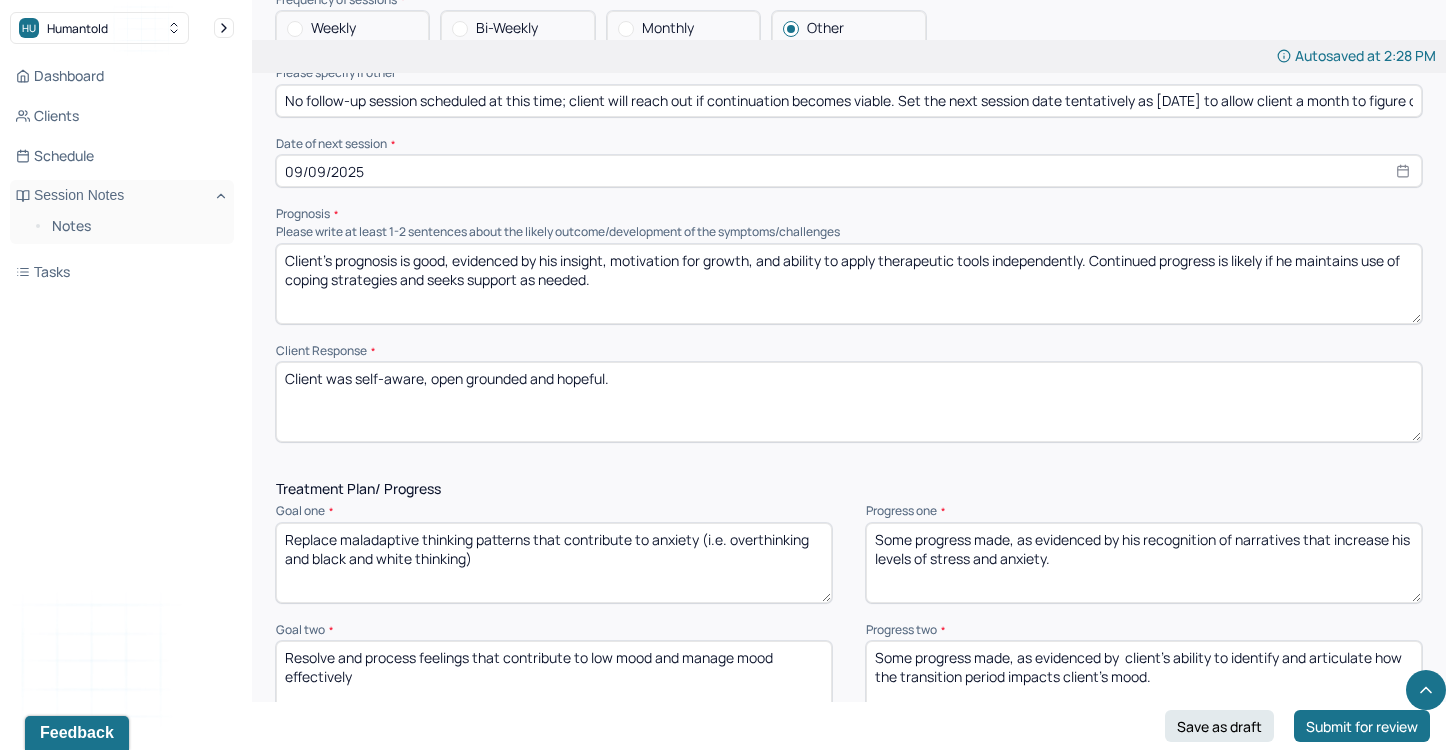 click on "Some progress made, as evidenced by his recognition of narratives that increase his levels of stress and anxiety." at bounding box center (1144, 563) 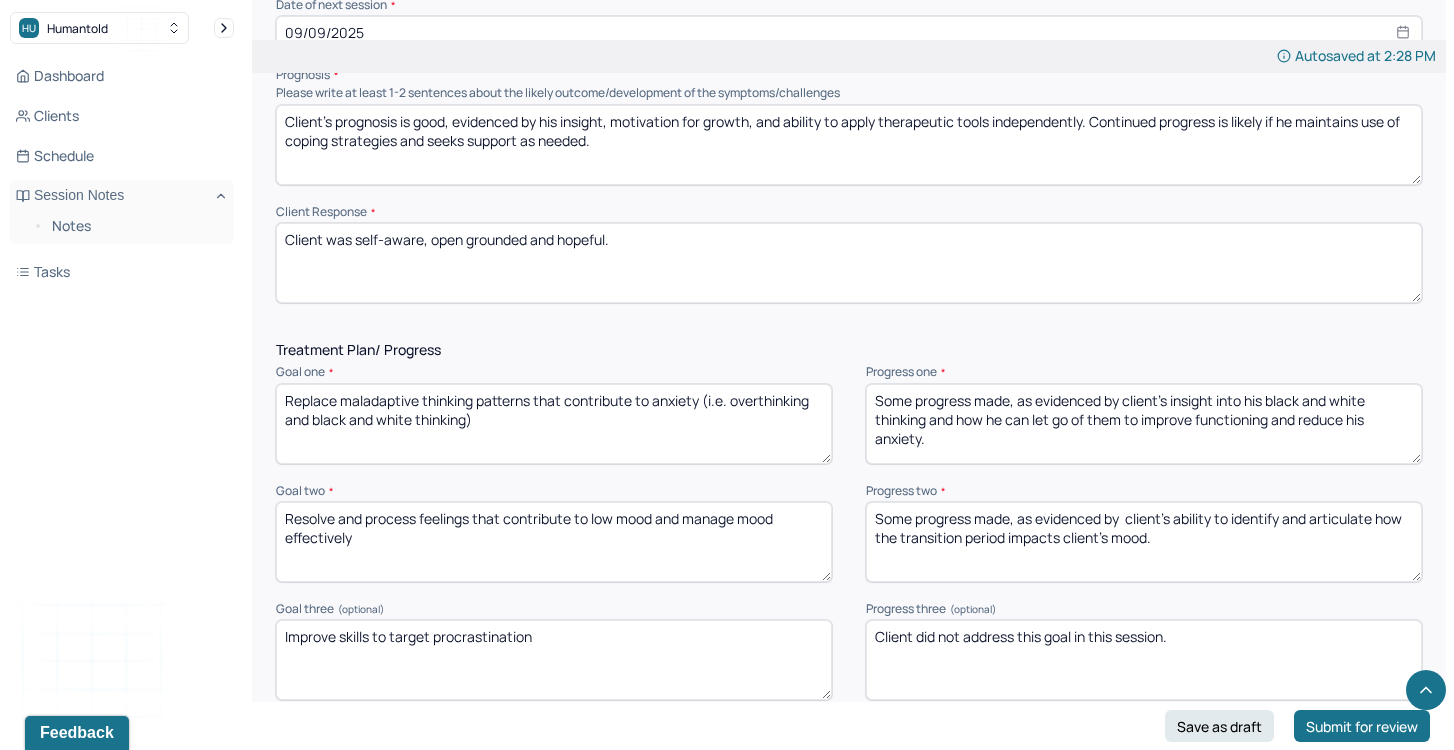 scroll, scrollTop: 2425, scrollLeft: 0, axis: vertical 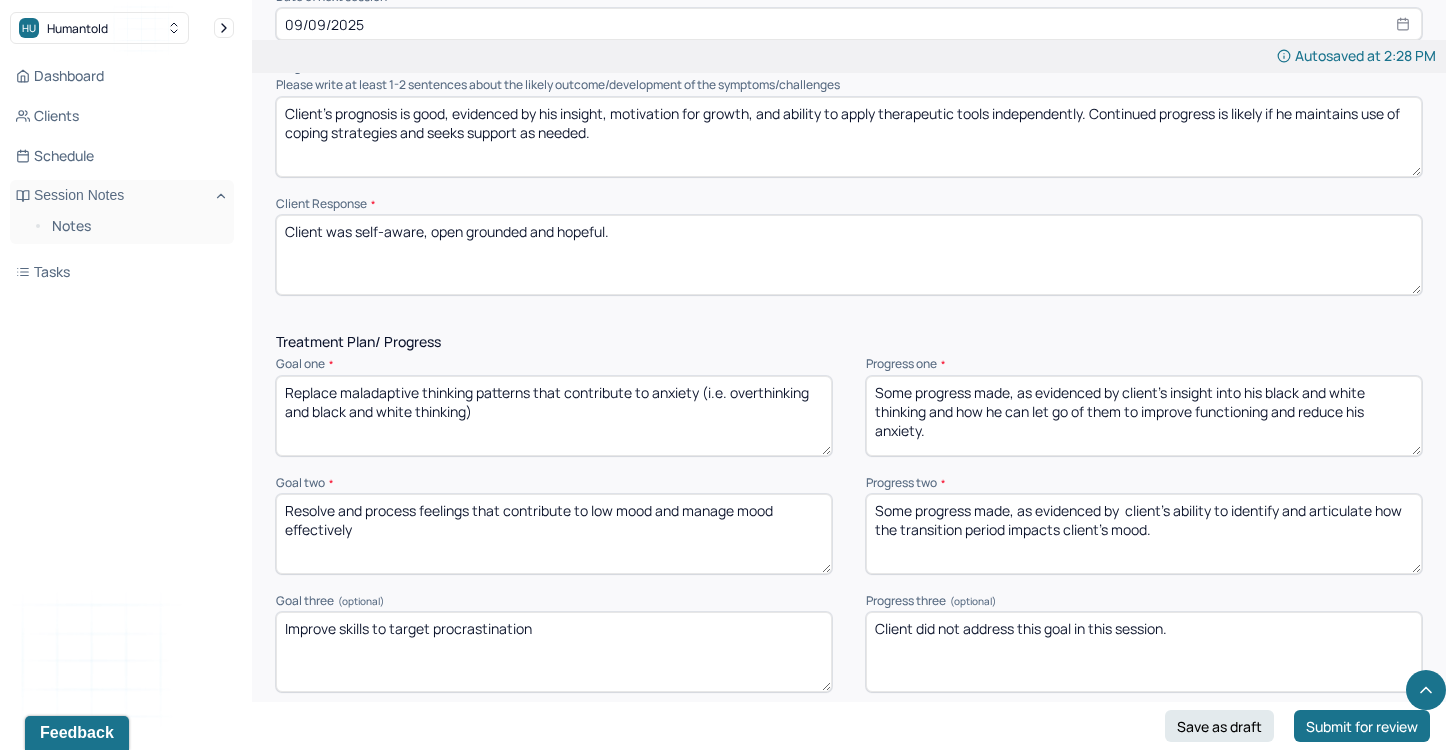 type on "Some progress made, as evidenced by client's insight into his black and white thinking and how he can let go of them to improve functioning and reduce his anxiety." 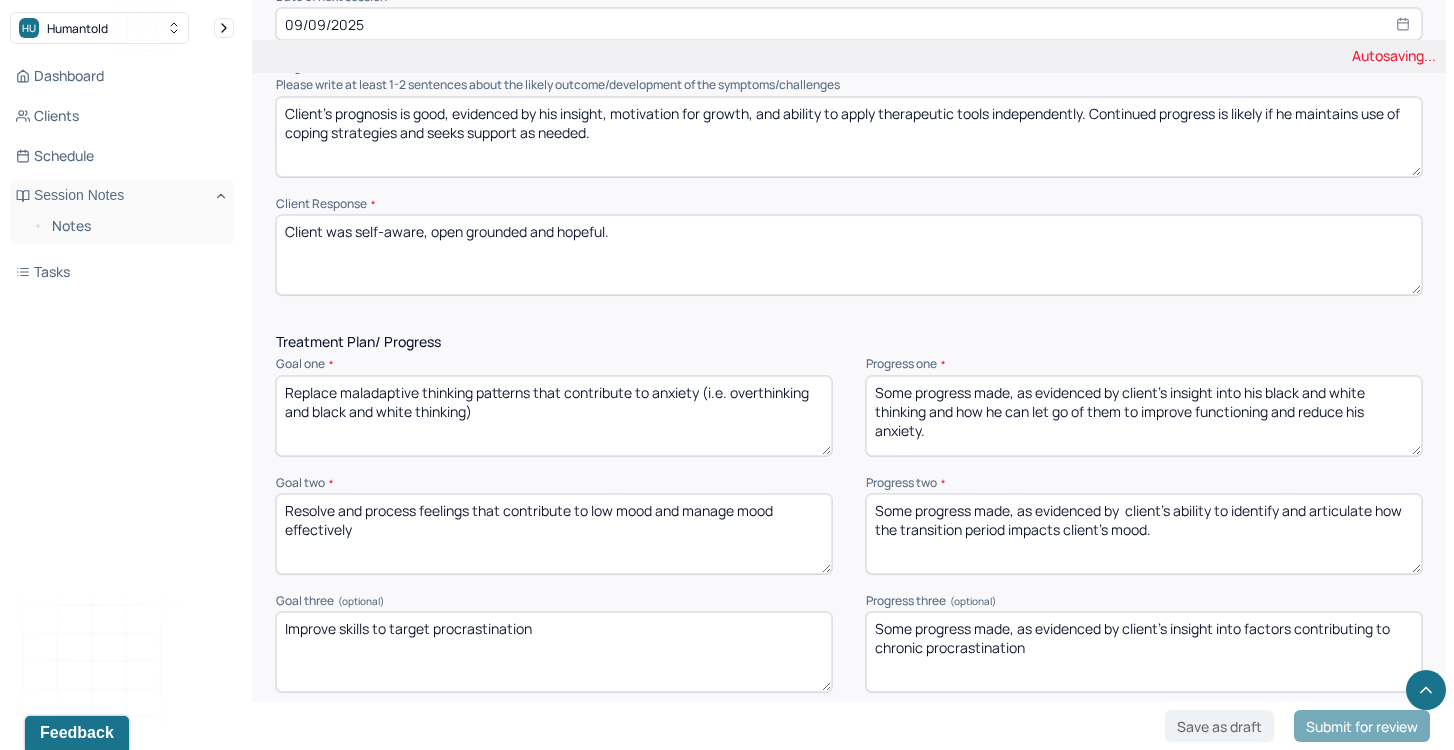 type on "Some progress made, as evidenced by client's insight into factors contributing to chronic procrastination" 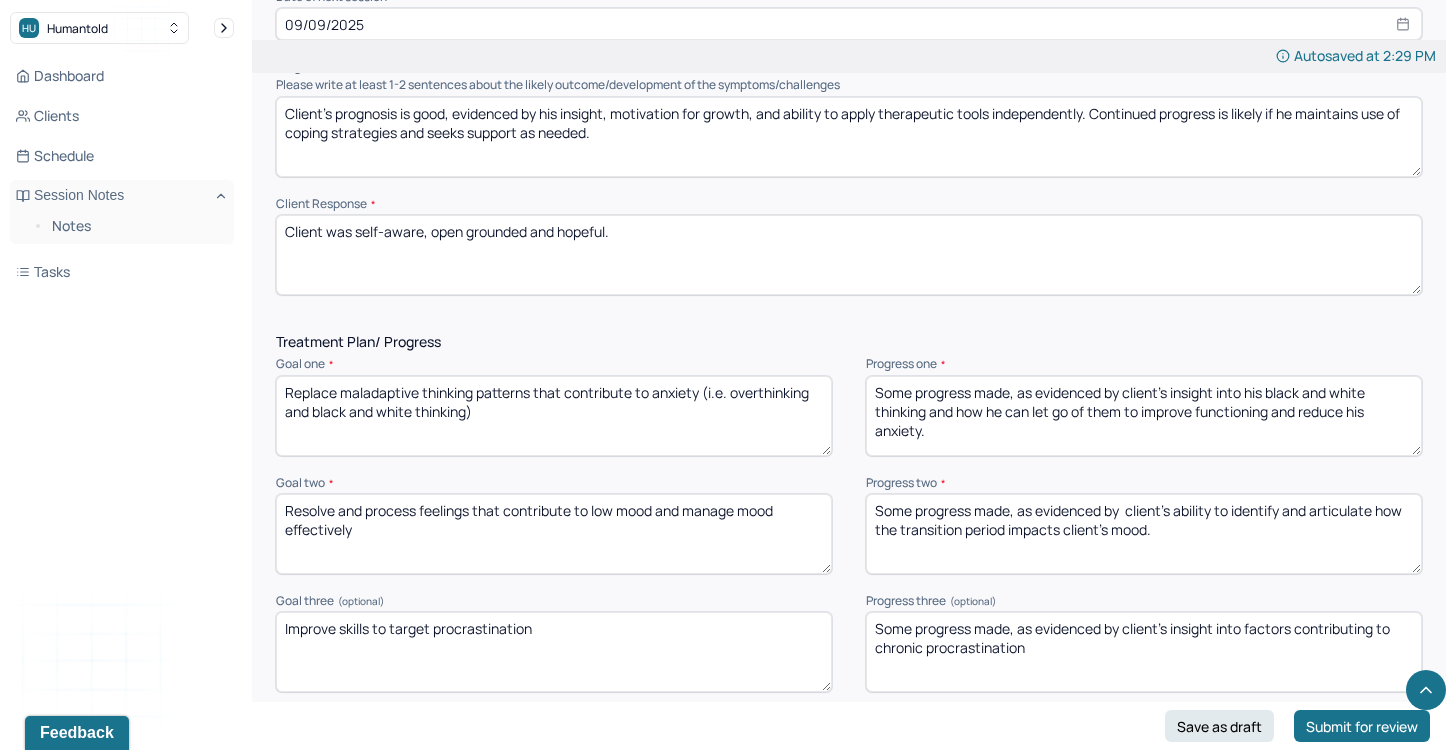 drag, startPoint x: 1236, startPoint y: 528, endPoint x: 1285, endPoint y: 507, distance: 53.310413 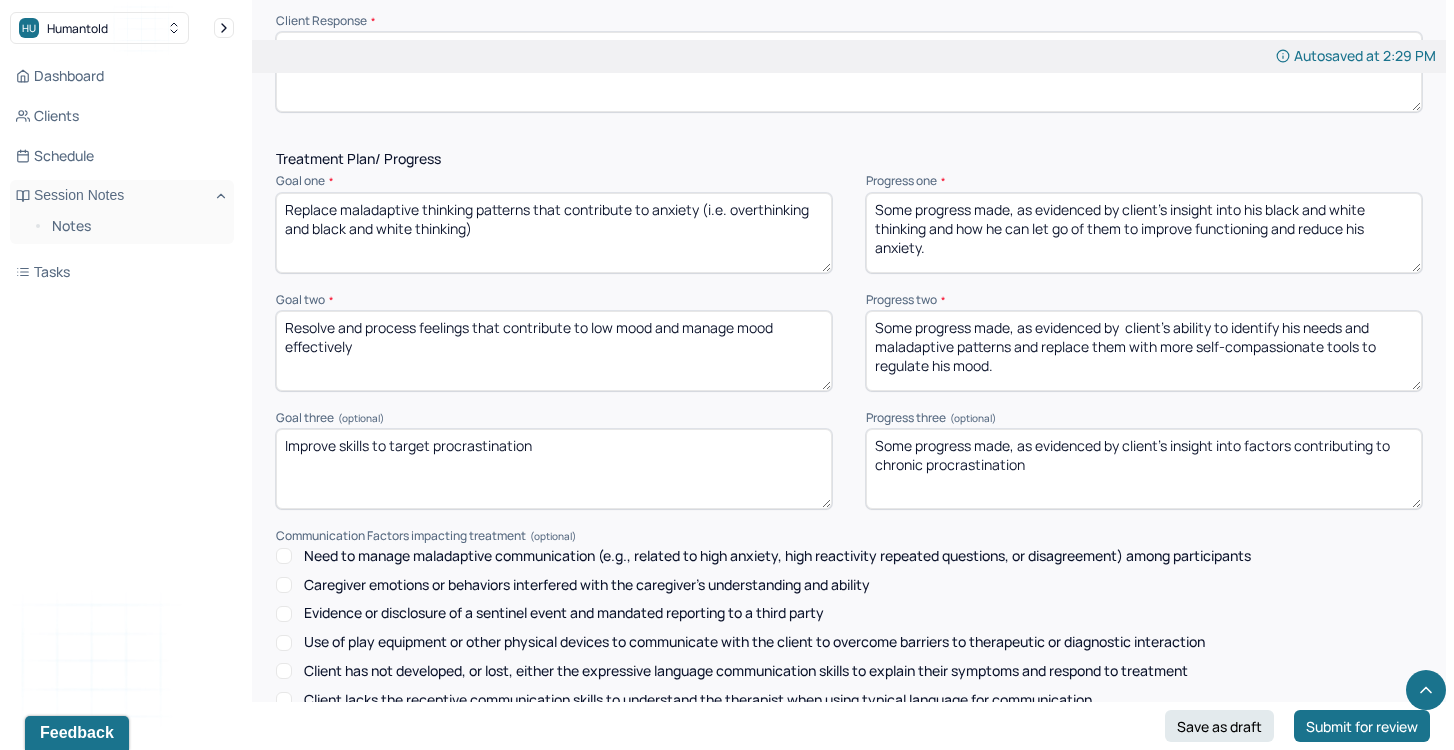 scroll, scrollTop: 2893, scrollLeft: 0, axis: vertical 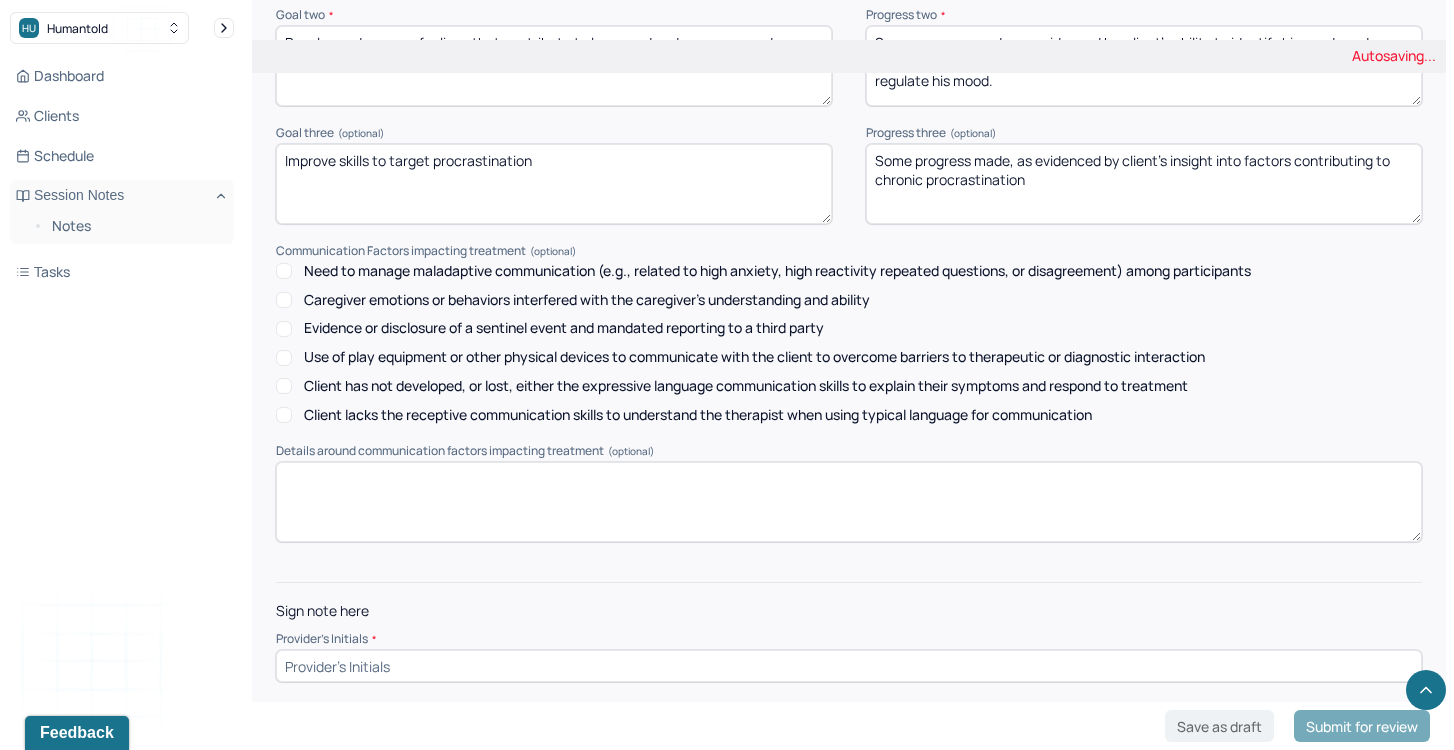 type on "Some progress made, as evidenced by  client's ability to identify his needs and maladaptive patterns and replace them with more self-compassionate tools to regulate his mood." 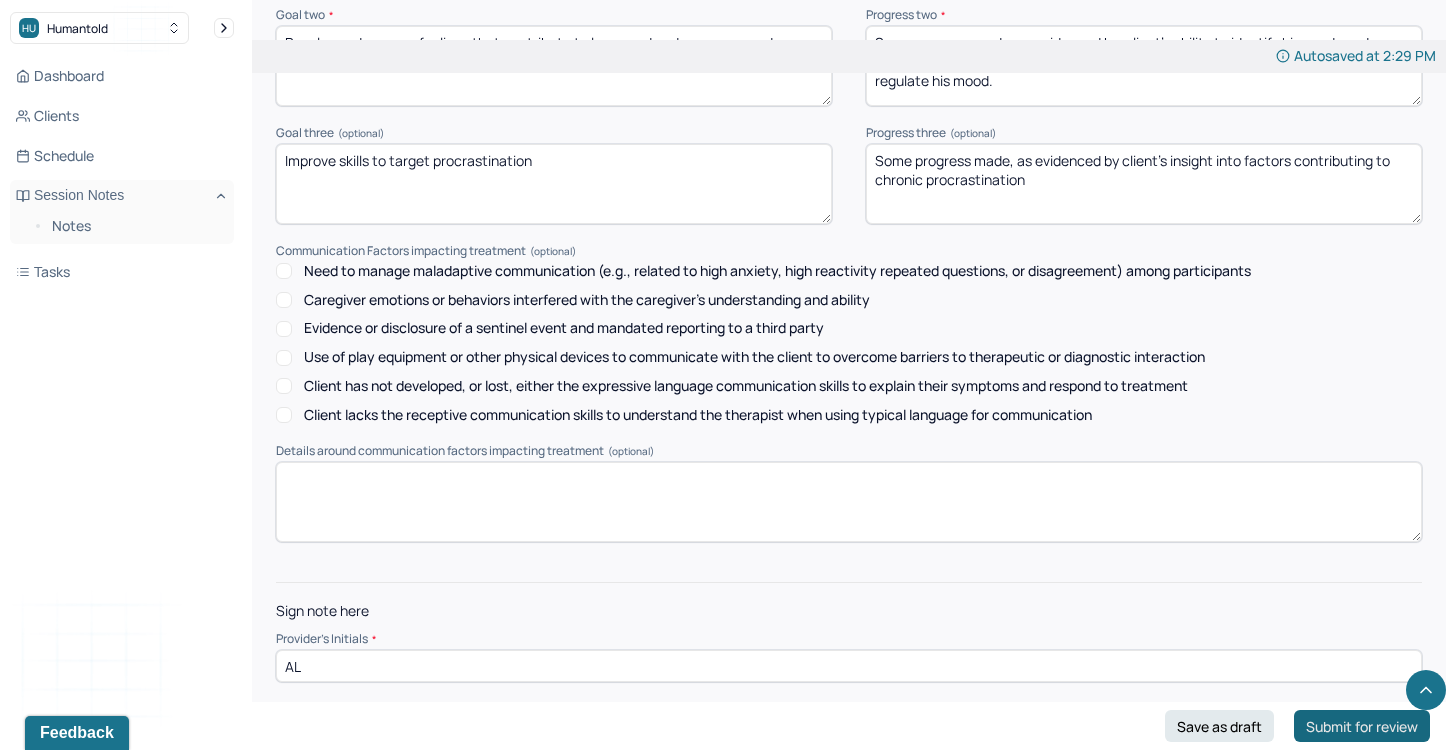 type on "AL" 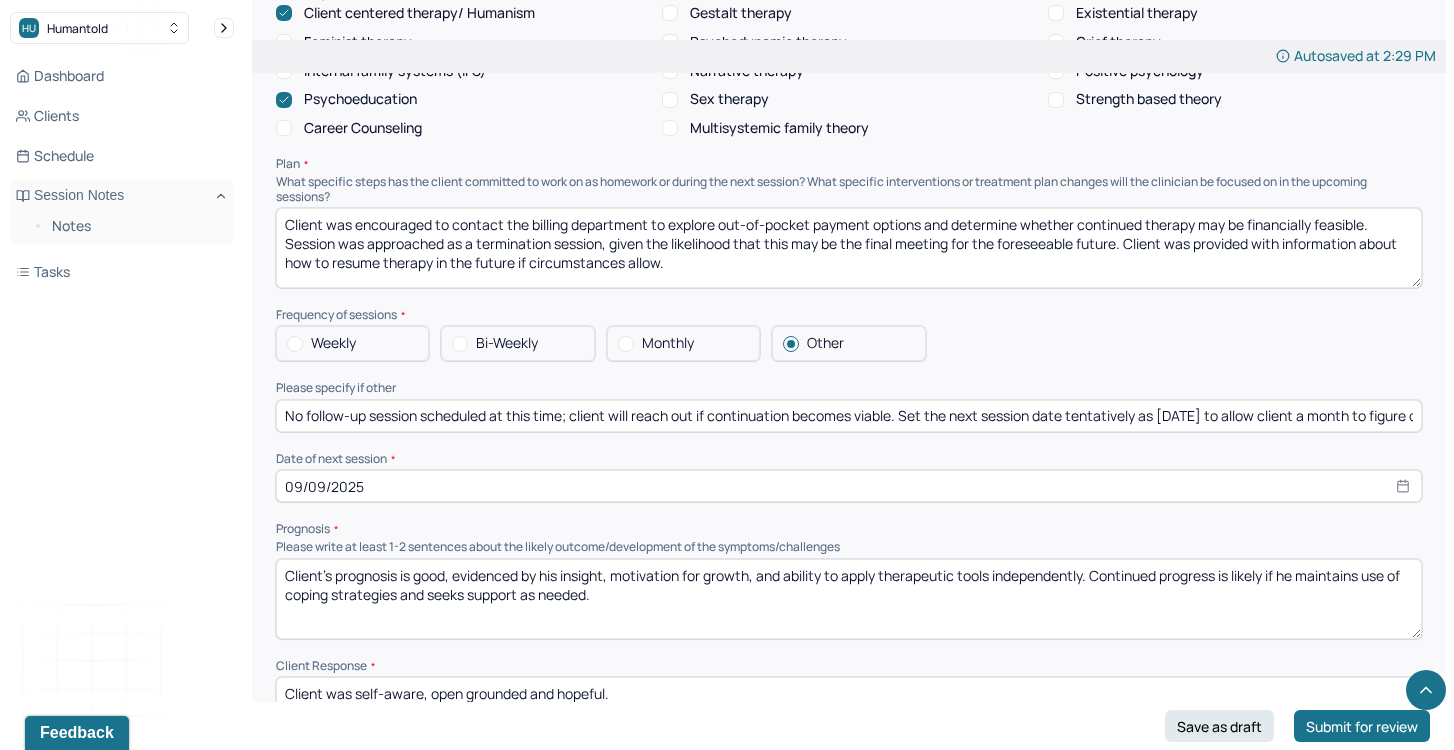 scroll, scrollTop: 2138, scrollLeft: 0, axis: vertical 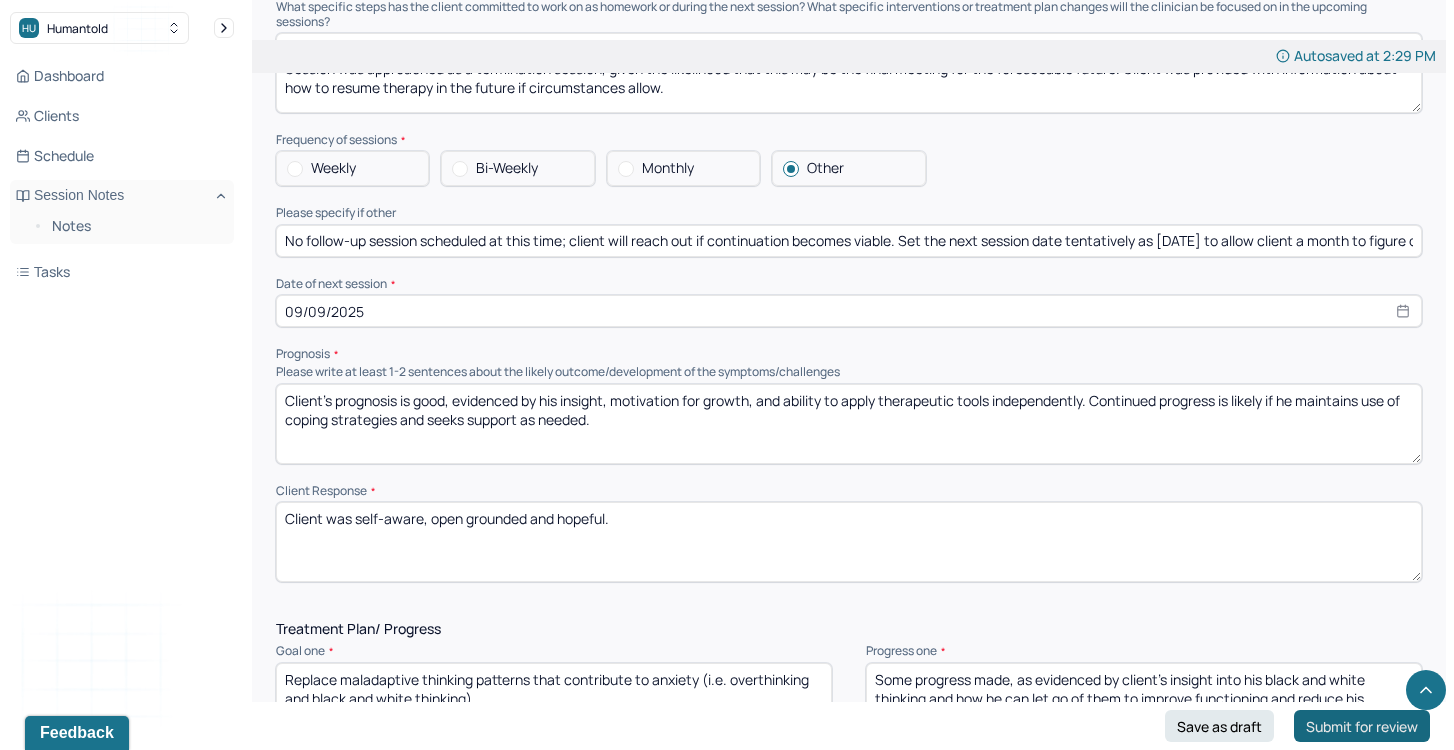 click on "Submit for review" at bounding box center (1362, 726) 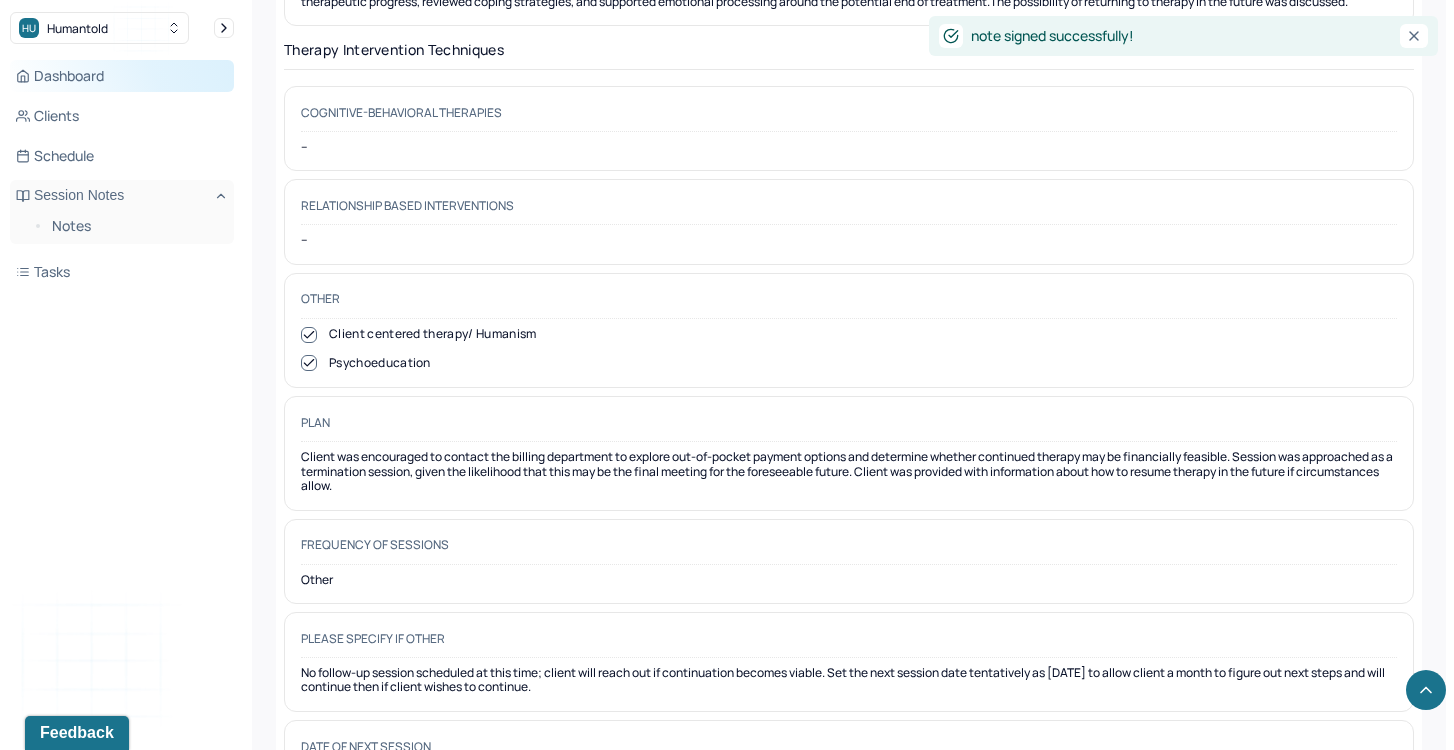 click on "Dashboard" at bounding box center [122, 76] 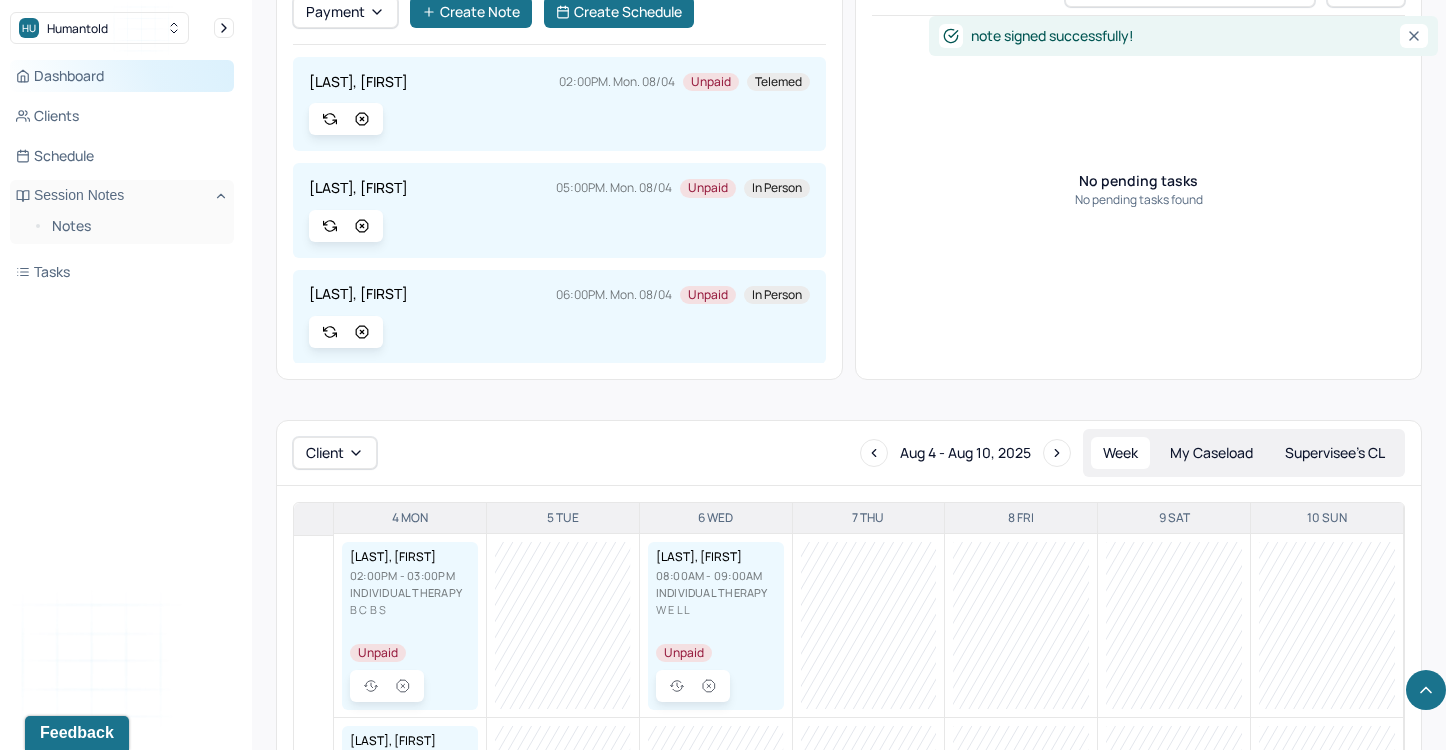 scroll, scrollTop: 626, scrollLeft: 0, axis: vertical 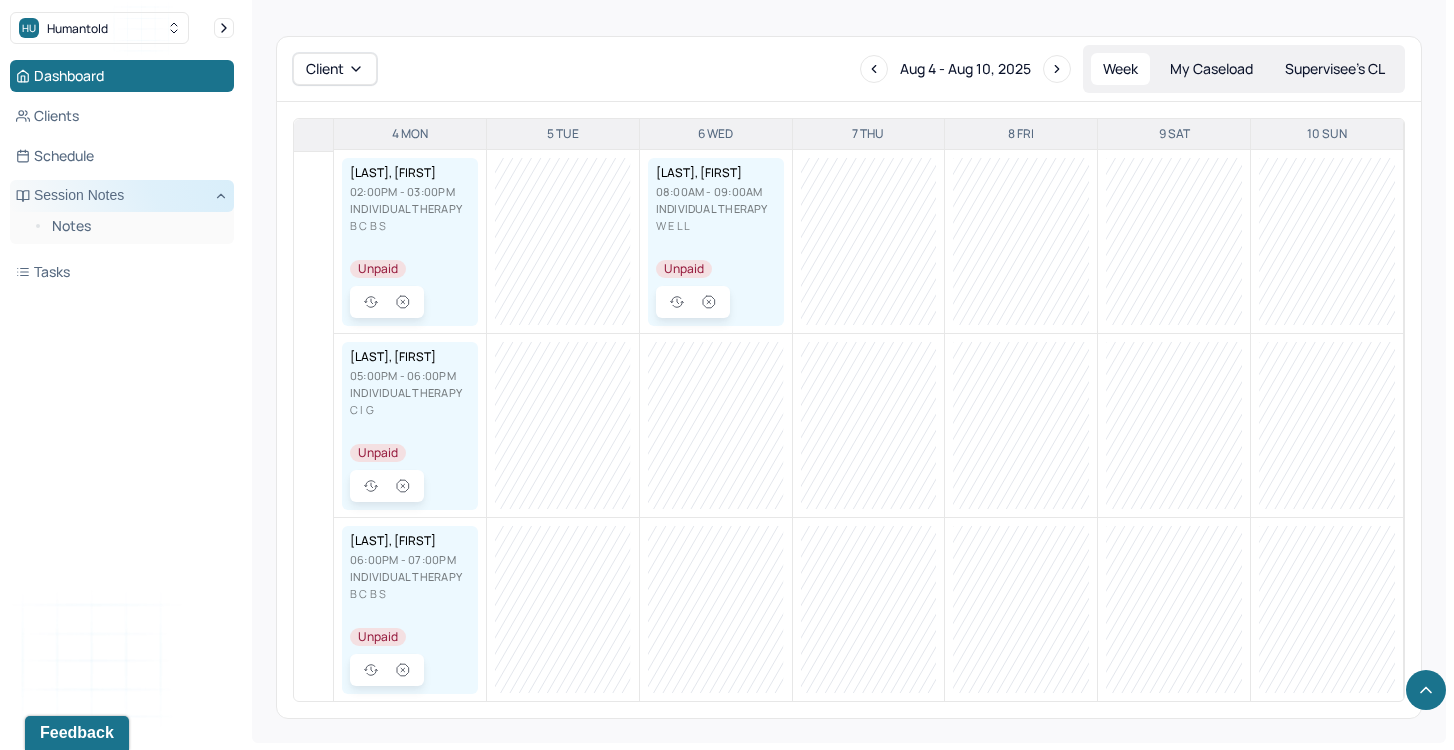click on "Session Notes" at bounding box center (122, 196) 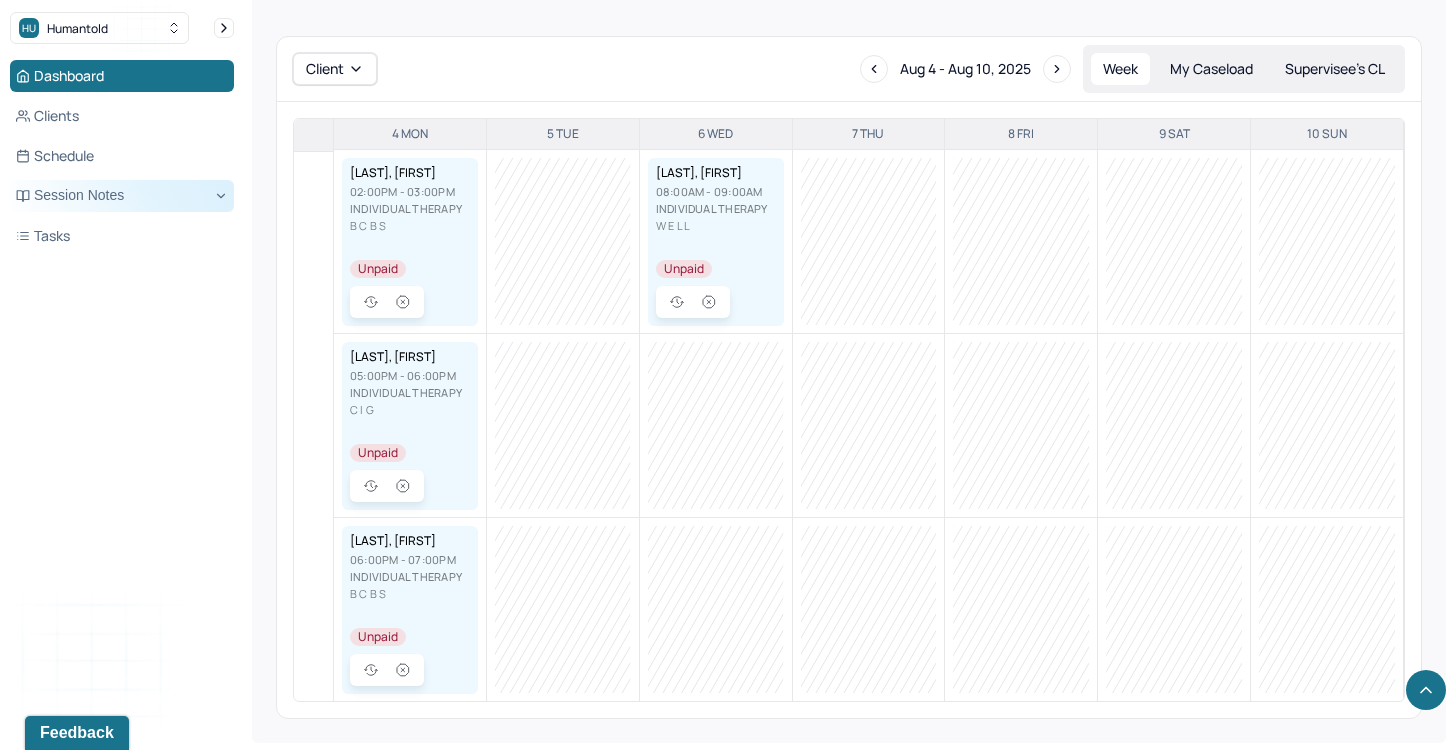 click on "Session Notes" at bounding box center (122, 196) 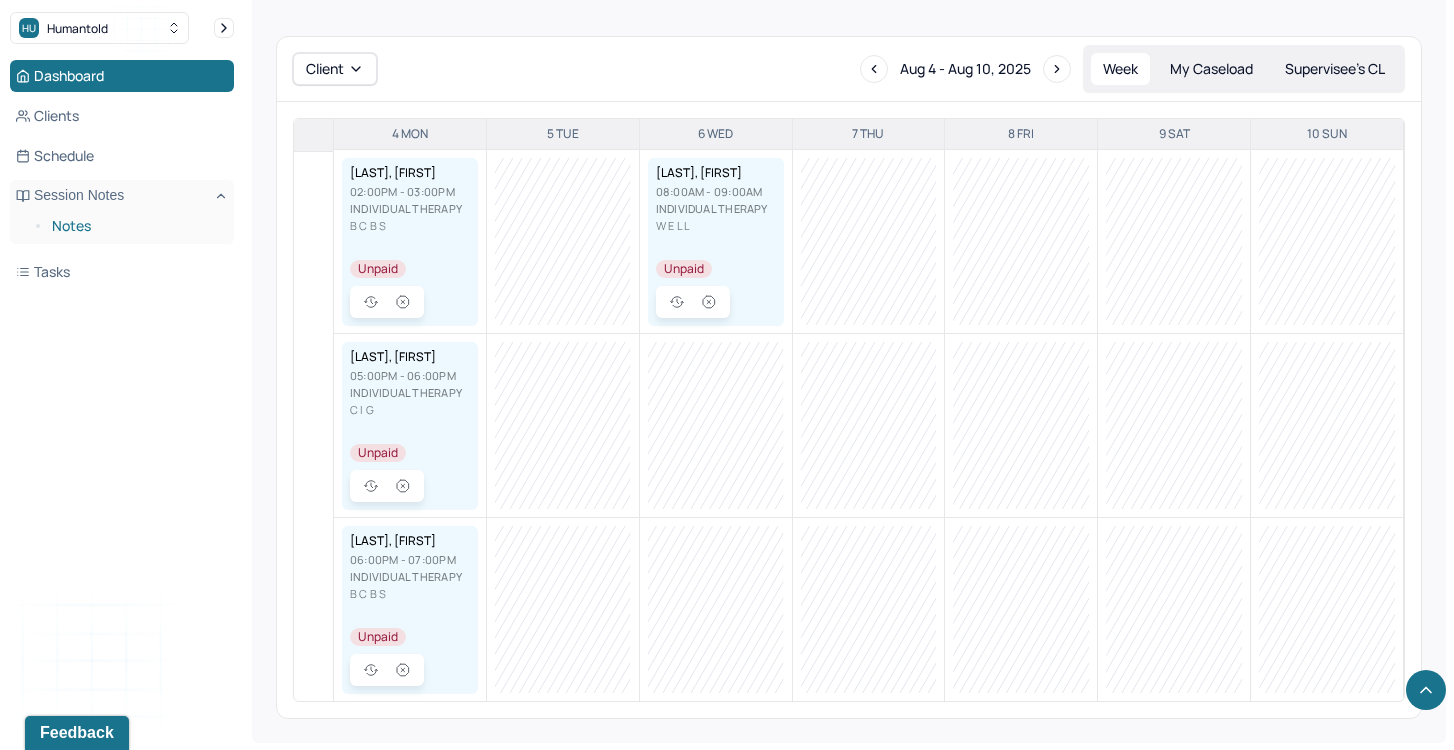 click on "Notes" at bounding box center (135, 226) 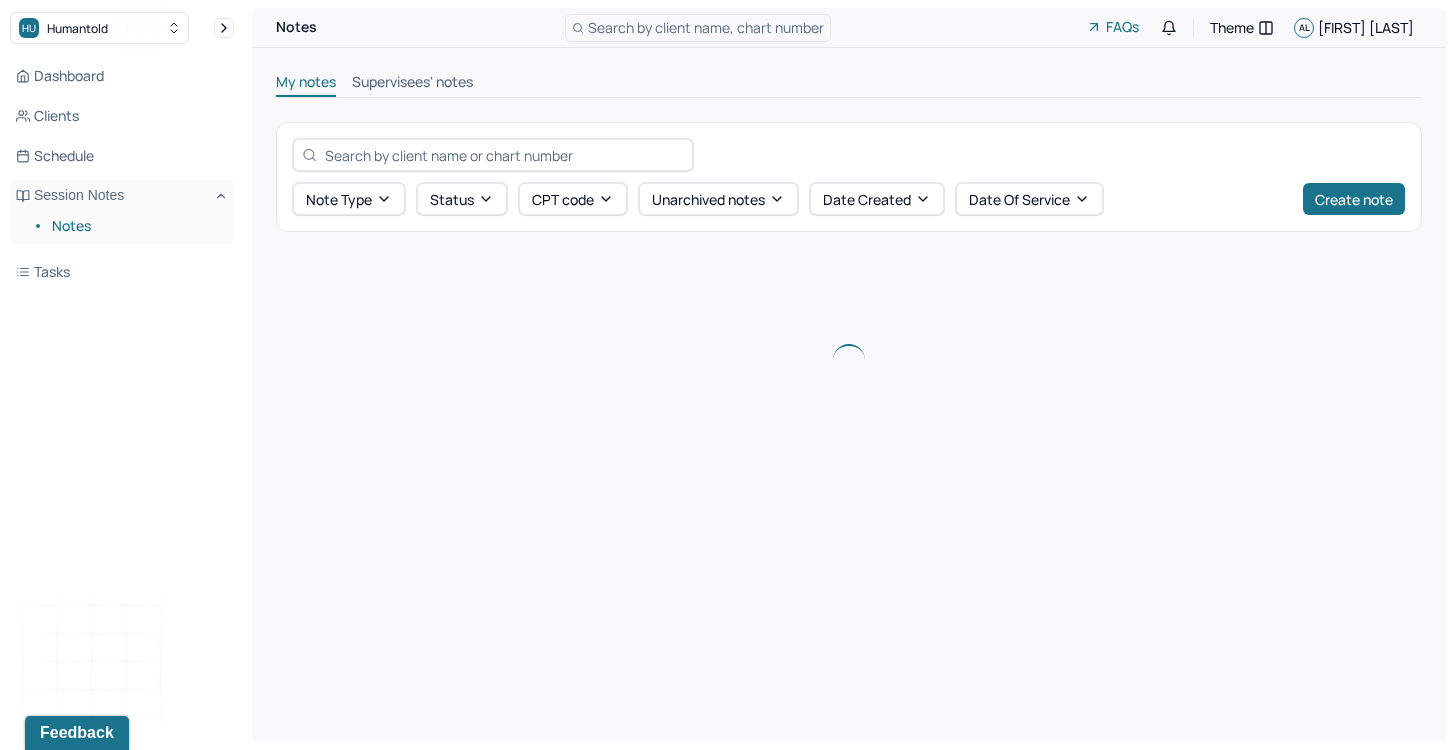 scroll, scrollTop: 0, scrollLeft: 0, axis: both 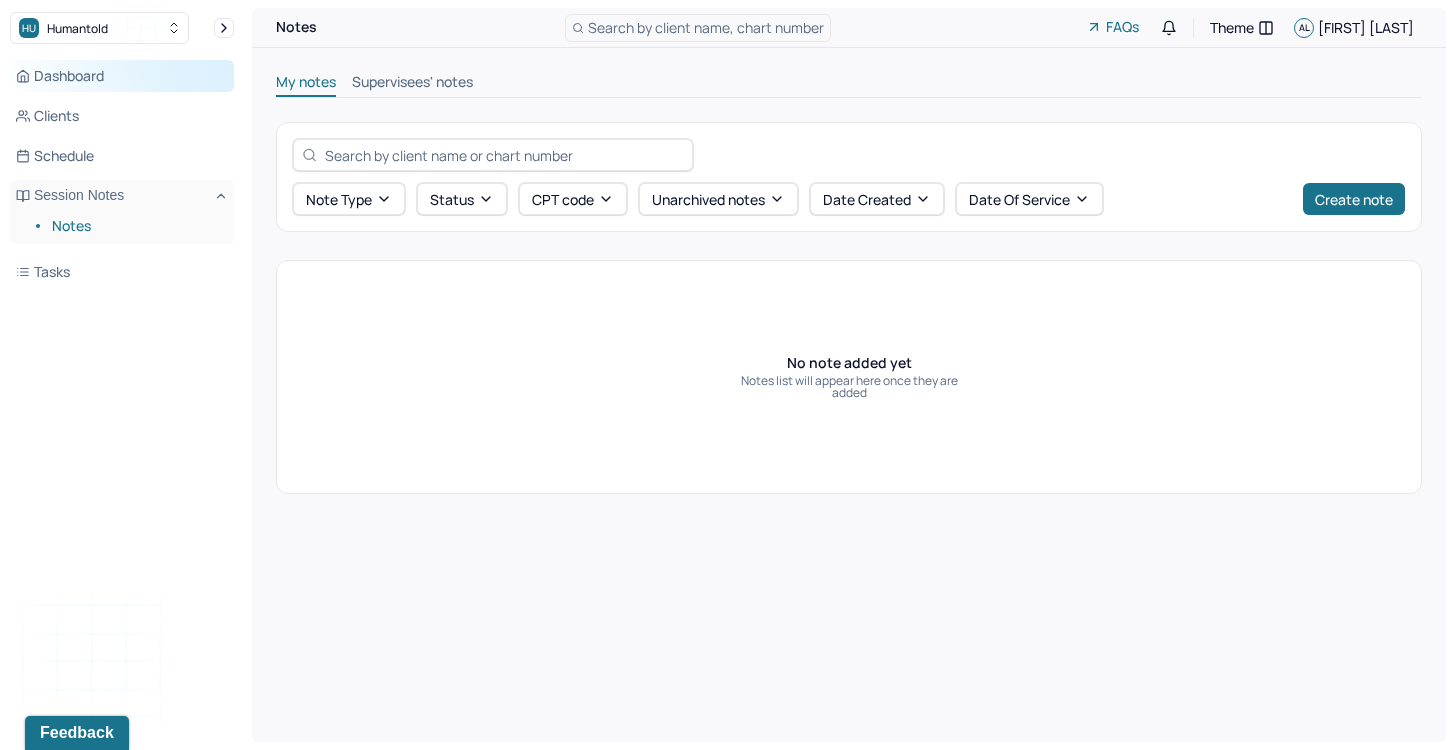 click on "Dashboard" at bounding box center [122, 76] 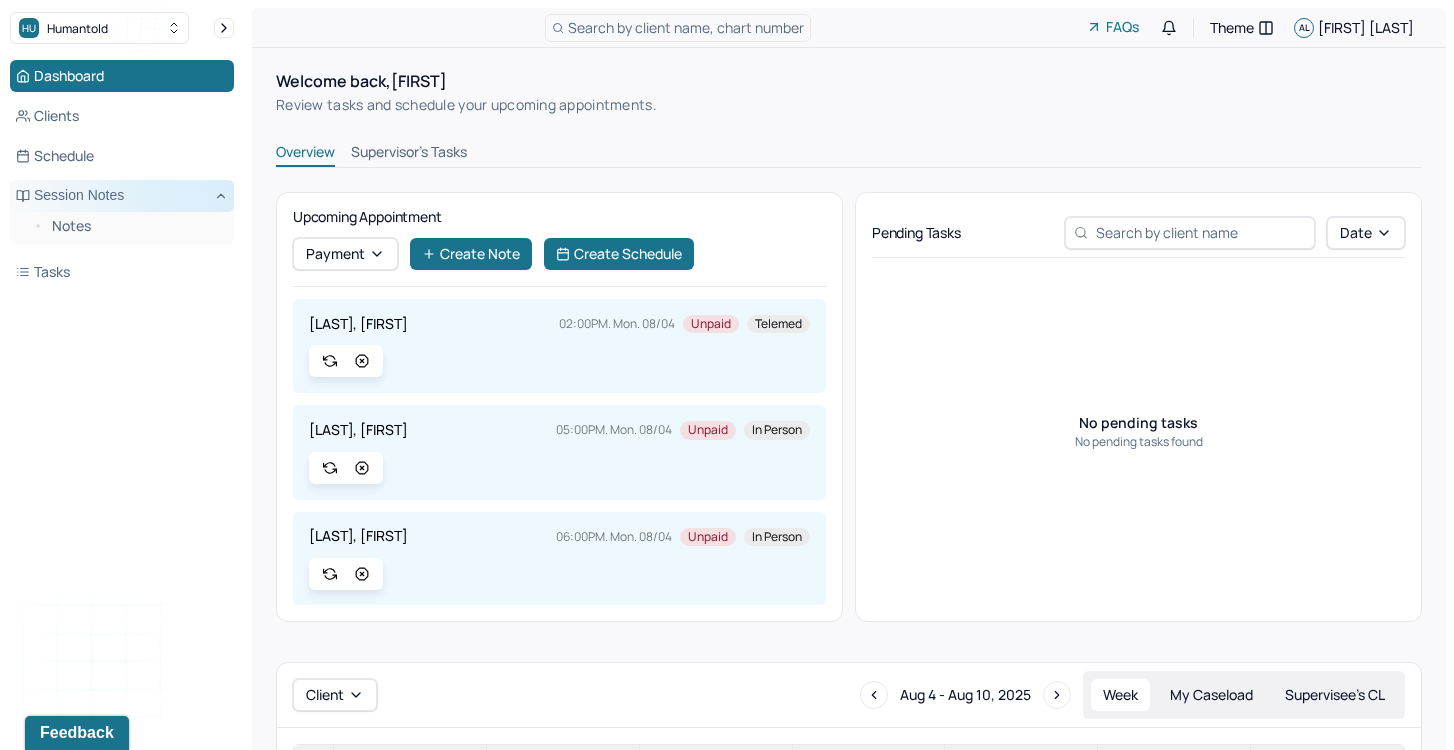 click on "Session Notes" at bounding box center (122, 196) 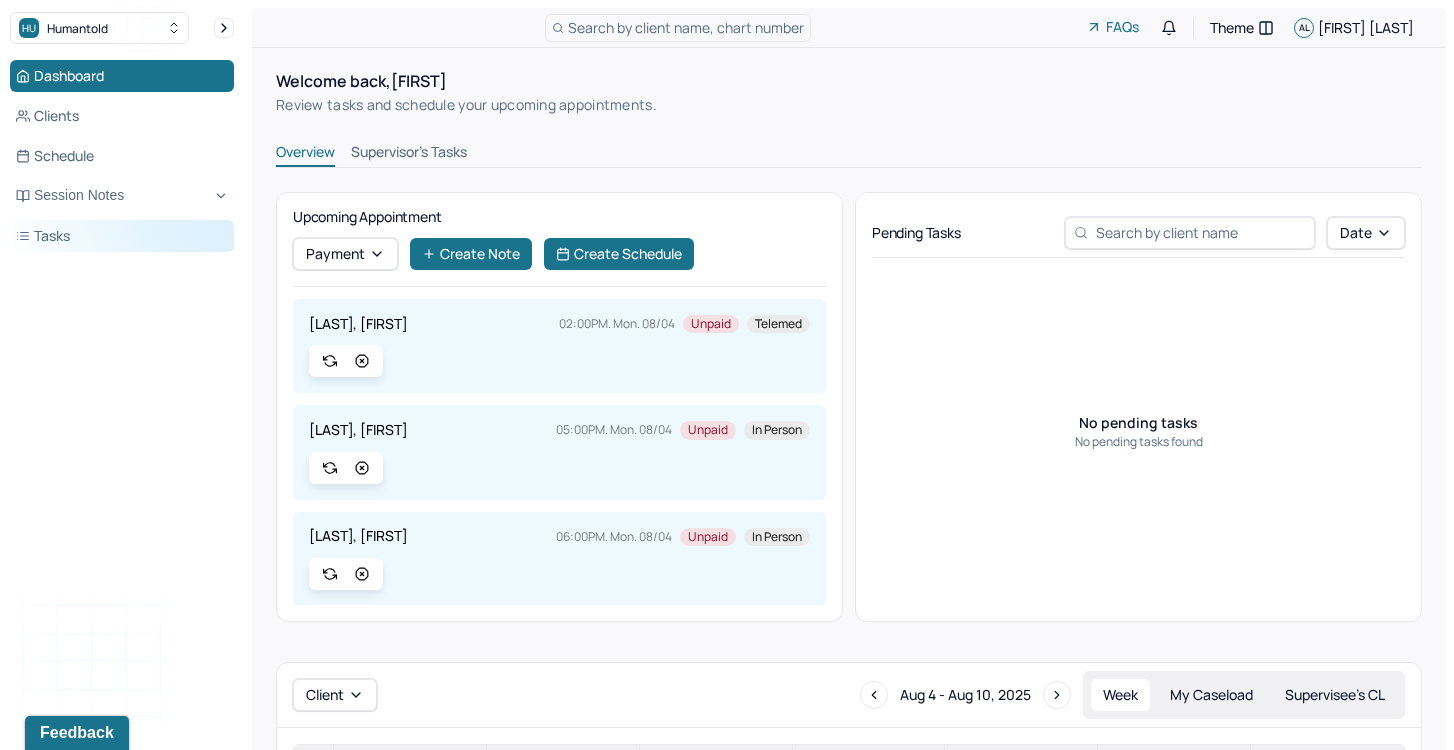 click on "Tasks" at bounding box center (122, 236) 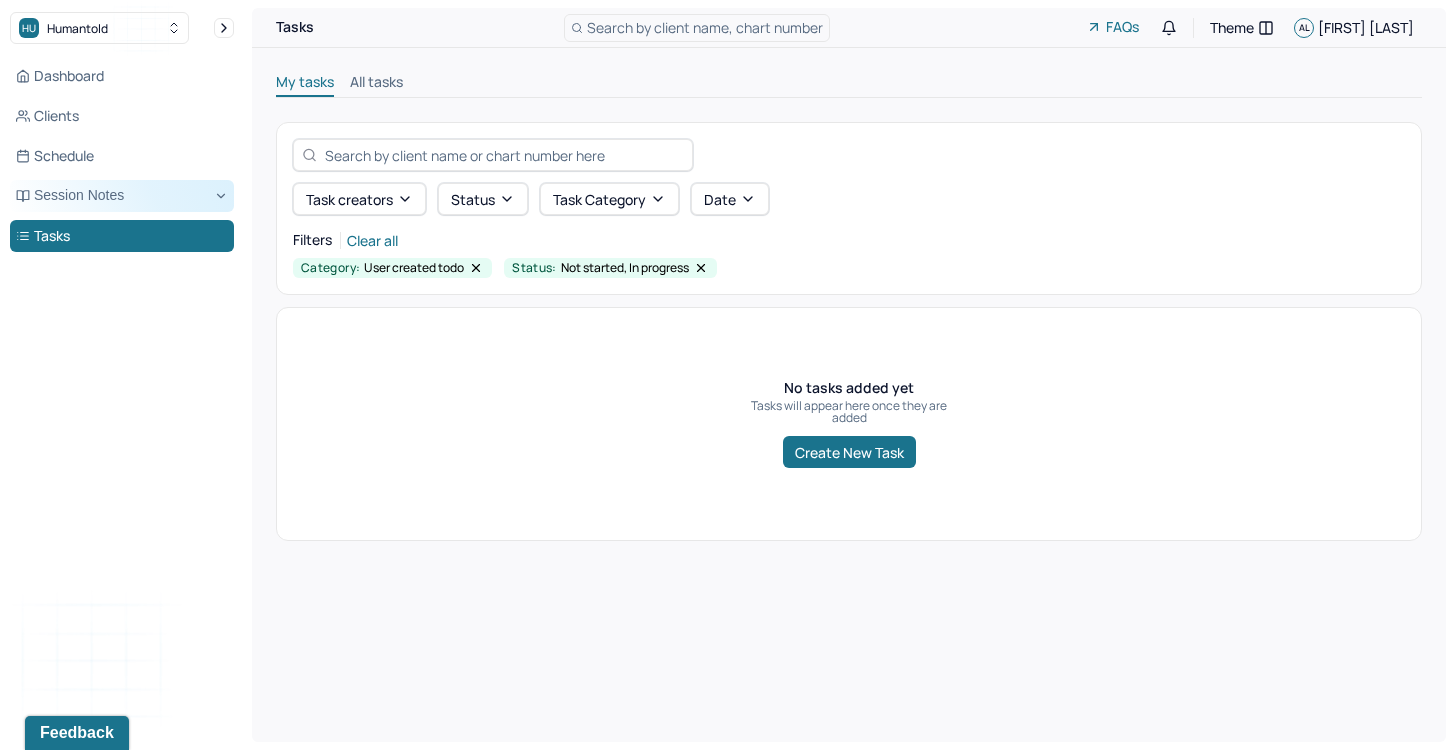 click on "Session Notes" at bounding box center (122, 196) 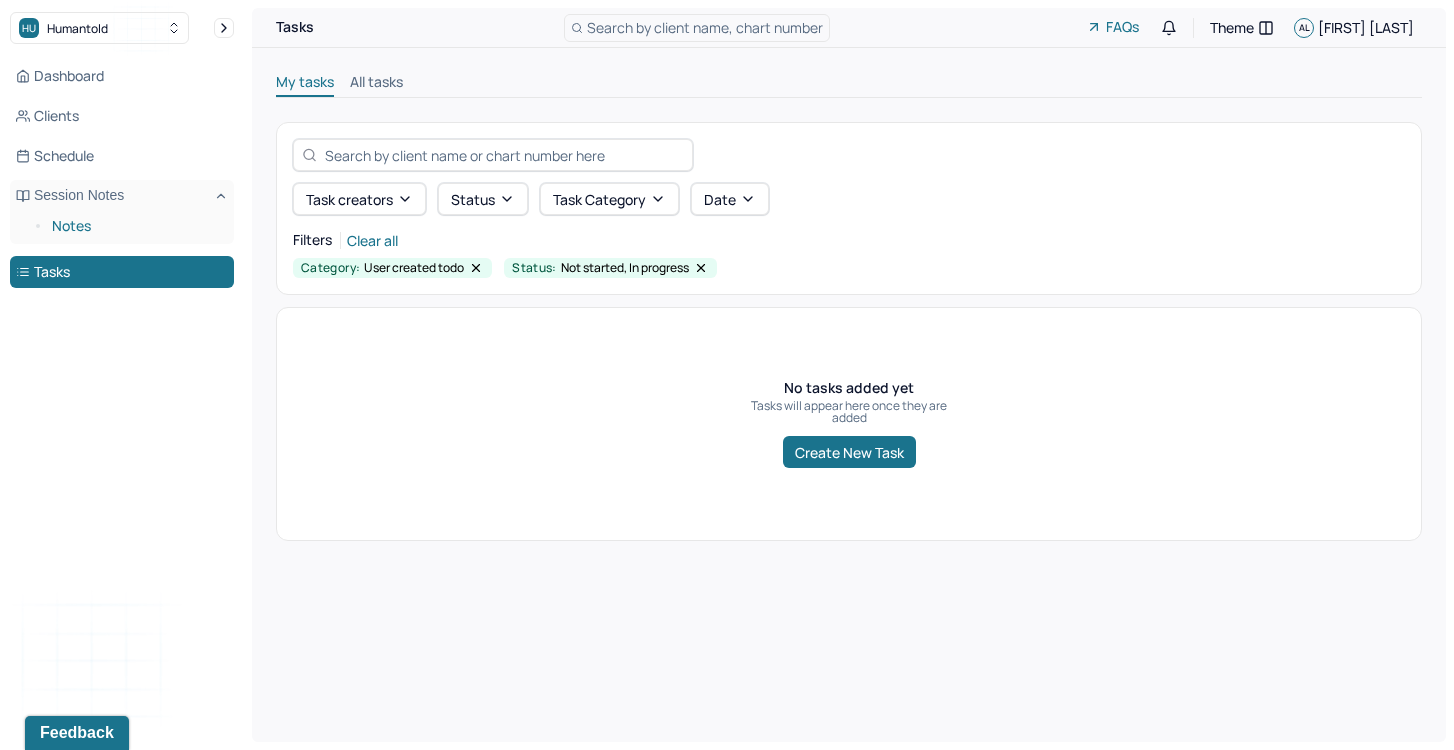click on "Notes" at bounding box center [135, 226] 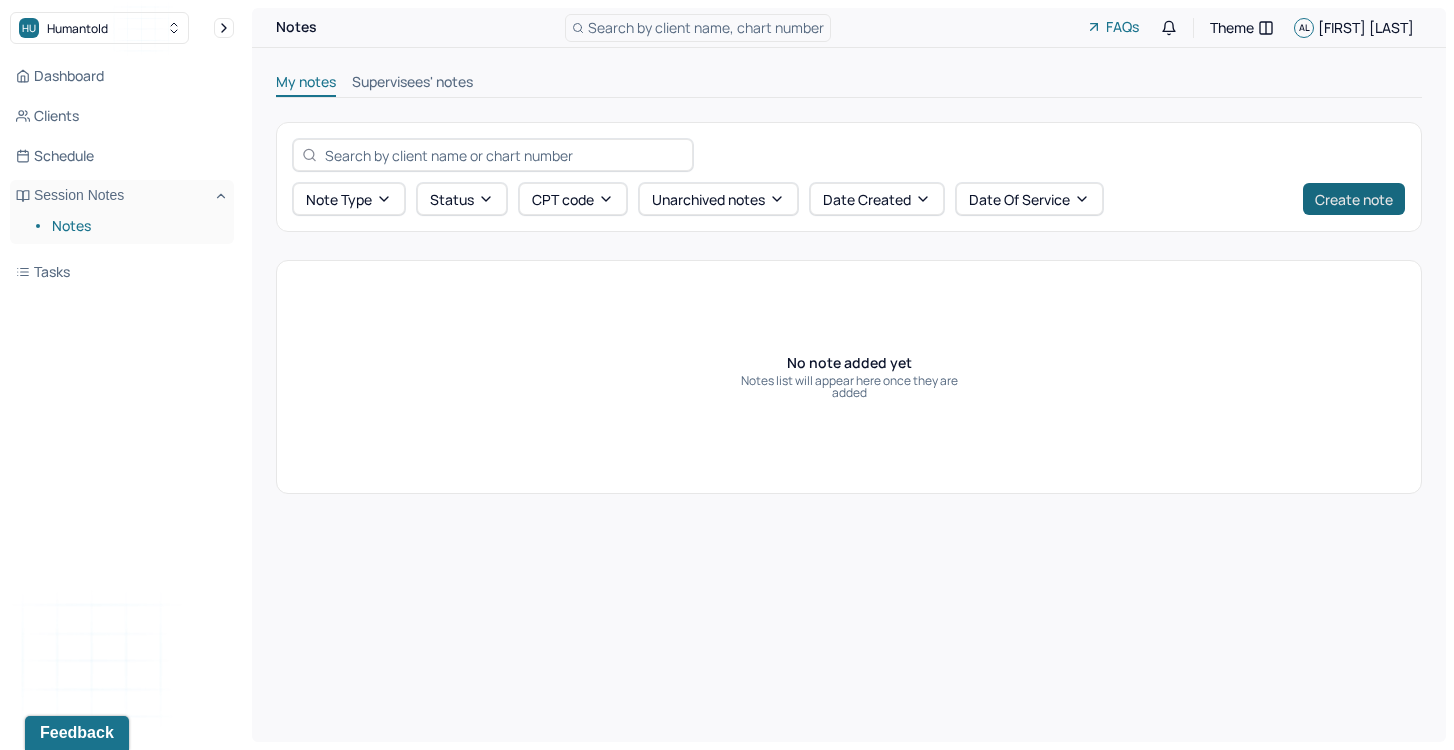 click on "Create note" at bounding box center [1354, 199] 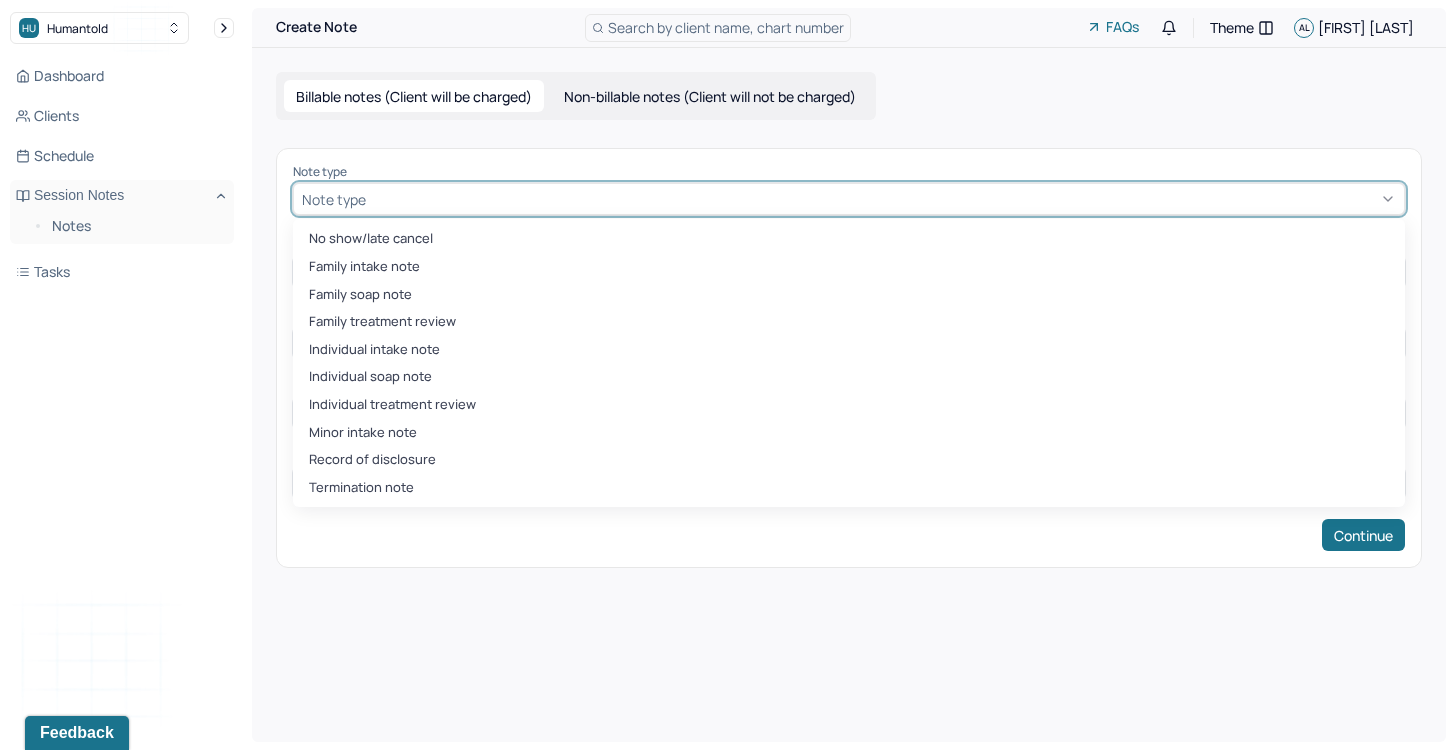 click at bounding box center [883, 199] 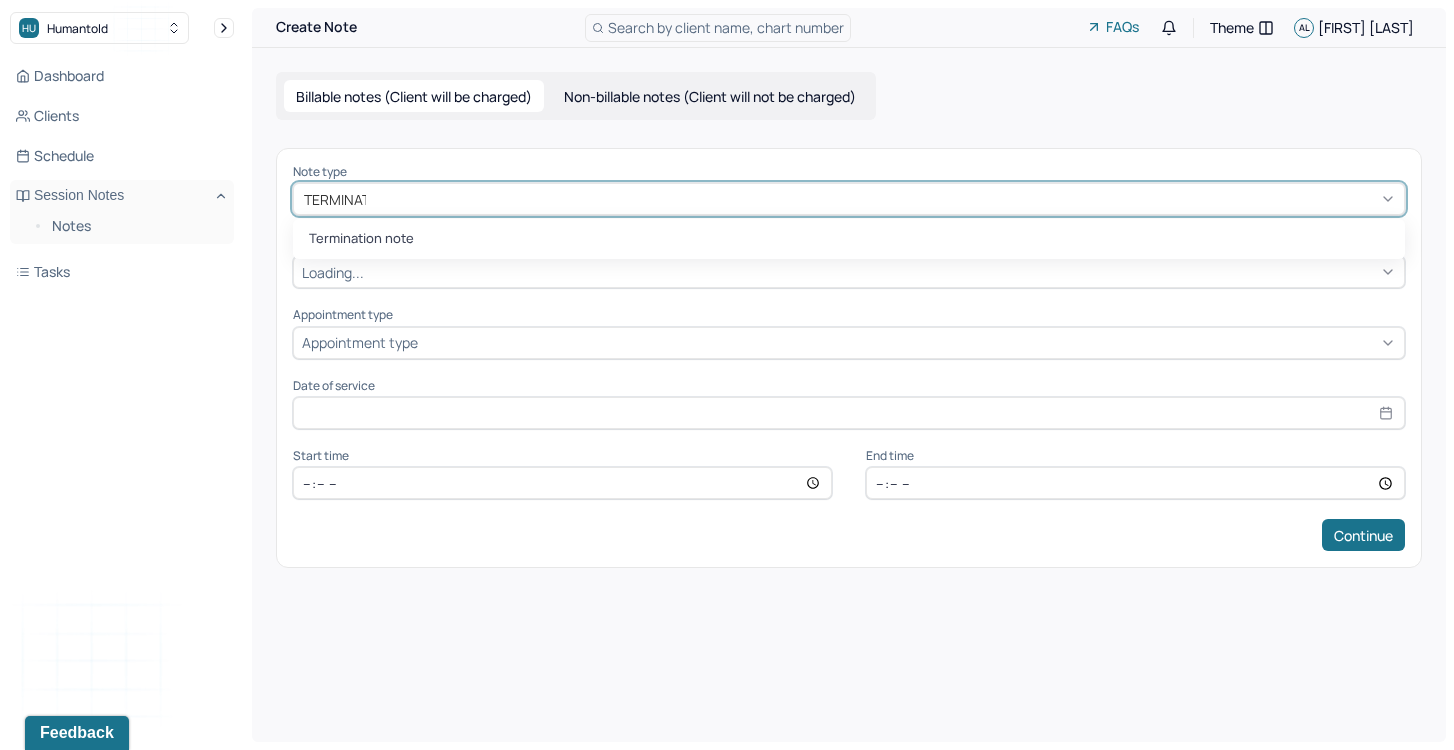 type on "TERMINATION" 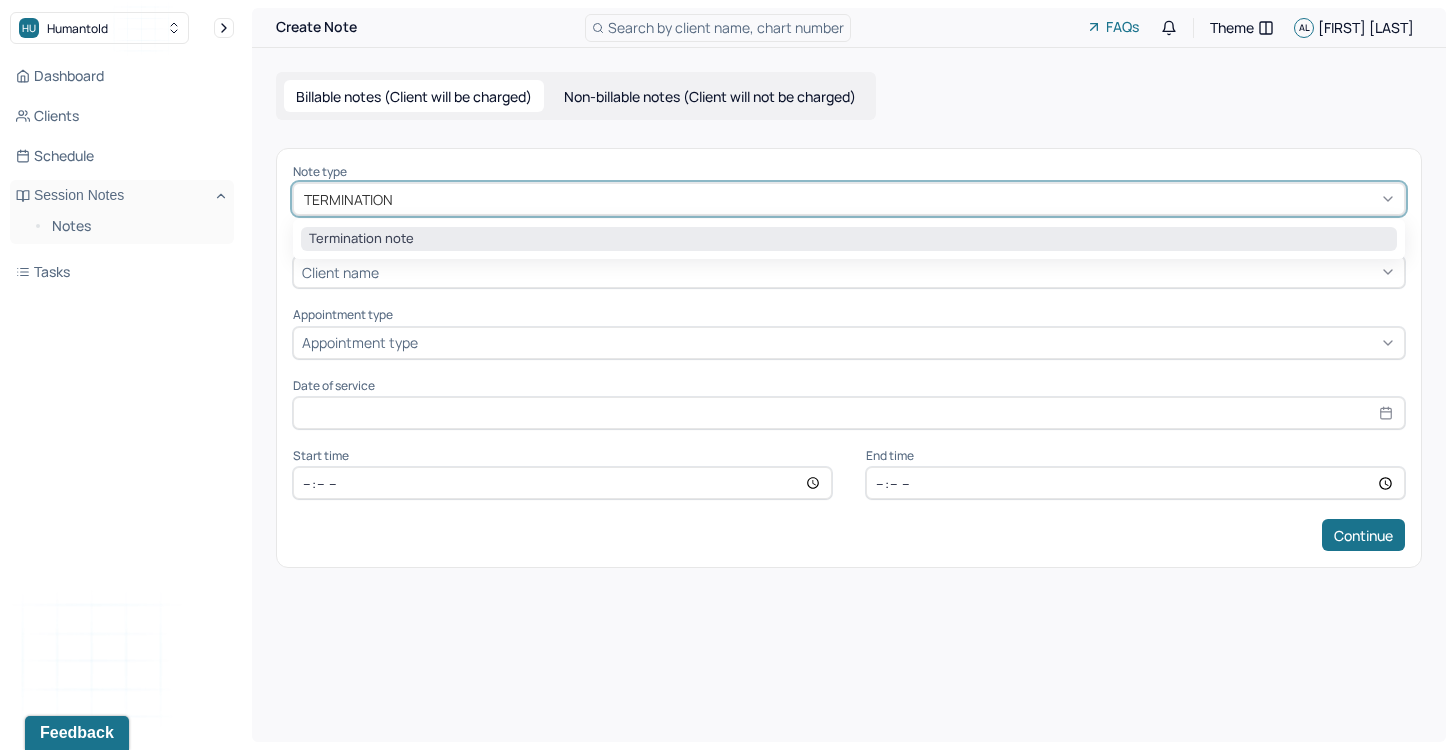 click on "Termination note" at bounding box center (849, 239) 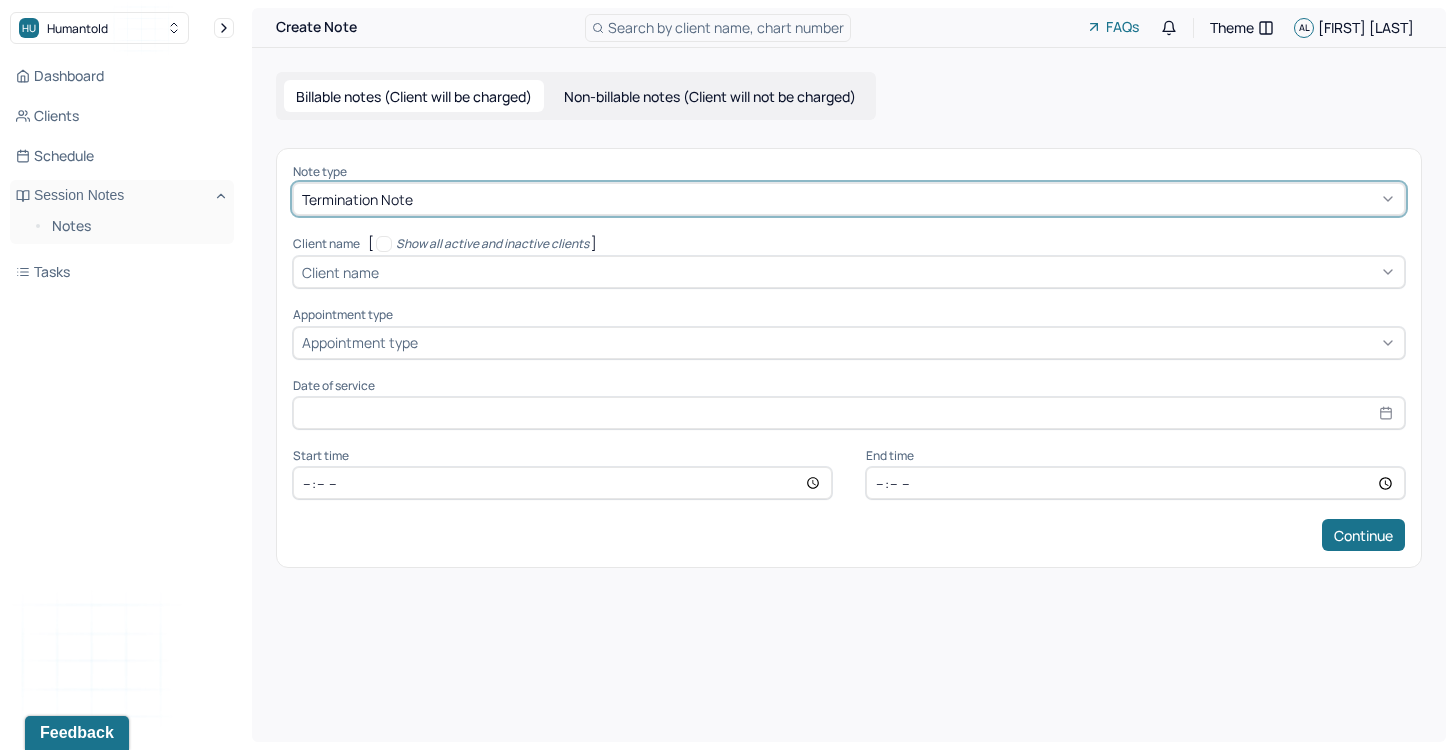 click on "Client name" at bounding box center (340, 272) 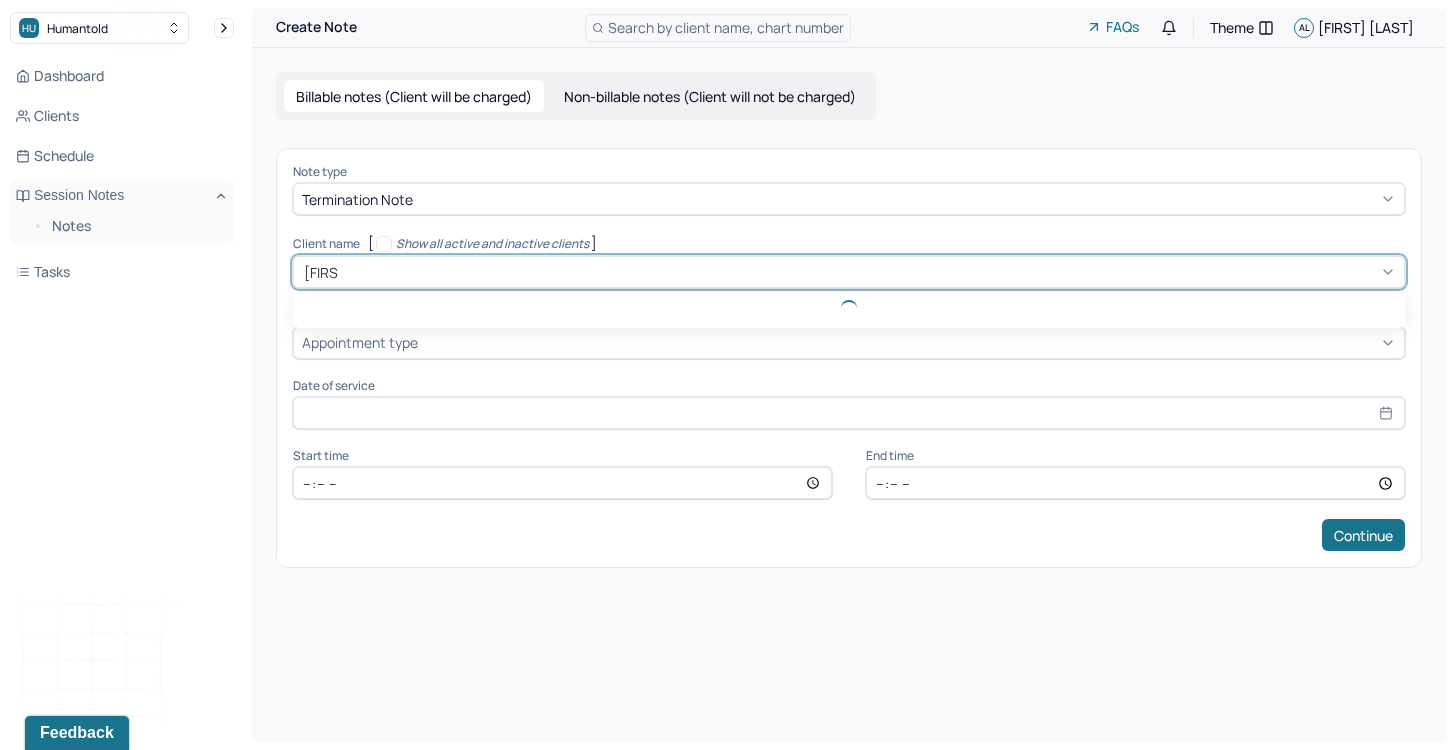 type on "[FIRST]" 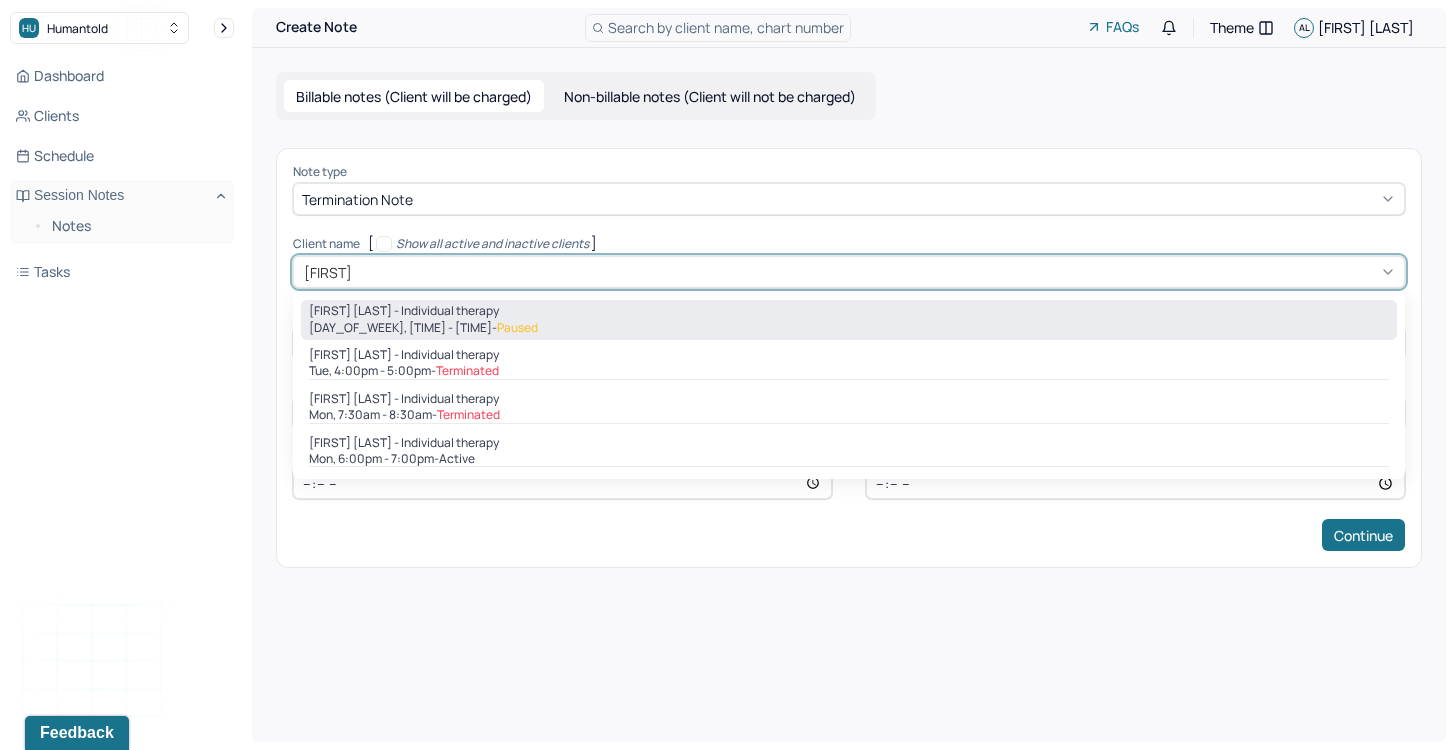 click on "[FIRST] [LAST] - Individual therapy" at bounding box center [404, 311] 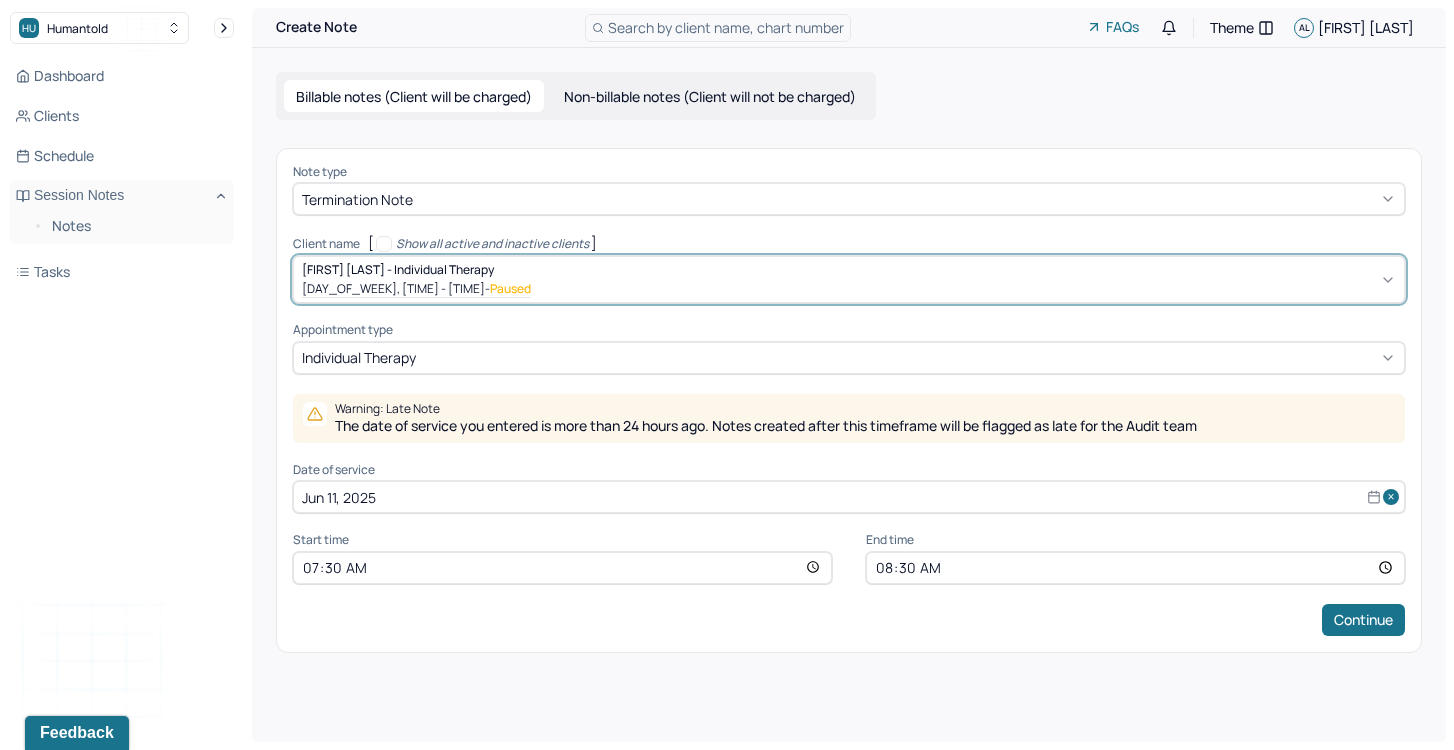 select on "5" 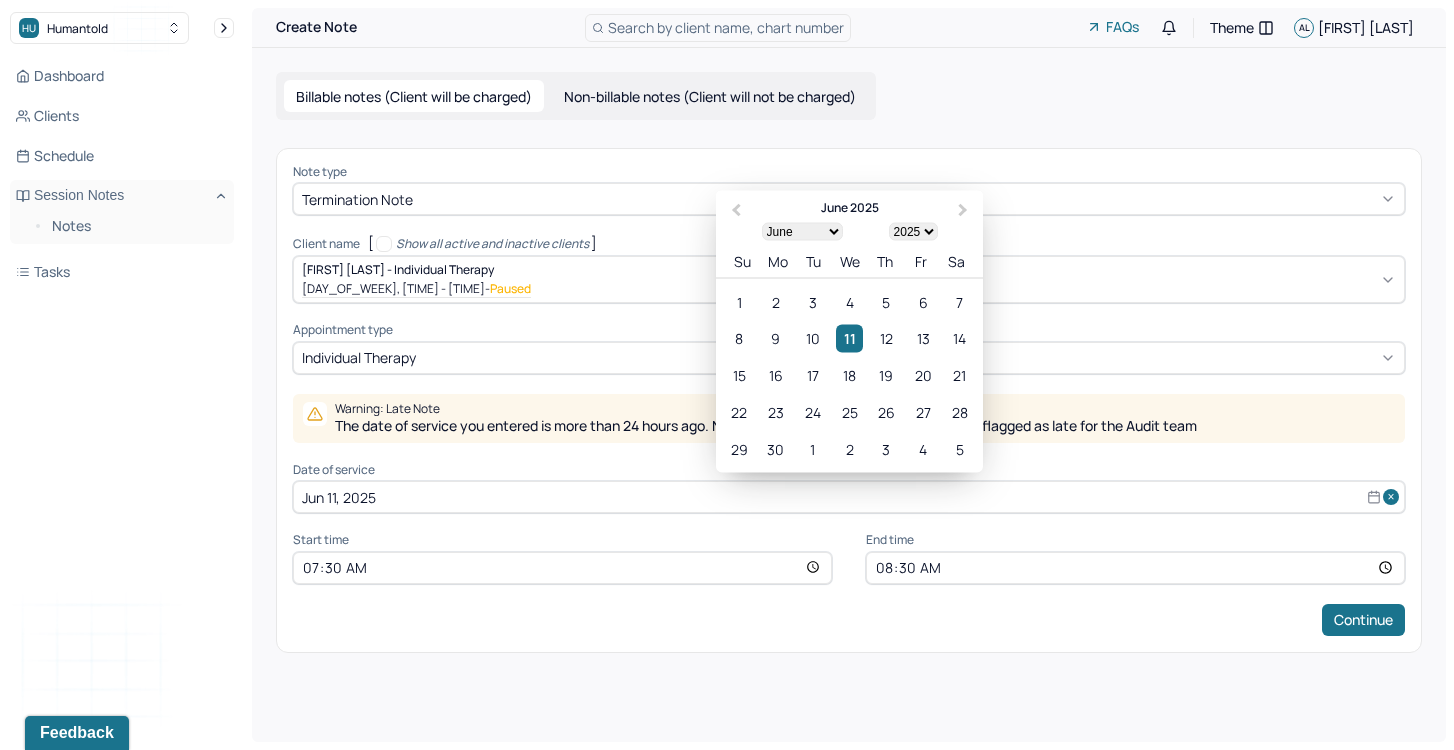 click on "Jun 11, 2025" at bounding box center [849, 497] 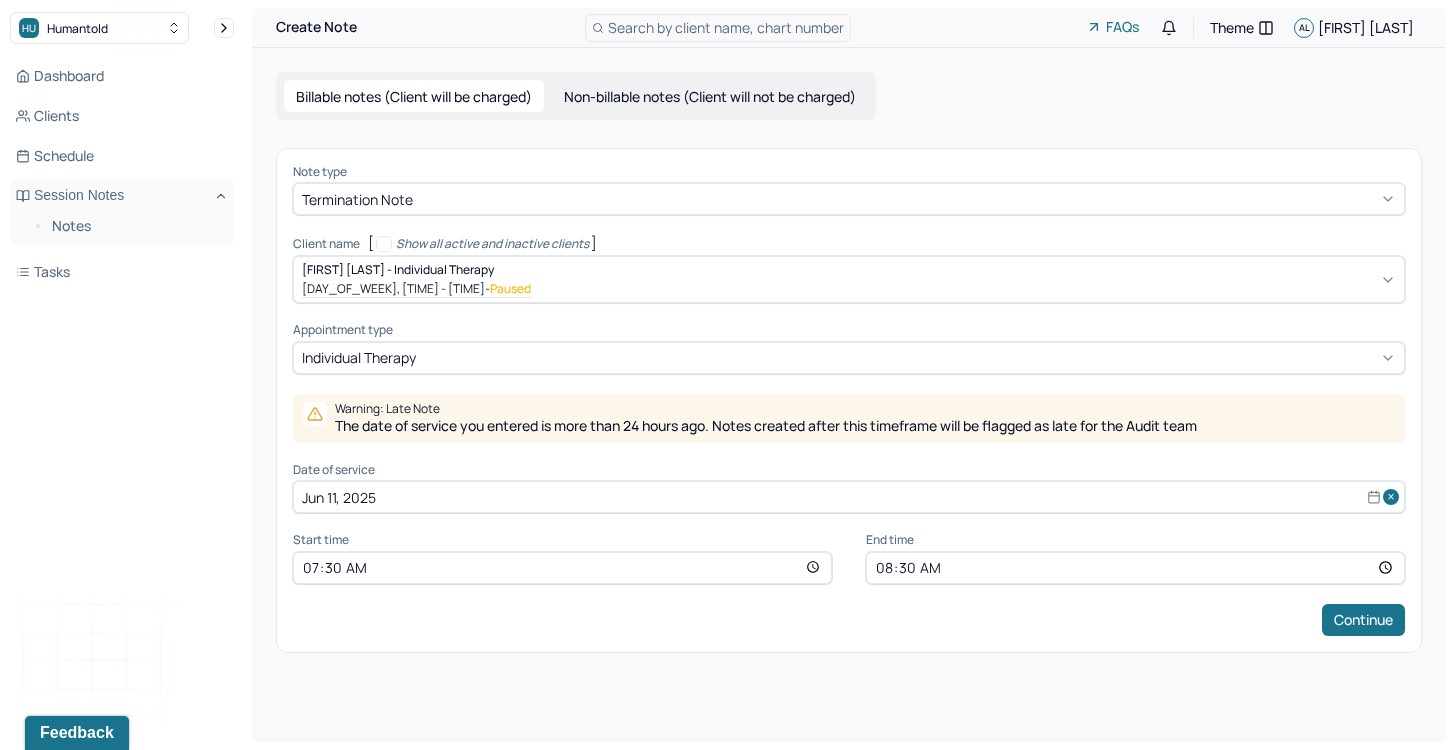click at bounding box center [1394, 497] 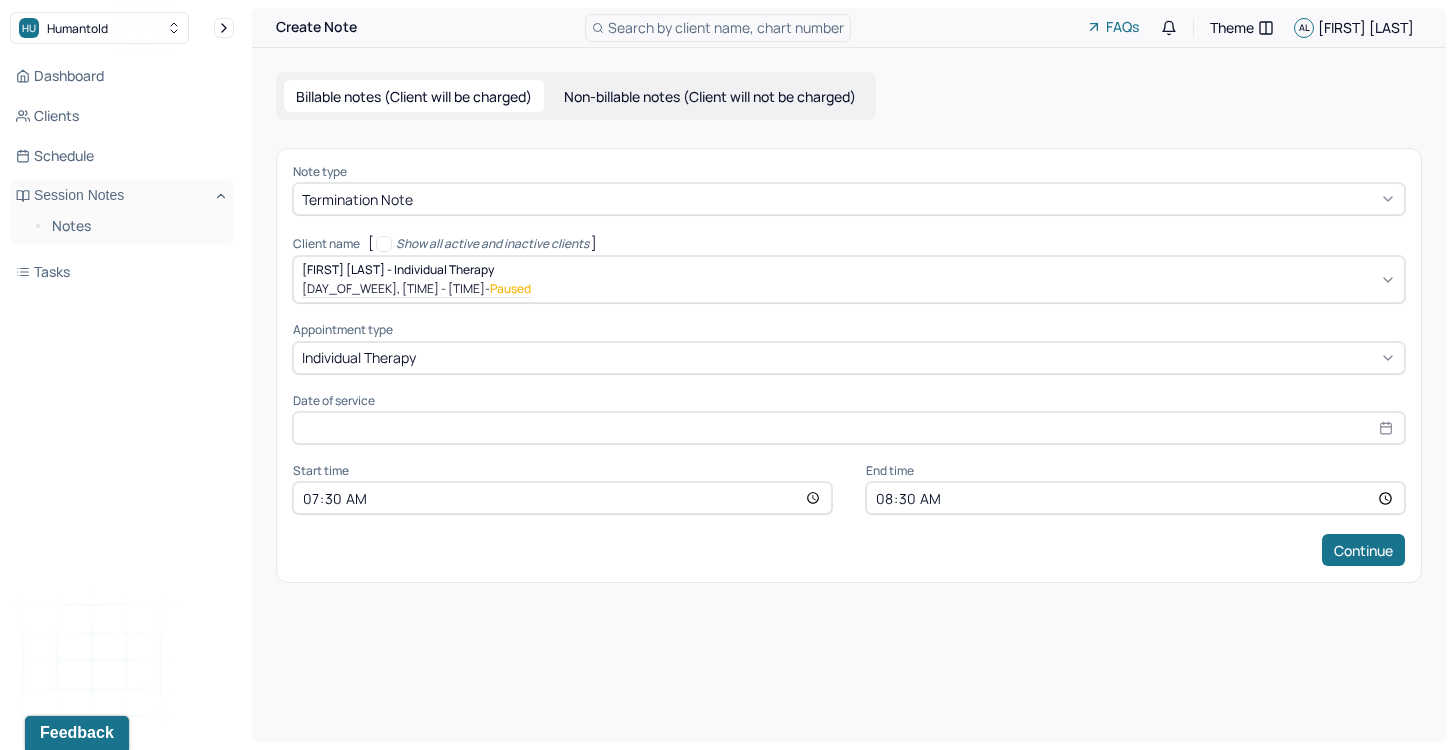 click on "Non-billable notes (Client will not be charged)" at bounding box center [710, 96] 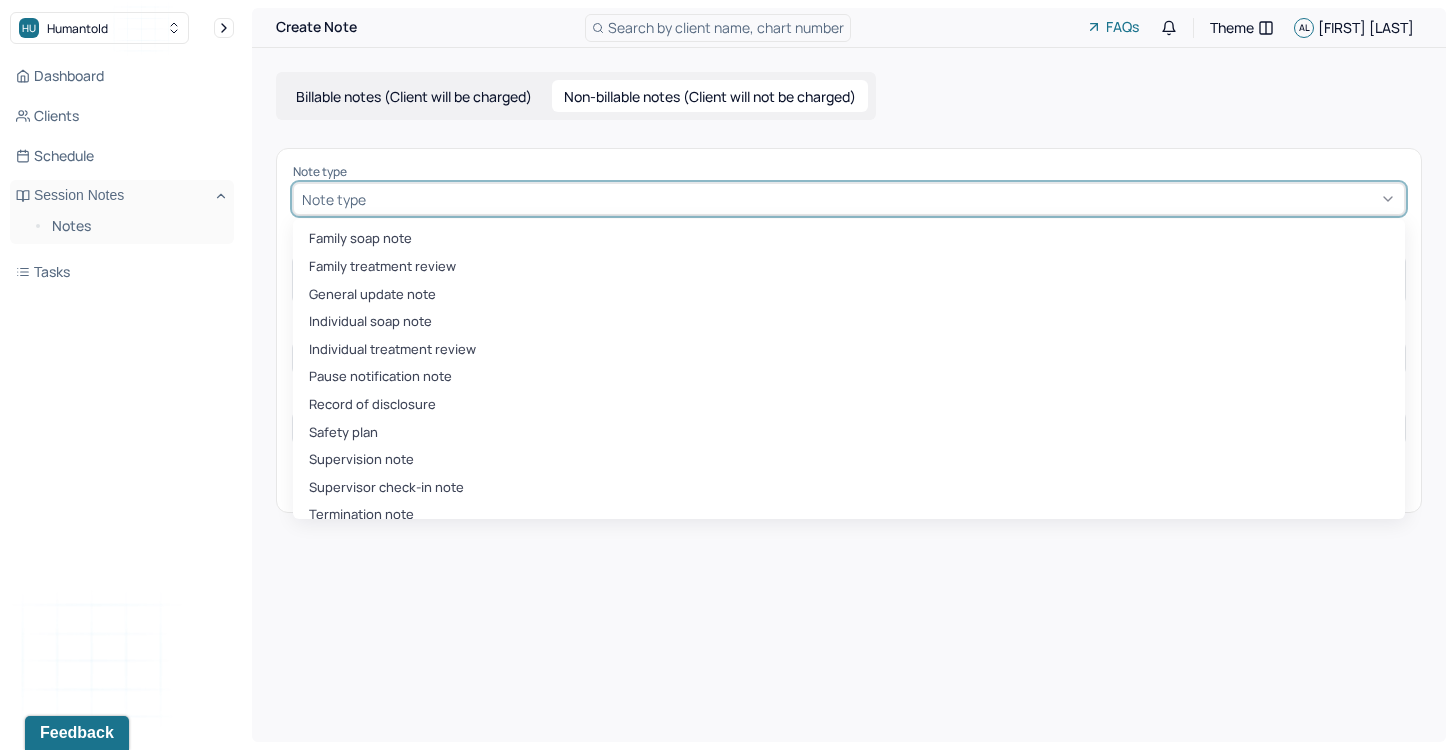 click at bounding box center [883, 199] 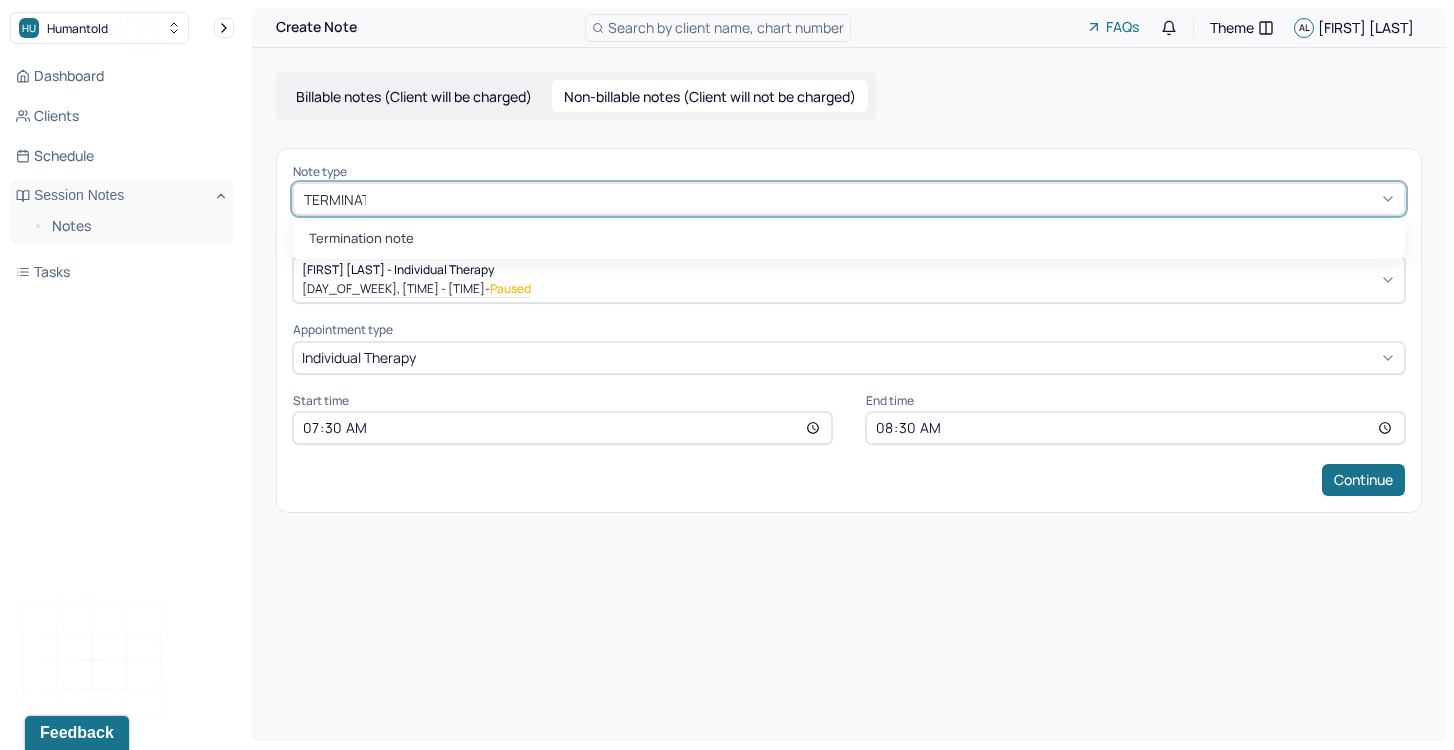 type on "TERMINATION" 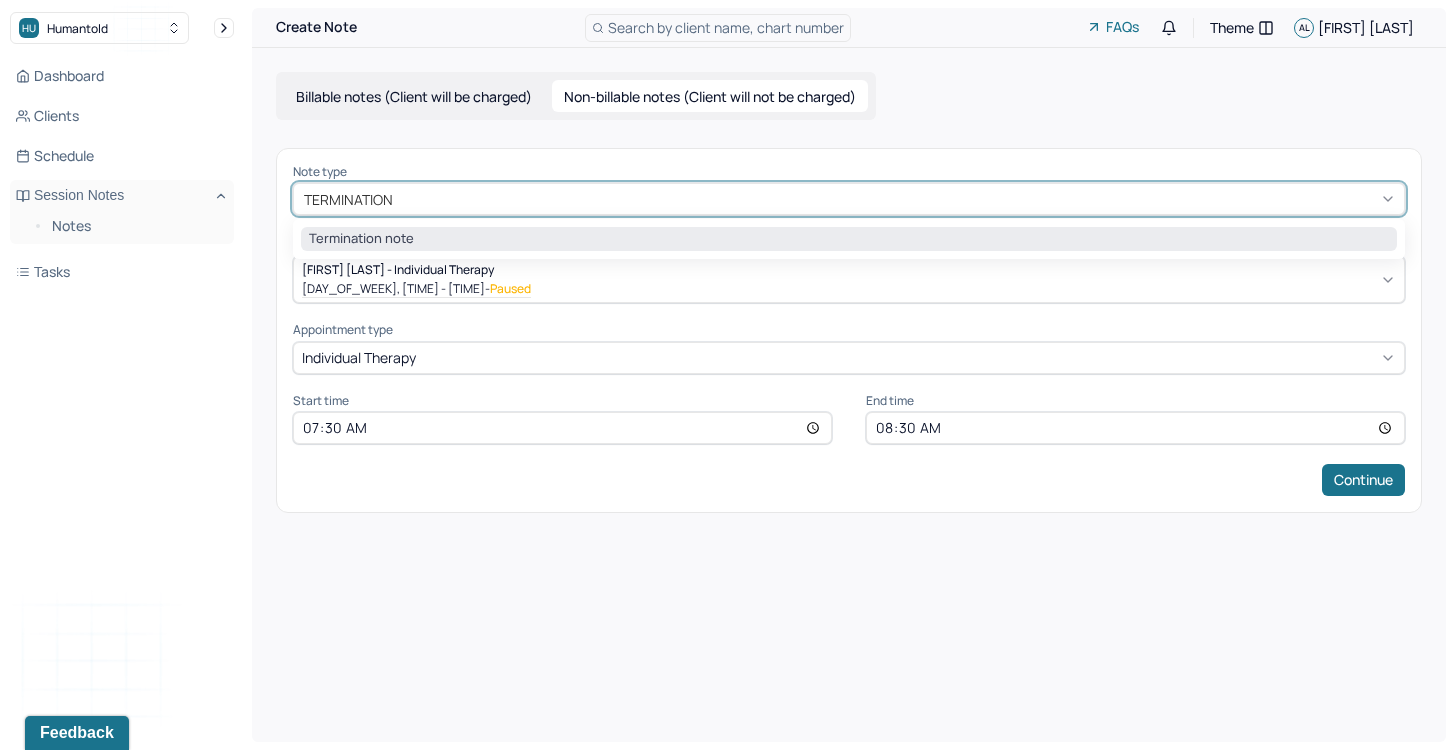 click on "Termination note" at bounding box center [849, 239] 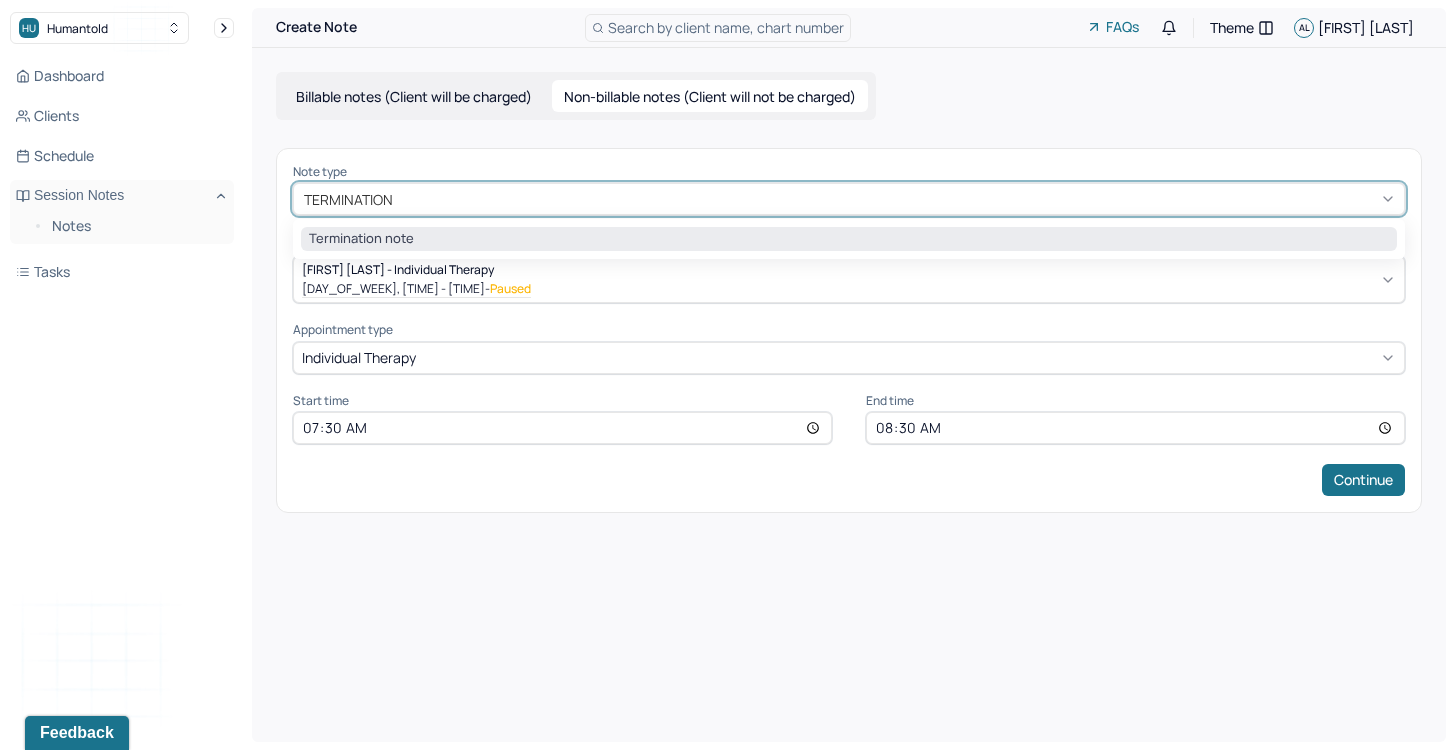 type 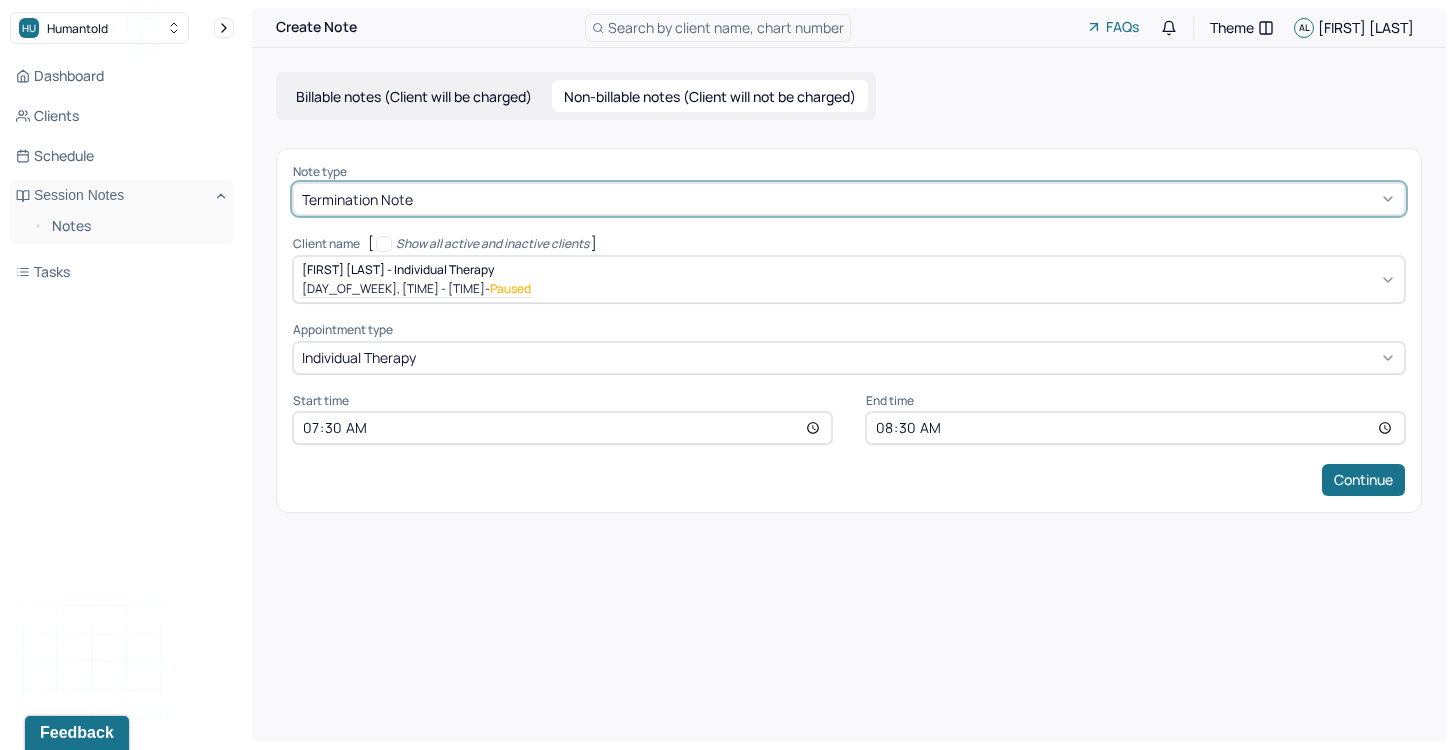 click on "Note type option Termination note, selected. Termination note Client name [ Show all active and inactive clients ] [FIRST] [LAST] - Individual therapy Wed, 7:30am - 8:30am  -  Paused Supervisee name Asya Latifoglu Appointment type individual therapy Start time 07:30 End time 08:30 Continue" at bounding box center [849, 330] 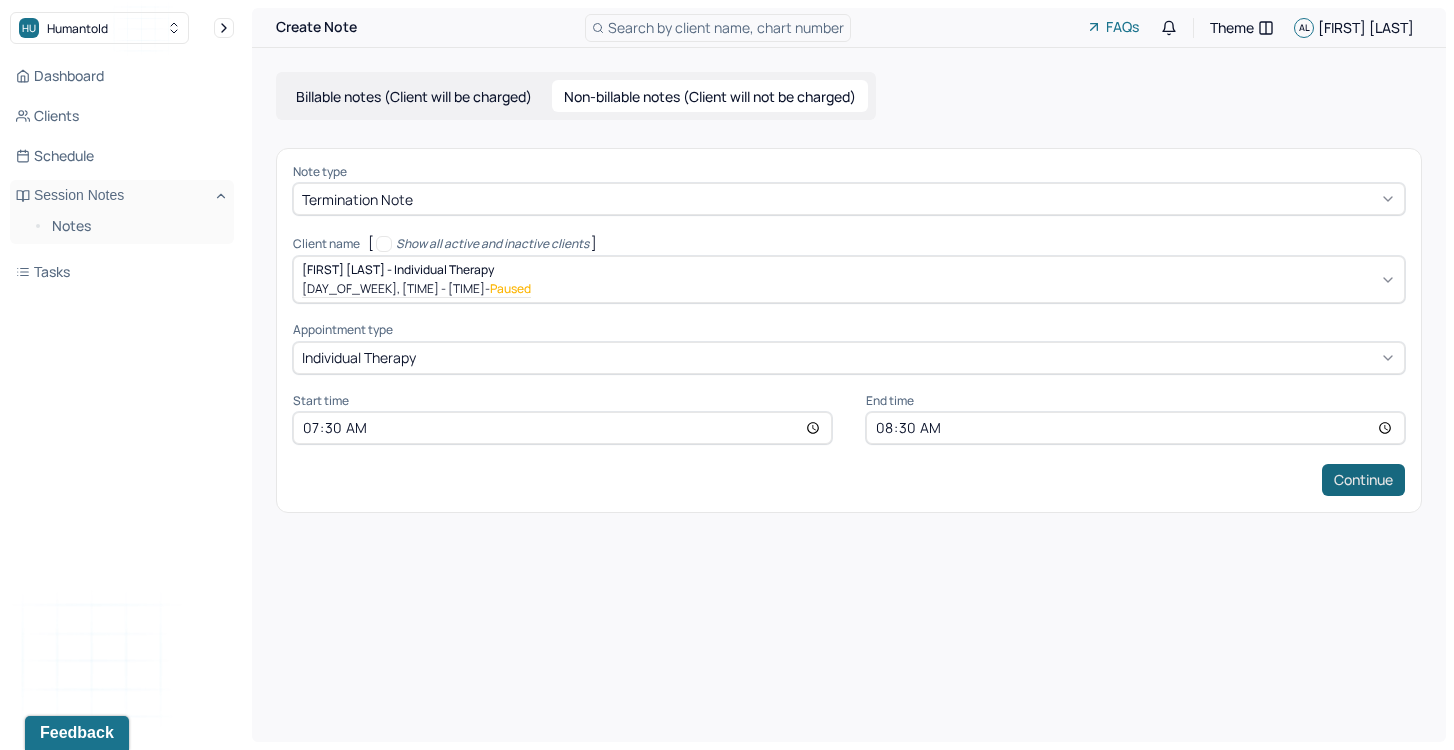 click on "Continue" at bounding box center [1363, 480] 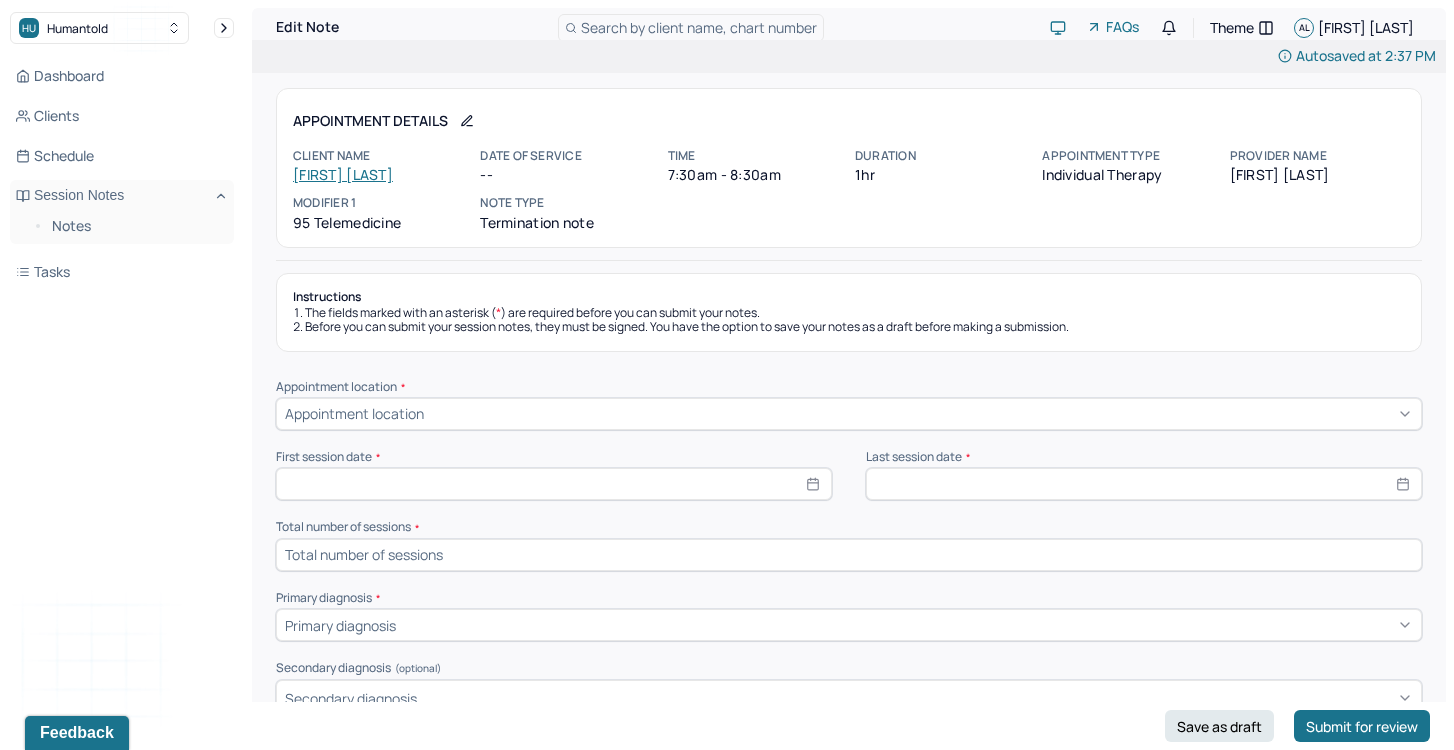 click on "Appointment location" at bounding box center [849, 414] 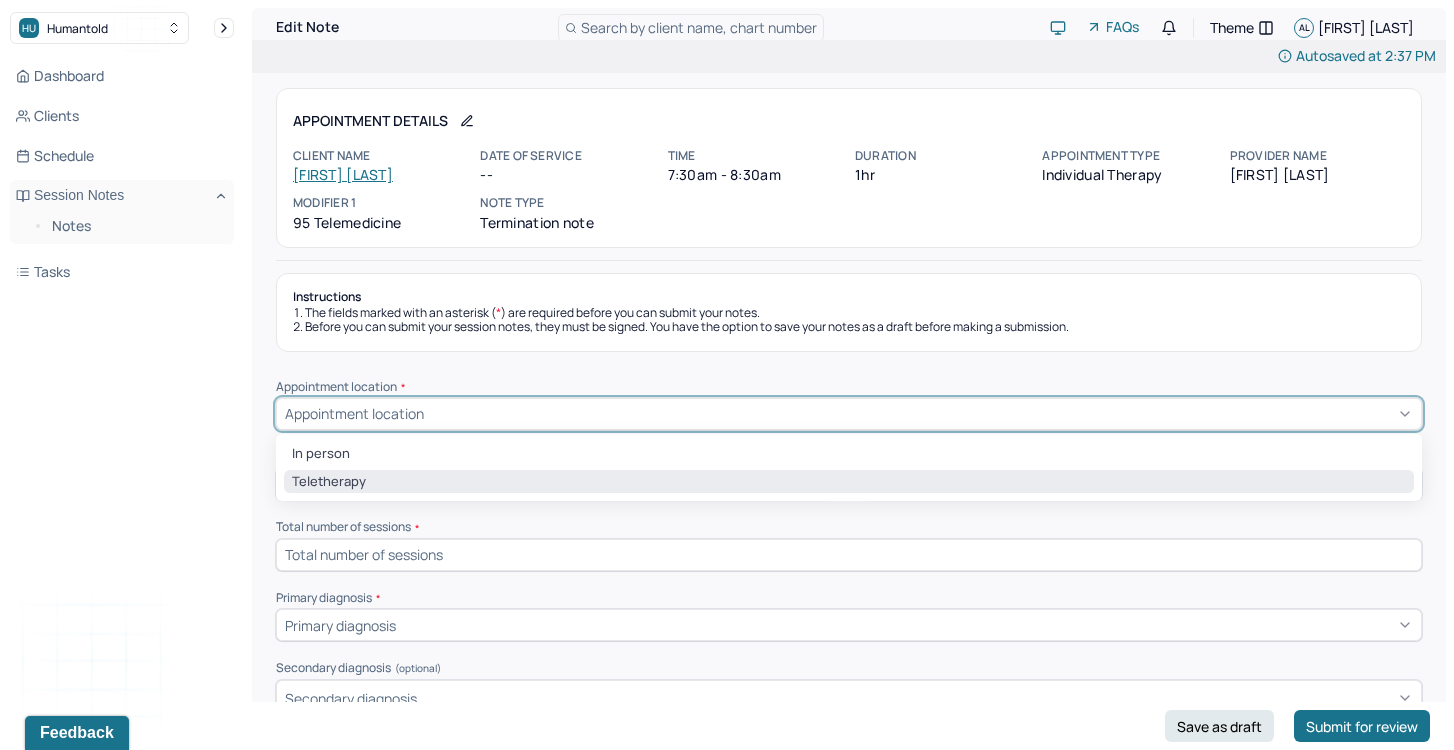 click on "Teletherapy" at bounding box center [849, 482] 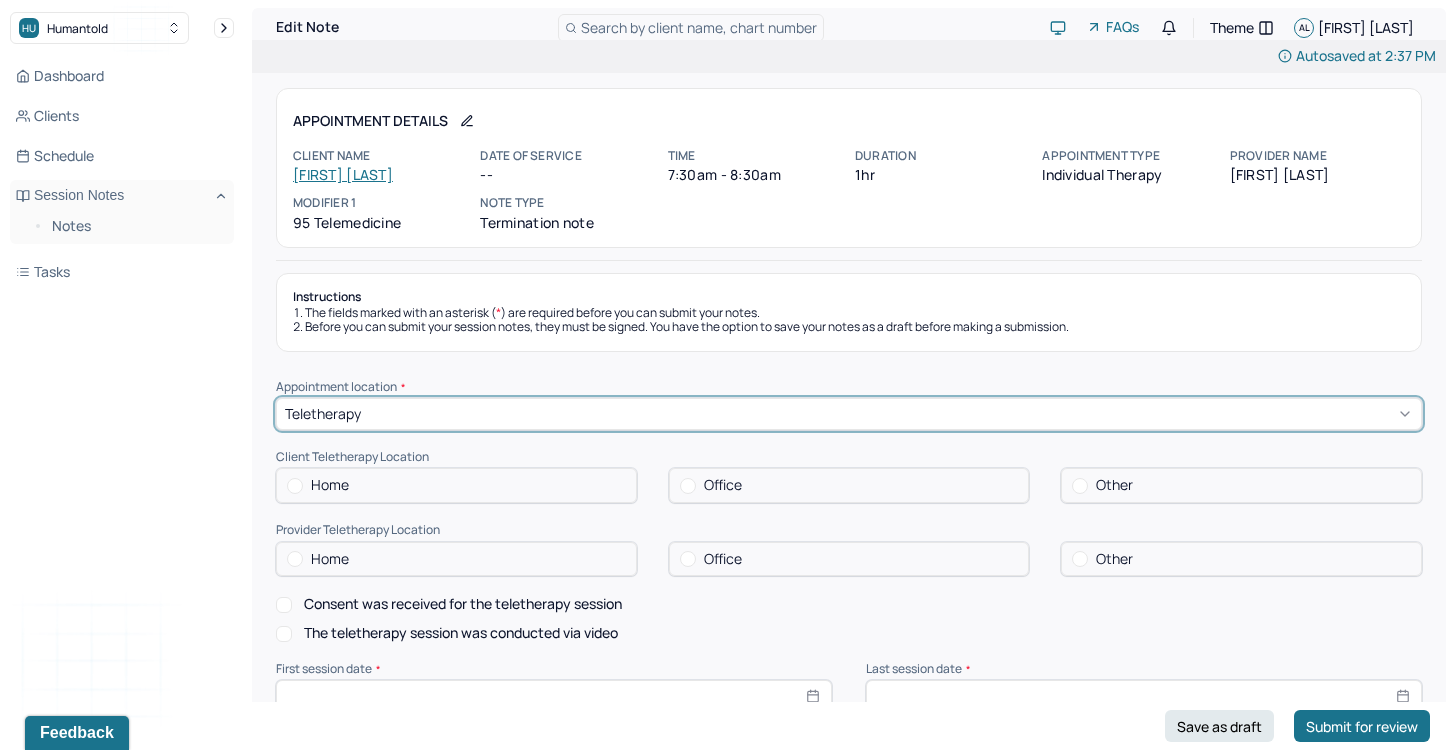 click on "Instructions The fields marked with an asterisk ( * ) are required before you can submit your notes. Before you can submit your session notes, they must be signed. You have the option to save your notes as a draft before making a submission. Appointment location * option Teletherapy, selected. Teletherapy Client Teletherapy Location Home Office Other Provider Teletherapy Location Home Office Other Consent was received for the teletherapy session The teletherapy session was conducted via video First session date * Last session date * Total number of sessions * Primary diagnosis * Primary diagnosis Secondary diagnosis (optional) Secondary diagnosis Tertiary diagnosis (optional) Tertiary diagnosis Presenting problems * Planned treatment and goals * Course of treatment * Patient final condition * Prognosis * Reason for termination * Discharge plan and follow-up * Date created * Sign note here Provider's Initials * Save as draft Submit for review" at bounding box center [849, 1100] 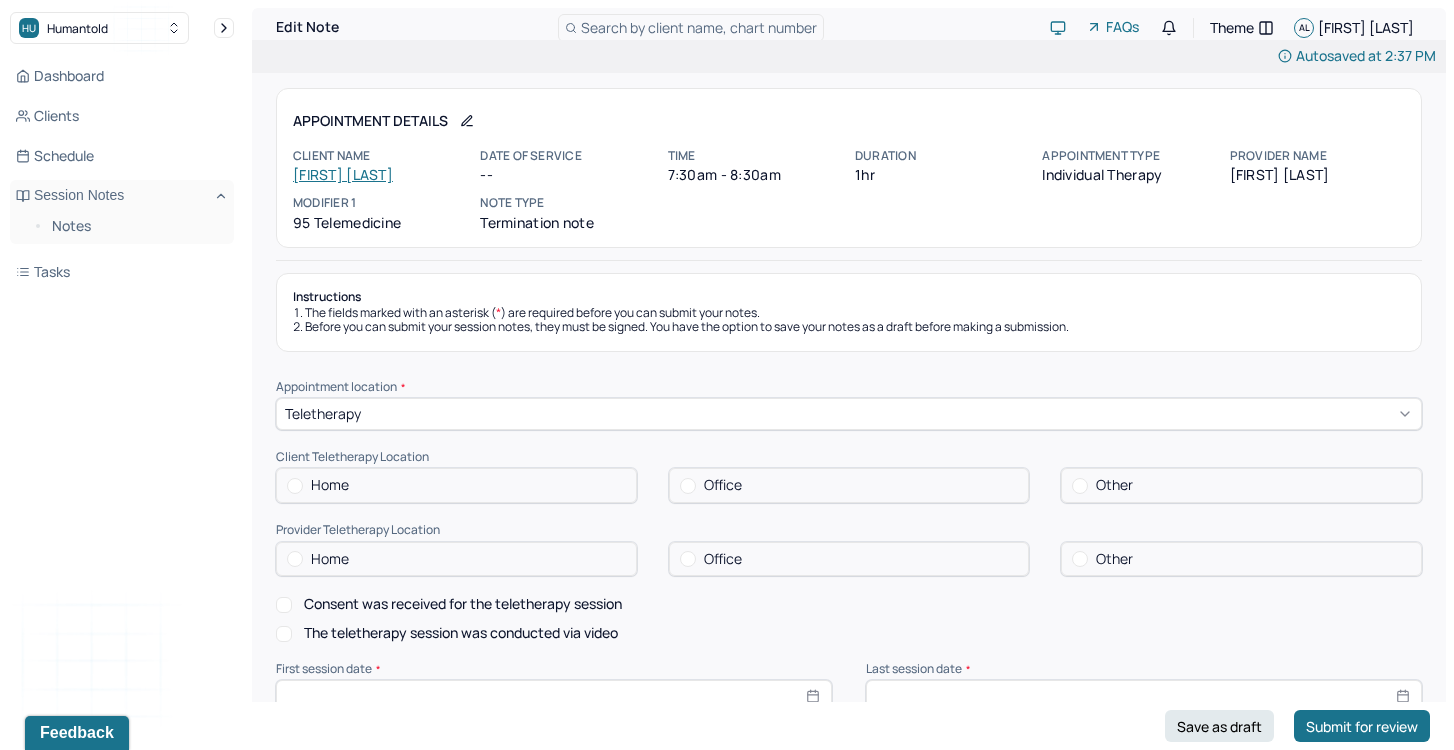 click on "Home" at bounding box center (456, 485) 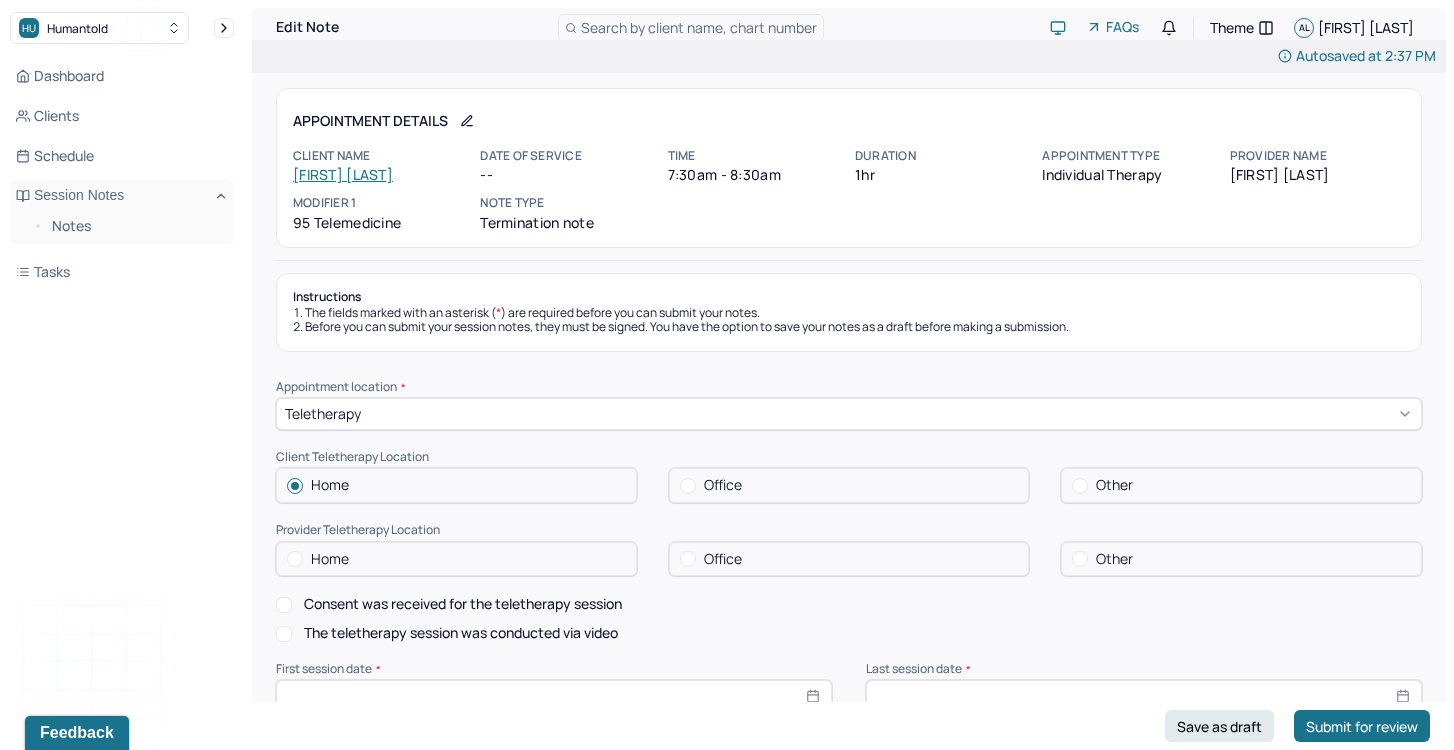 click on "Home" at bounding box center [456, 559] 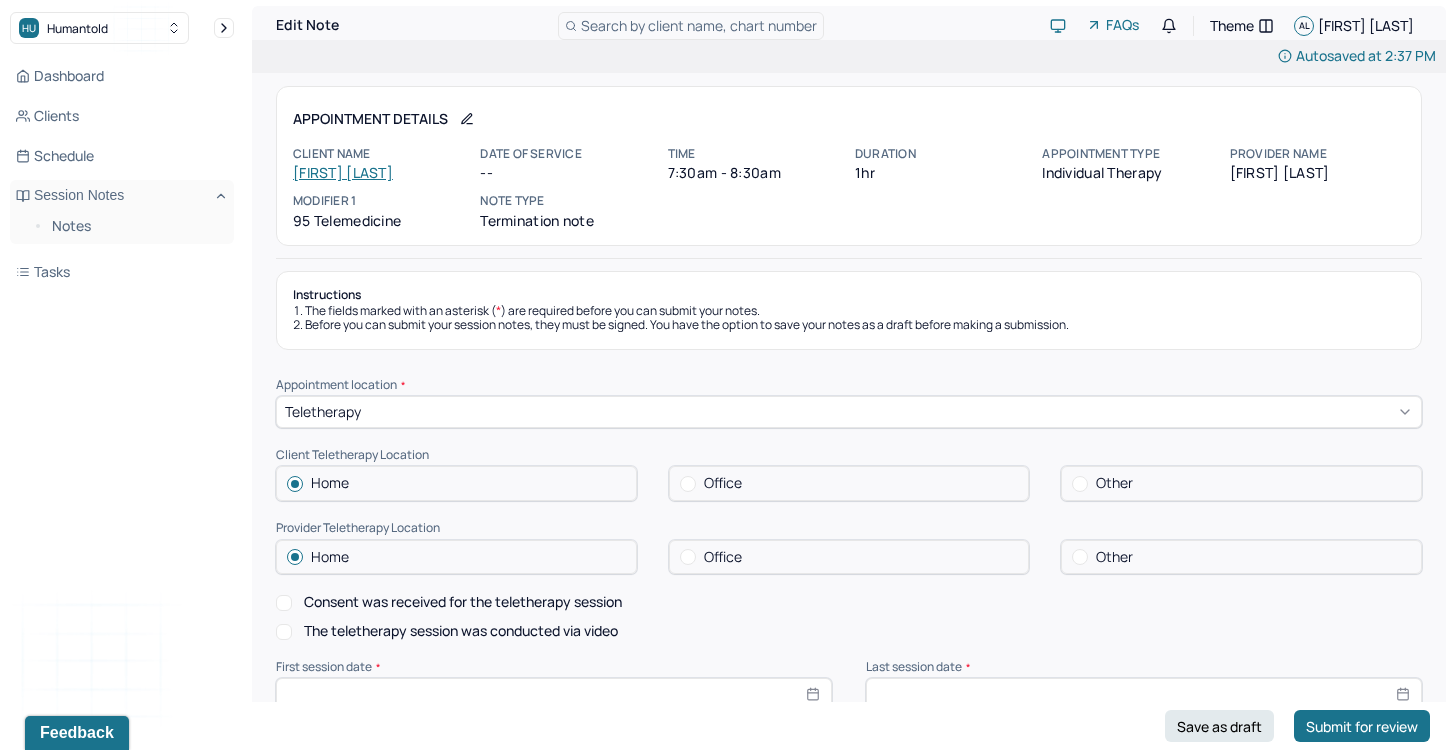 scroll, scrollTop: 0, scrollLeft: 0, axis: both 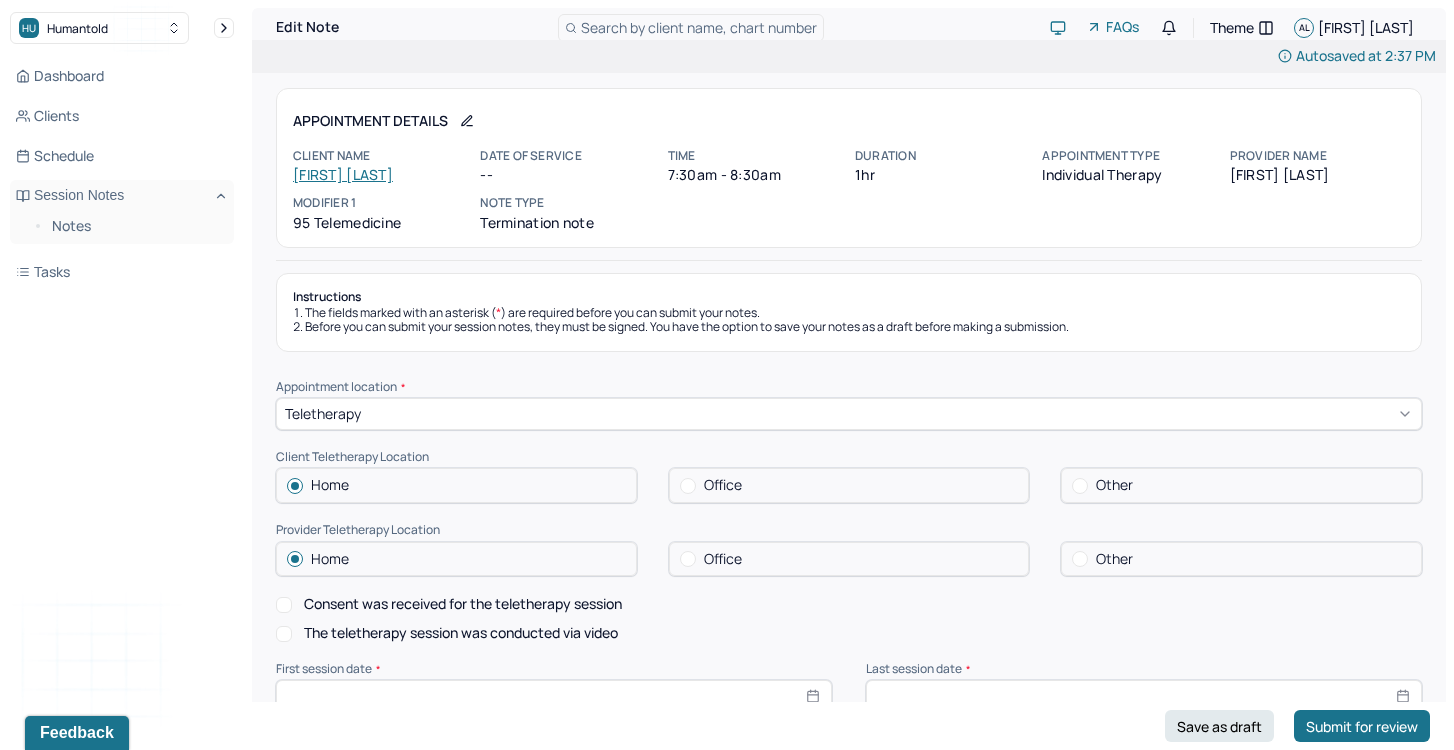 click on "Consent was received for the teletherapy session" at bounding box center (284, 605) 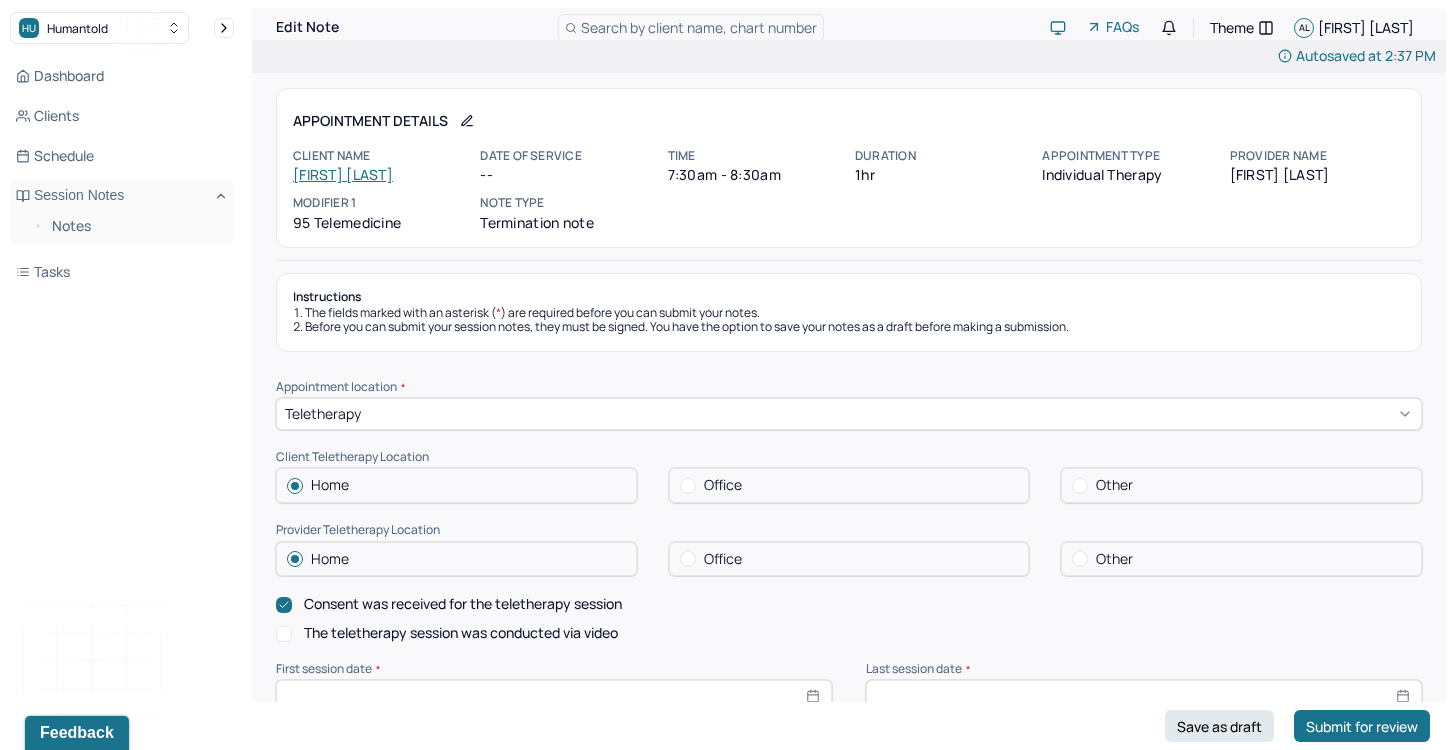click on "The teletherapy session was conducted via video" at bounding box center (284, 634) 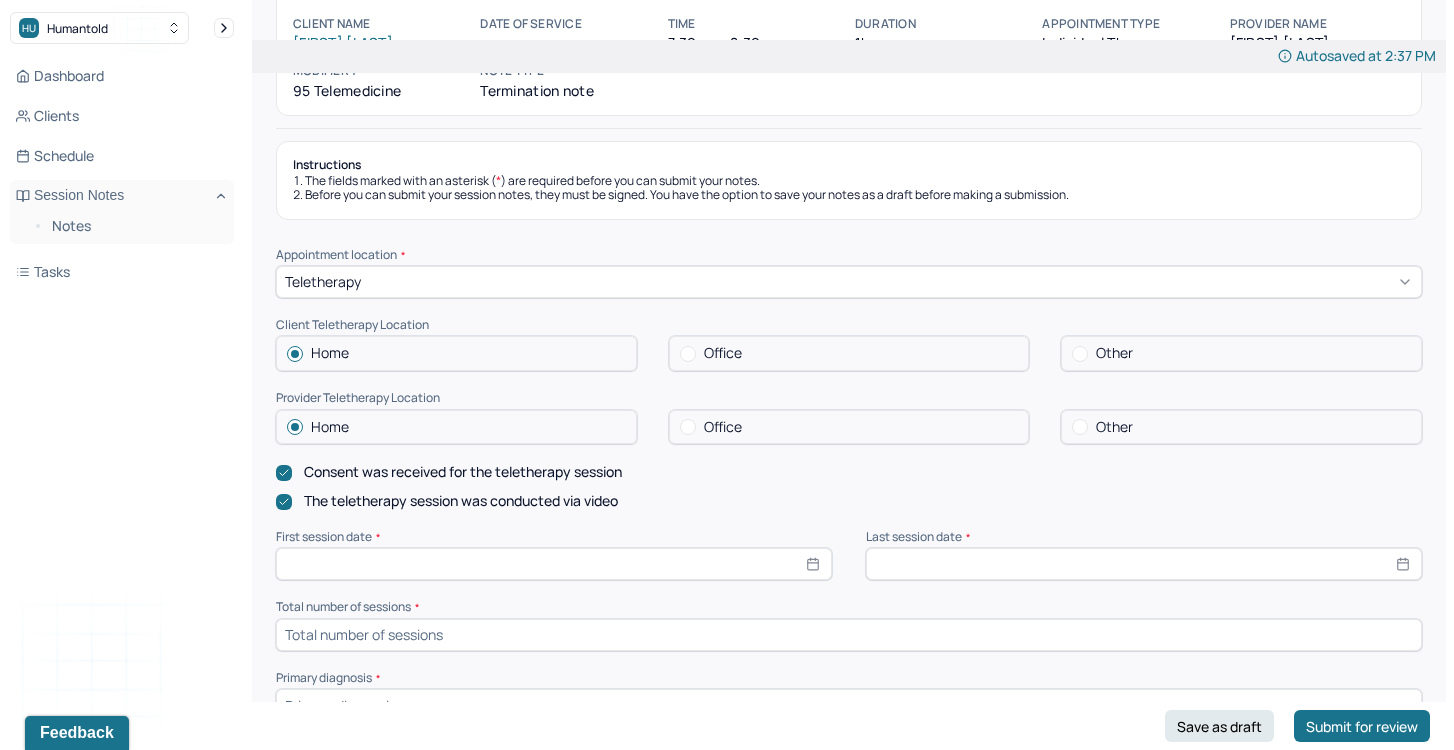 scroll, scrollTop: 133, scrollLeft: 0, axis: vertical 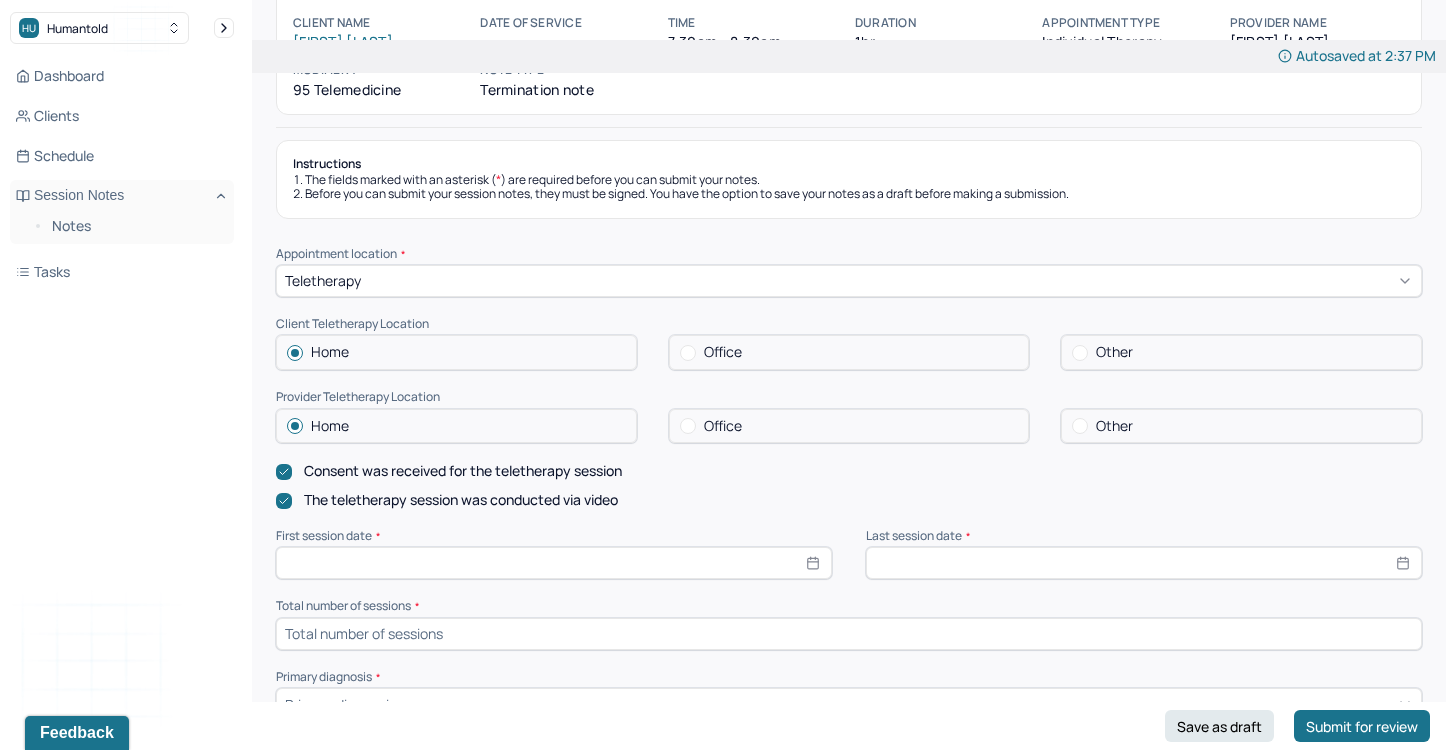 click at bounding box center (554, 563) 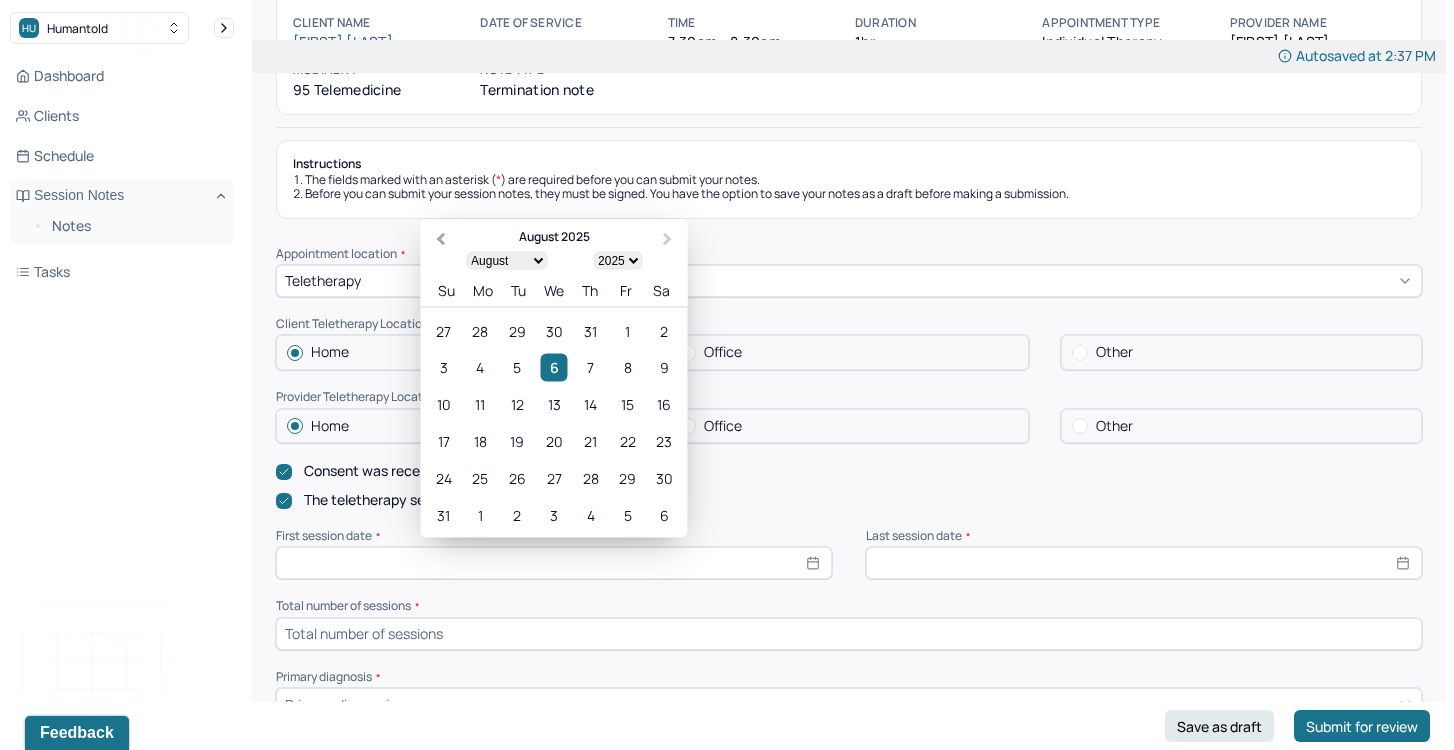 click on "Previous Month" at bounding box center (439, 241) 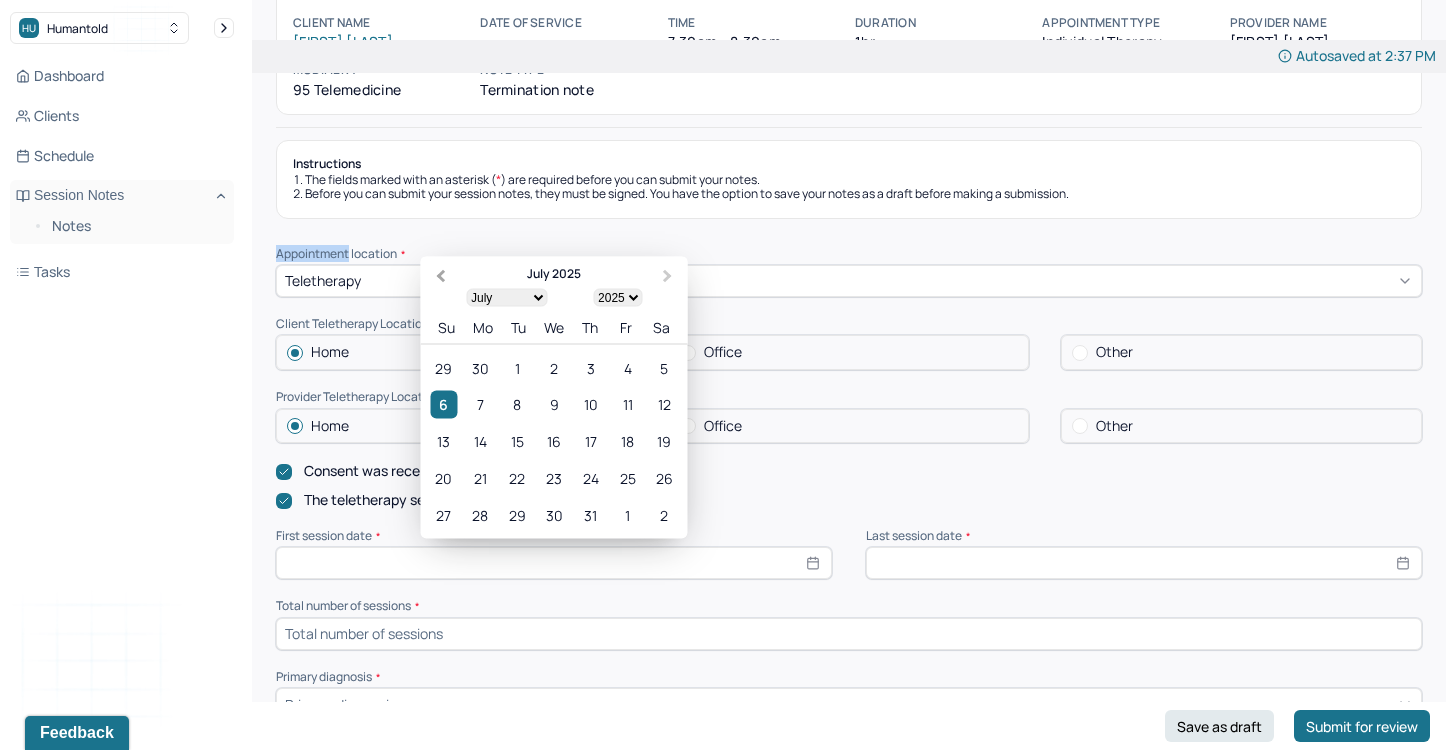 click on "Instructions The fields marked with an asterisk ( * ) are required before you can submit your notes. Before you can submit your session notes, they must be signed. You have the option to save your notes as a draft before making a submission. Appointment location * Teletherapy Client Teletherapy Location Home Office Other Provider Teletherapy Location Home Office Other Consent was received for the teletherapy session The teletherapy session was conducted via video First session date * [MONTH] [YEAR] Previous Month Next Month [MONTH] [YEAR] January February March April May June July August September October November December 1900 1901 1902 1903 1904 1905 1906 1907 1908 1909 1910 1911 1912 1913 1914 1915 1916 1917 1918 1919 1920 1921 1922 1923 1924 1925 1926 1927 1928 1929 1930 1931 1932 1933 1934 1935 1936 1937 1938 1939 1940 1941 1942 1943 1944 1945 1946 1947 1948 1949 1950 1951 1952 1953 1954 1955 1956 1957 1958 1959 1960 1961 1962 1963 1964 1965 1966 1967 1968 1969 1970 1971 1972 1973 1974 1975 1976 1977 1978 1979 Su" at bounding box center [849, 967] 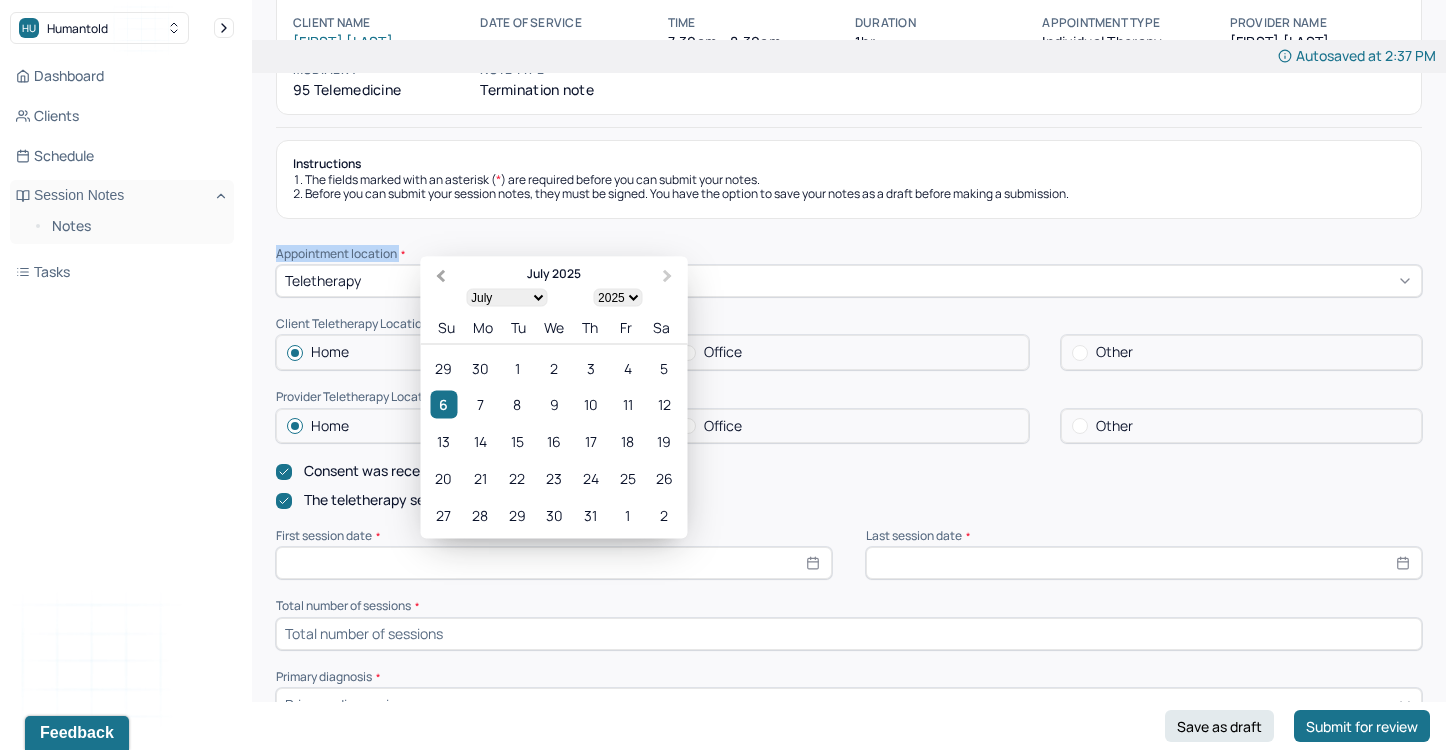 click on "Instructions The fields marked with an asterisk ( * ) are required before you can submit your notes. Before you can submit your session notes, they must be signed. You have the option to save your notes as a draft before making a submission. Appointment location * Teletherapy Client Teletherapy Location Home Office Other Provider Teletherapy Location Home Office Other Consent was received for the teletherapy session The teletherapy session was conducted via video First session date * [MONTH] [YEAR] Previous Month Next Month [MONTH] [YEAR] January February March April May June July August September October November December 1900 1901 1902 1903 1904 1905 1906 1907 1908 1909 1910 1911 1912 1913 1914 1915 1916 1917 1918 1919 1920 1921 1922 1923 1924 1925 1926 1927 1928 1929 1930 1931 1932 1933 1934 1935 1936 1937 1938 1939 1940 1941 1942 1943 1944 1945 1946 1947 1948 1949 1950 1951 1952 1953 1954 1955 1956 1957 1958 1959 1960 1961 1962 1963 1964 1965 1966 1967 1968 1969 1970 1971 1972 1973 1974 1975 1976 1977 1978 1979 Su" at bounding box center [849, 967] 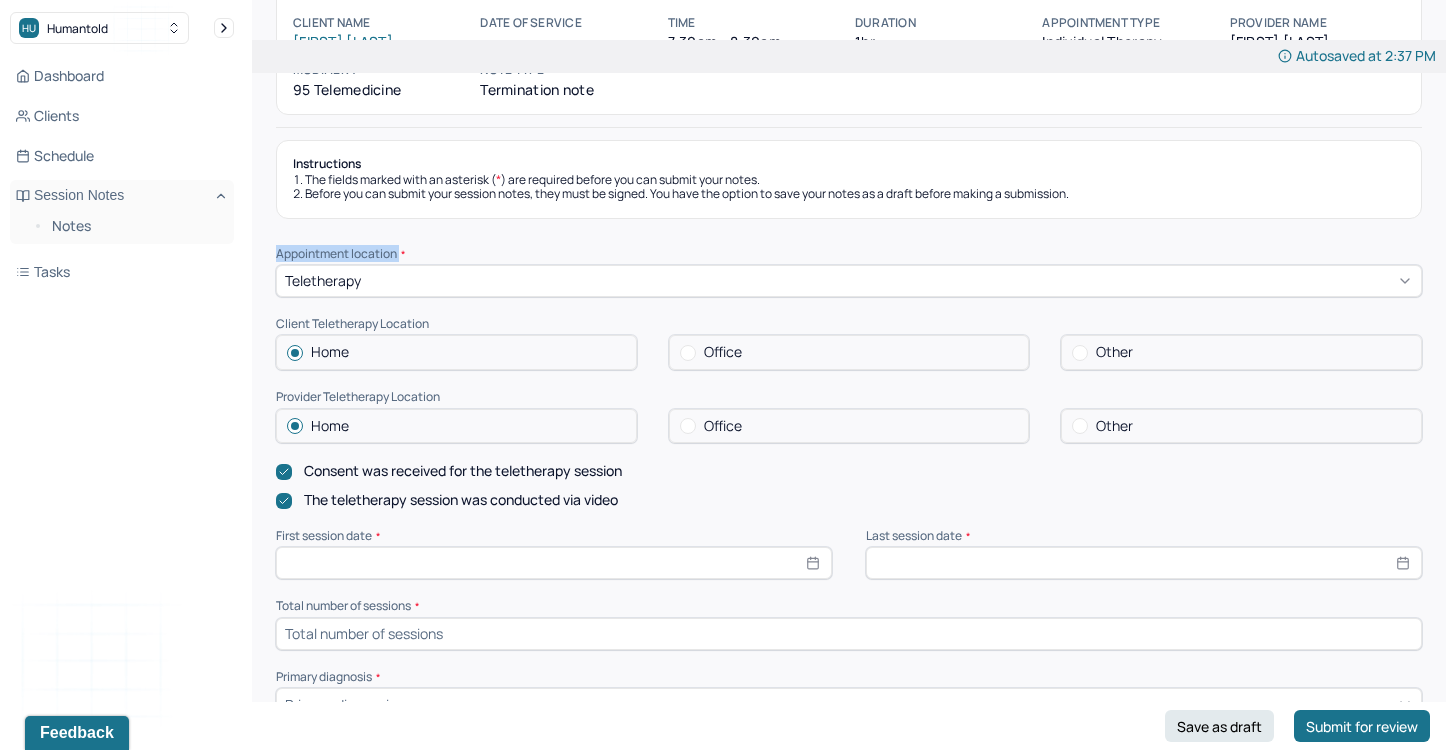 click on "Instructions The fields marked with an asterisk ( * ) are required before you can submit your notes. Before you can submit your session notes, they must be signed. You have the option to save your notes as a draft before making a submission. Appointment location * Teletherapy Client Teletherapy Location Home Office Other Provider Teletherapy Location Home Office Other Consent was received for the teletherapy session The teletherapy session was conducted via video First session date * Last session date * Total number of sessions * Primary diagnosis * Primary diagnosis Secondary diagnosis (optional) Secondary diagnosis Tertiary diagnosis (optional) Tertiary diagnosis Presenting problems * Planned treatment and goals * Course of treatment * Patient final condition * Prognosis * Reason for termination * Discharge plan and follow-up * Date created * Sign note here Provider's Initials * Save as draft Submit for review" at bounding box center [849, 967] 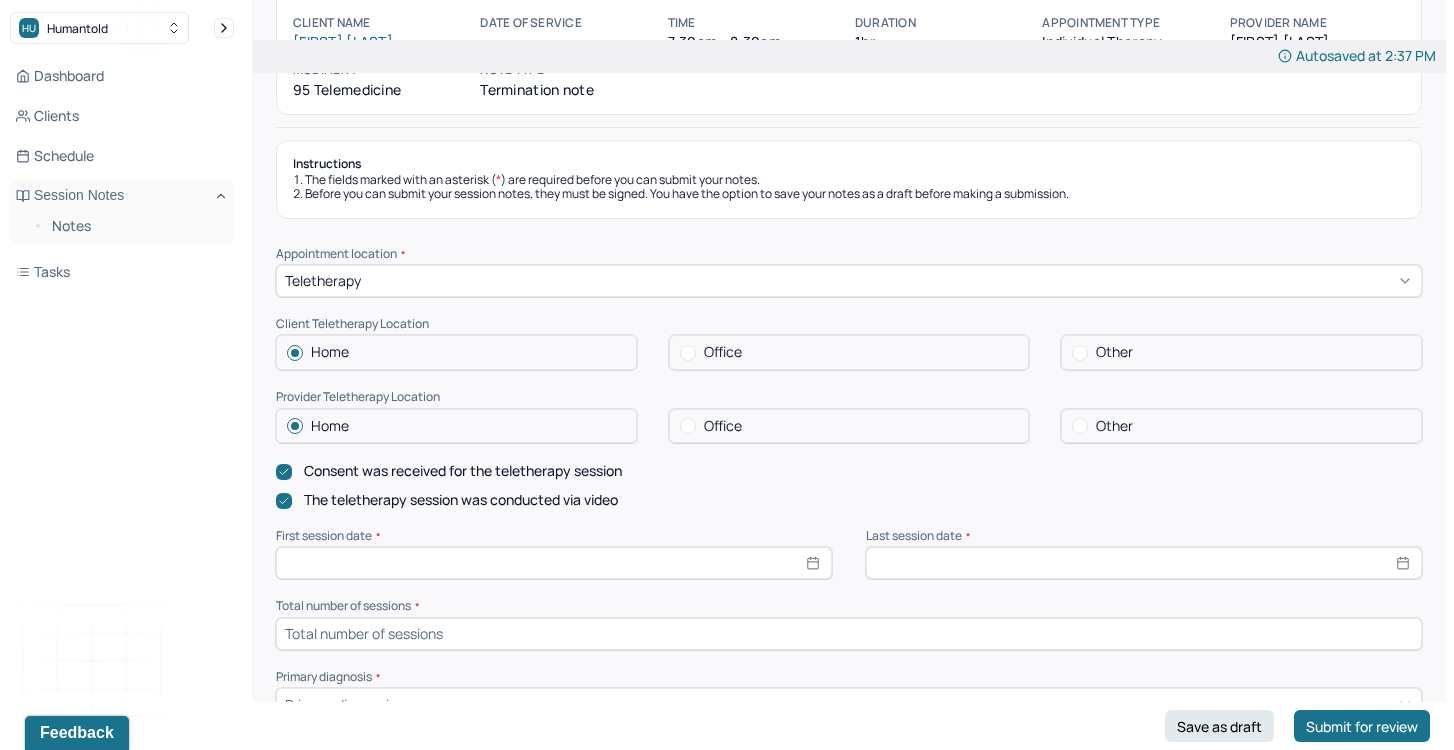 click at bounding box center [554, 563] 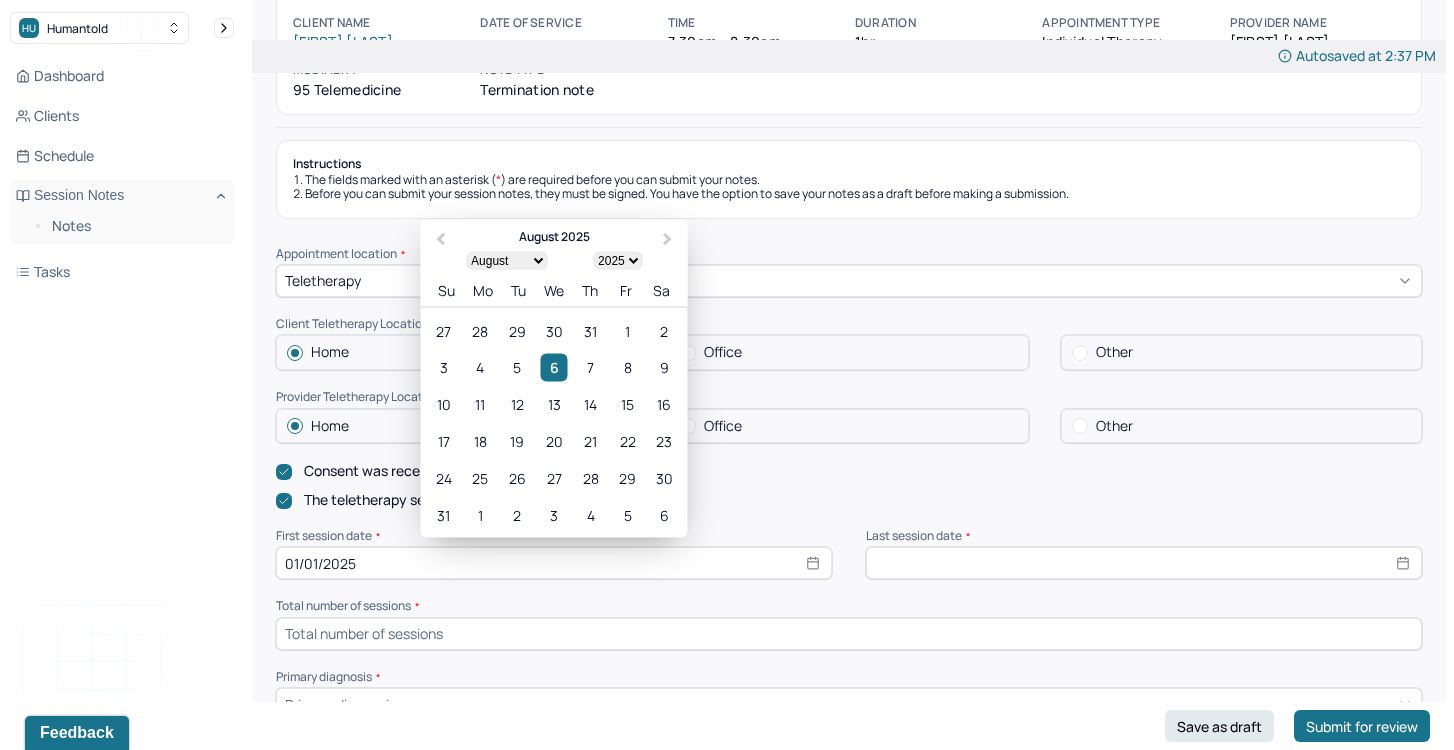 type on "[DATE]" 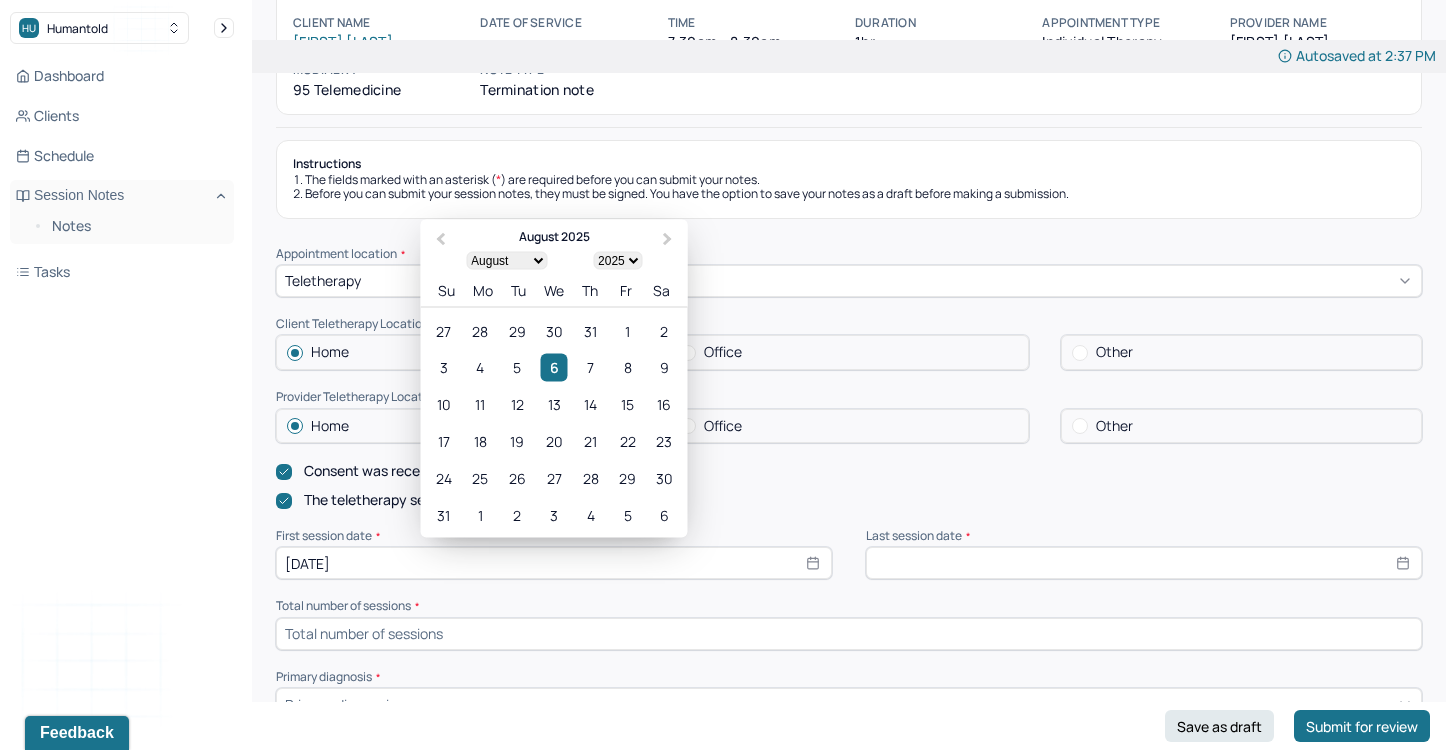 select on "0" 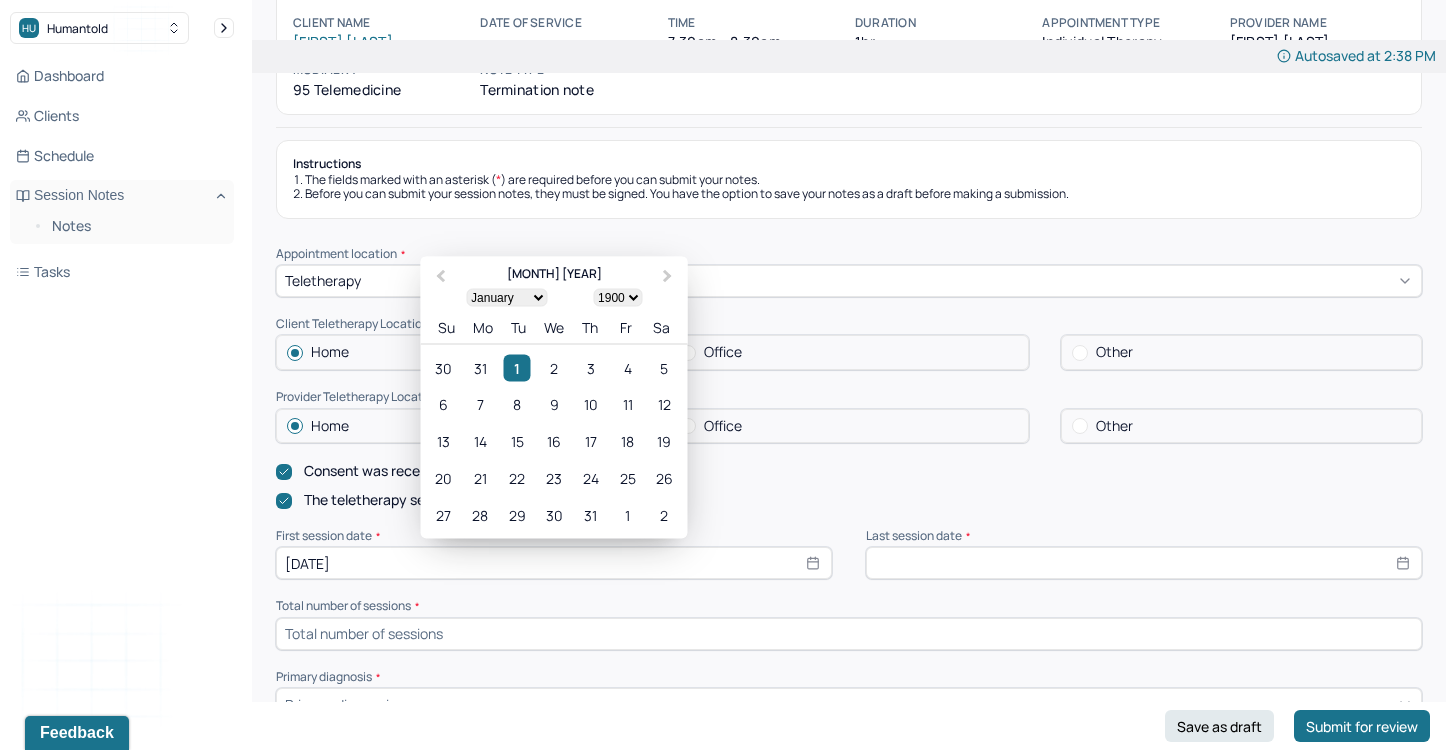 type on "[DATE]" 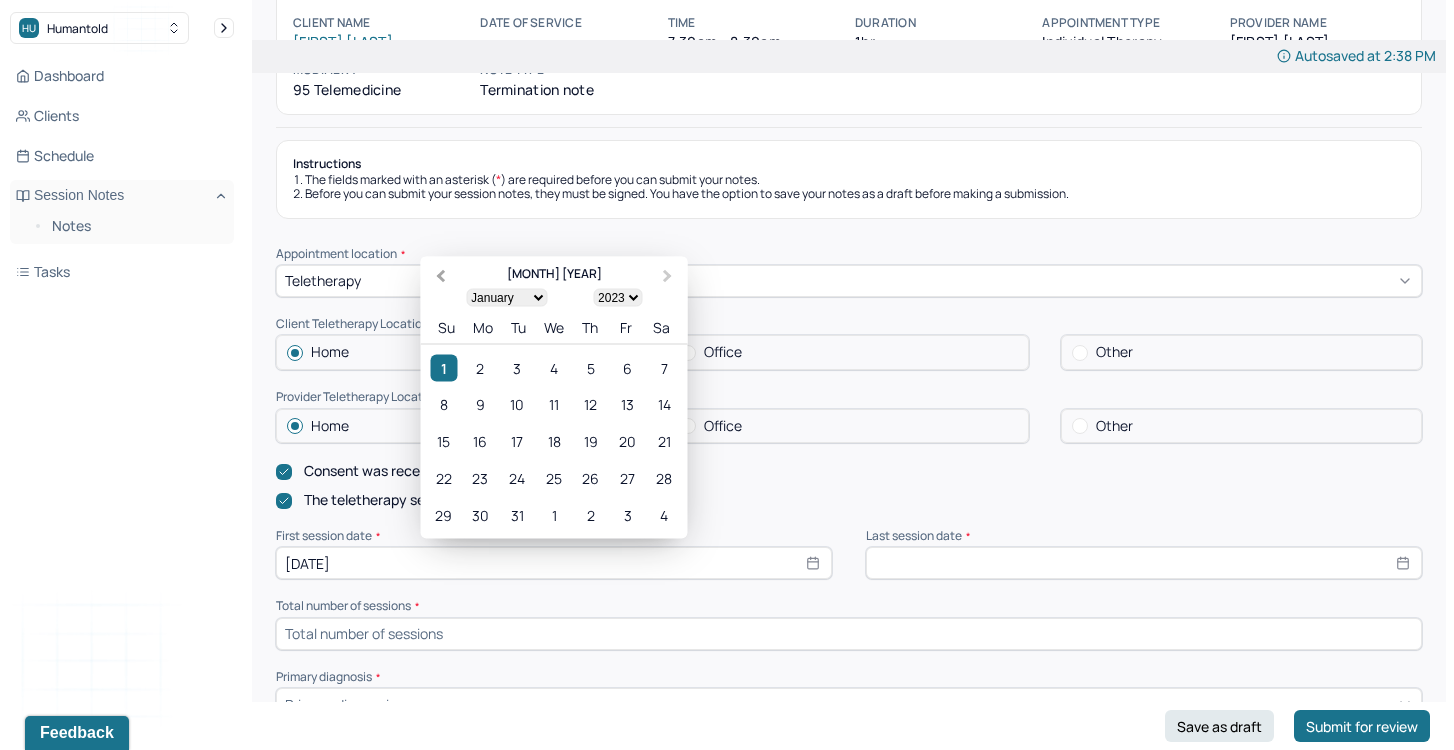 click on "Previous Month" at bounding box center (441, 276) 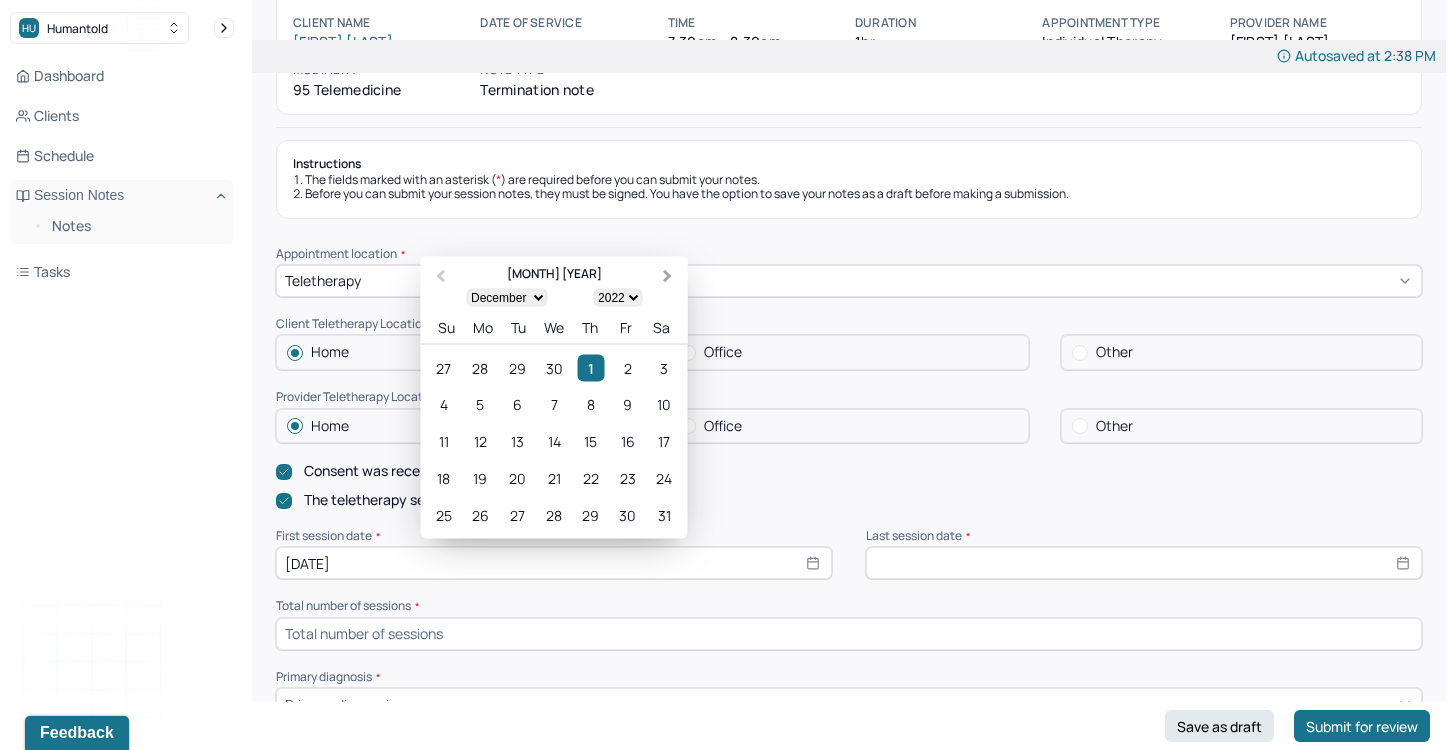 click on "Next Month" at bounding box center (668, 276) 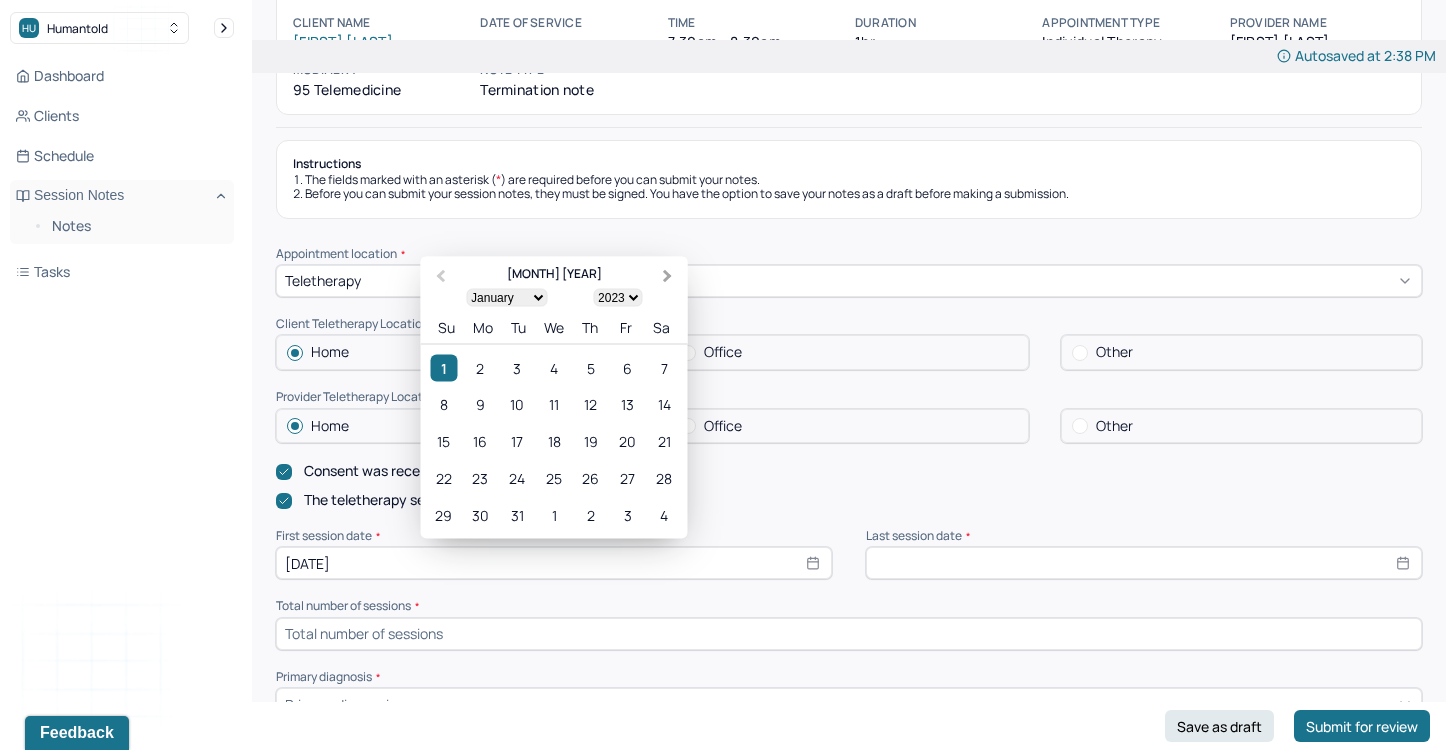 click on "Next Month" at bounding box center [668, 276] 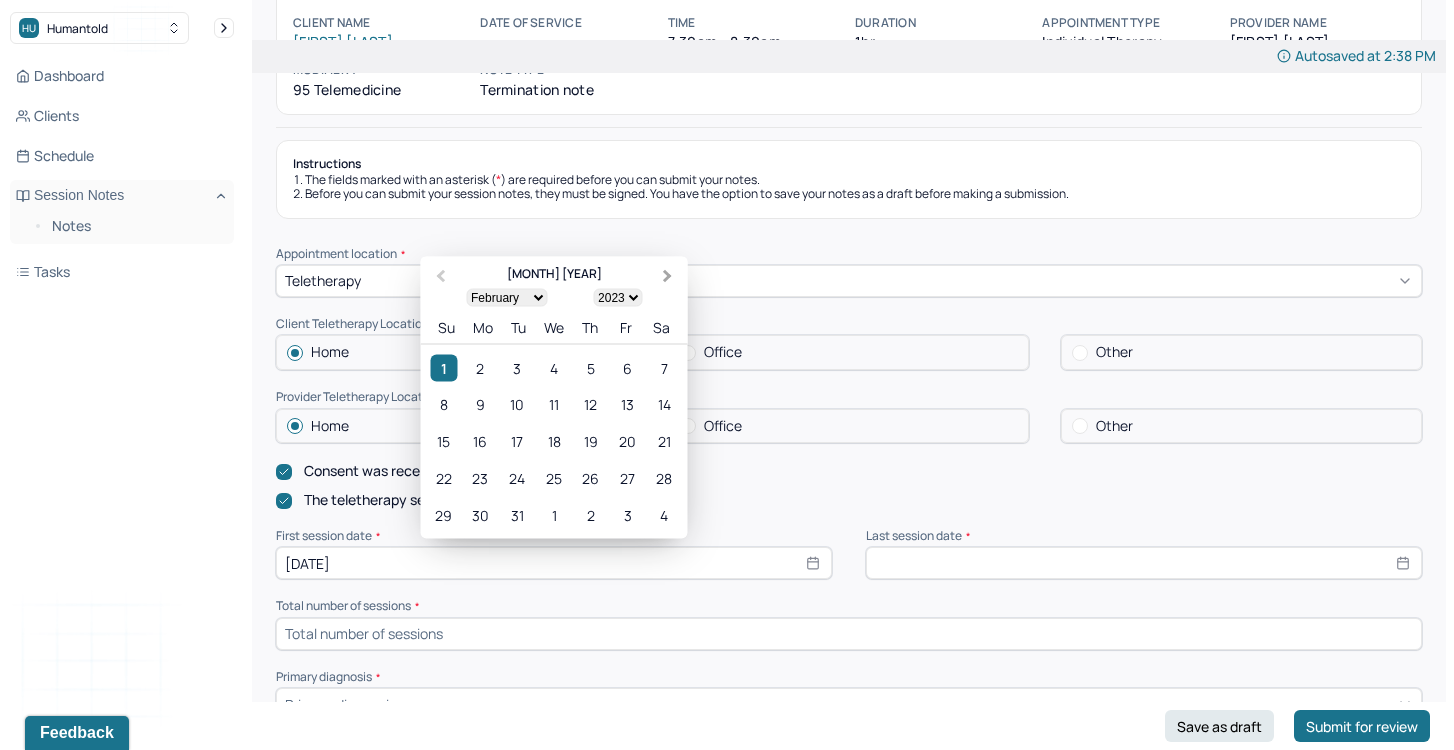 click on "Next Month" at bounding box center (668, 276) 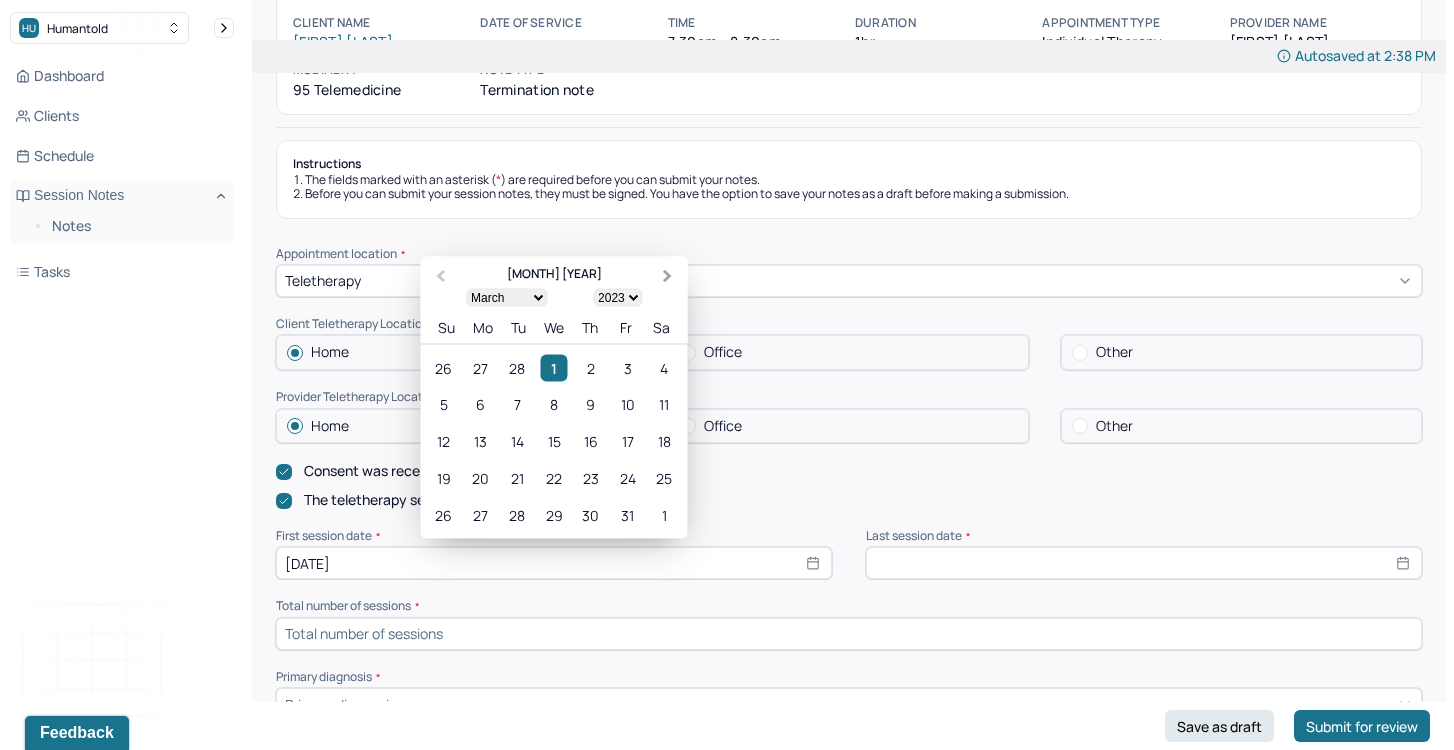 click on "Next Month" at bounding box center [668, 276] 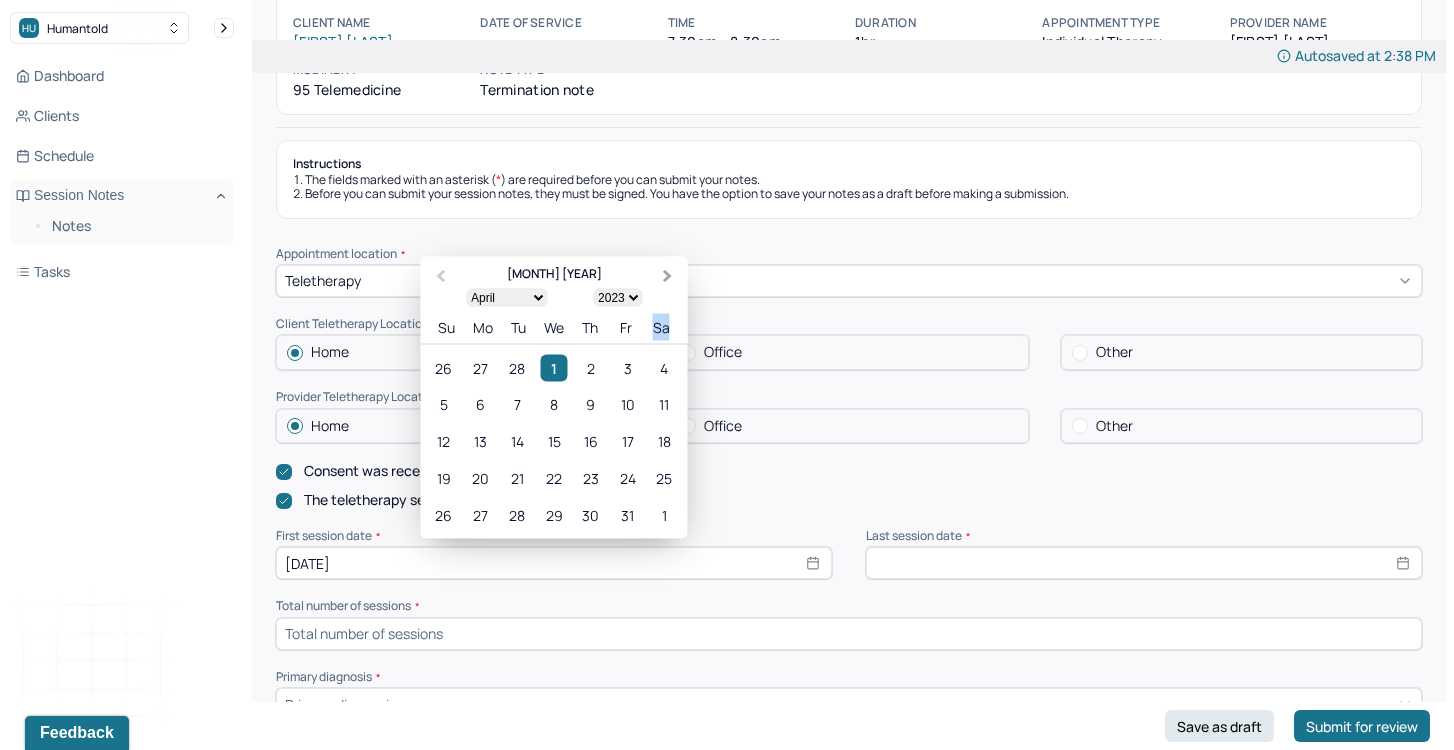 click on "[MONTH] [YEAR]" at bounding box center [554, 301] 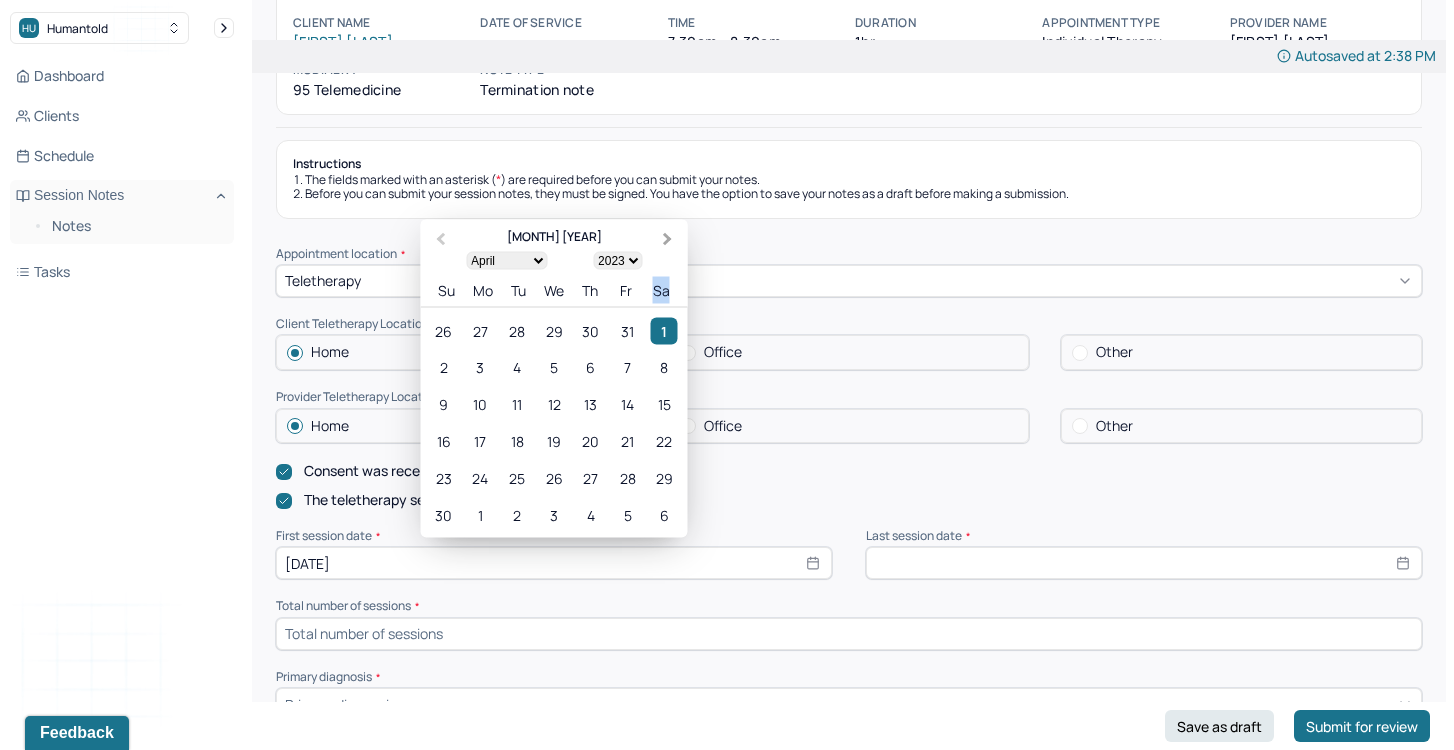 click on "[MONTH] [YEAR]" at bounding box center [554, 264] 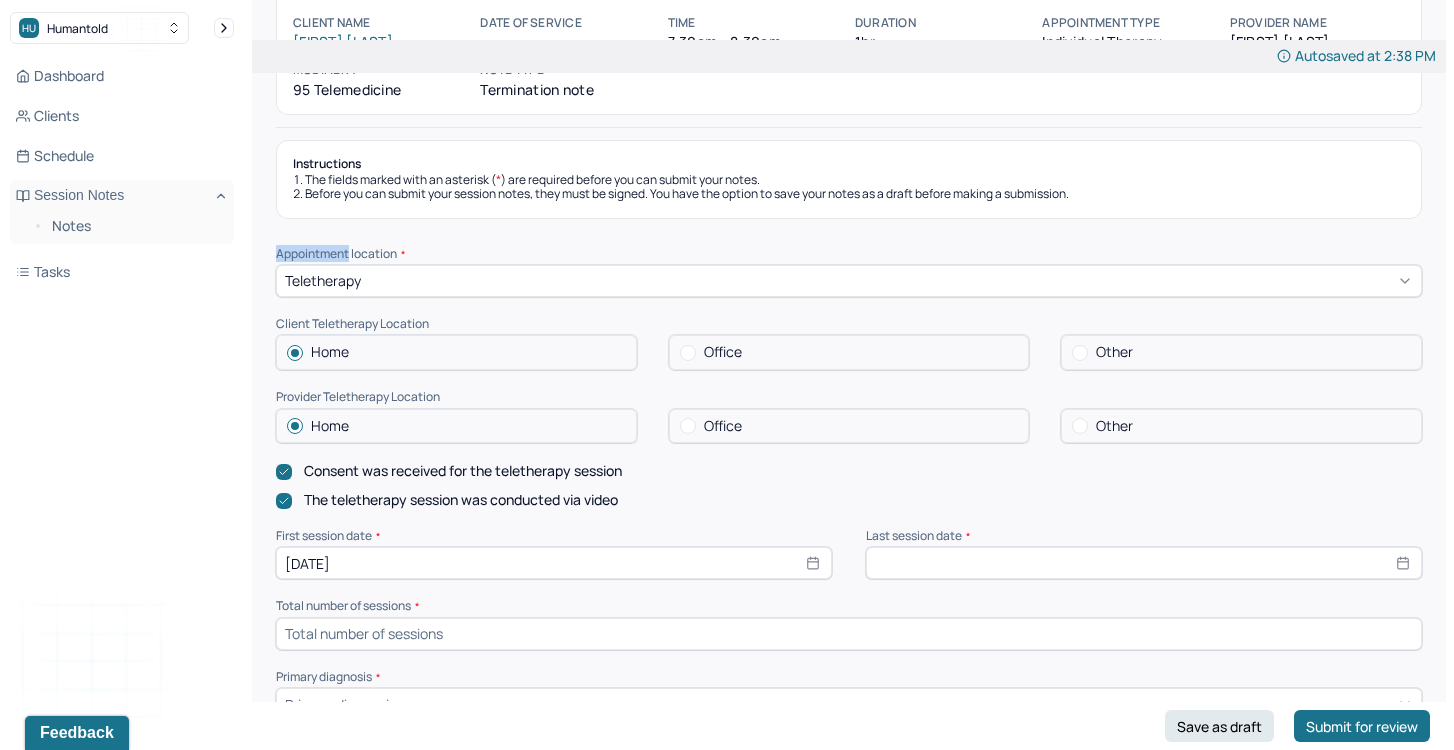 click on "Instructions The fields marked with an asterisk ( * ) are required before you can submit your notes. Before you can submit your session notes, they must be signed. You have the option to save your notes as a draft before making a submission. Appointment location * Teletherapy Client Teletherapy Location Home Office Other Provider Teletherapy Location Home Office Other Consent was received for the teletherapy session The teletherapy session was conducted via video First session date * [DATE]/[YEAR] Last session date * Total number of sessions * Primary diagnosis * Primary diagnosis Secondary diagnosis (optional) Secondary diagnosis Tertiary diagnosis (optional) Tertiary diagnosis Presenting problems * Planned treatment and goals * Course of treatment * Patient final condition * Prognosis * Reason for termination * Discharge plan and follow-up * Date created * Sign note here Provider's Initials * Save as draft Submit for review" at bounding box center [849, 967] 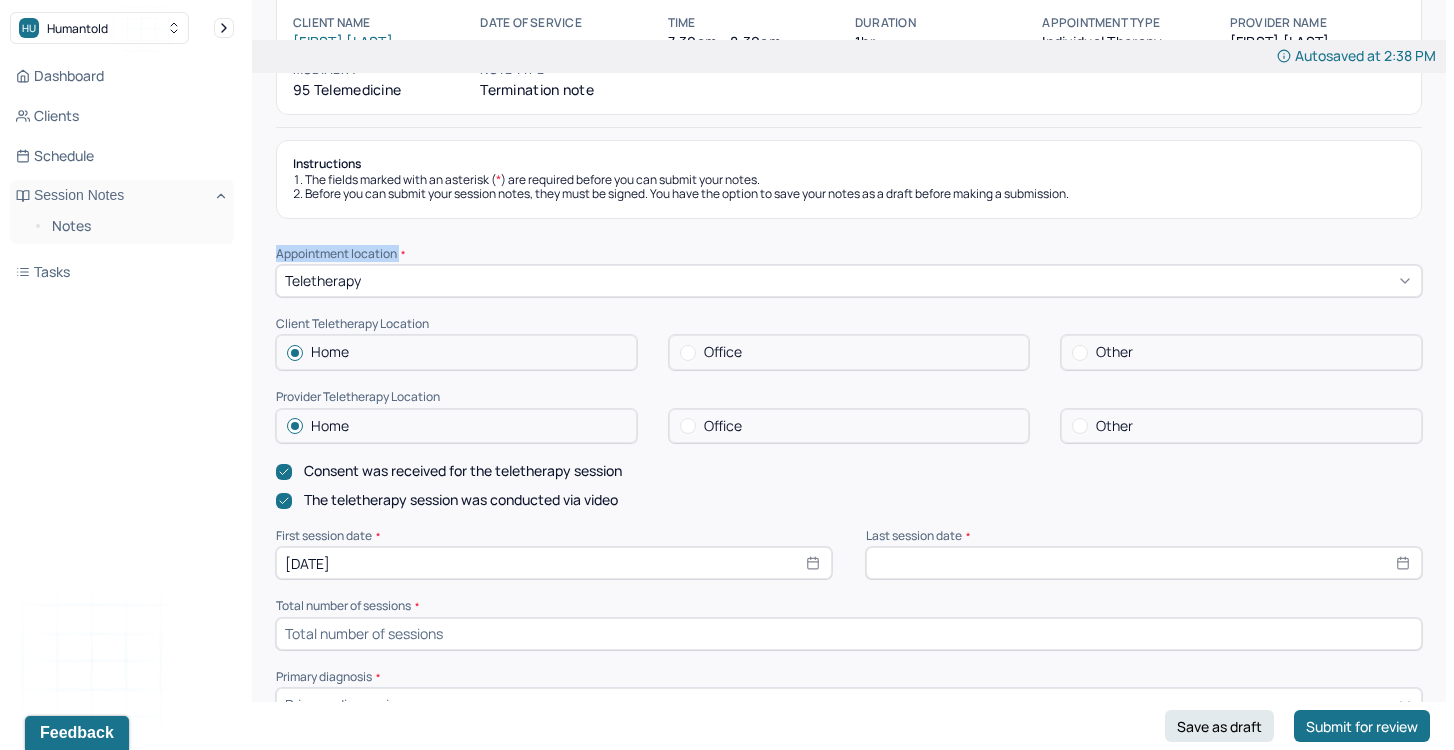 click on "Instructions The fields marked with an asterisk ( * ) are required before you can submit your notes. Before you can submit your session notes, they must be signed. You have the option to save your notes as a draft before making a submission. Appointment location * Teletherapy Client Teletherapy Location Home Office Other Provider Teletherapy Location Home Office Other Consent was received for the teletherapy session The teletherapy session was conducted via video First session date * [DATE]/[YEAR] Last session date * Total number of sessions * Primary diagnosis * Primary diagnosis Secondary diagnosis (optional) Secondary diagnosis Tertiary diagnosis (optional) Tertiary diagnosis Presenting problems * Planned treatment and goals * Course of treatment * Patient final condition * Prognosis * Reason for termination * Discharge plan and follow-up * Date created * Sign note here Provider's Initials * Save as draft Submit for review" at bounding box center (849, 967) 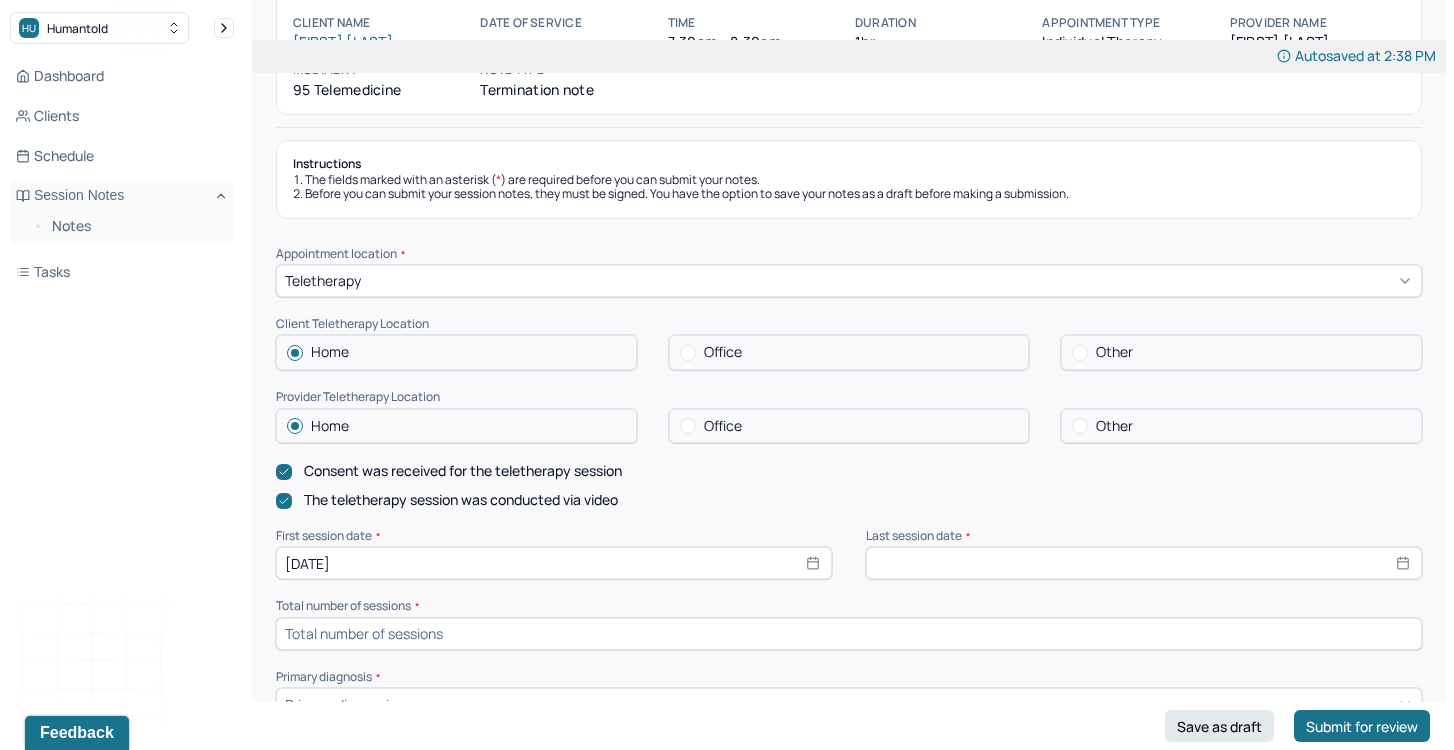 click on "[DATE]" at bounding box center (554, 563) 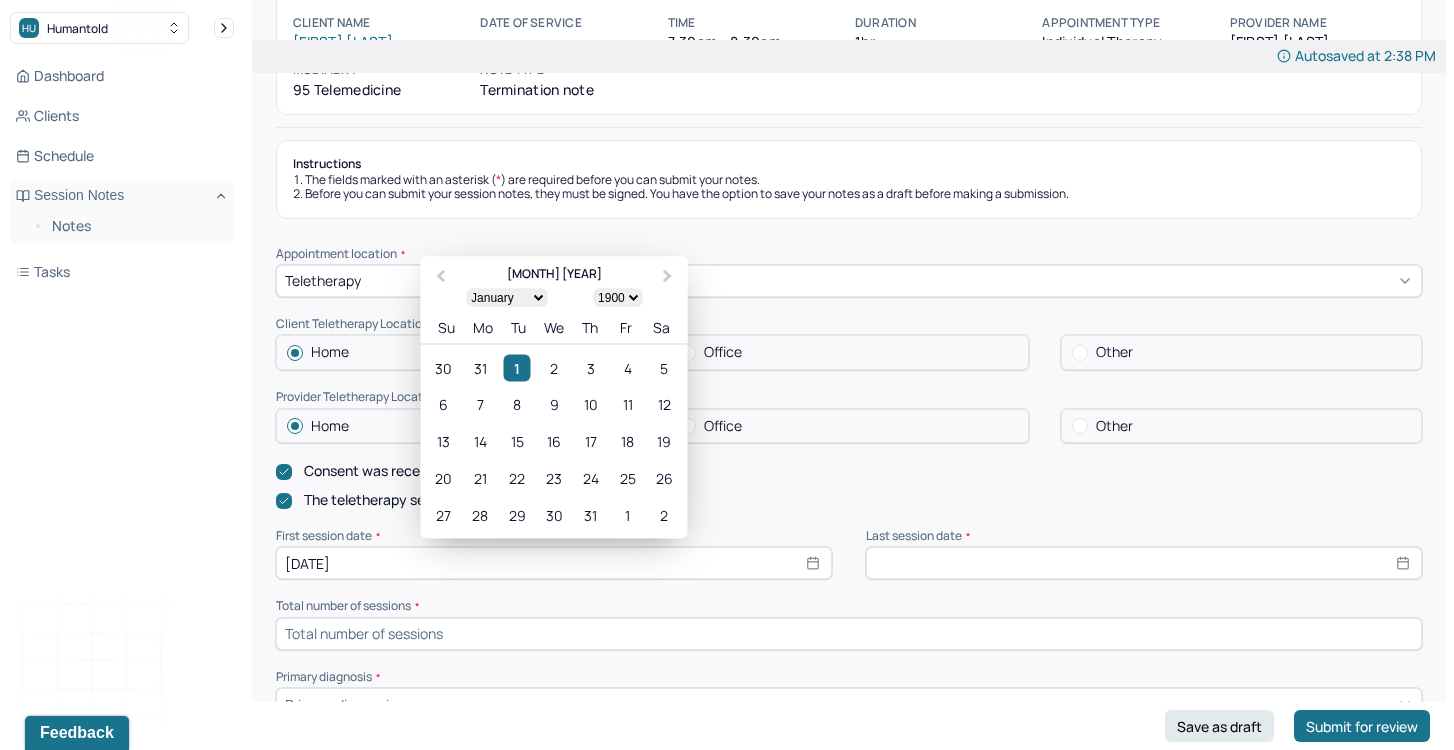 click on "1900 1901 1902 1903 1904 1905 1906 1907 1908 1909 1910 1911 1912 1913 1914 1915 1916 1917 1918 1919 1920 1921 1922 1923 1924 1925 1926 1927 1928 1929 1930 1931 1932 1933 1934 1935 1936 1937 1938 1939 1940 1941 1942 1943 1944 1945 1946 1947 1948 1949 1950 1951 1952 1953 1954 1955 1956 1957 1958 1959 1960 1961 1962 1963 1964 1965 1966 1967 1968 1969 1970 1971 1972 1973 1974 1975 1976 1977 1978 1979 1980 1981 1982 1983 1984 1985 1986 1987 1988 1989 1990 1991 1992 1993 1994 1995 1996 1997 1998 1999 2000 2001 2002 2003 2004 2005 2006 2007 2008 2009 2010 2011 2012 2013 2014 2015 2016 2017 2018 2019 2020 2021 2022 2023 2024 2025 2026 2027 2028 2029 2030 2031 2032 2033 2034 2035 2036 2037 2038 2039 2040 2041 2042 2043 2044 2045 2046 2047 2048 2049 2050 2051 2052 2053 2054 2055 2056 2057 2058 2059 2060 2061 2062 2063 2064 2065 2066 2067 2068 2069 2070 2071 2072 2073 2074 2075 2076 2077 2078 2079 2080 2081 2082 2083 2084 2085 2086 2087 2088 2089 2090 2091 2092 2093 2094 2095 2096 2097 2098 2099 2100" at bounding box center [617, 298] 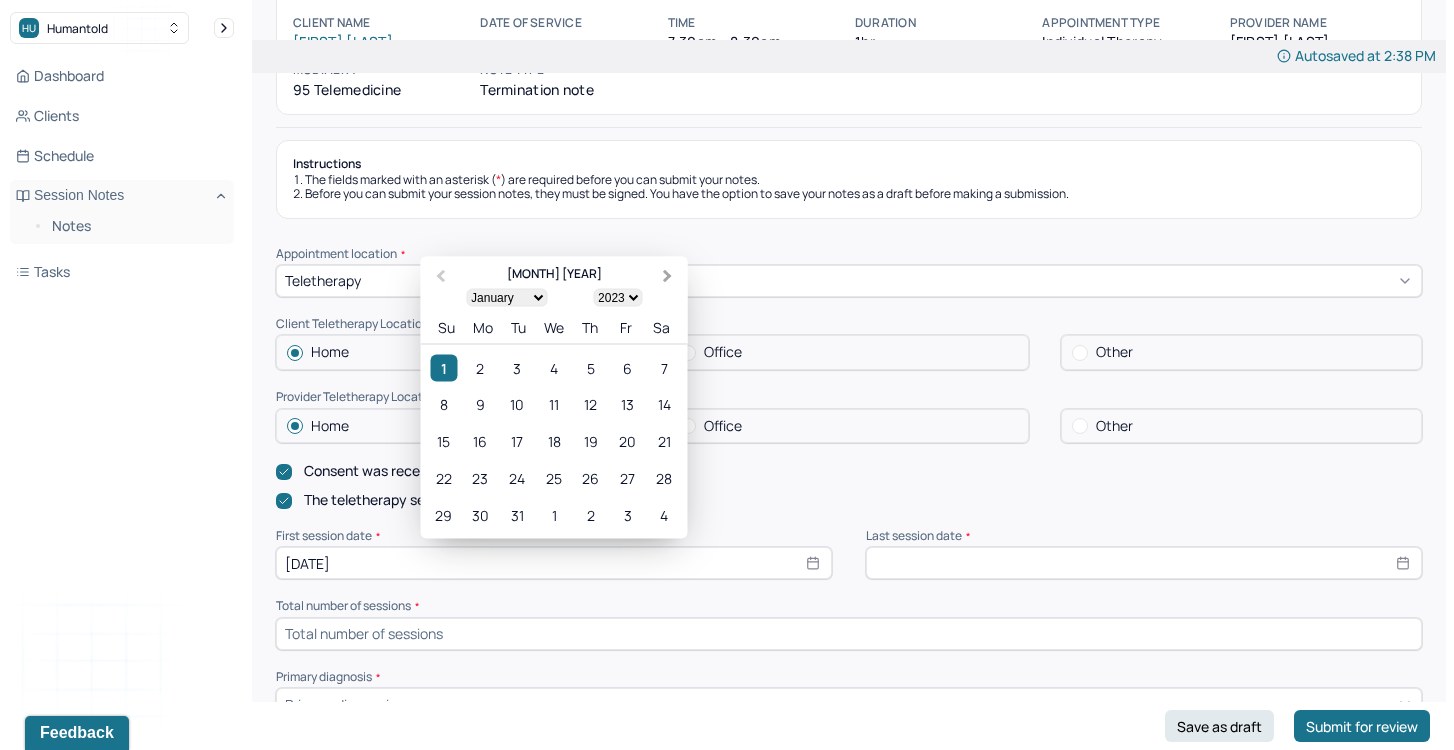 click on "Next Month" at bounding box center [670, 278] 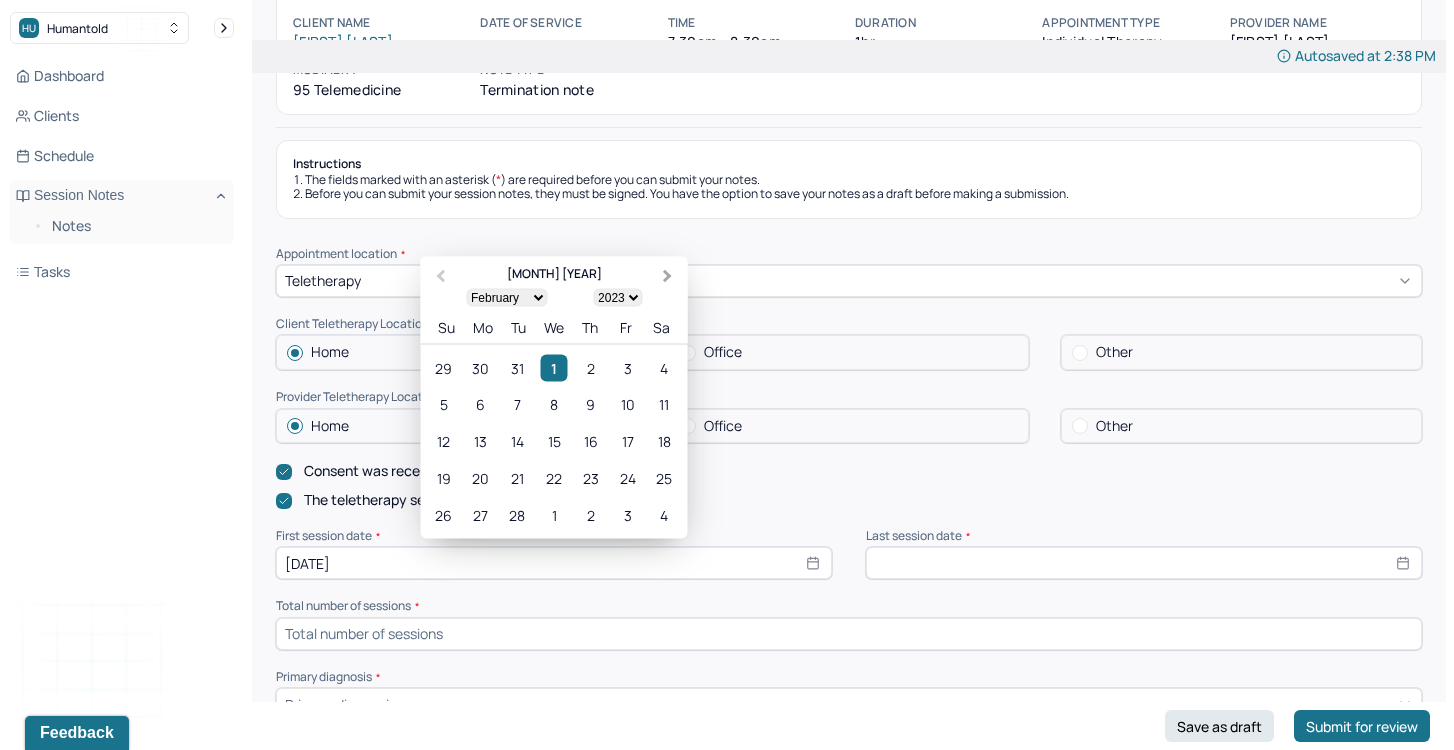 click on "Next Month" at bounding box center [670, 278] 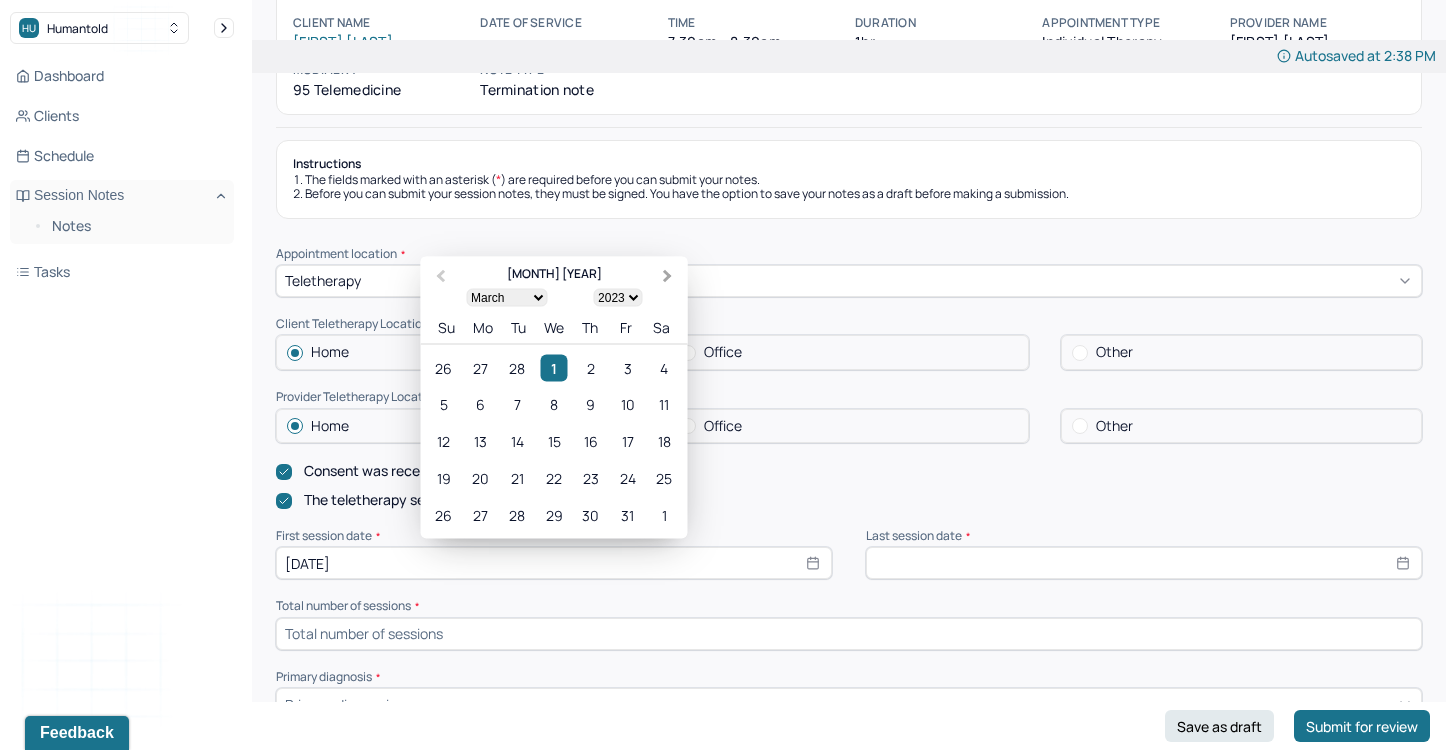 click on "Next Month" at bounding box center [670, 278] 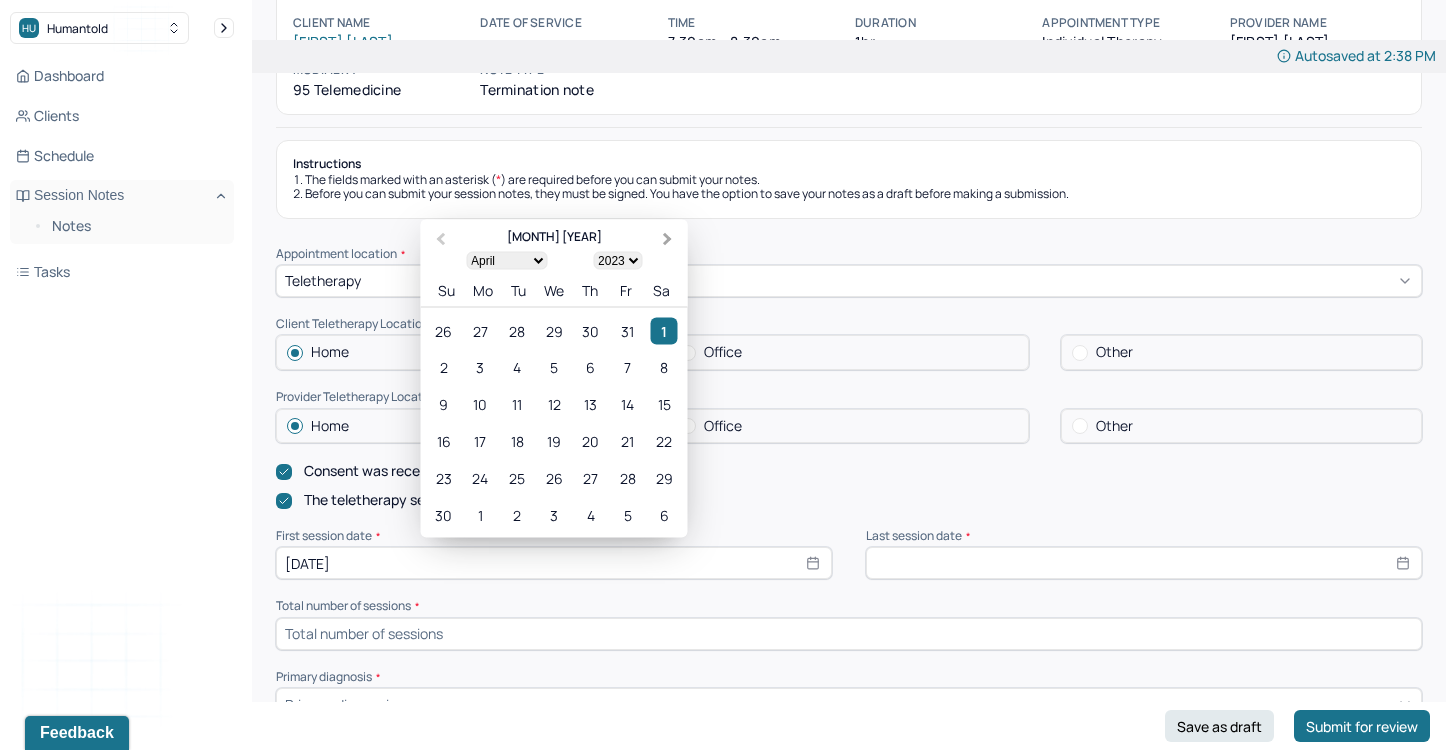 click on "Next Month" at bounding box center (670, 241) 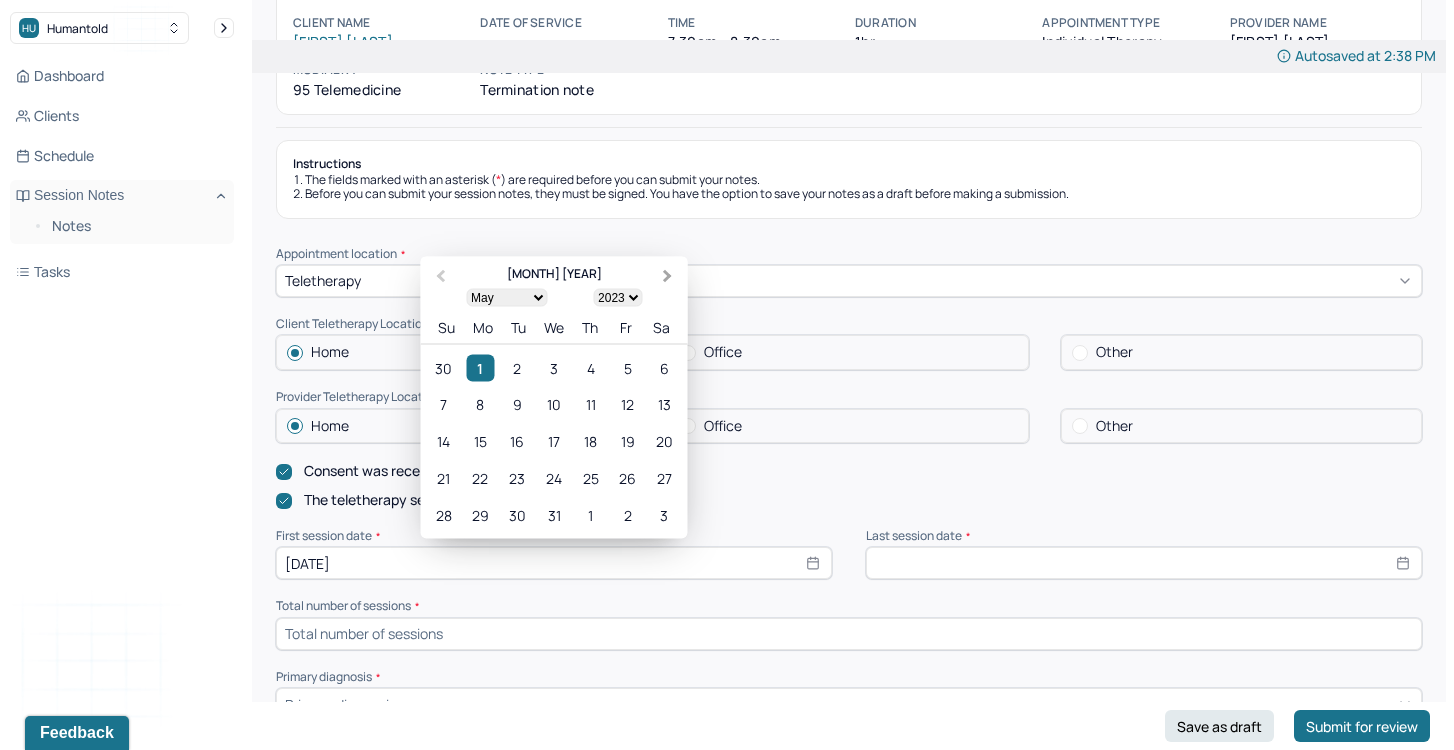 click on "Next Month" at bounding box center [670, 278] 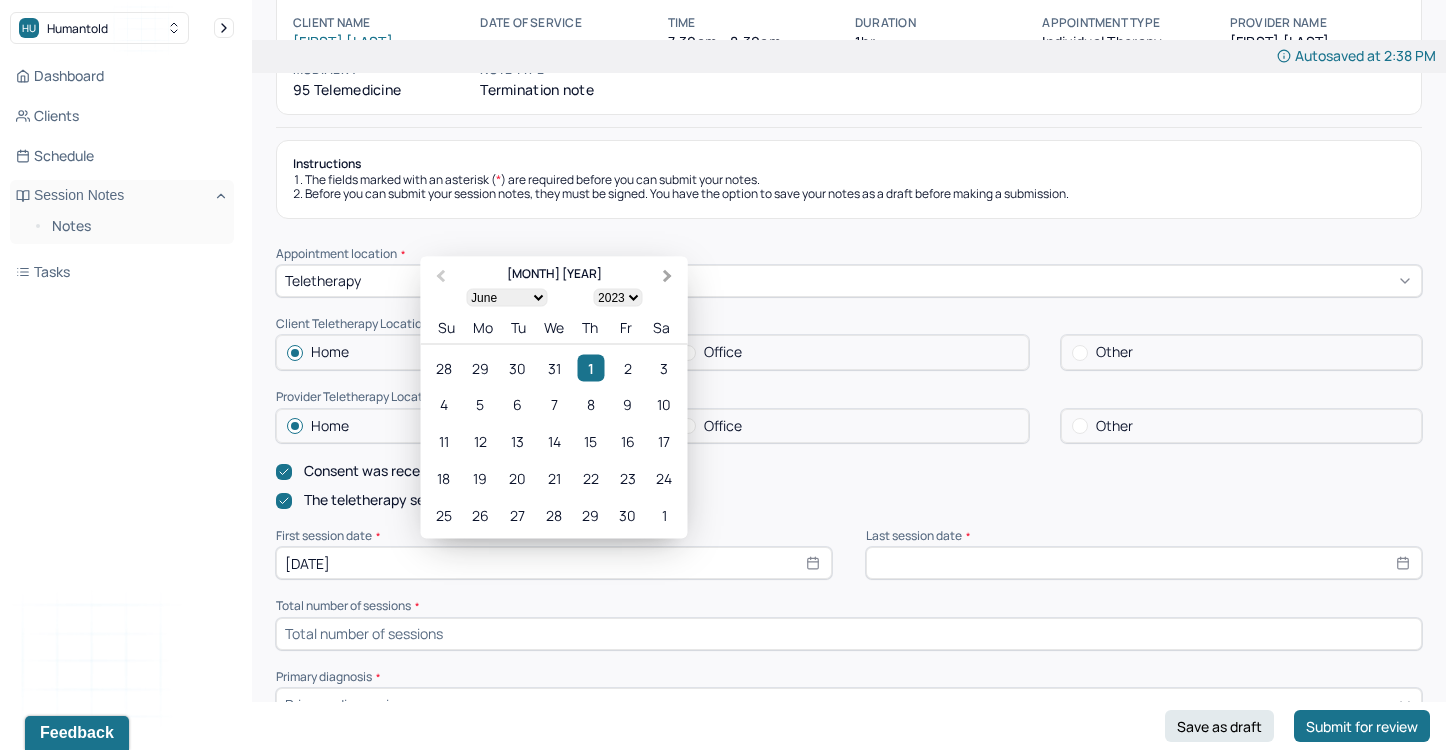click on "Next Month" at bounding box center (670, 278) 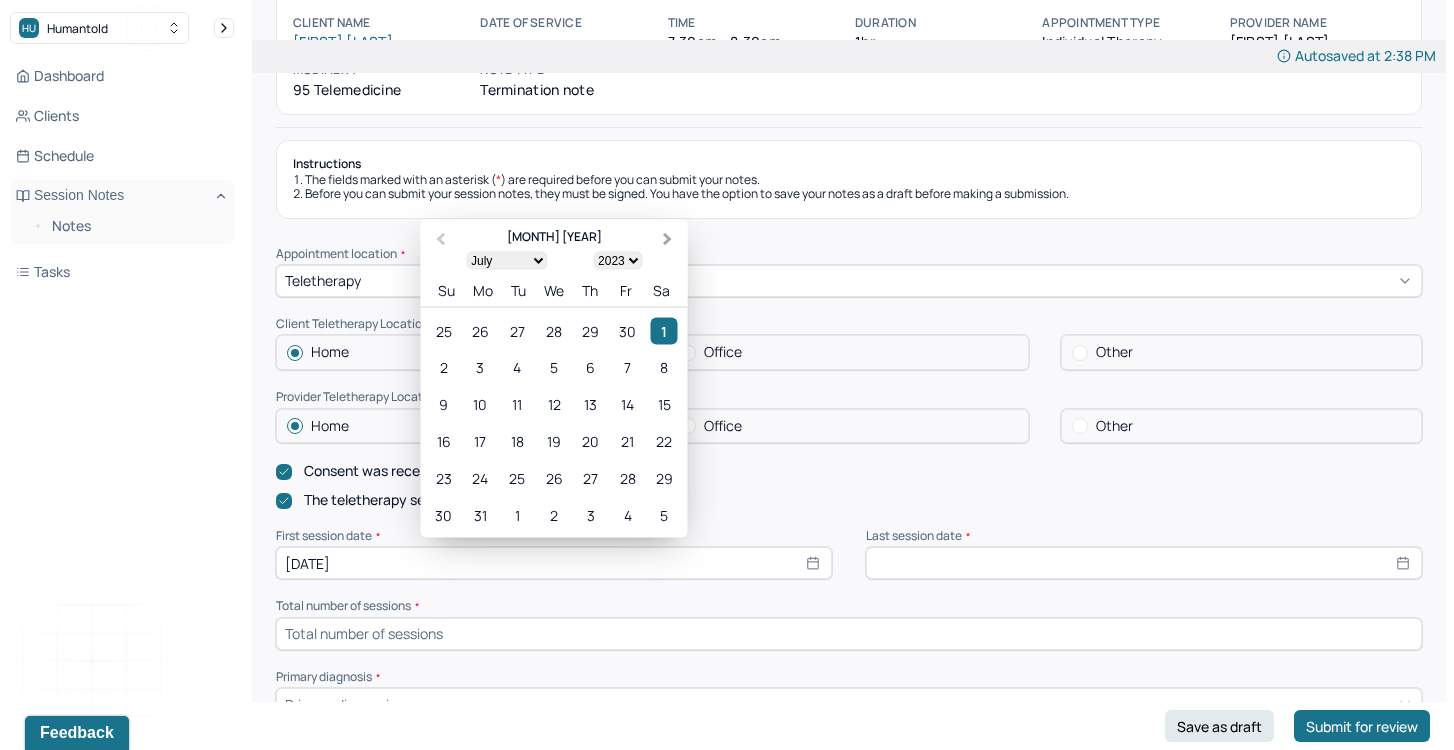 click on "Next Month" at bounding box center [668, 239] 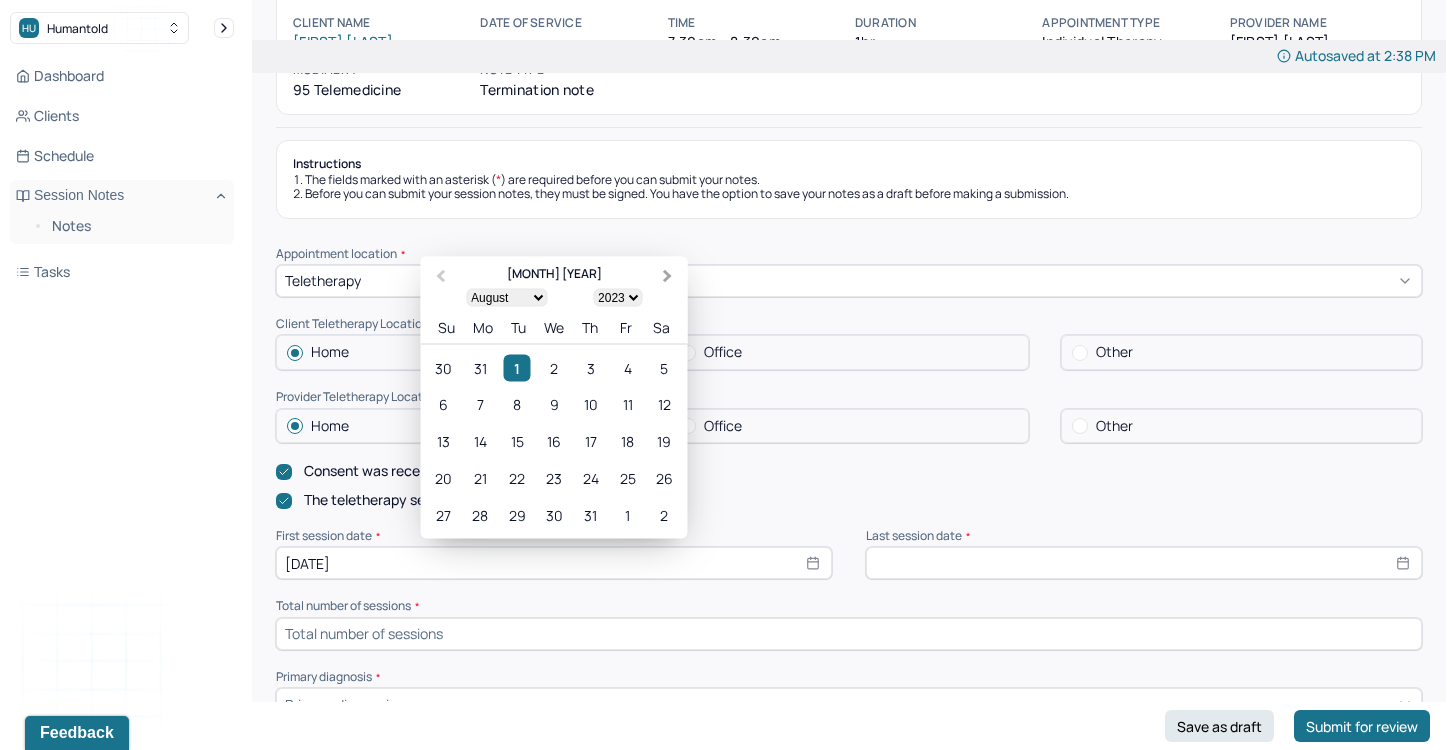 click on "Next Month" at bounding box center [668, 276] 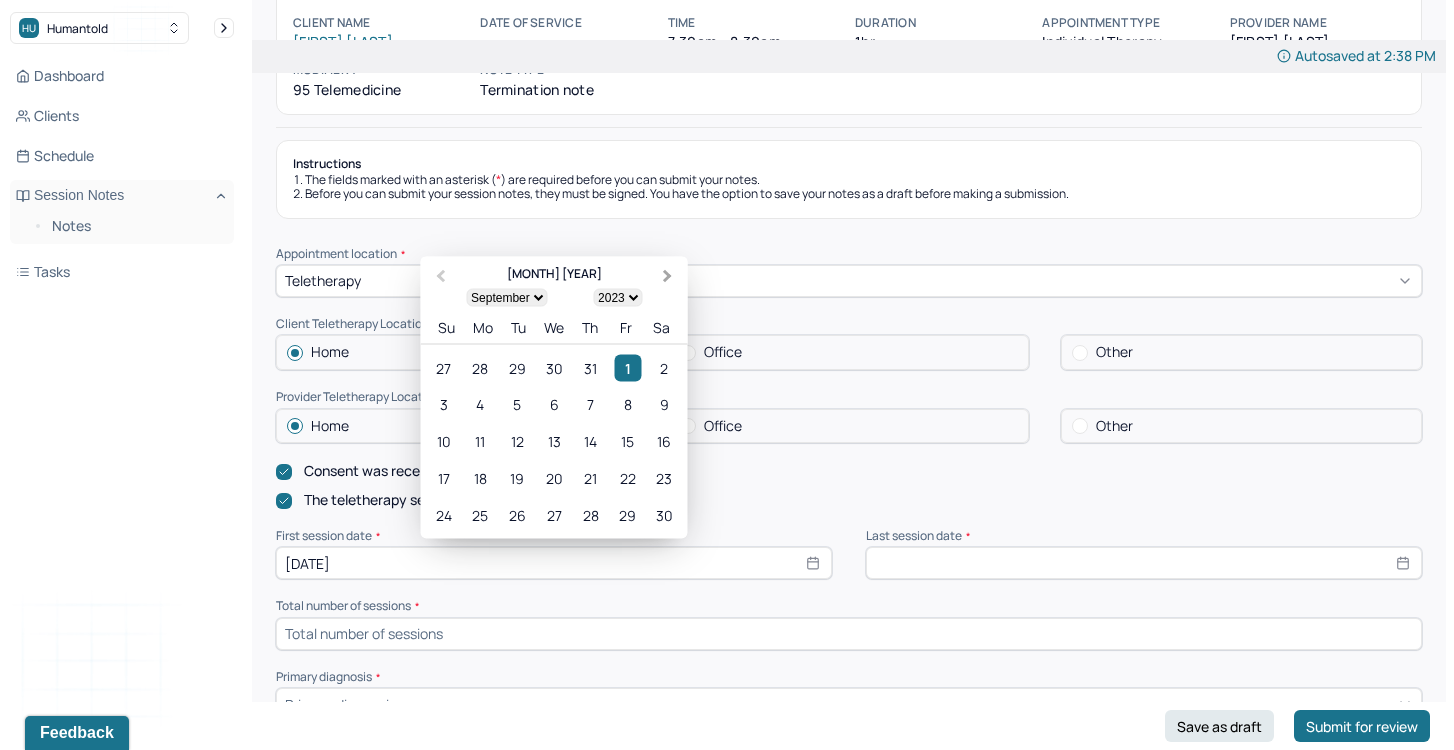 click on "Next Month" at bounding box center (668, 276) 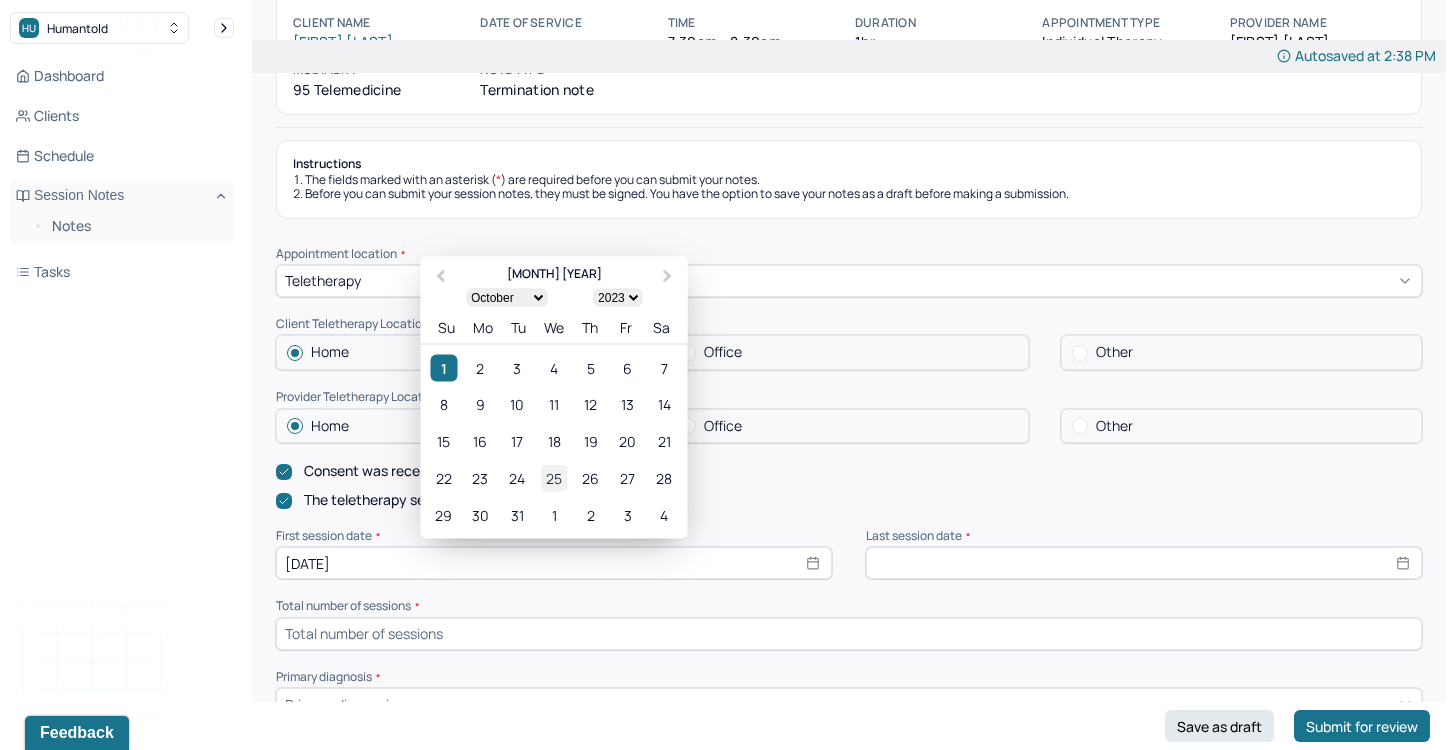 click on "25" at bounding box center (553, 478) 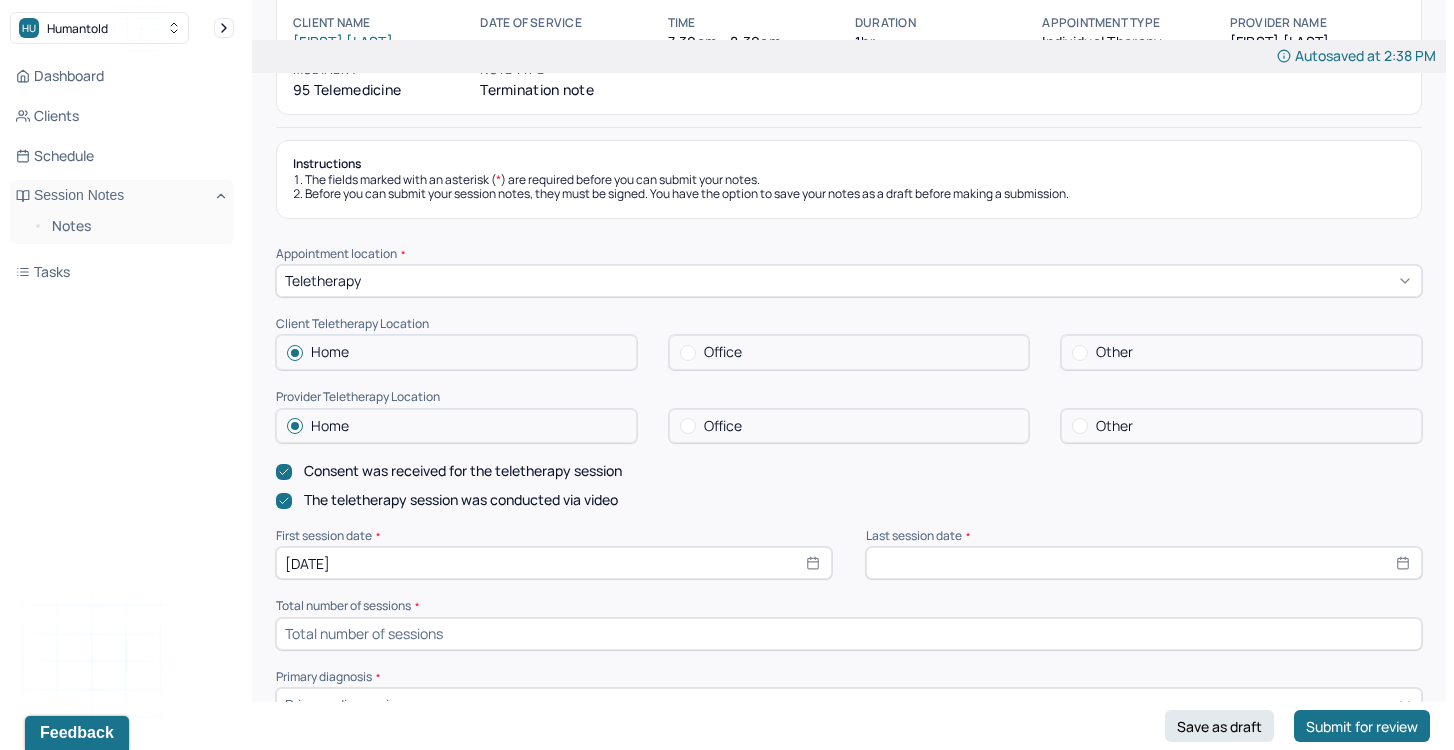click at bounding box center (1144, 563) 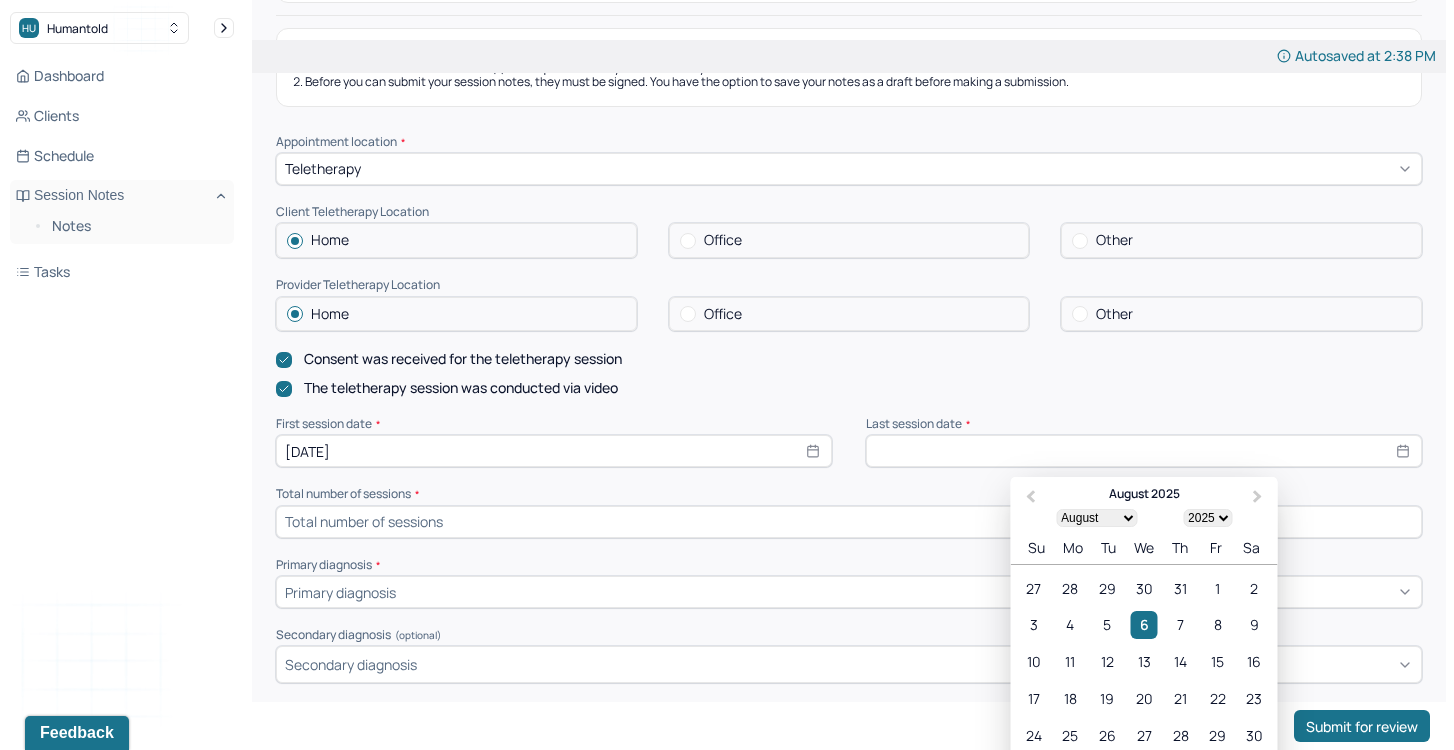 scroll, scrollTop: 381, scrollLeft: 0, axis: vertical 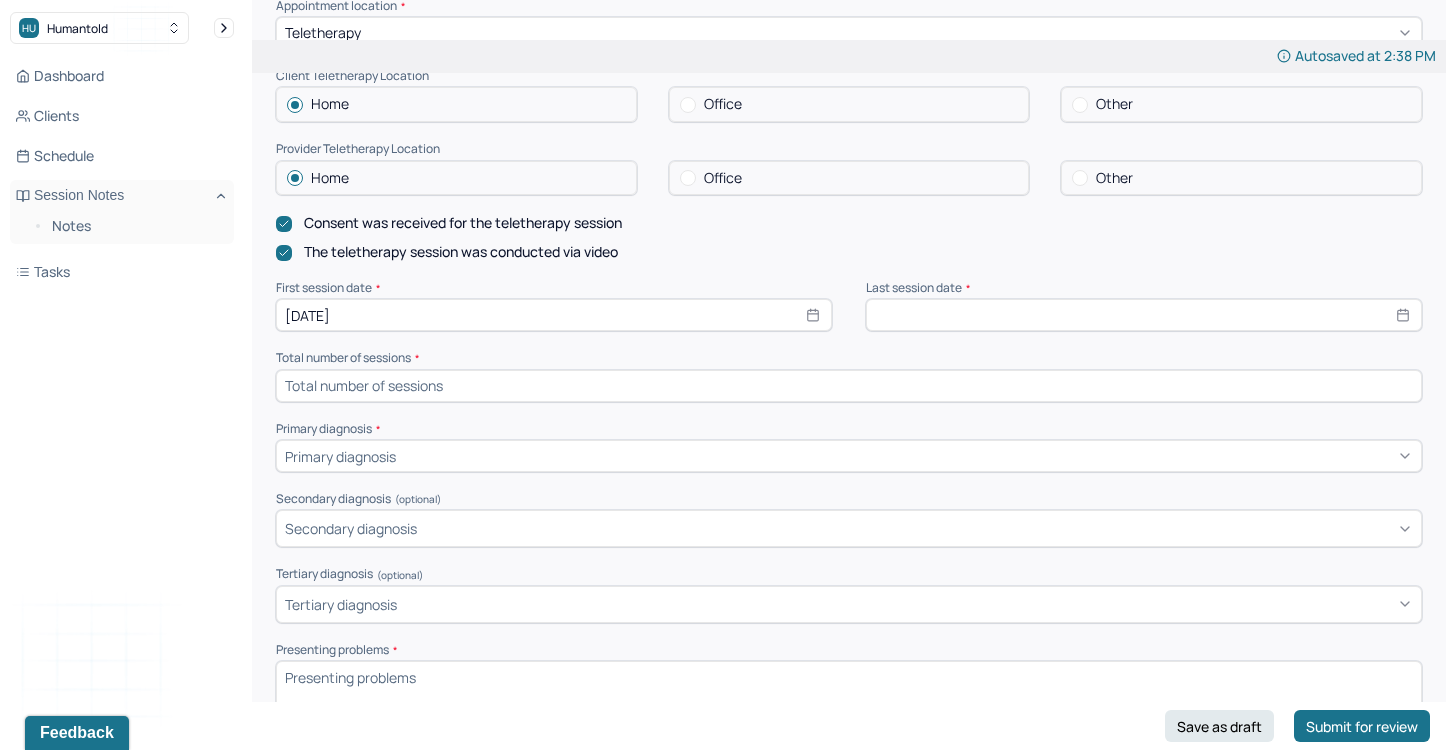 click on "Tertiary diagnosis (optional)" at bounding box center (849, 574) 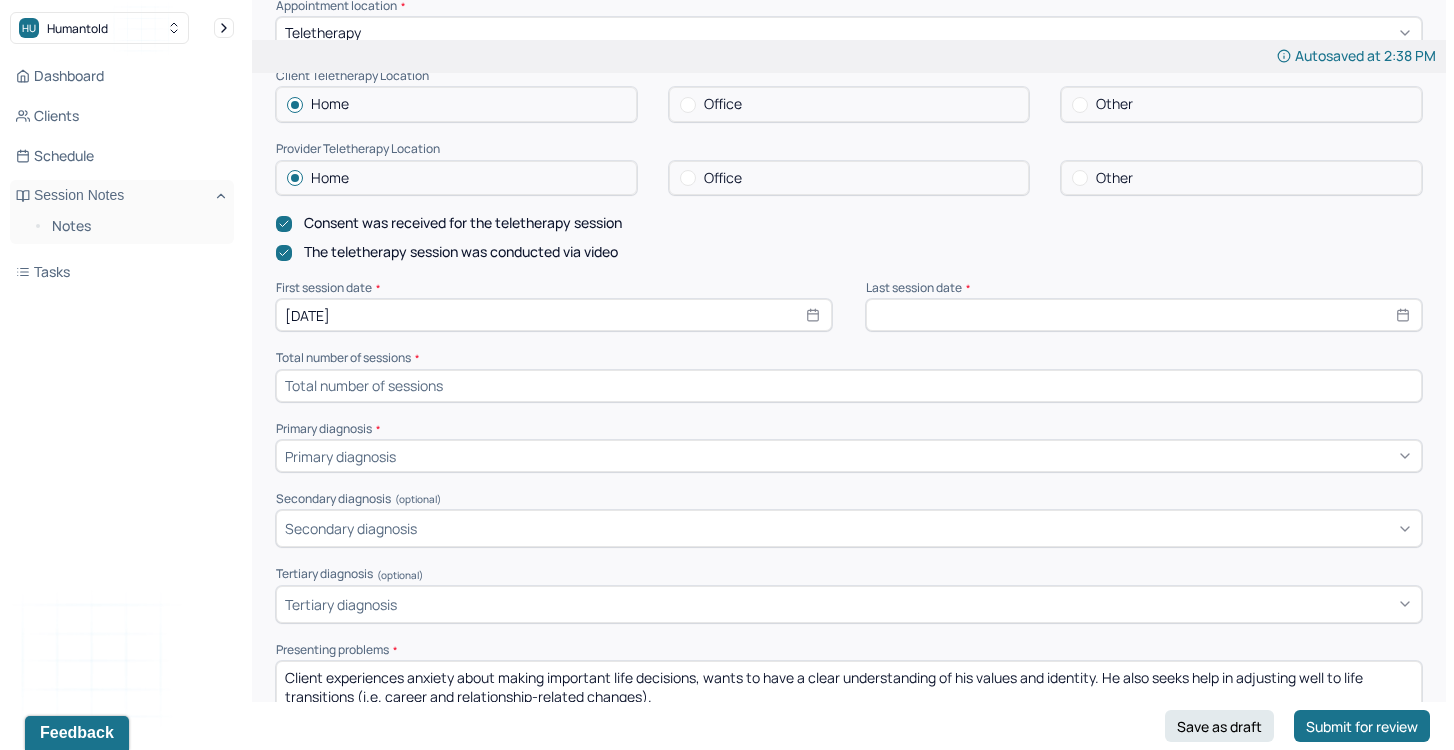 scroll, scrollTop: 573, scrollLeft: 0, axis: vertical 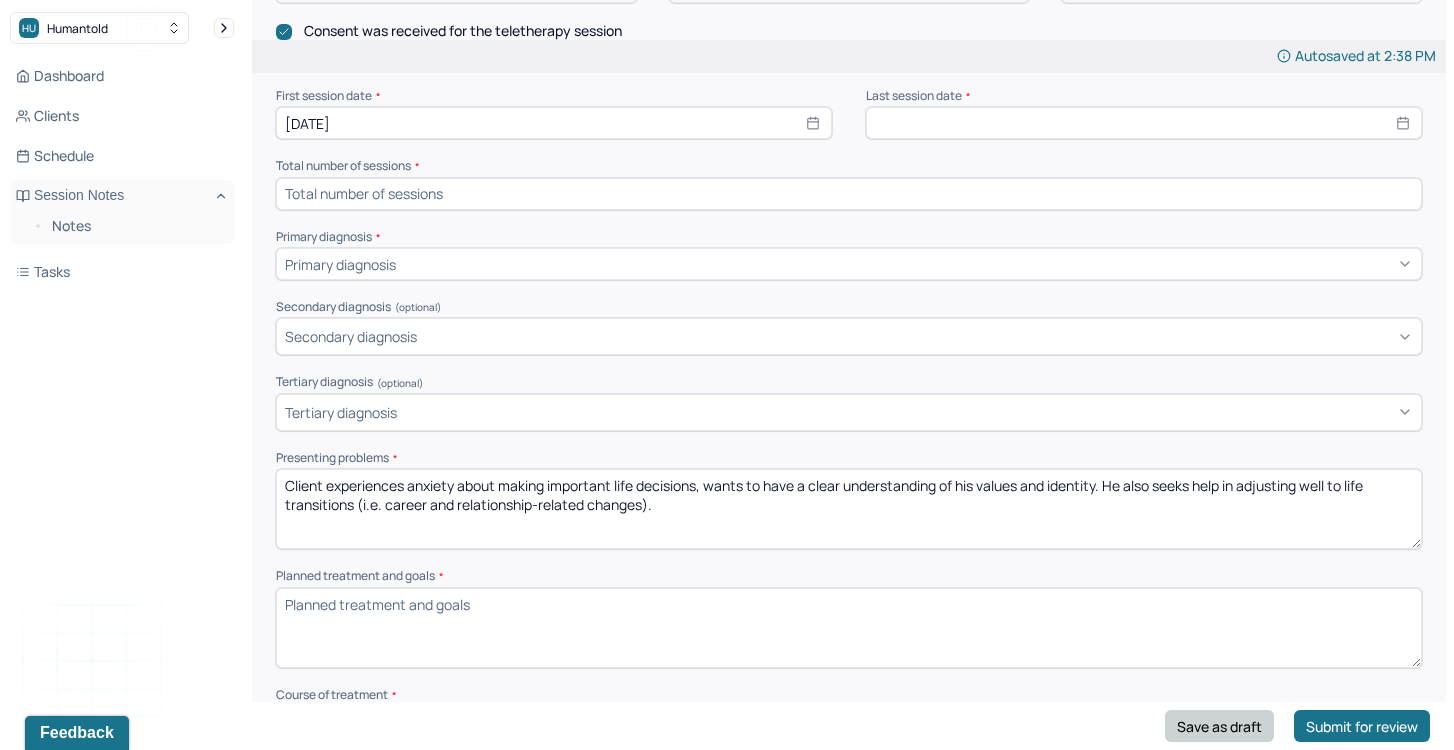 type on "Client experiences anxiety about making important life decisions, wants to have a clear understanding of his values and identity. He also seeks help in adjusting well to life transitions (i.e. career and relationship-related changes)." 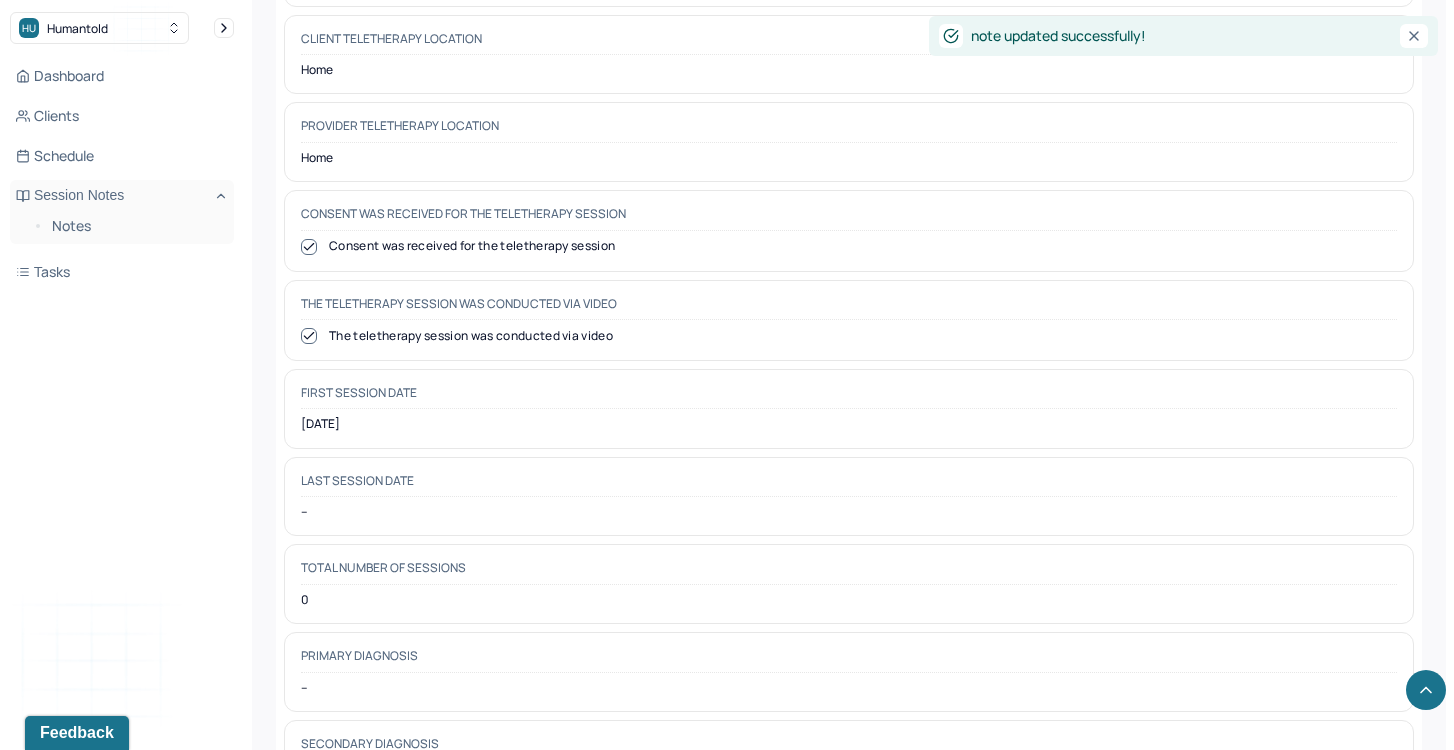 scroll, scrollTop: 732, scrollLeft: 0, axis: vertical 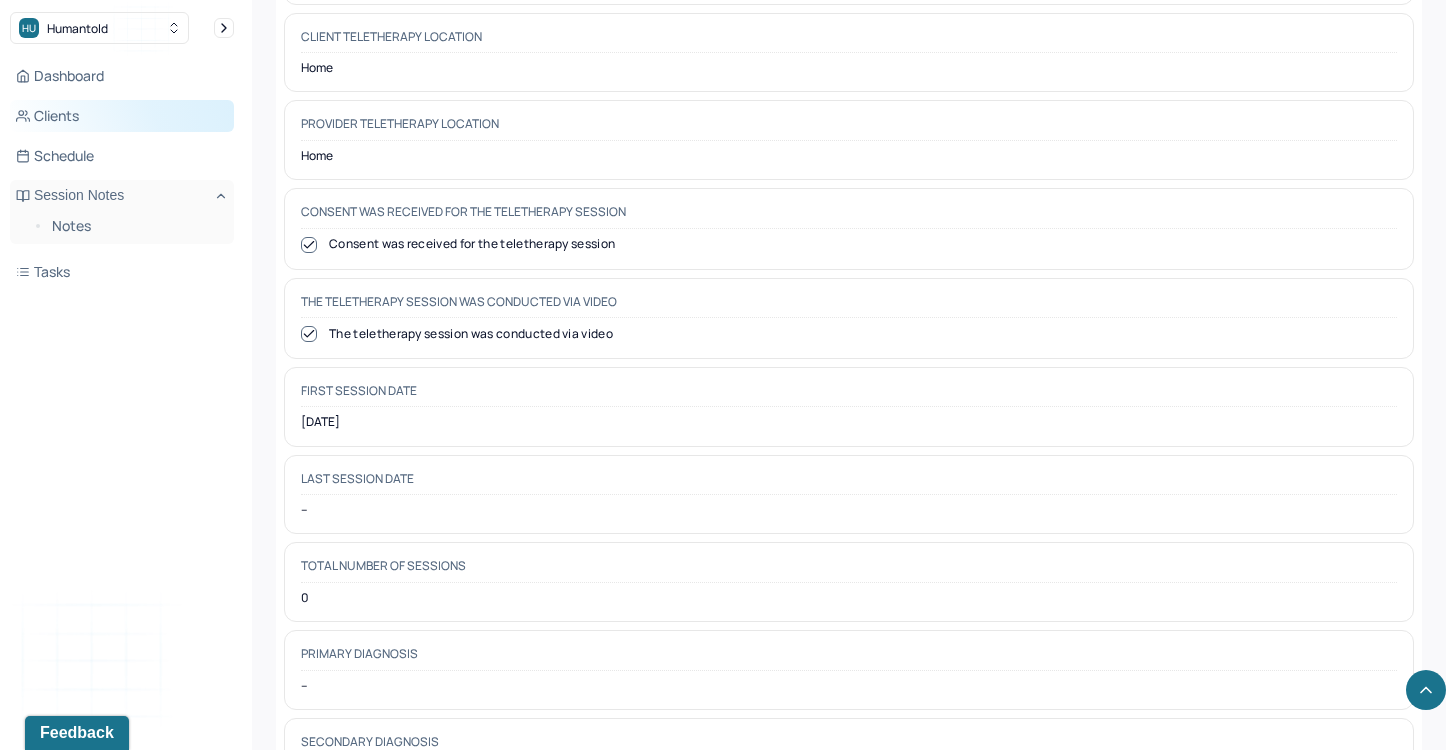 click on "Clients" at bounding box center (122, 116) 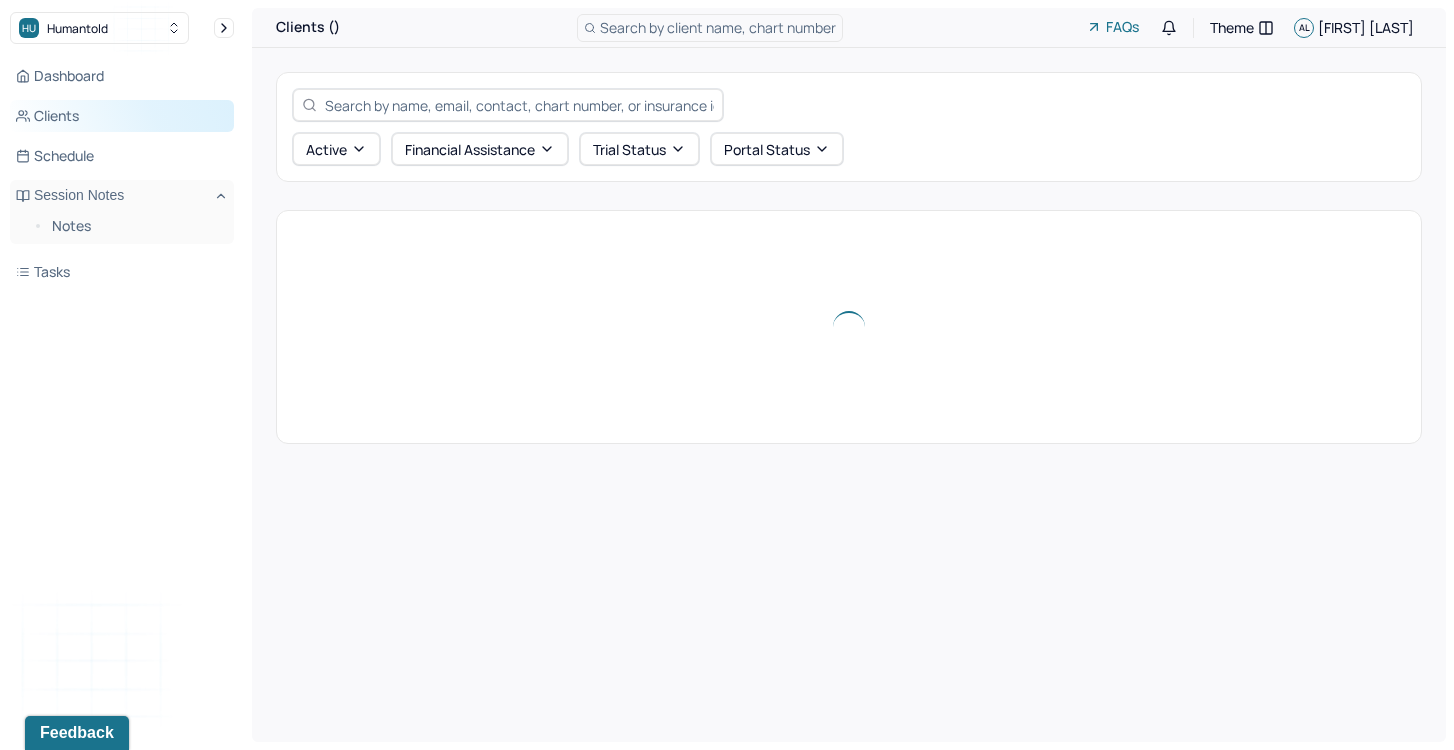 scroll, scrollTop: 0, scrollLeft: 0, axis: both 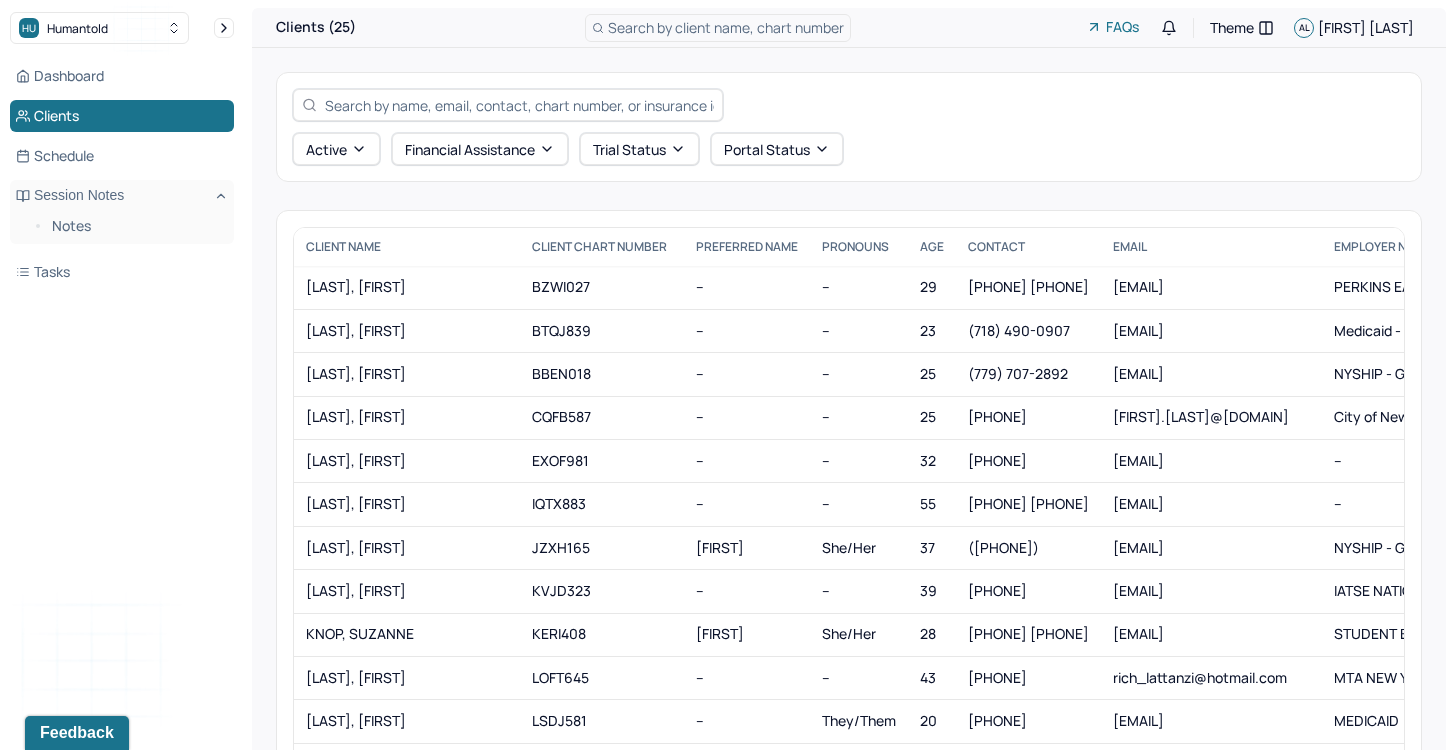 click at bounding box center (519, 105) 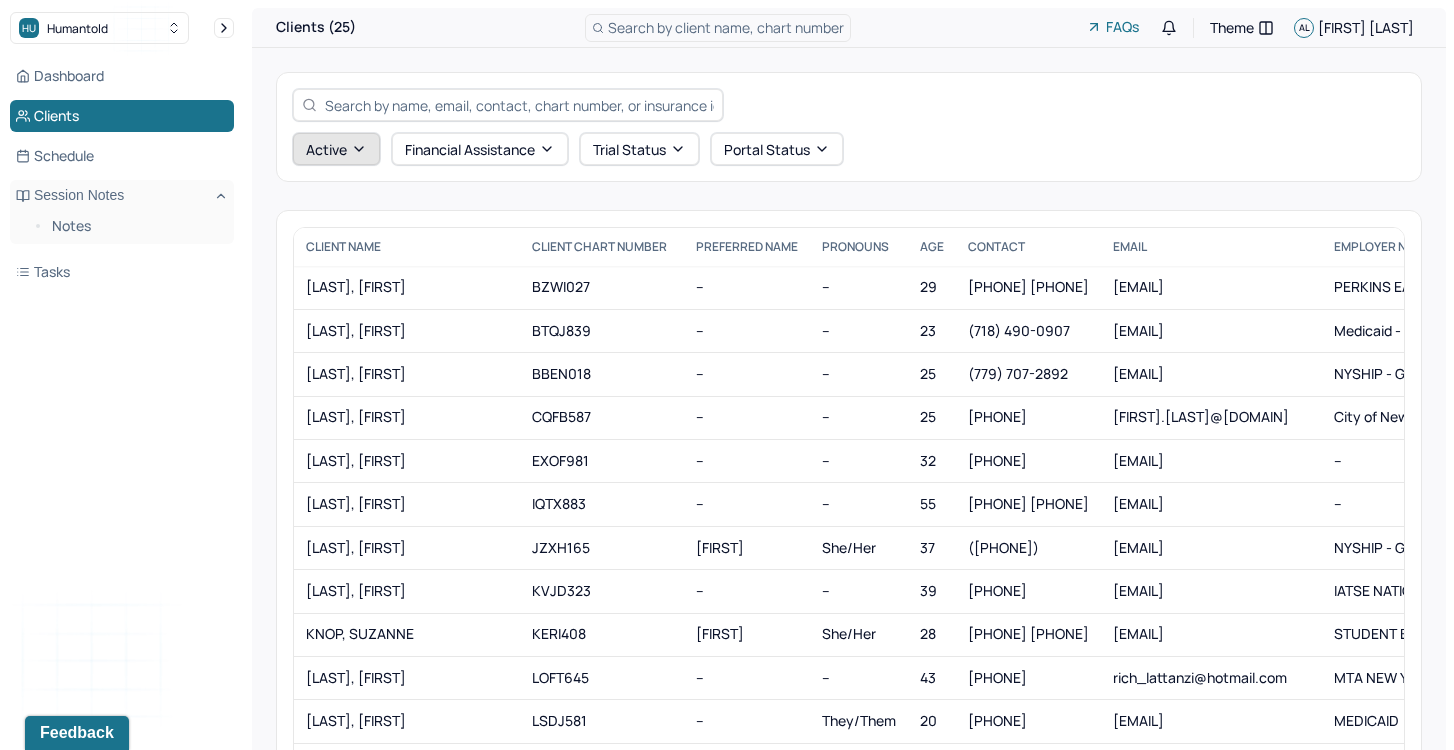 click on "Active" at bounding box center (336, 149) 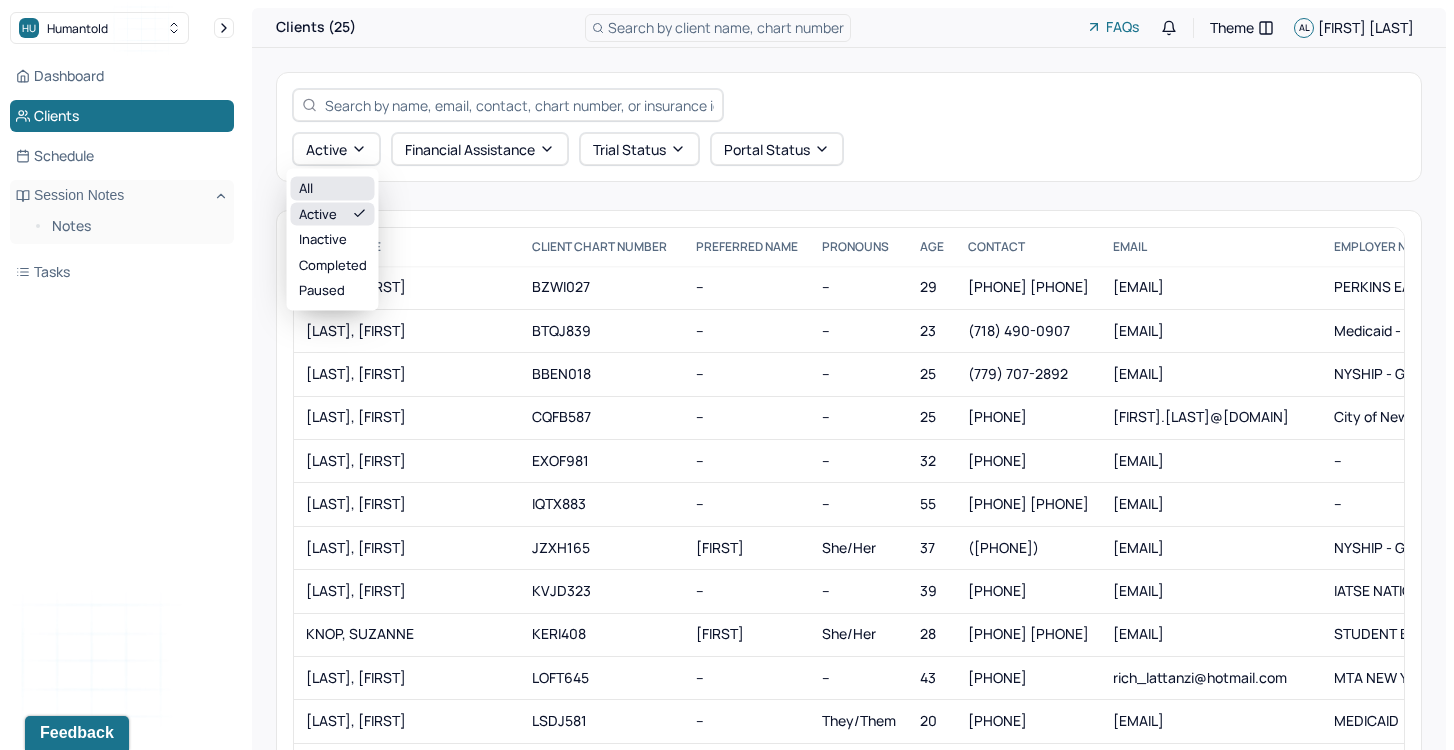 click on "All" at bounding box center [333, 189] 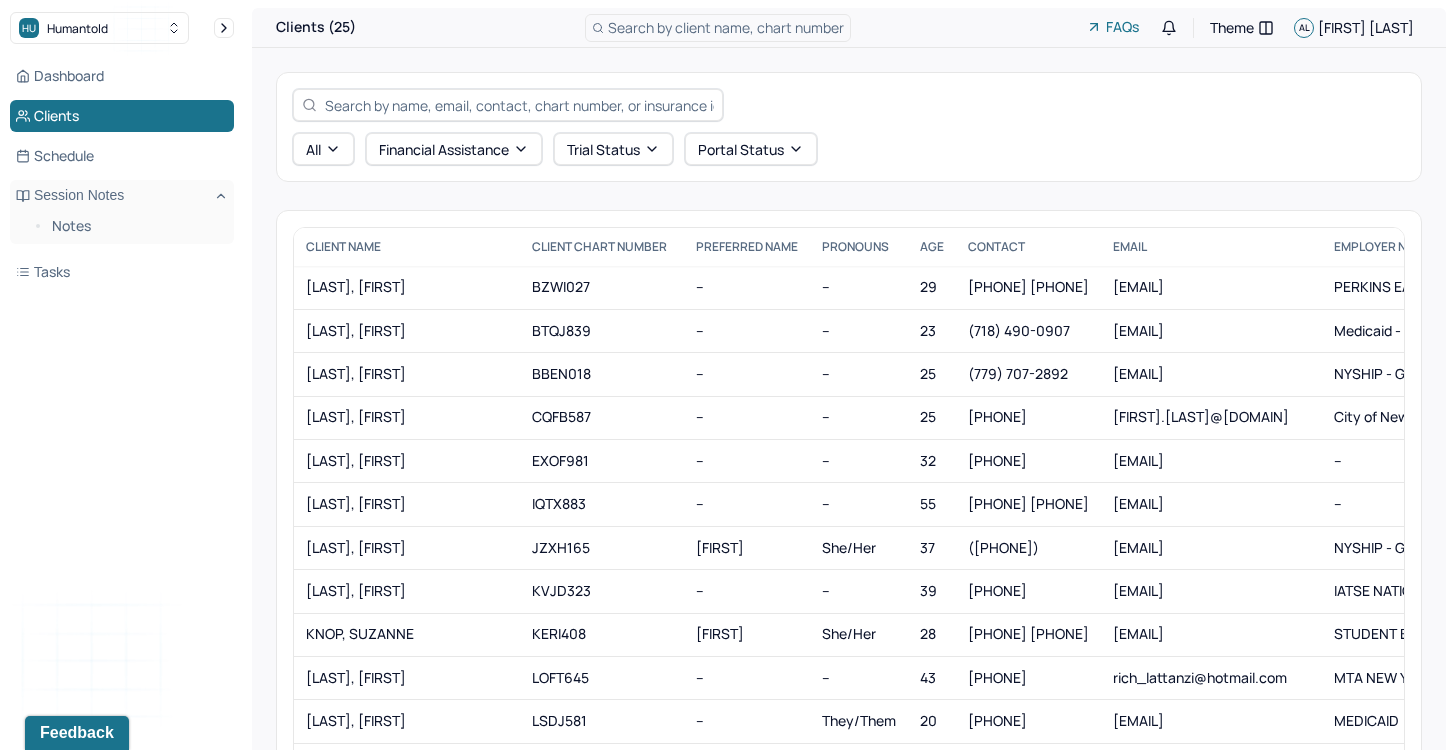 click at bounding box center [519, 105] 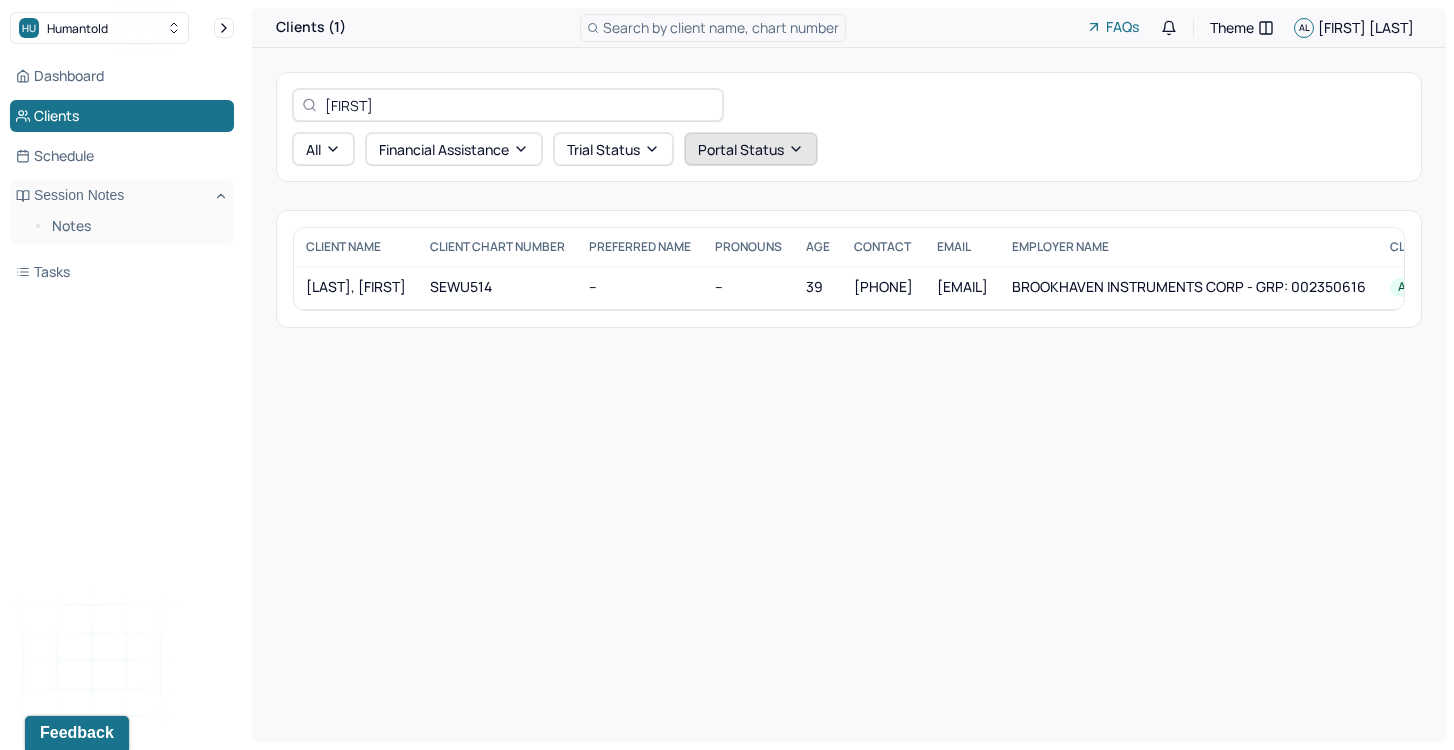 type on "[FIRST]" 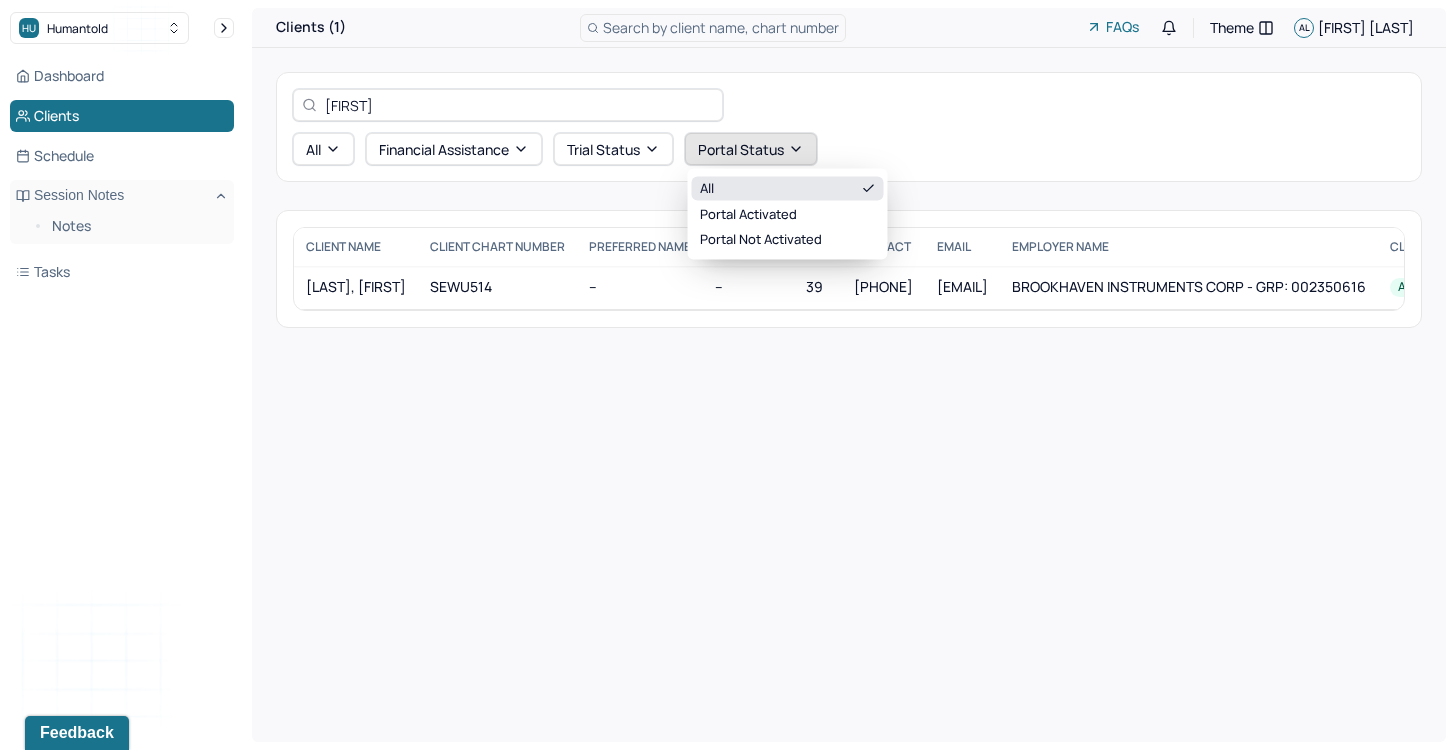 click on "Portal Status" at bounding box center [751, 149] 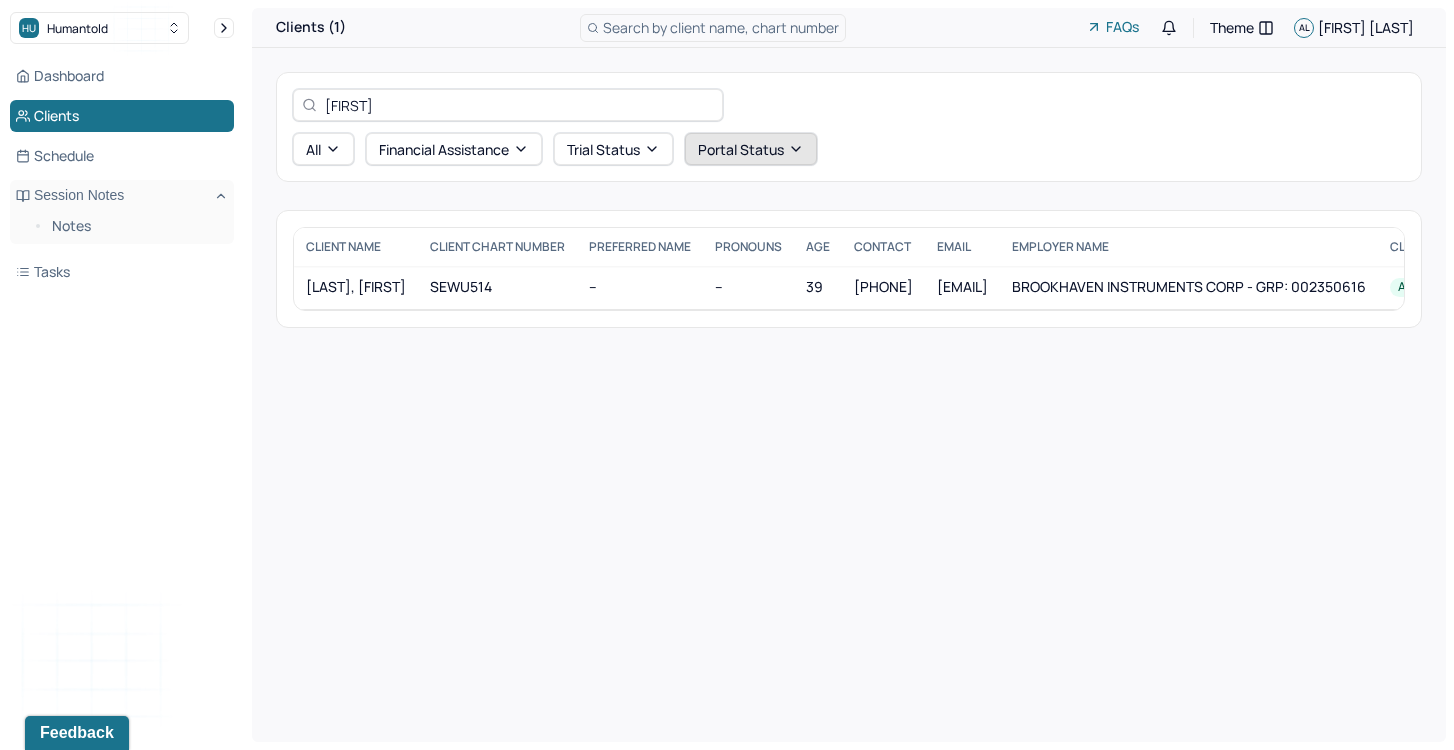 click on "Portal Status" at bounding box center (751, 149) 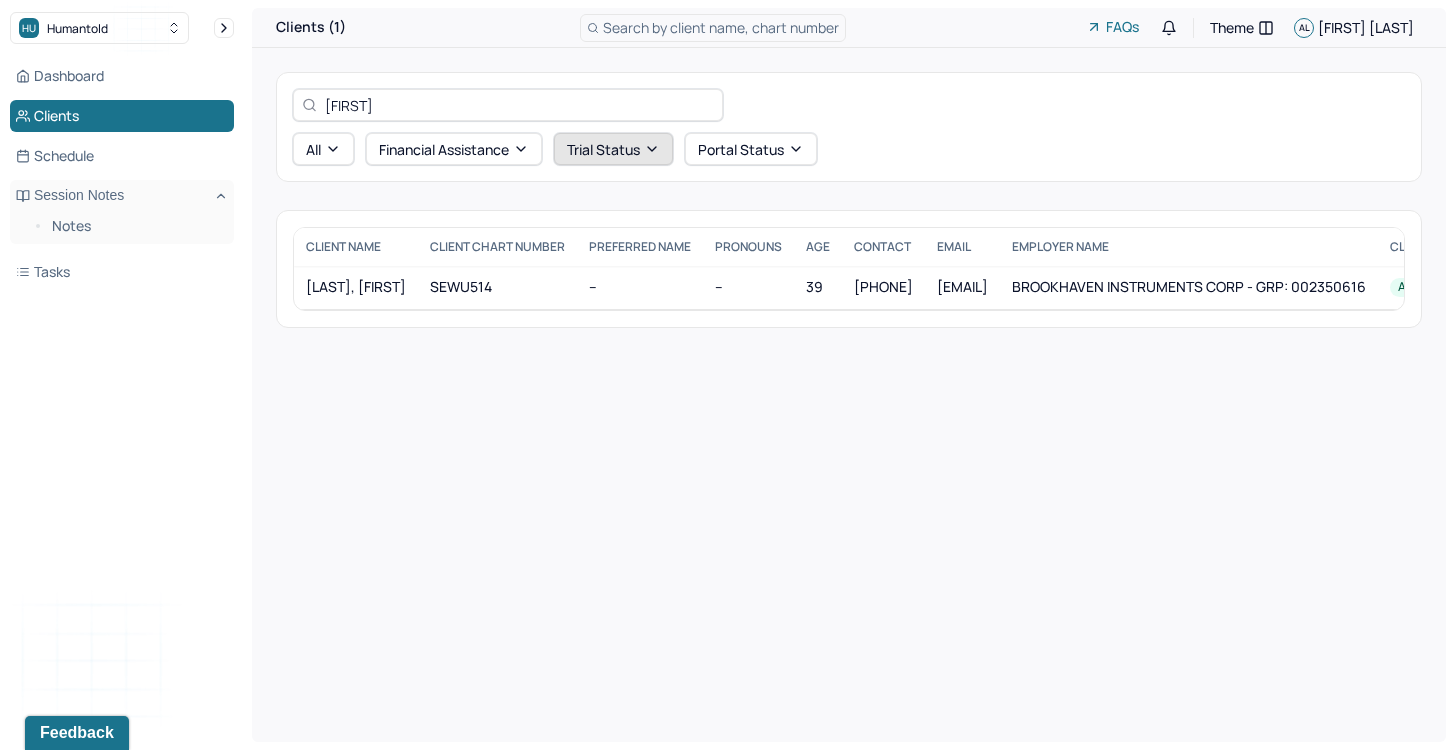 click 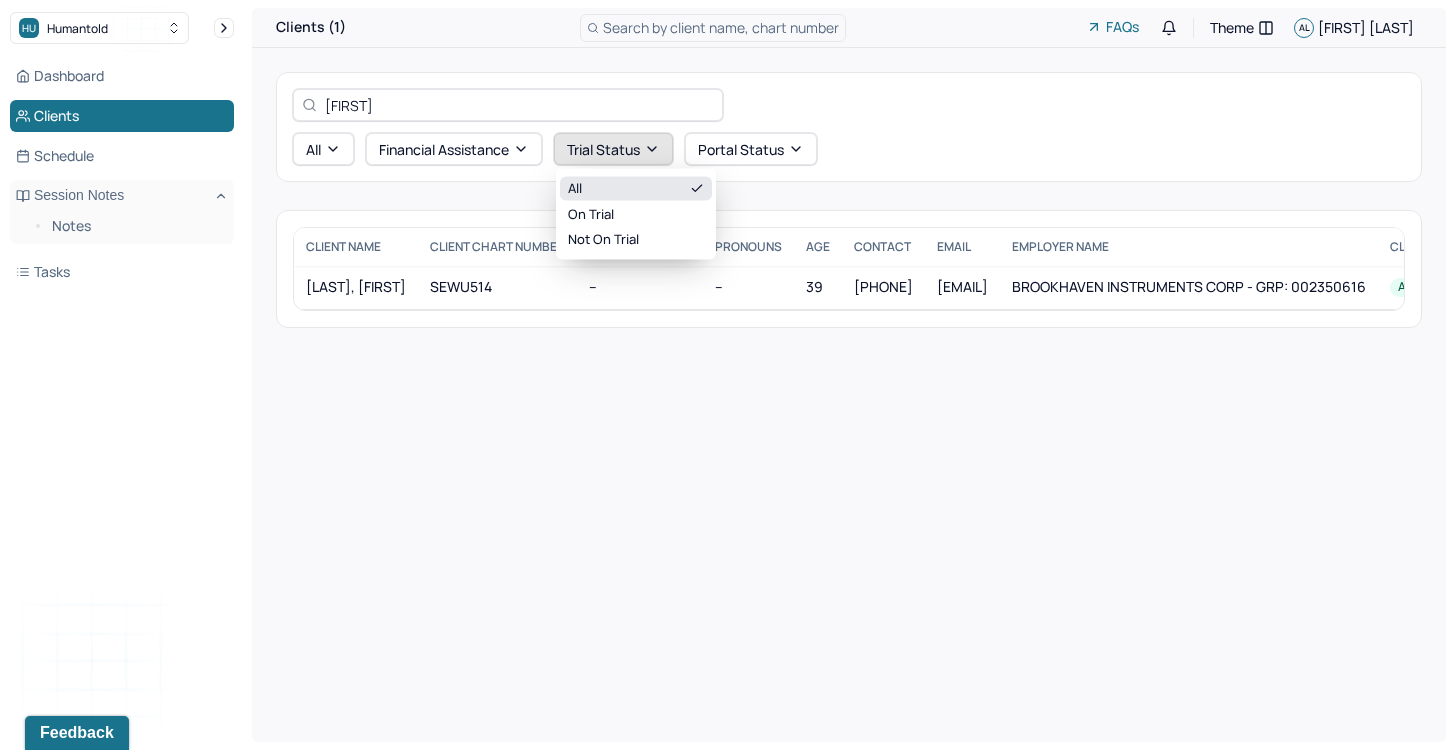 click 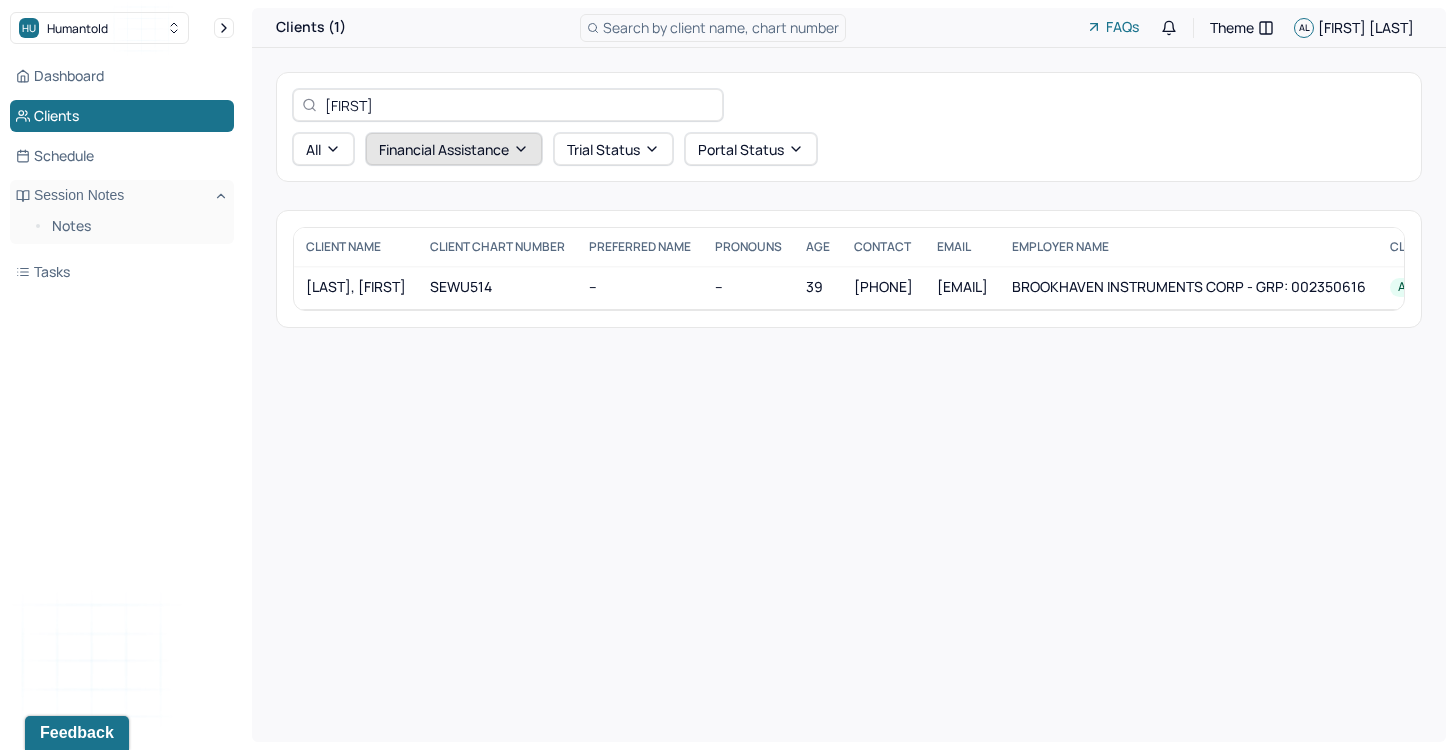 click on "Financial assistance" at bounding box center (454, 149) 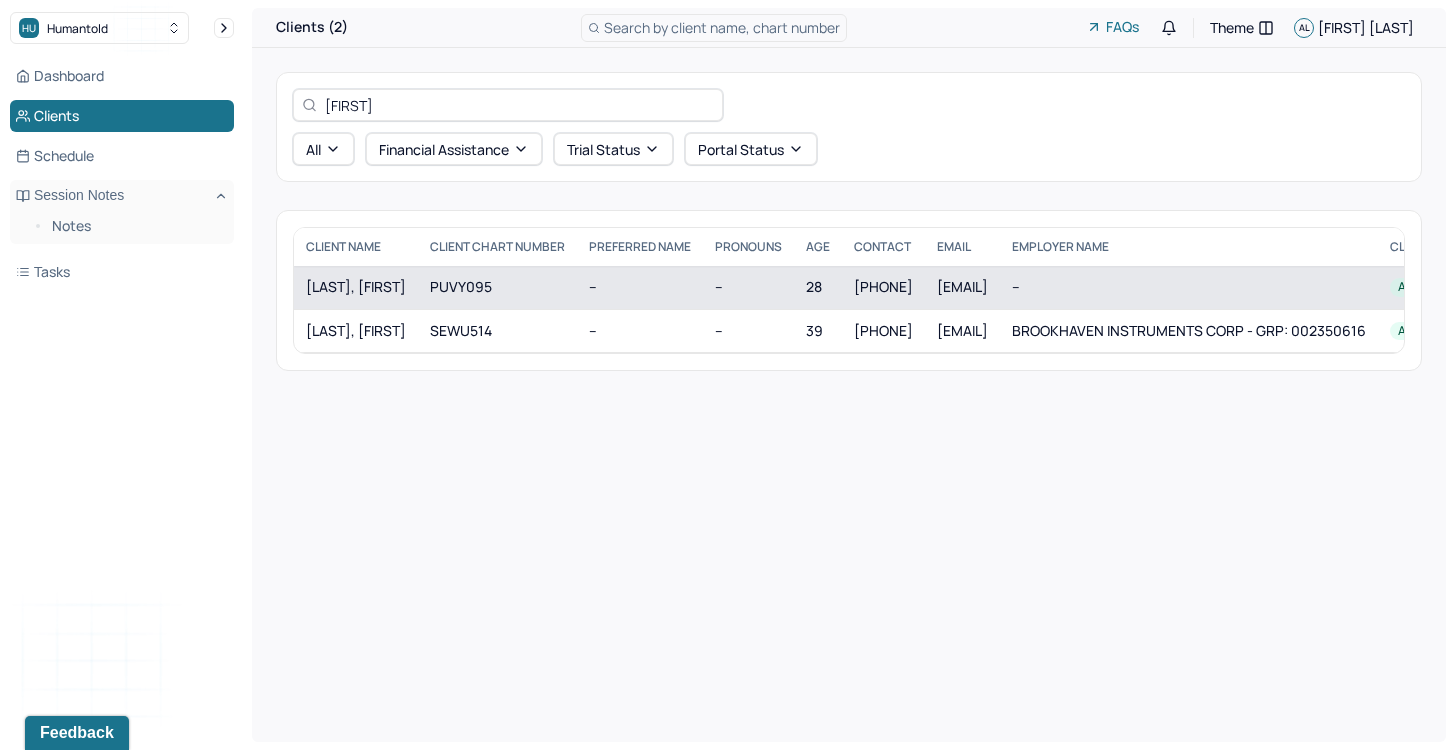 click on "[LAST], [FIRST]" at bounding box center [356, 287] 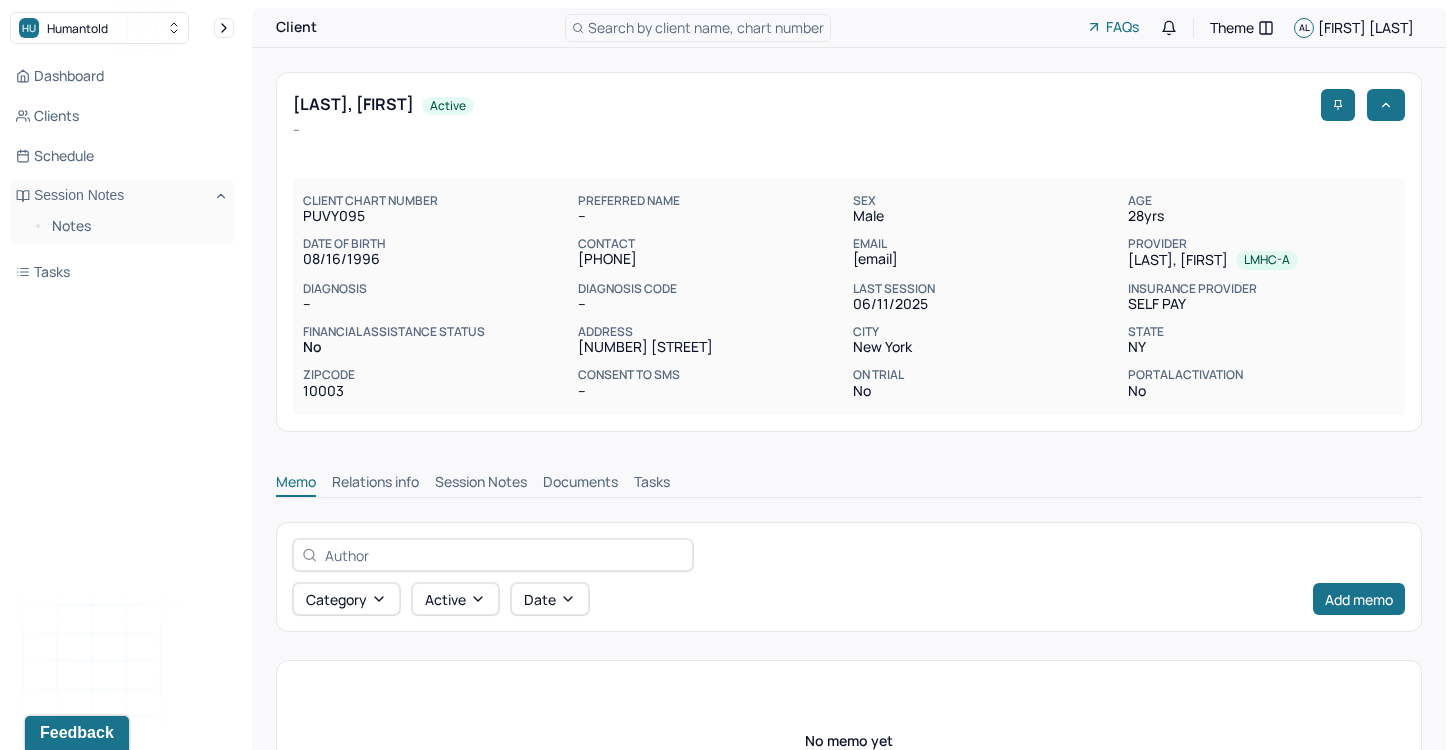 click on "Session Notes" at bounding box center (481, 484) 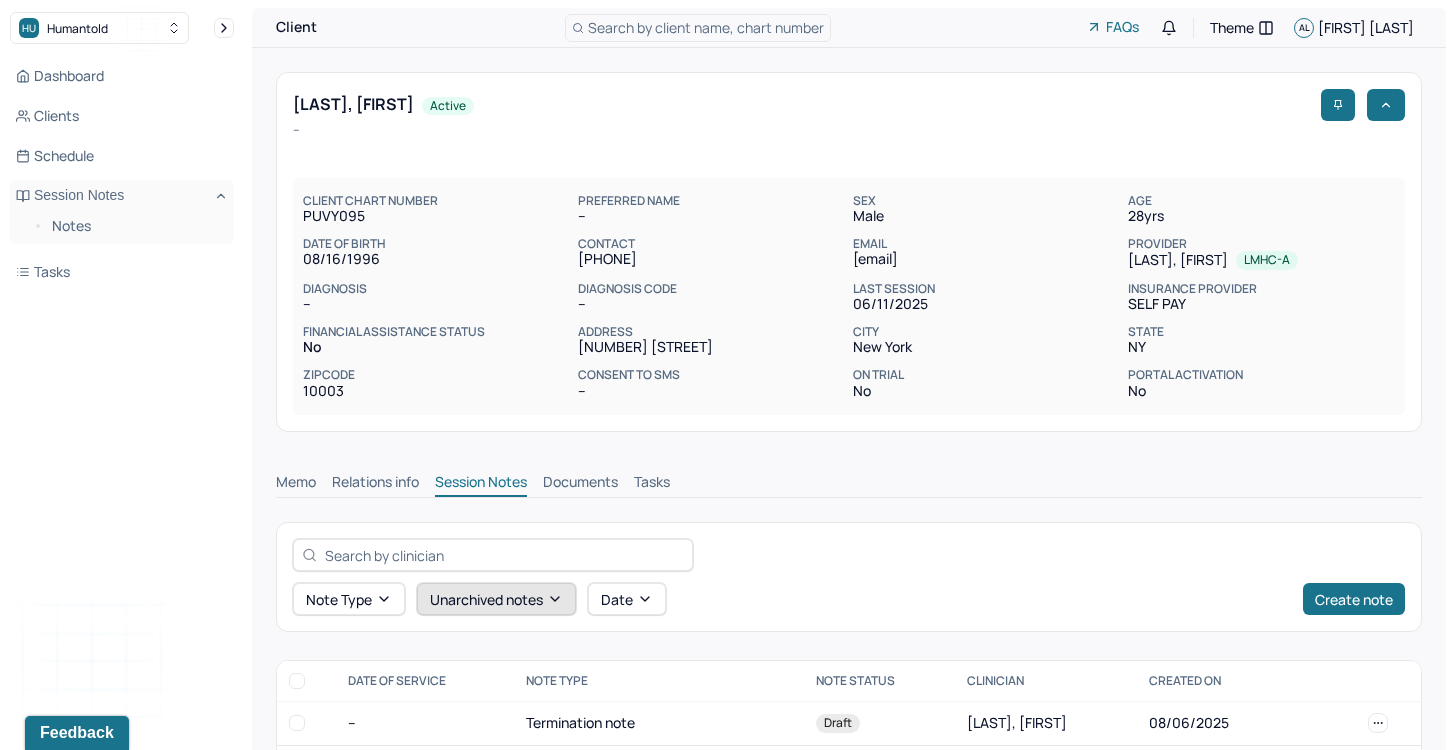 scroll, scrollTop: 540, scrollLeft: 0, axis: vertical 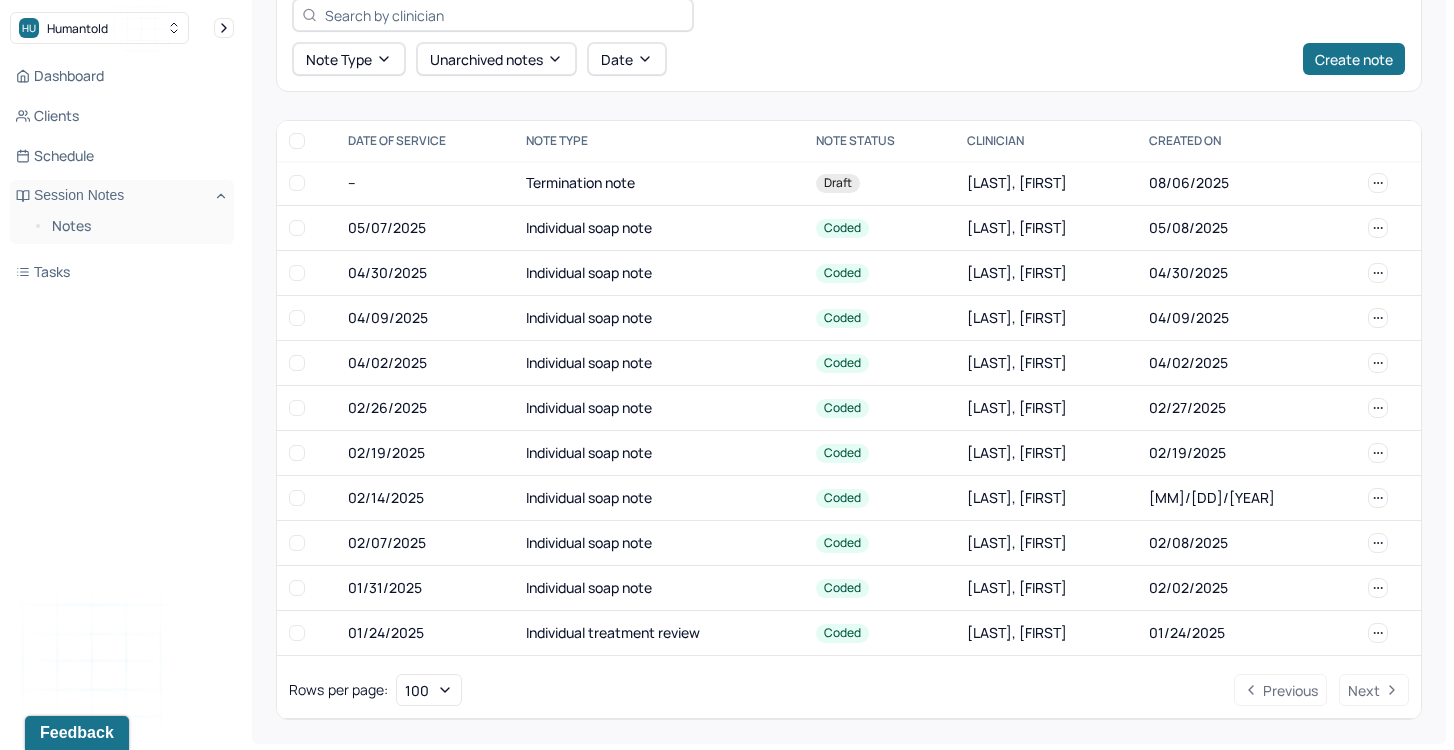 click on "--" at bounding box center [425, 183] 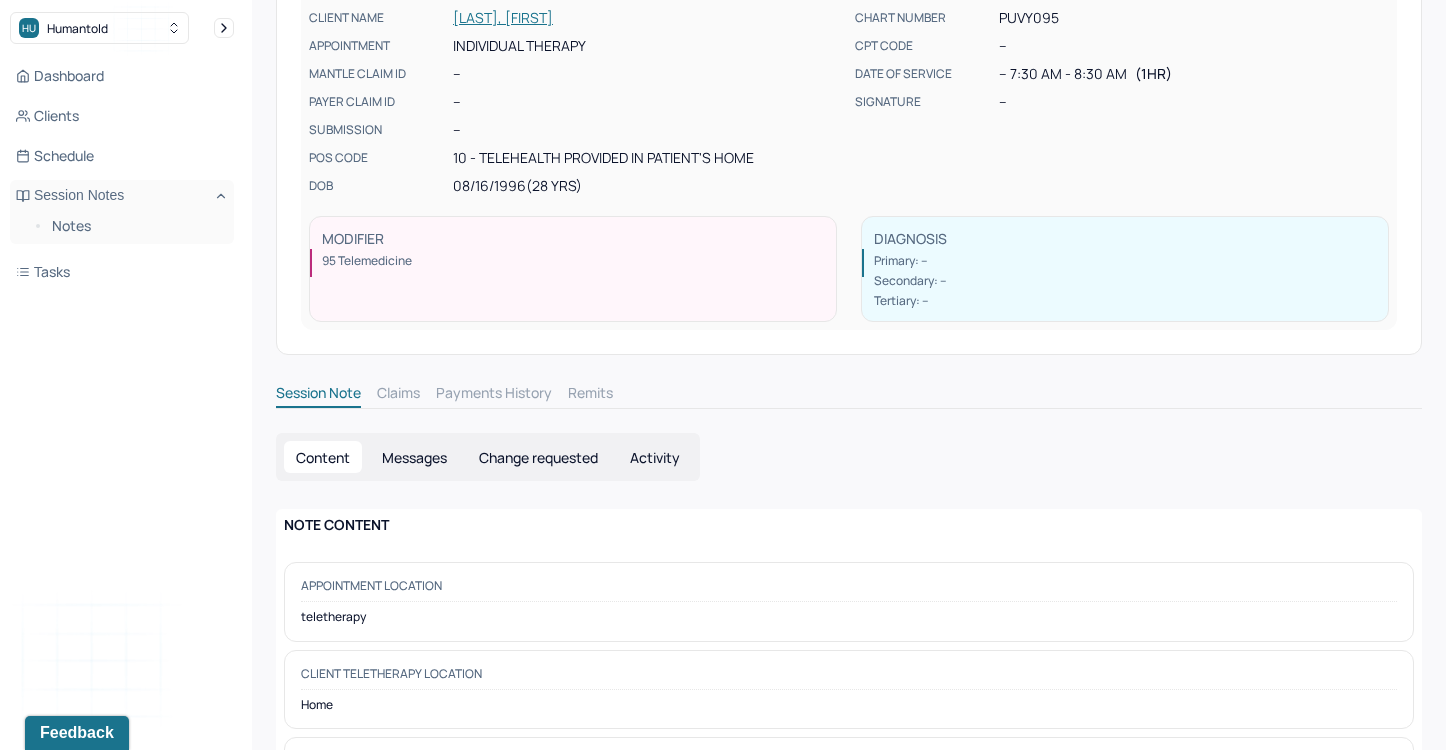 scroll, scrollTop: 112, scrollLeft: 0, axis: vertical 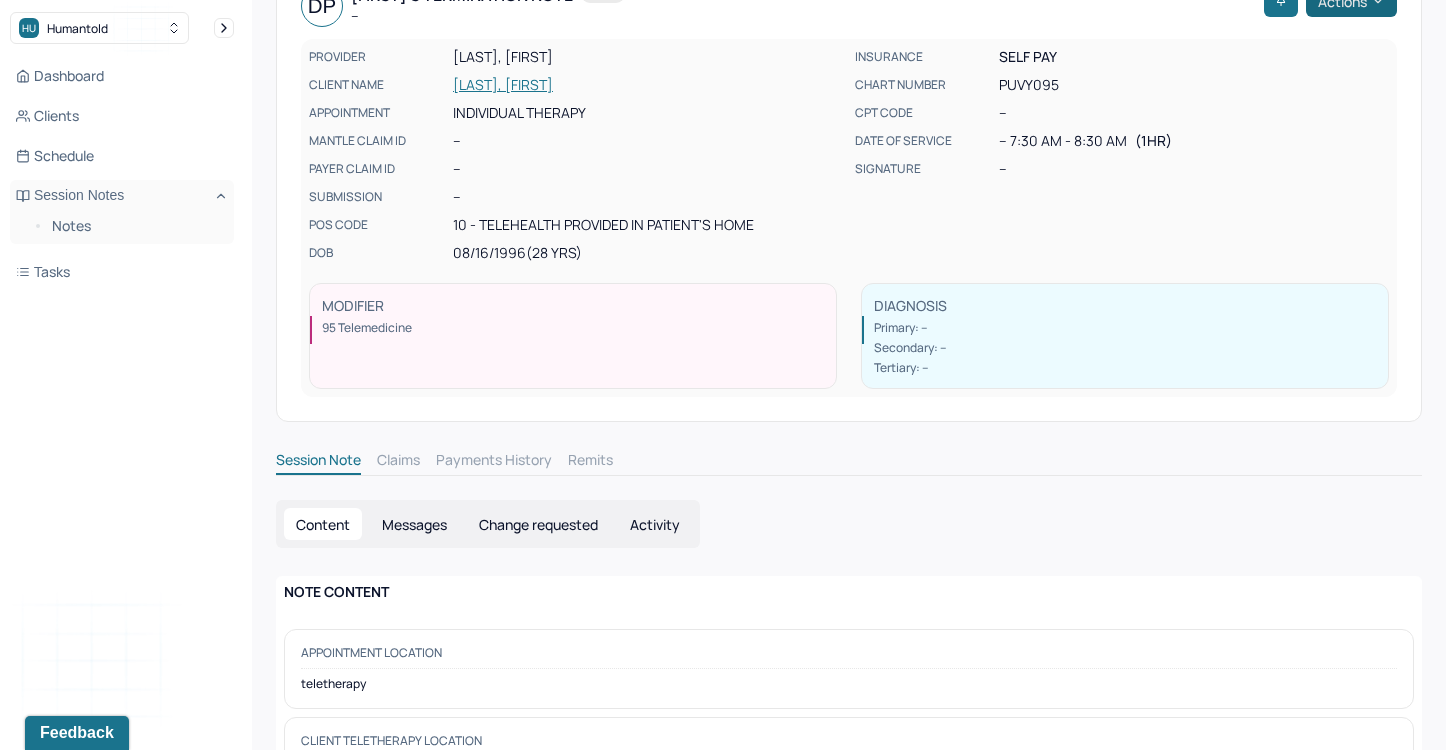 click on "Actions" at bounding box center [1351, 1] 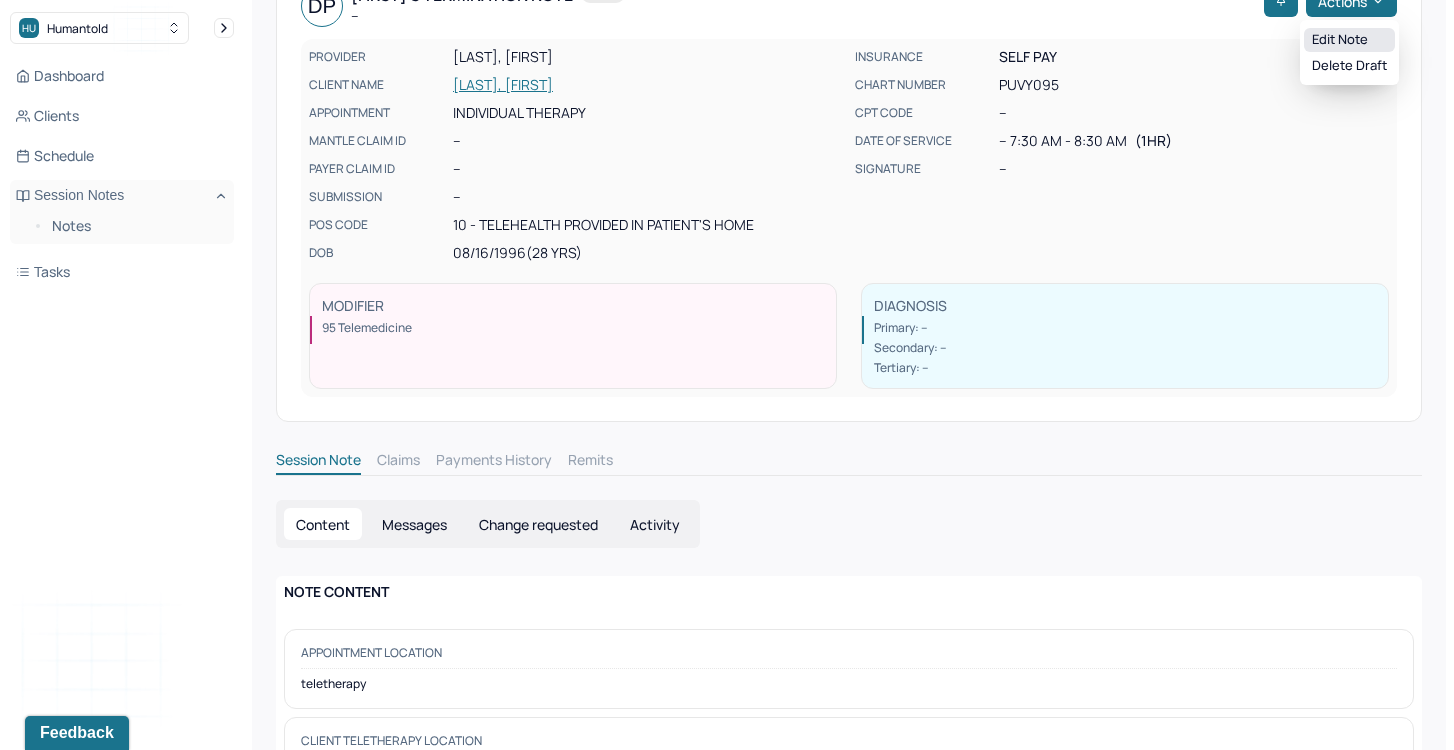 click on "Edit note" at bounding box center [1349, 40] 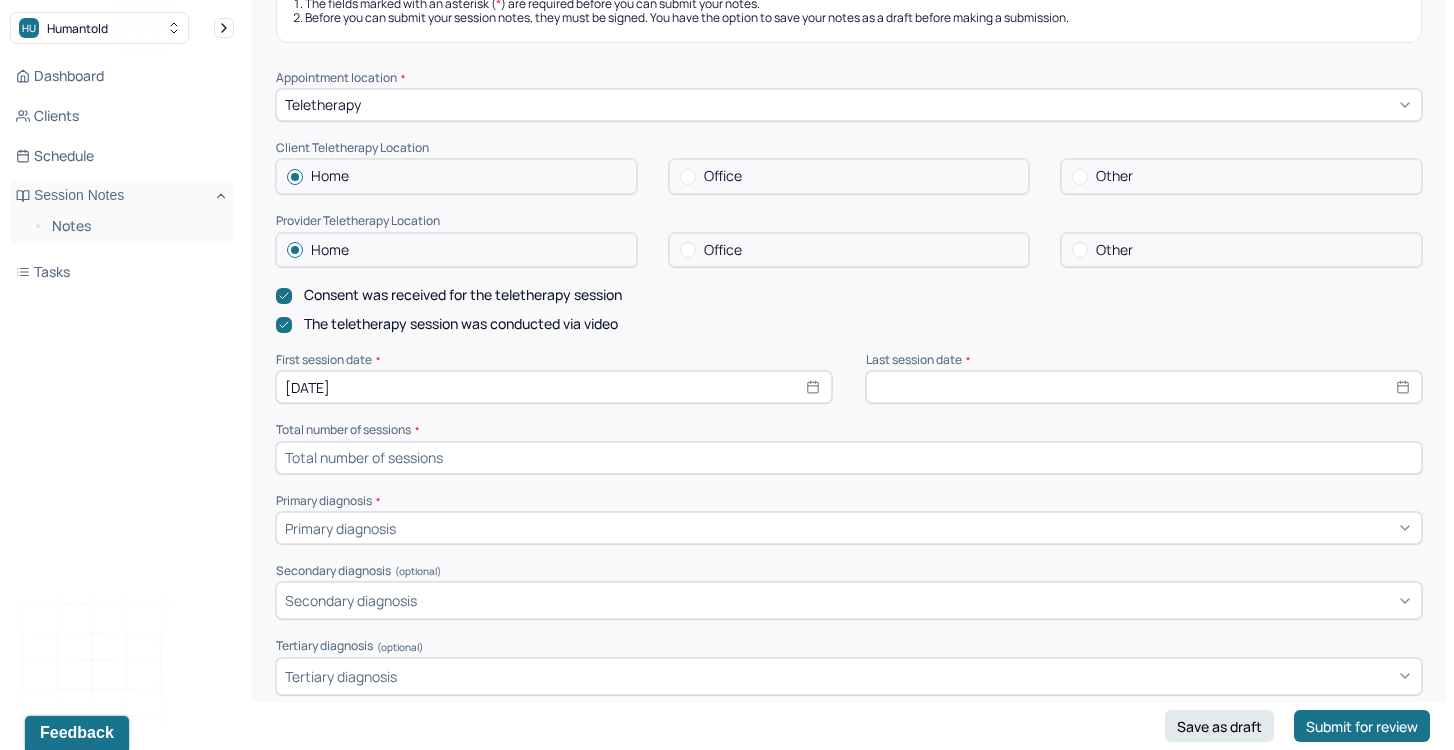 scroll, scrollTop: 406, scrollLeft: 0, axis: vertical 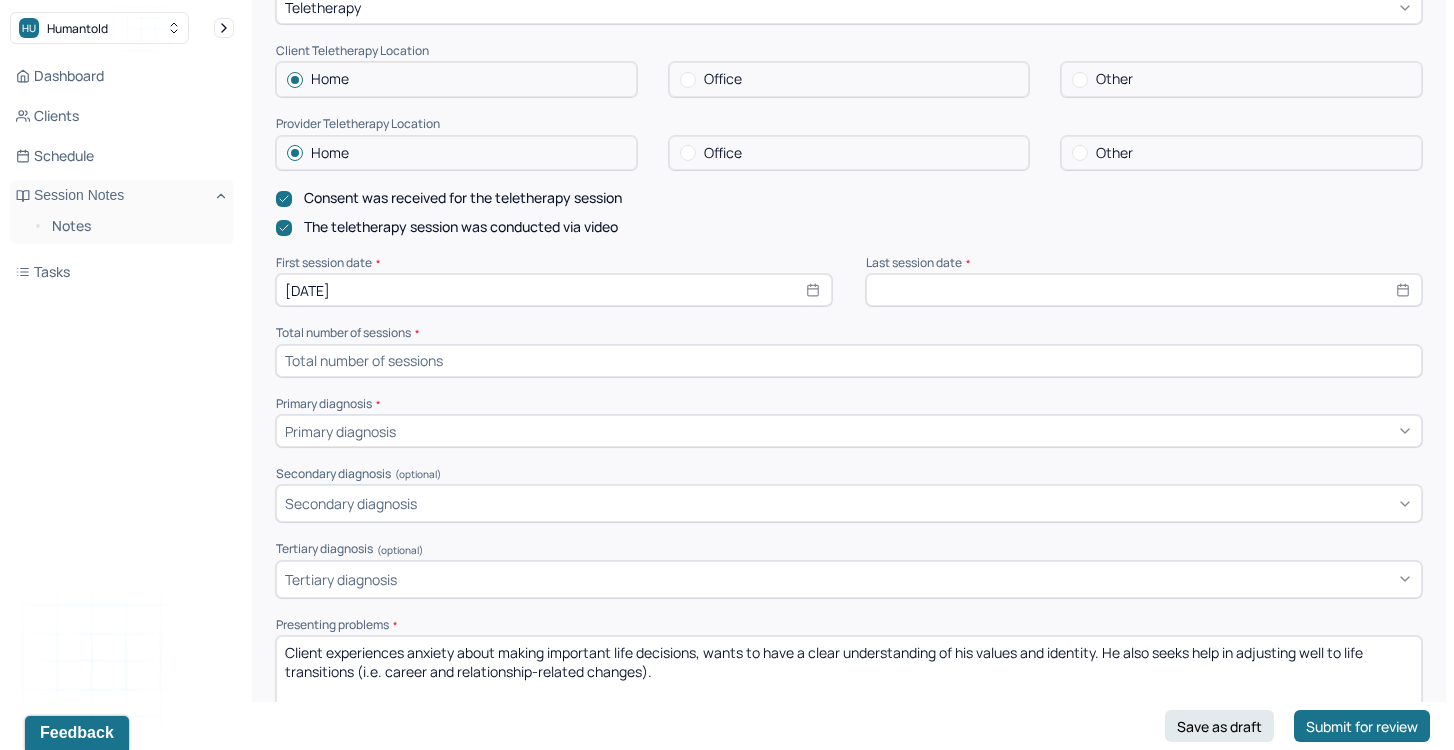 click at bounding box center [849, 361] 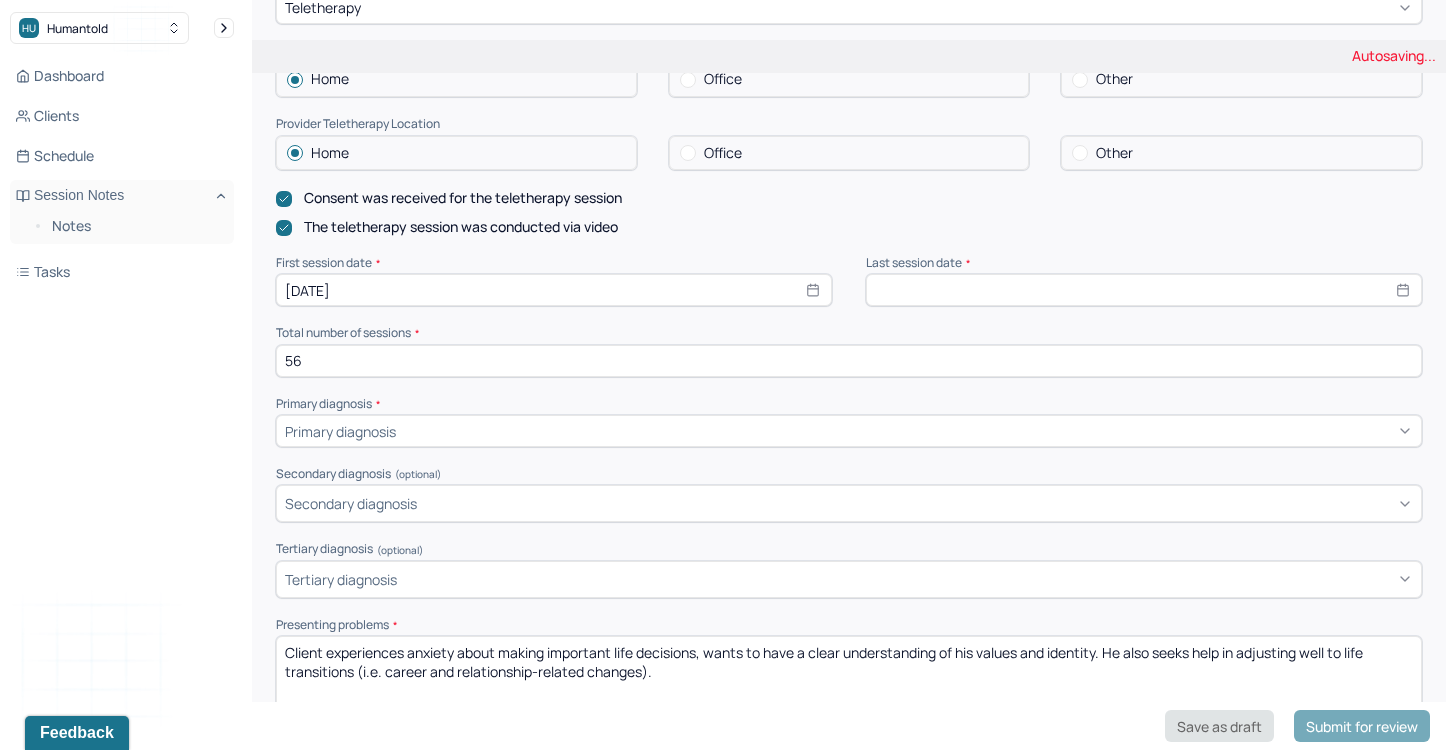 type on "56" 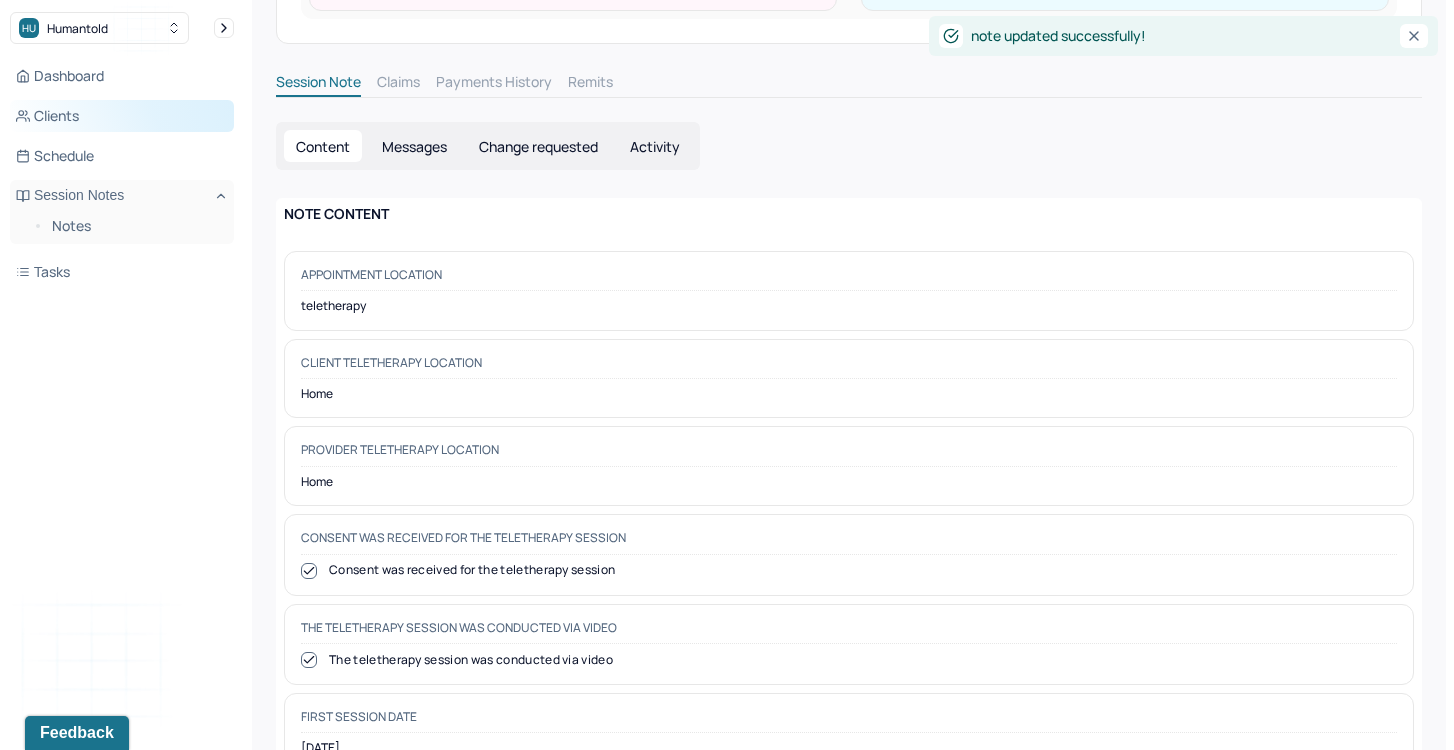 click on "Clients" at bounding box center [122, 116] 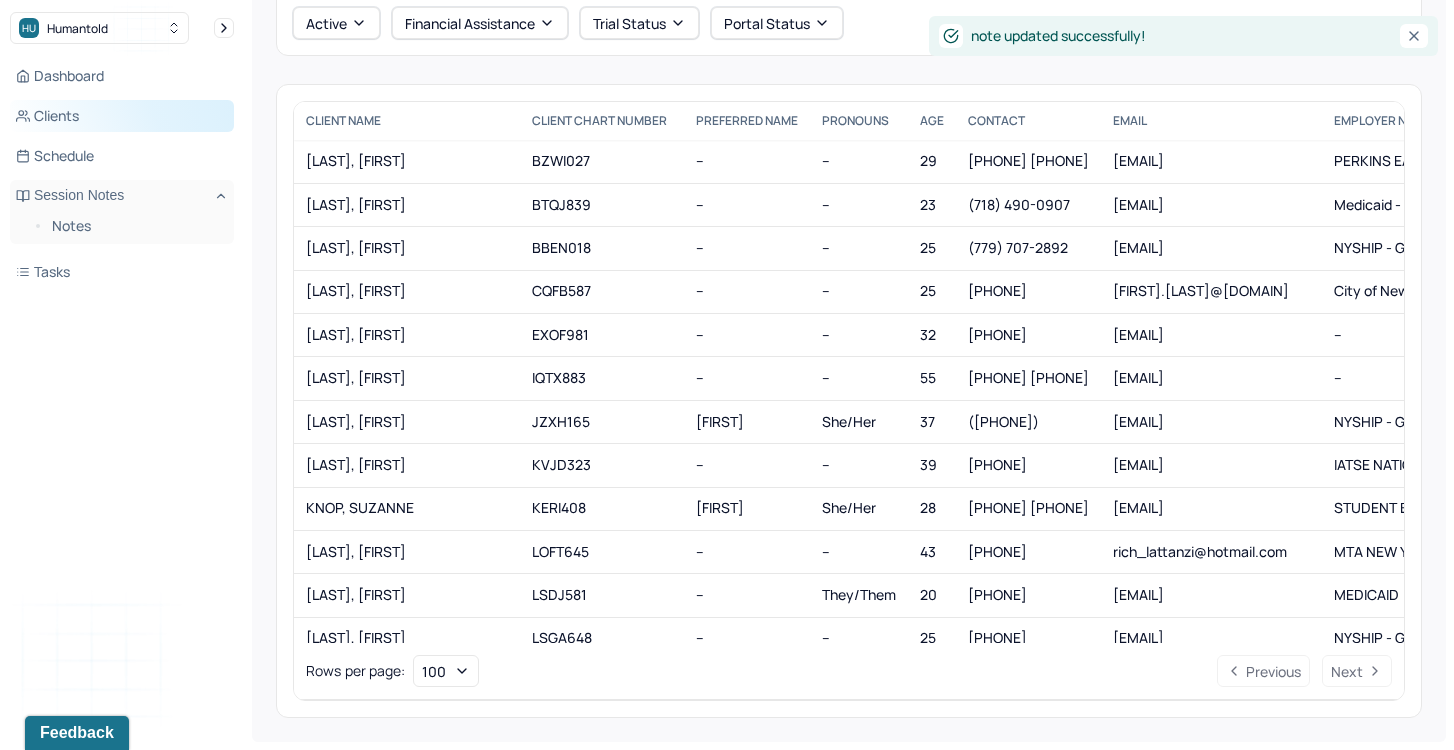 scroll, scrollTop: 124, scrollLeft: 0, axis: vertical 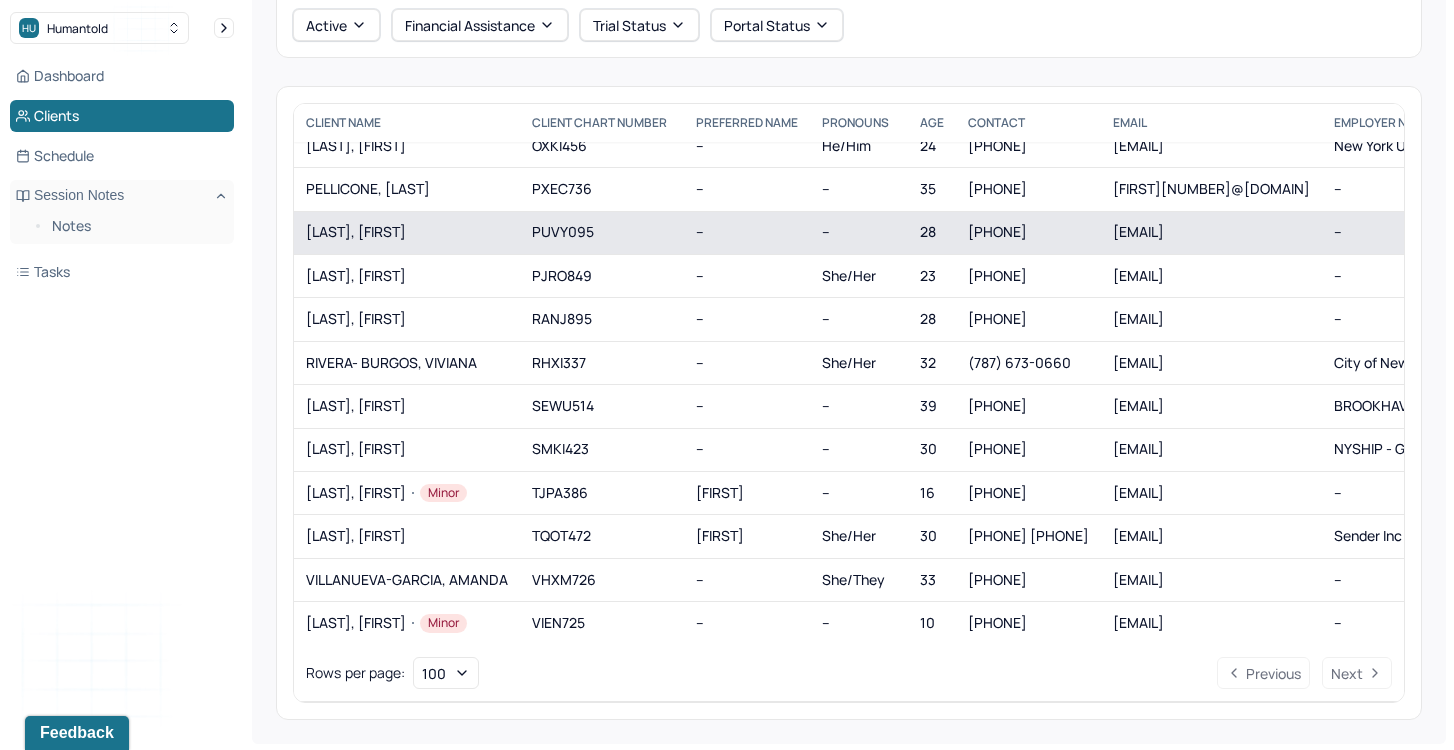 click on "[LAST], [FIRST]" at bounding box center [407, 232] 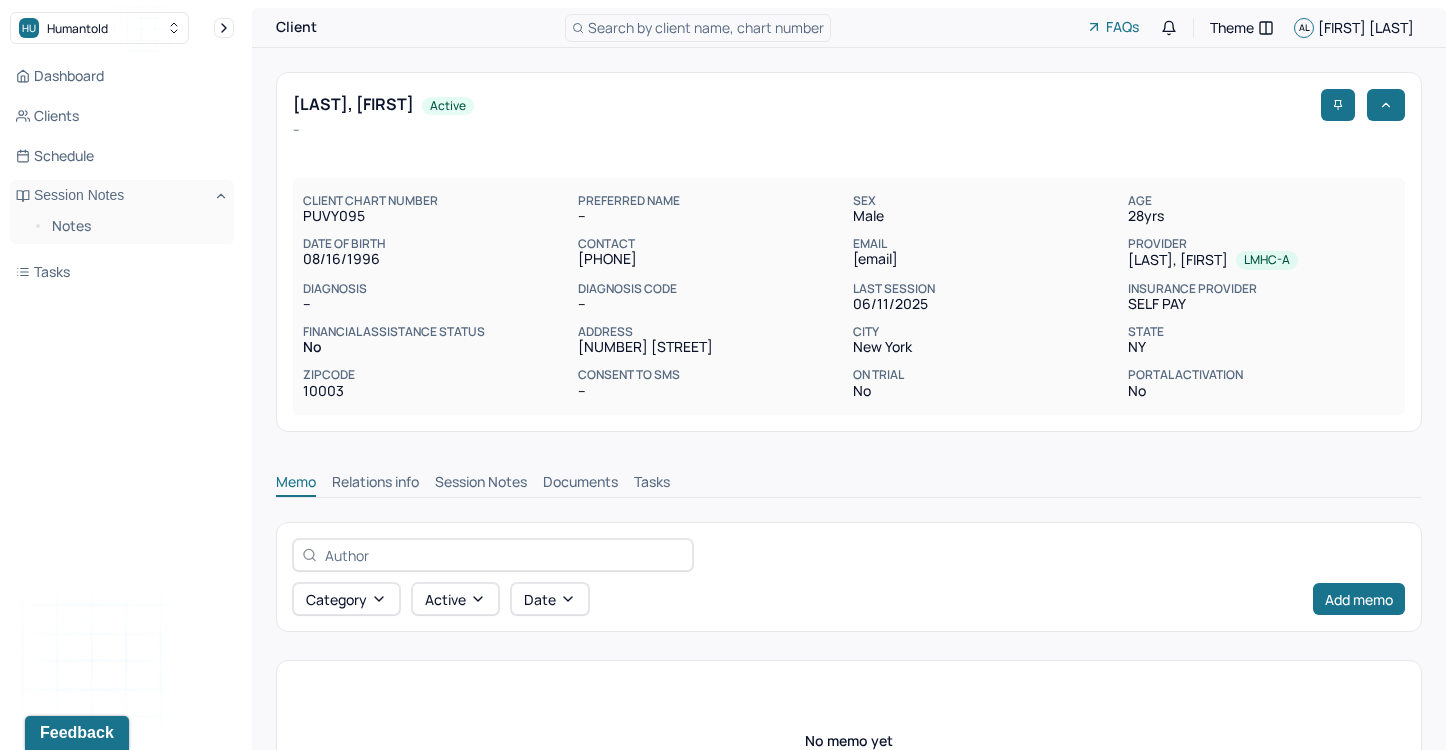 click on "Session Notes" at bounding box center [481, 484] 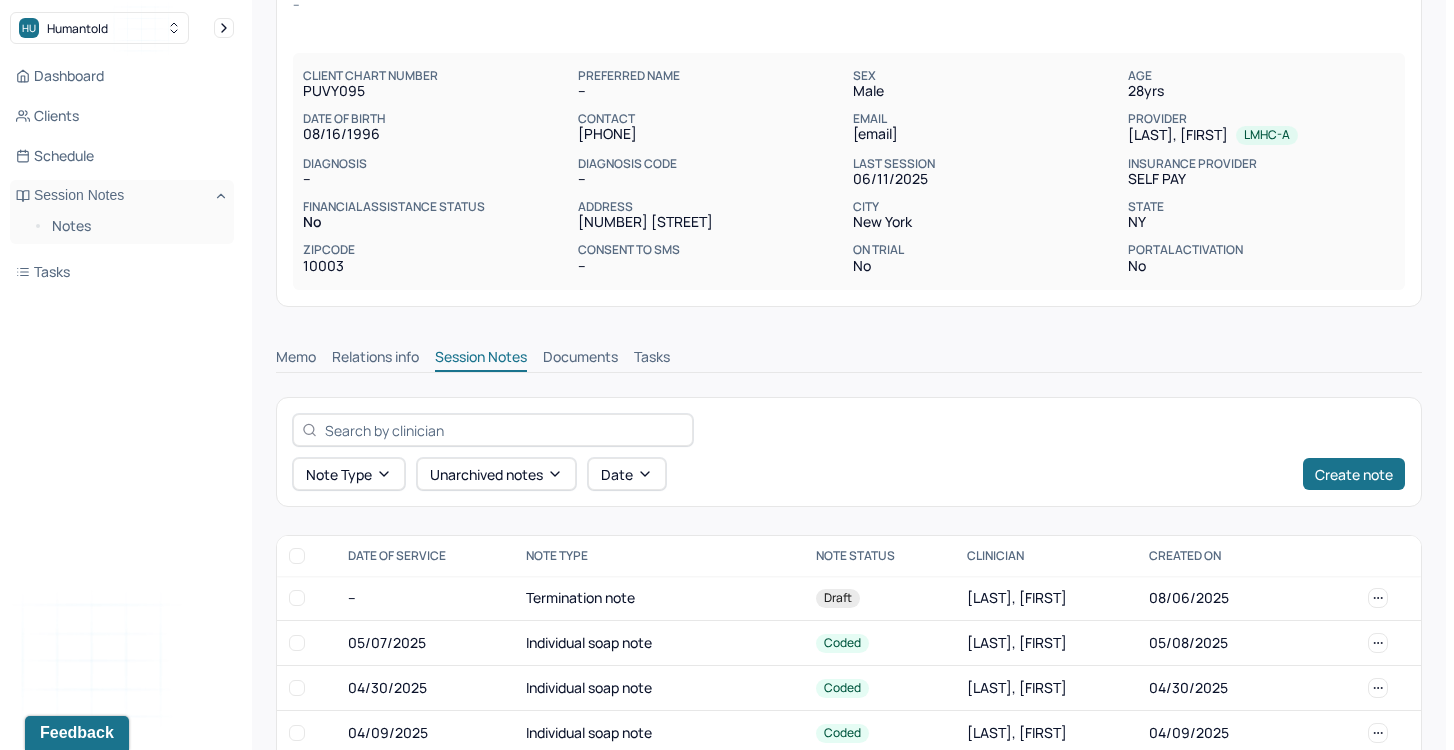 scroll, scrollTop: 121, scrollLeft: 0, axis: vertical 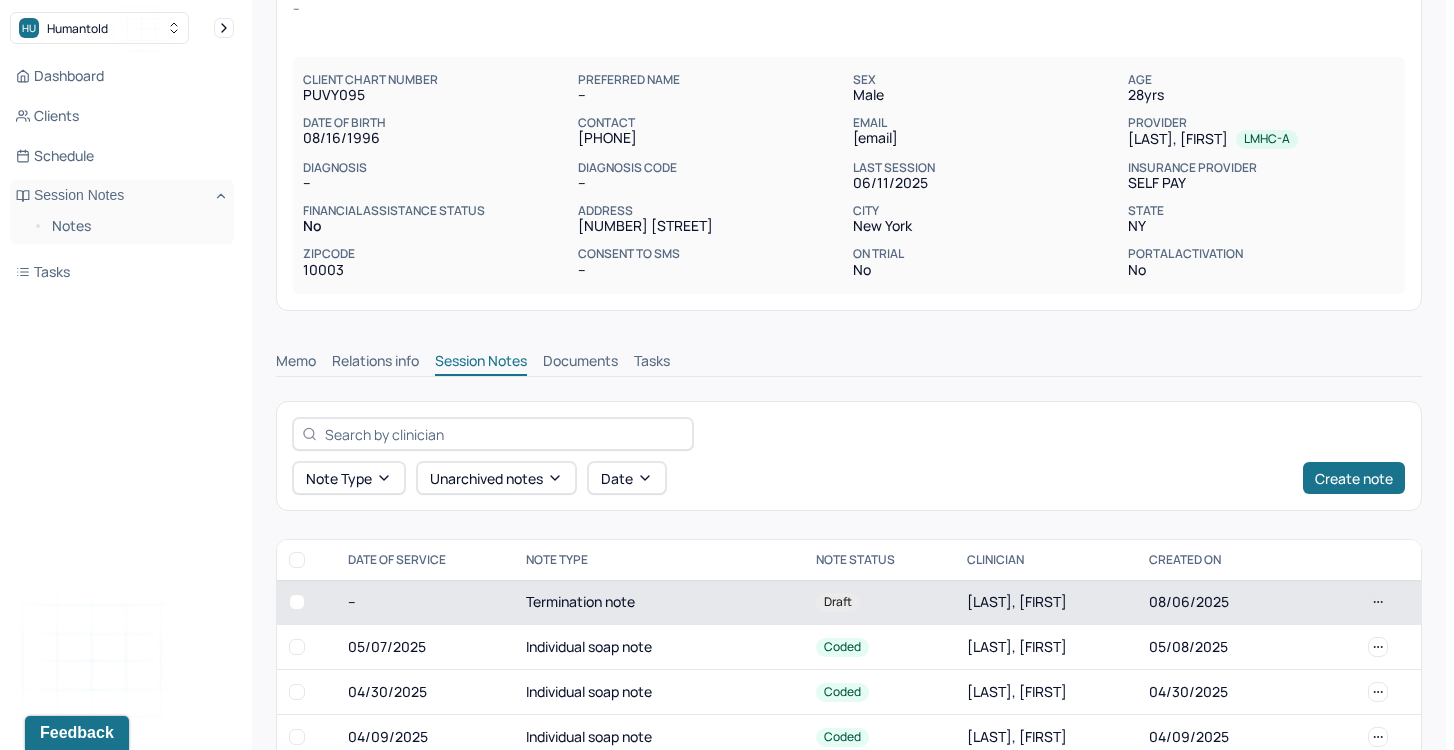 click on "--" at bounding box center (425, 602) 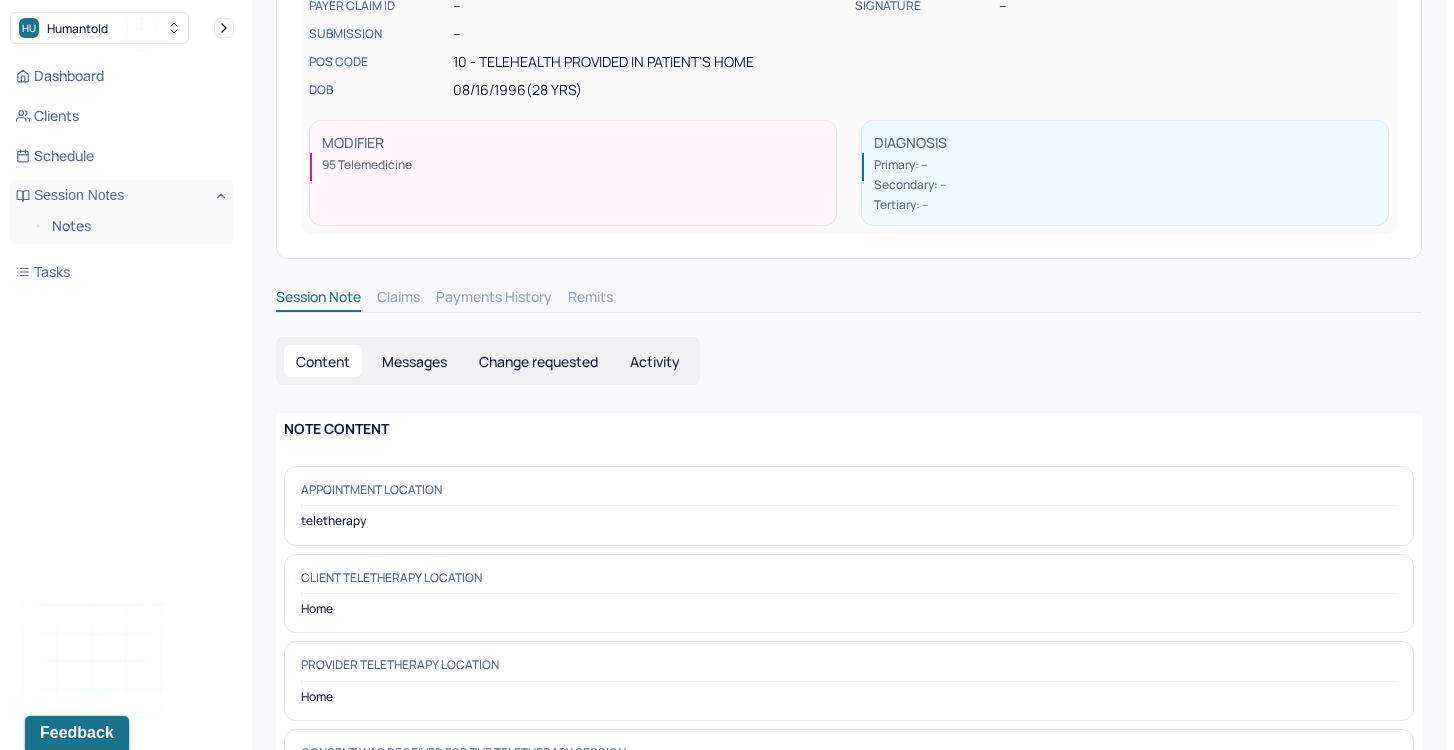 scroll, scrollTop: 2, scrollLeft: 0, axis: vertical 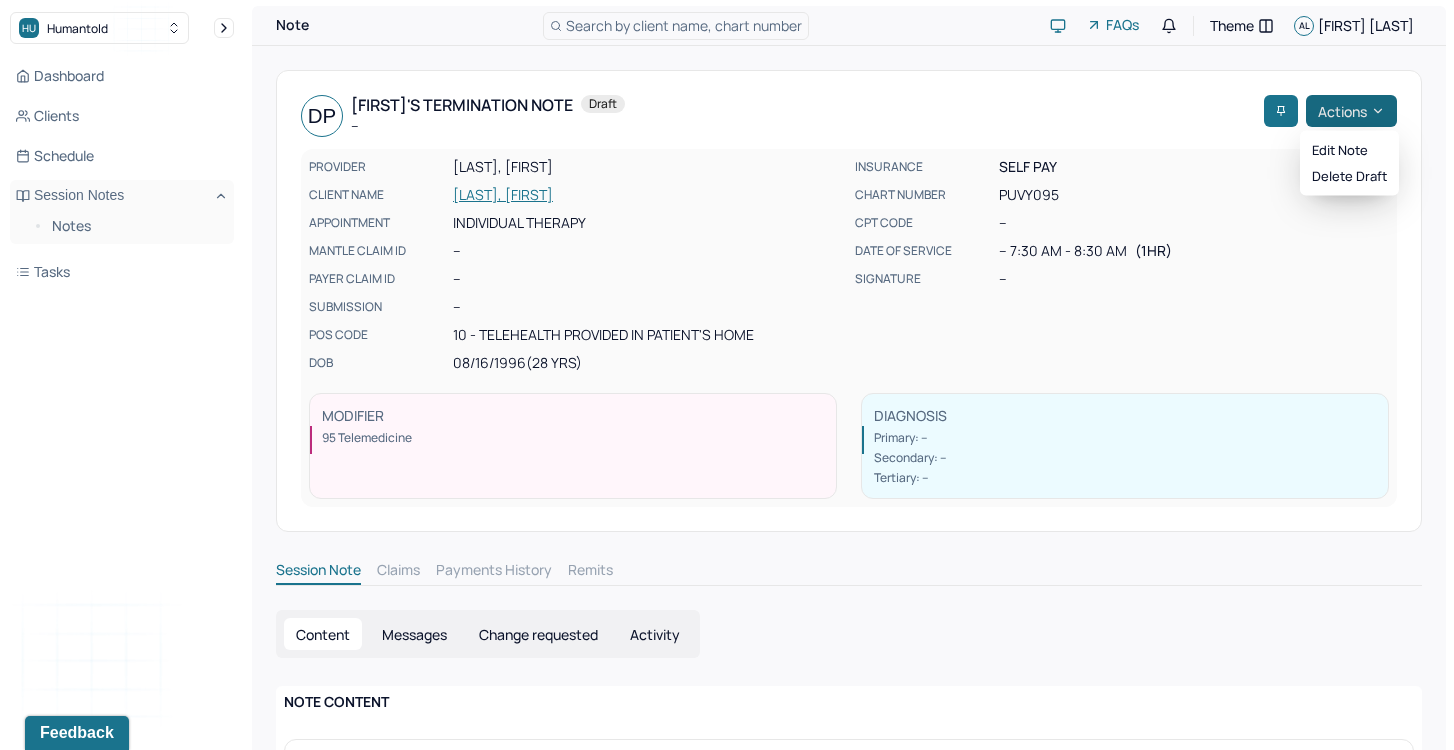click on "Actions" at bounding box center (1351, 111) 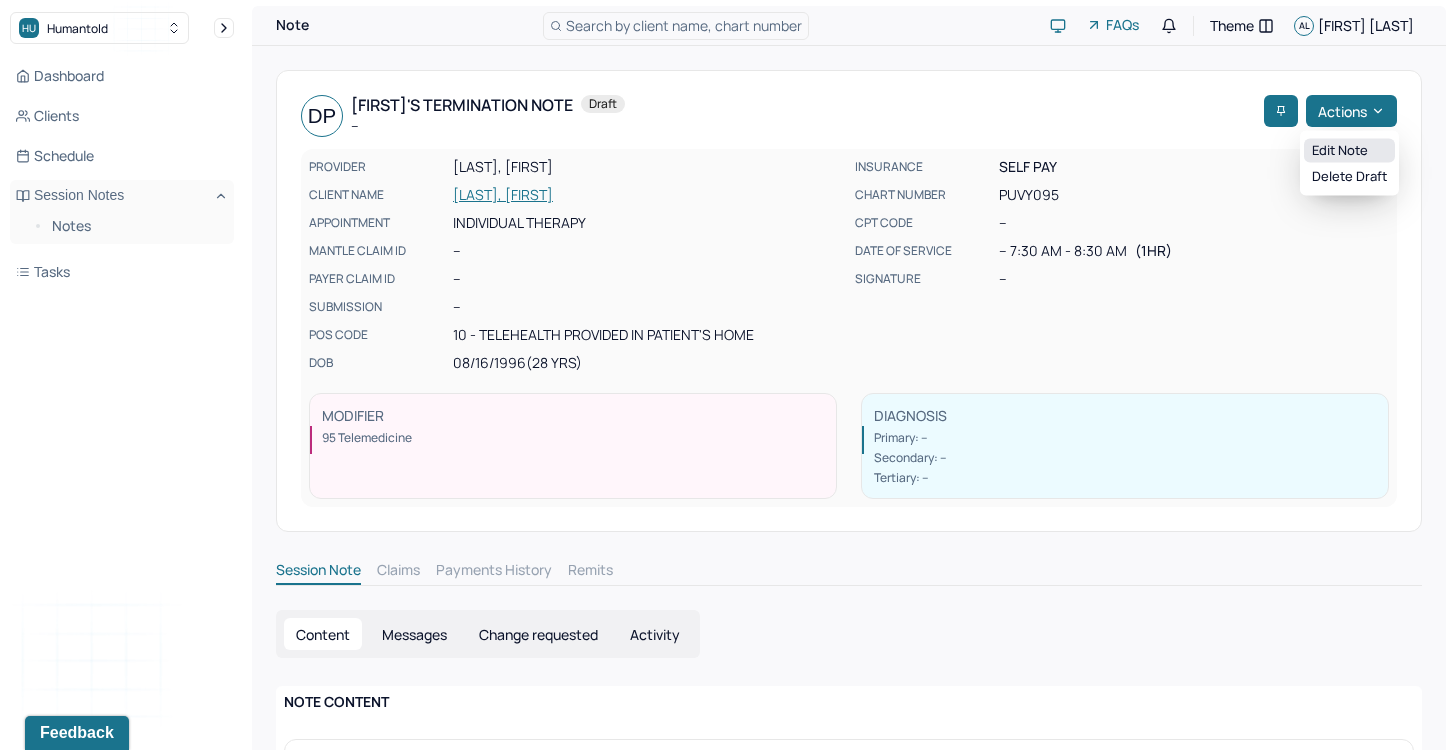 click on "Edit note" at bounding box center [1349, 151] 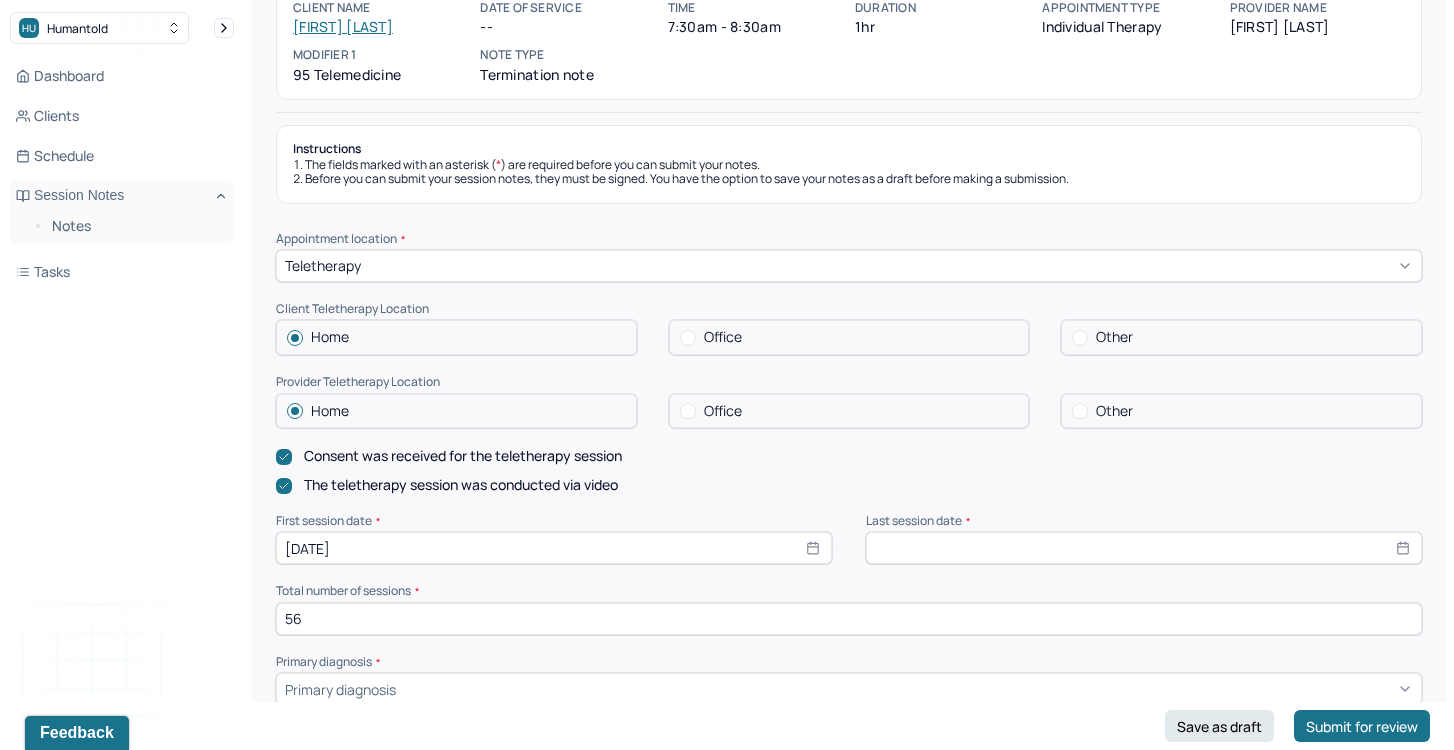 scroll, scrollTop: 149, scrollLeft: 0, axis: vertical 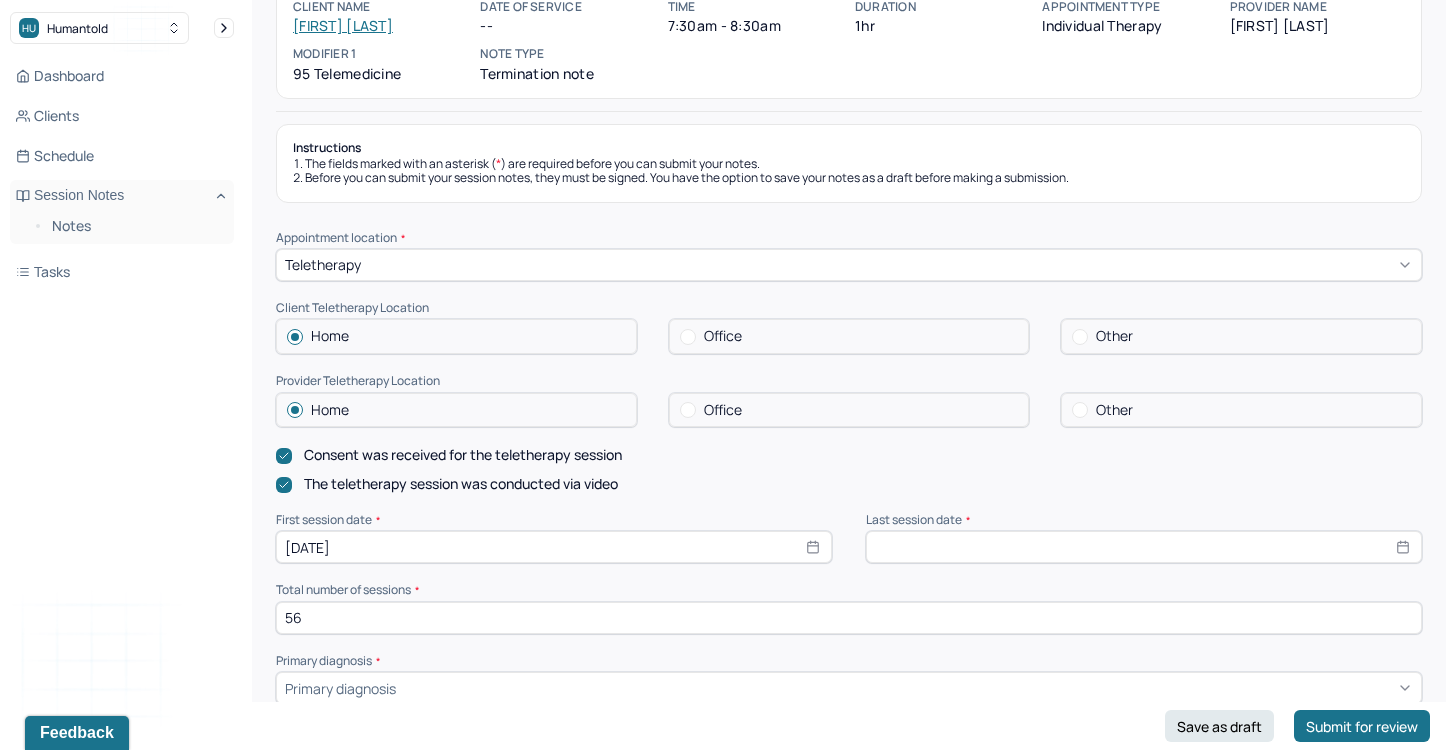 click at bounding box center (1144, 547) 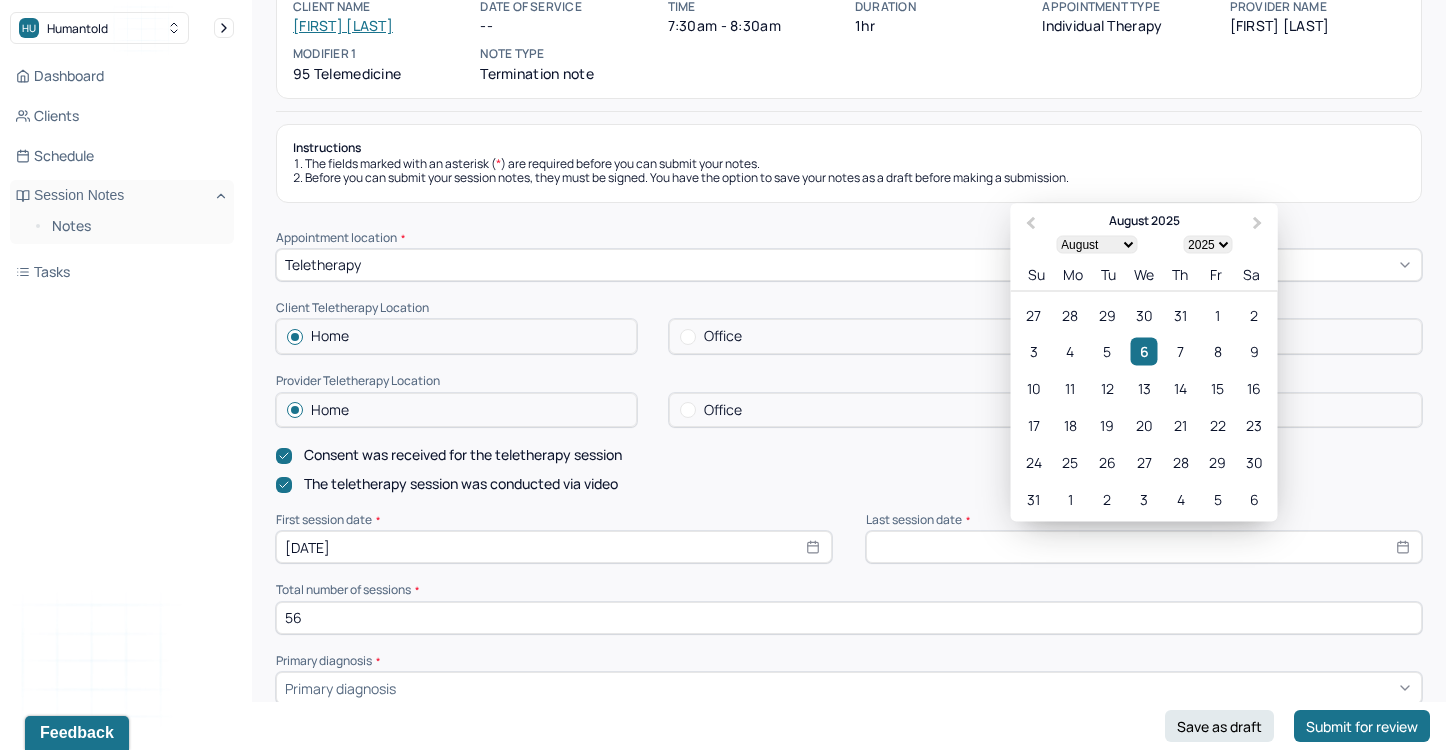 type on "01/01/2000" 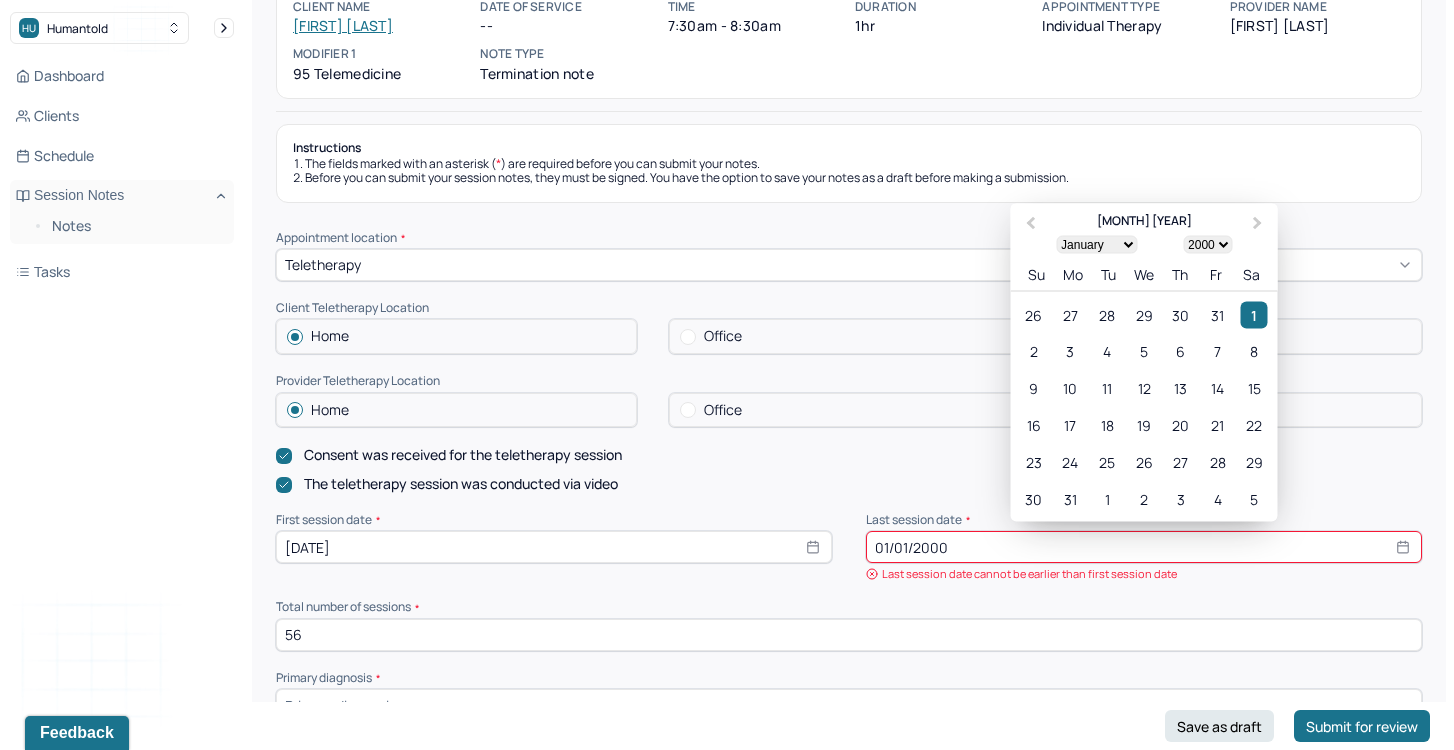 type on "[DATE]" 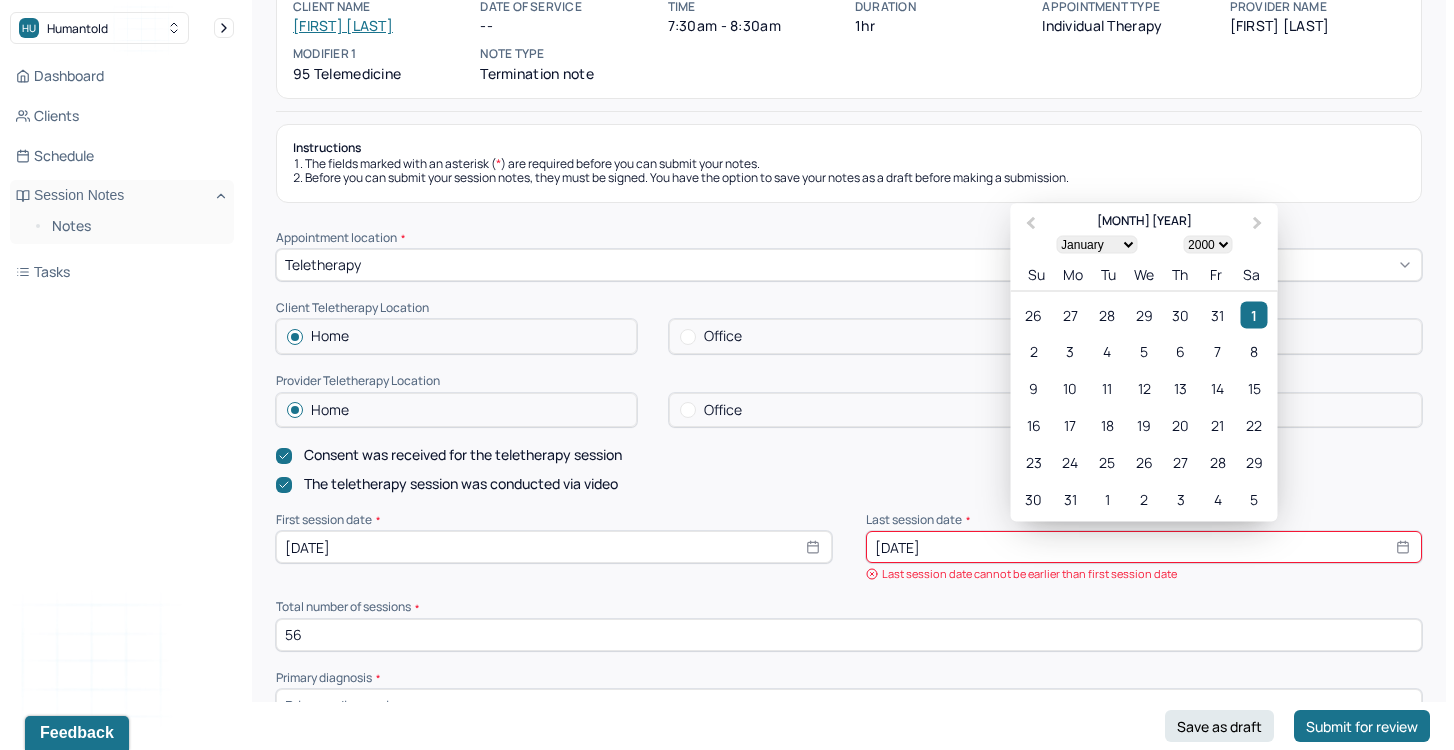 select on "1900" 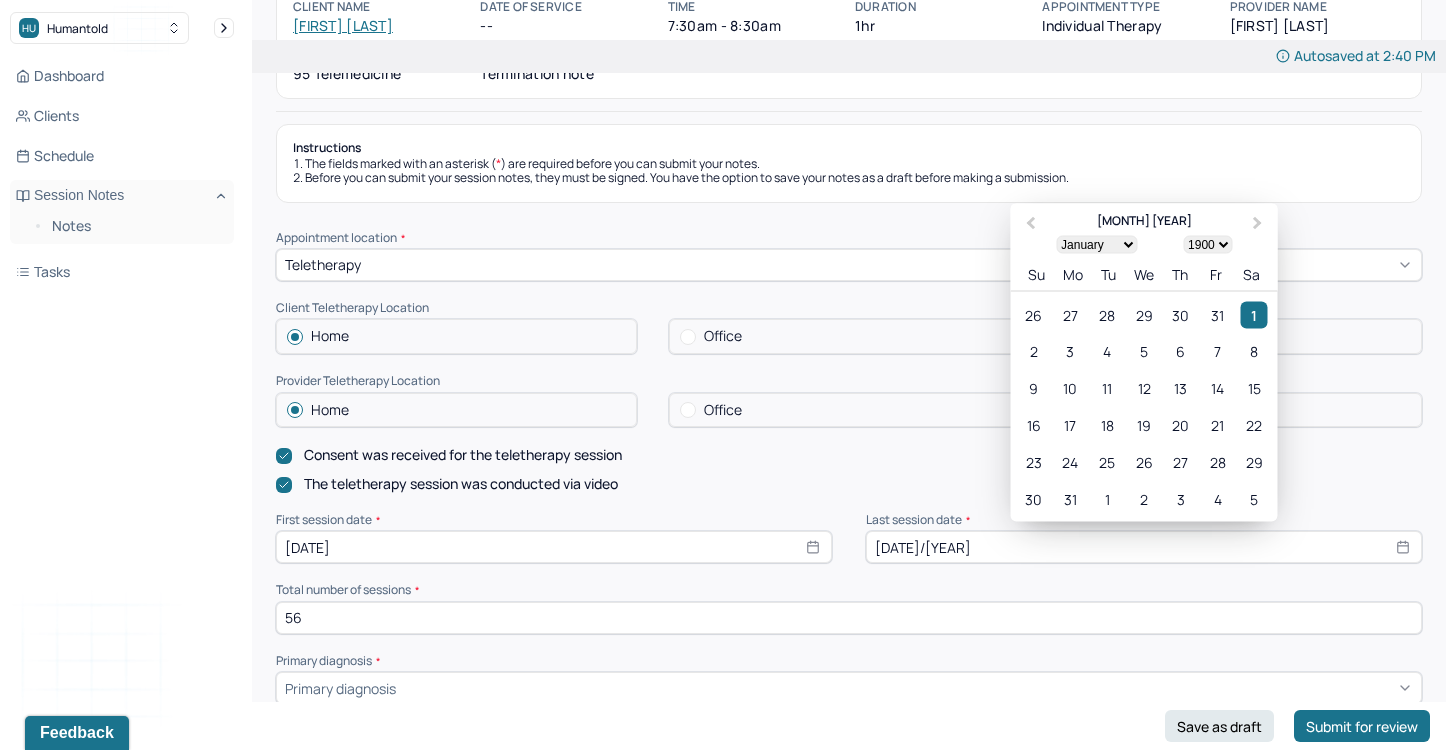 type on "[DATE]/[YEAR]" 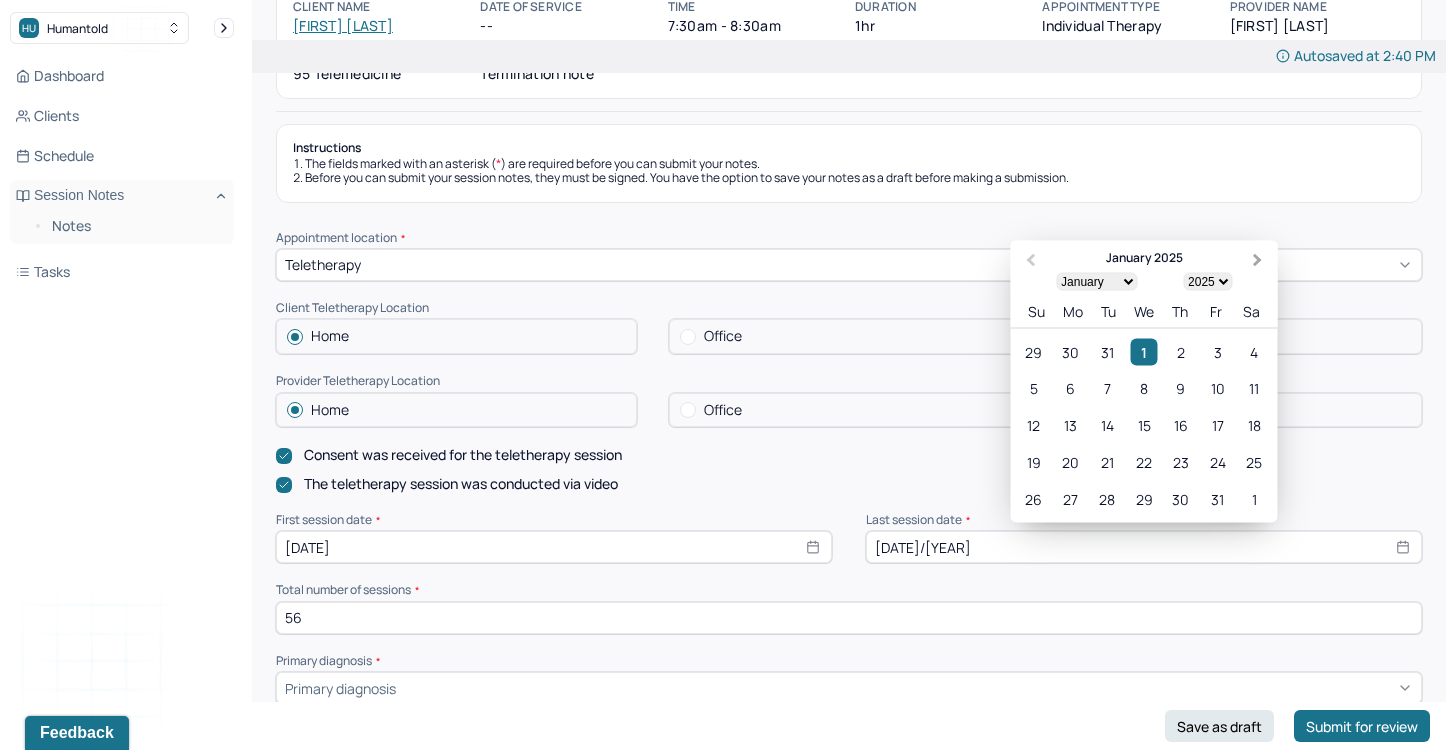 click on "Next Month" at bounding box center [1258, 260] 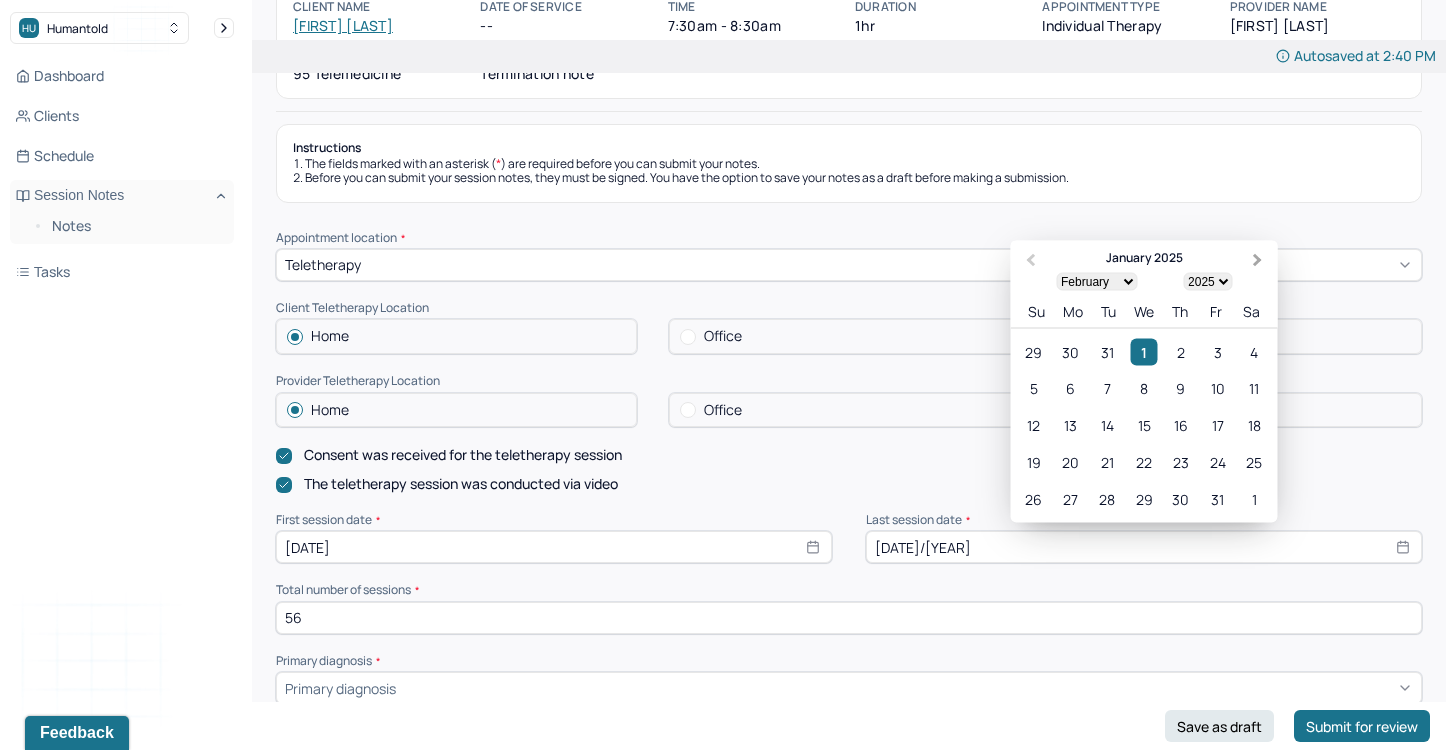 click on "Next Month" at bounding box center (1258, 260) 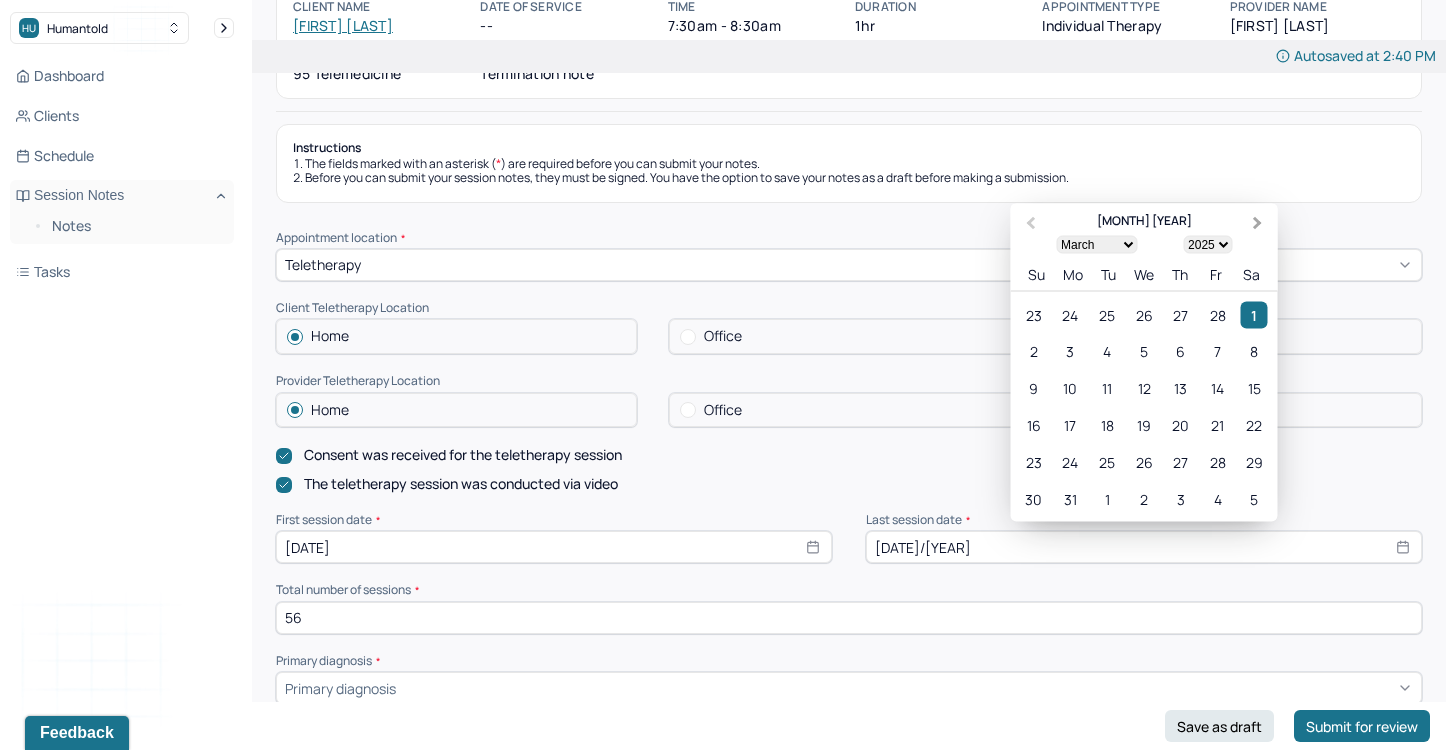 click on "Next Month" at bounding box center [1258, 223] 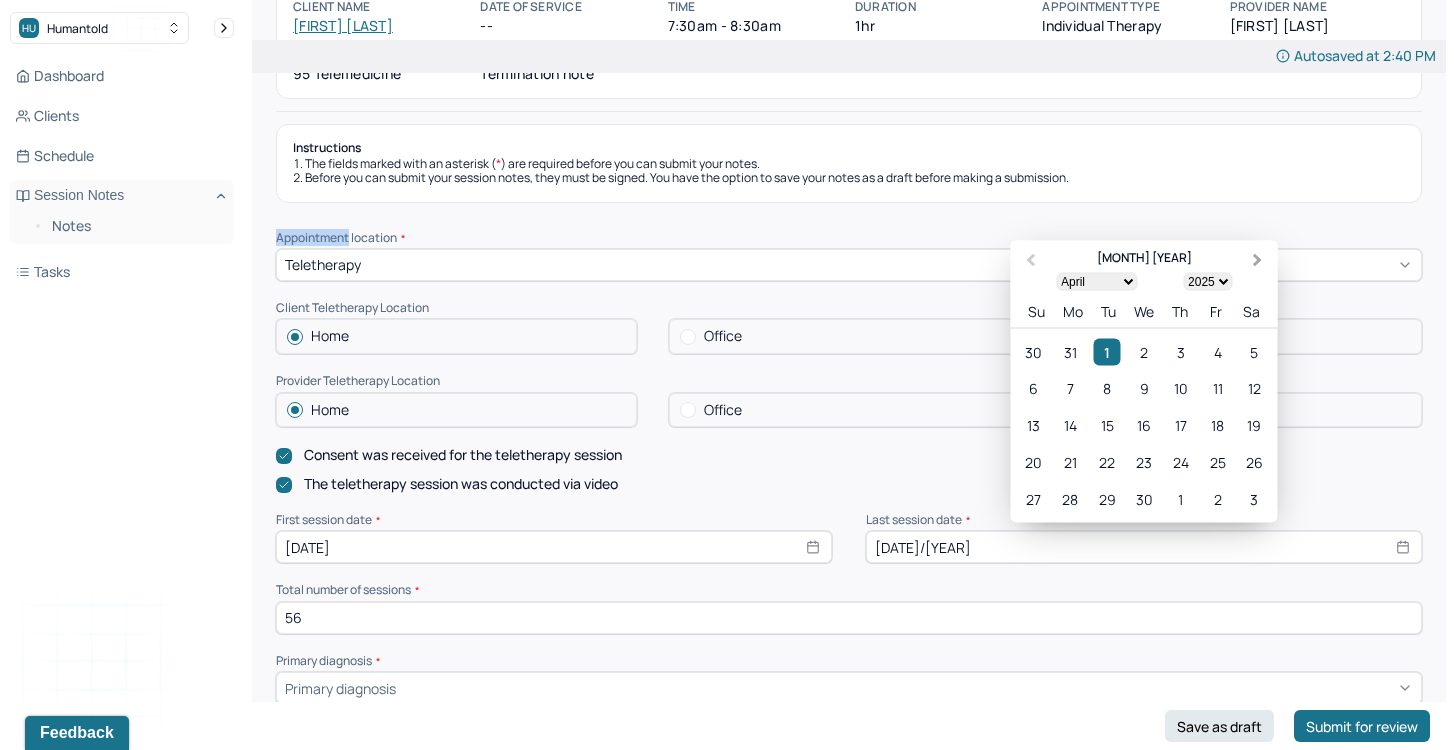 click on "Instructions The fields marked with an asterisk ( * ) are required before you can submit your notes. Before you can submit your session notes, they must be signed. You have the option to save your notes as a draft before making a submission. Appointment location * Teletherapy Client Teletherapy Location Home Office Other Provider Teletherapy Location Home Office Other Consent was received for the teletherapy session The teletherapy session was conducted via video First session date * [DATE] Last session date * [DATE] [MONTH] [YEAR] Previous Month Next Month [MONTH] [YEAR] January February March April May June July August September October November December 1900 1901 1902 1903 1904 1905 1906 1907 1908 1909 1910 1911 1912 1913 1914 1915 1916 1917 1918 1919 1920 1921 1922 1923 1924 1925 1926 1927 1928 1929 1930 1931 1932 1933 1934 1935 1936 1937 1938 1939 1940 1941 1942 1943 1944 1945 1946 1947 1948 1949 1950 1951 1952 1953 1954 1955 1956 1957 1958 1959 1960 1961 1962 1963 1964 1965 1966 1967 1968 1969 1970 Su" at bounding box center (849, 951) 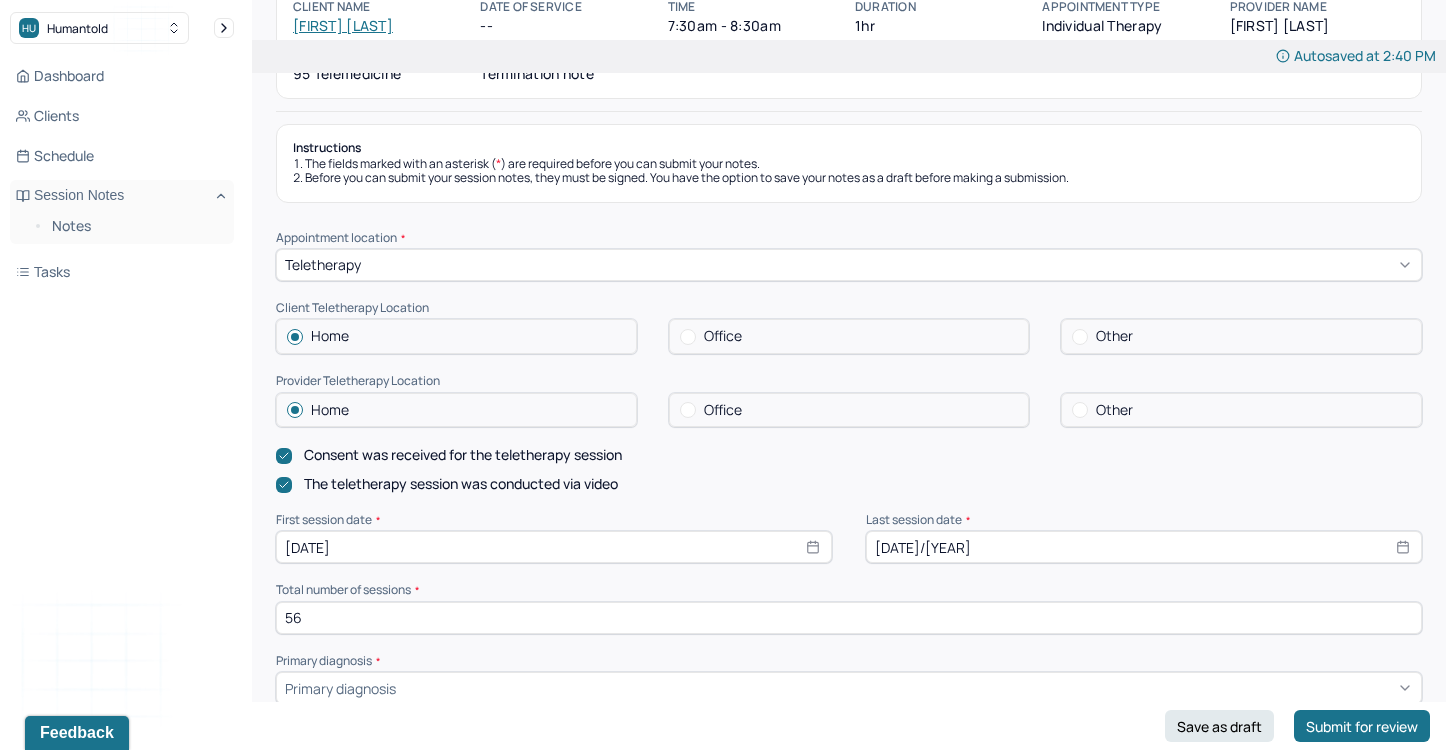click on "[DATE]/[YEAR]" at bounding box center (1144, 547) 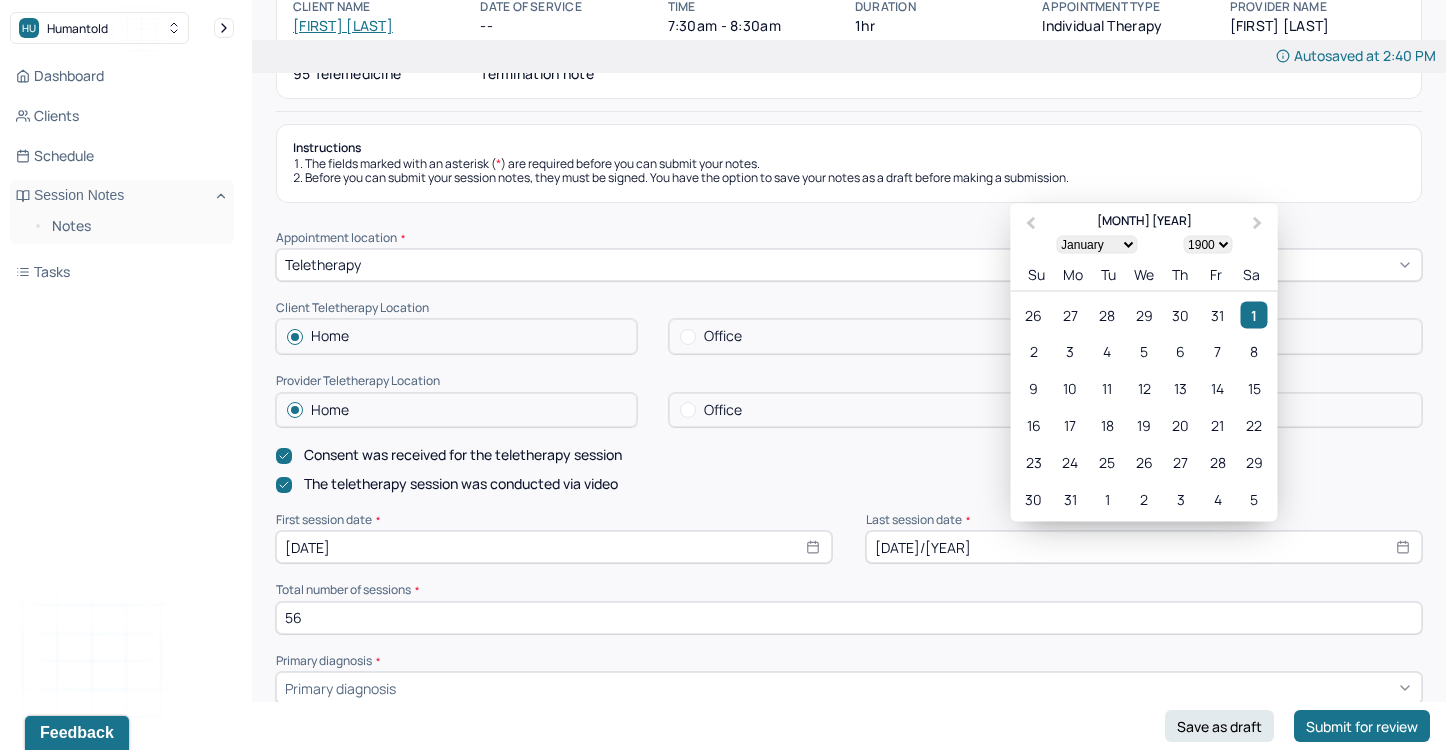 click on "[MONTH] [YEARS]" at bounding box center (1144, 248) 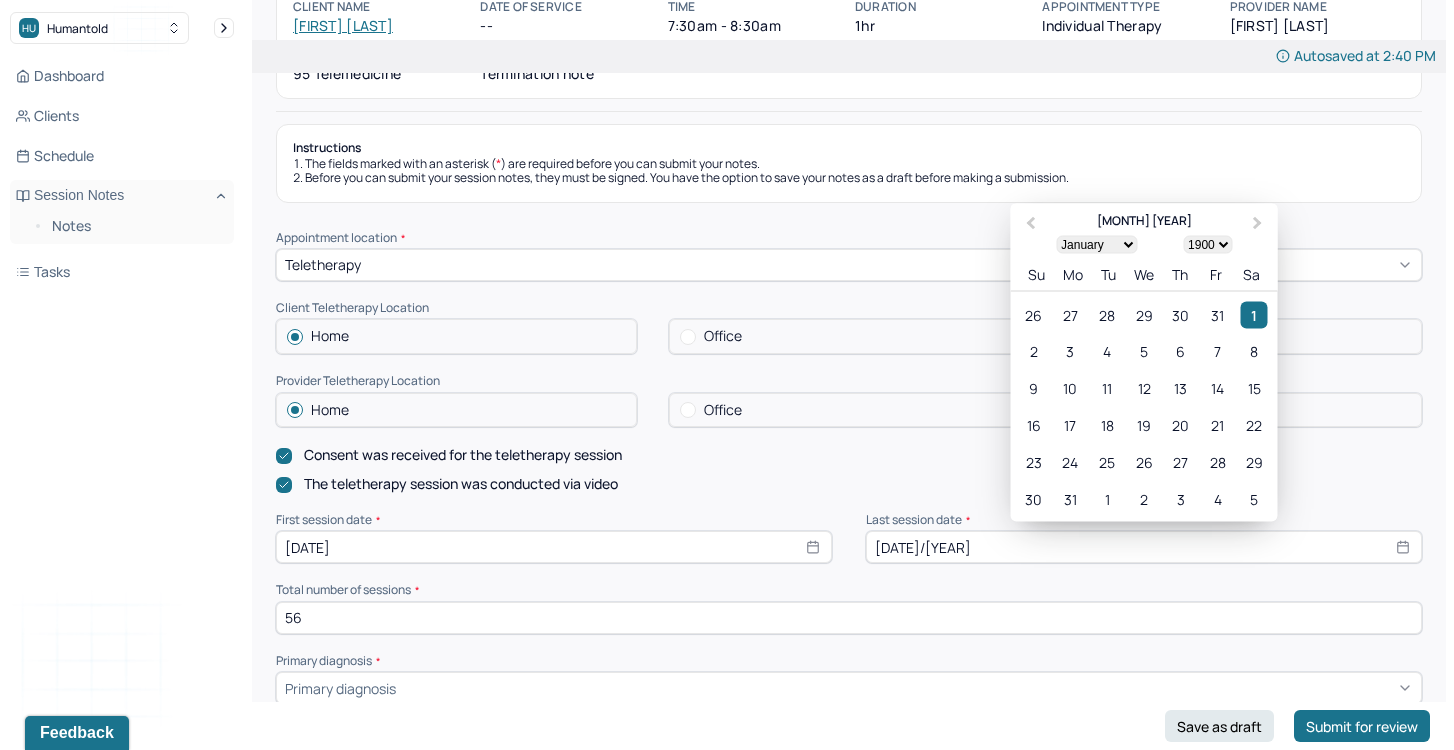 select on "2025" 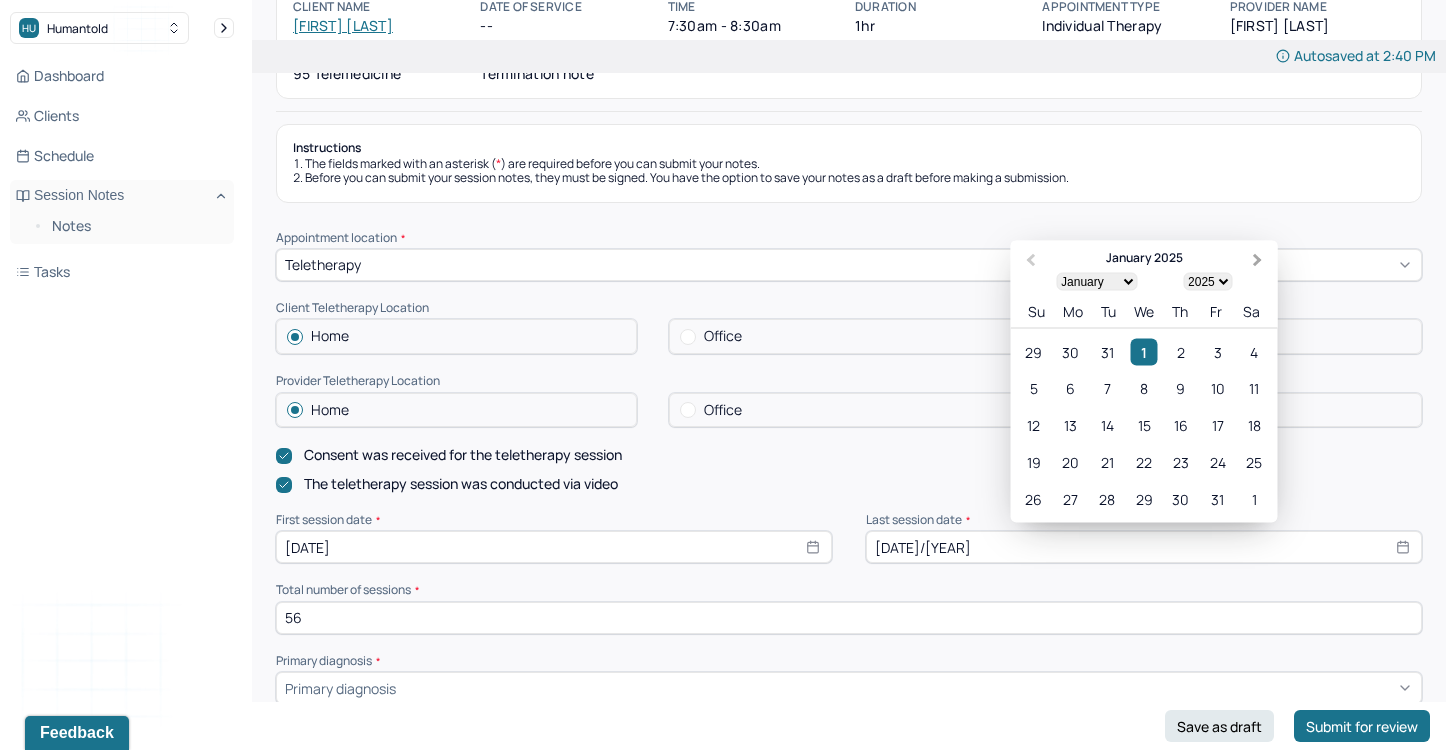 click on "Next Month" at bounding box center [1260, 262] 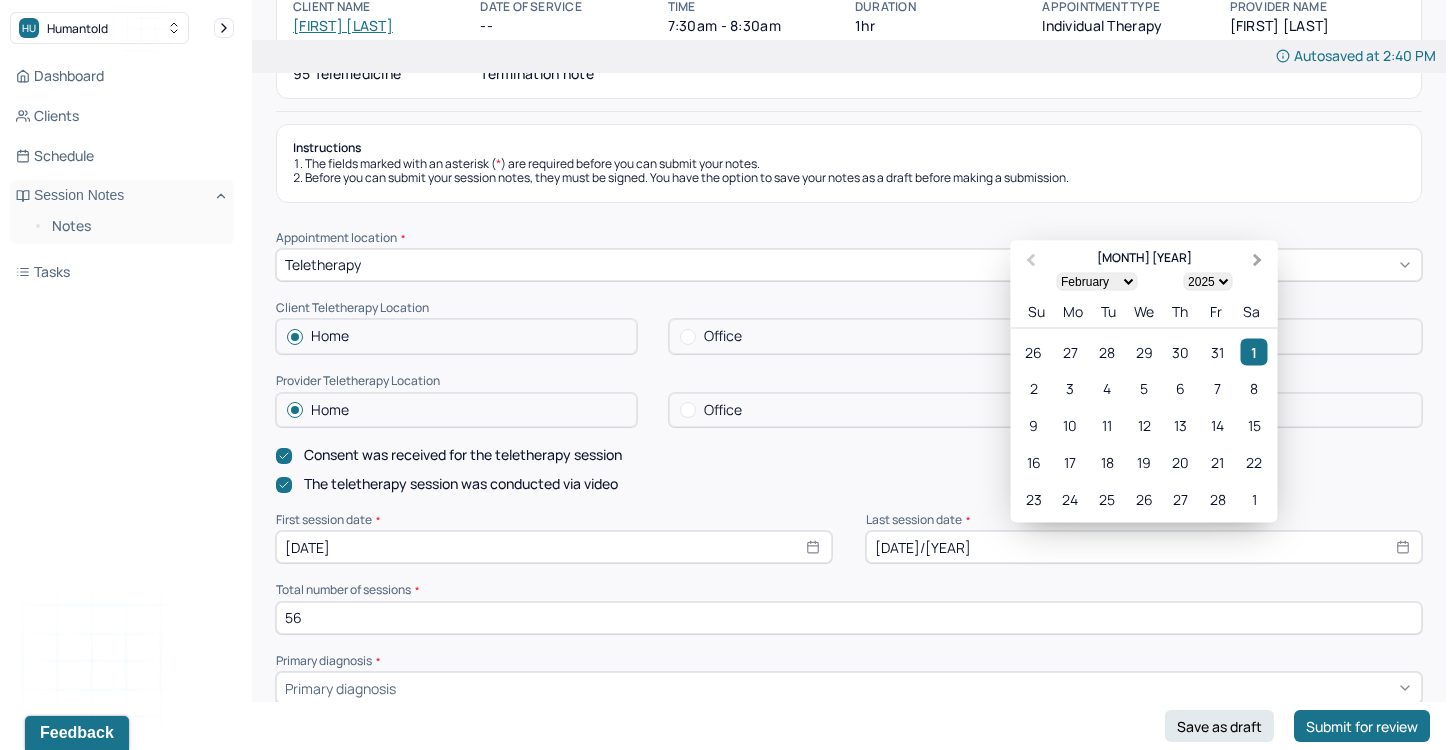 click on "Next Month" at bounding box center [1260, 262] 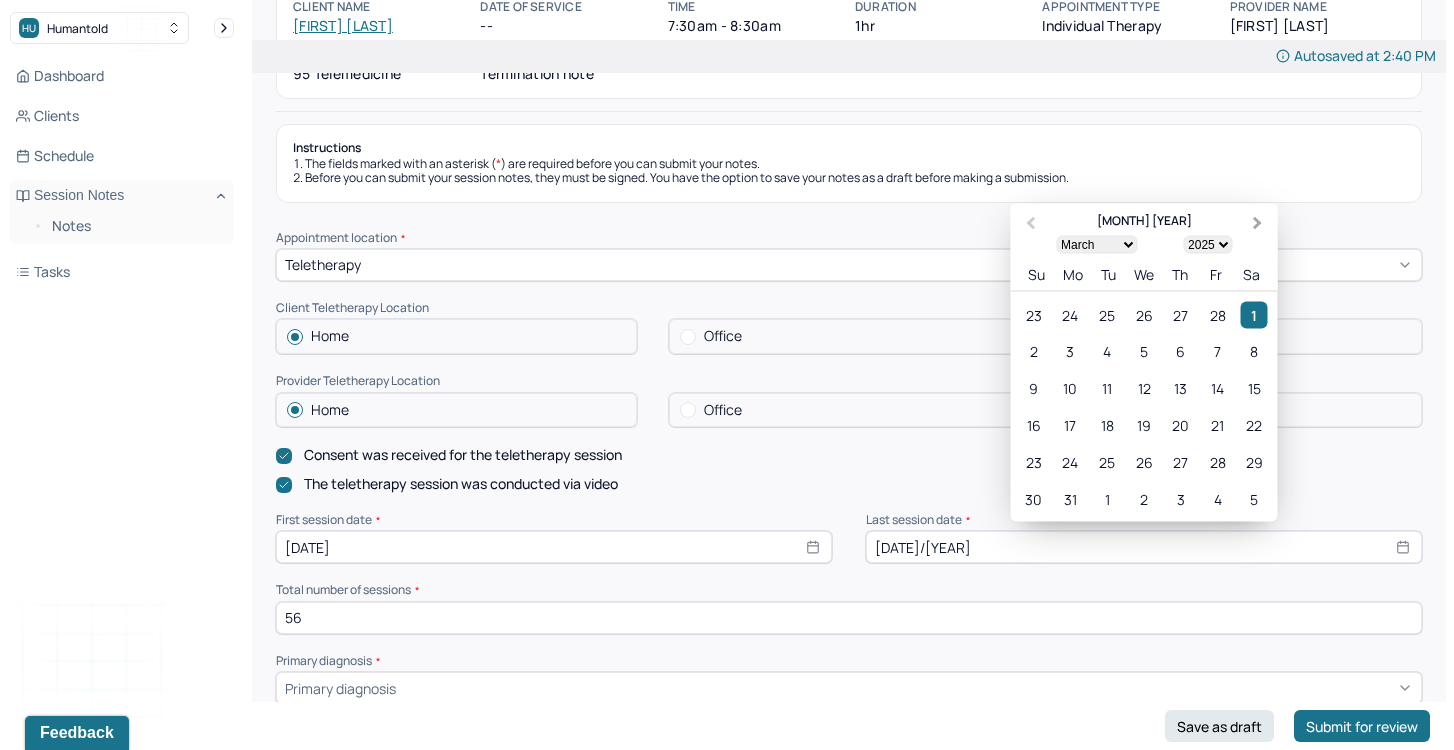 click on "Next Month" at bounding box center (1260, 225) 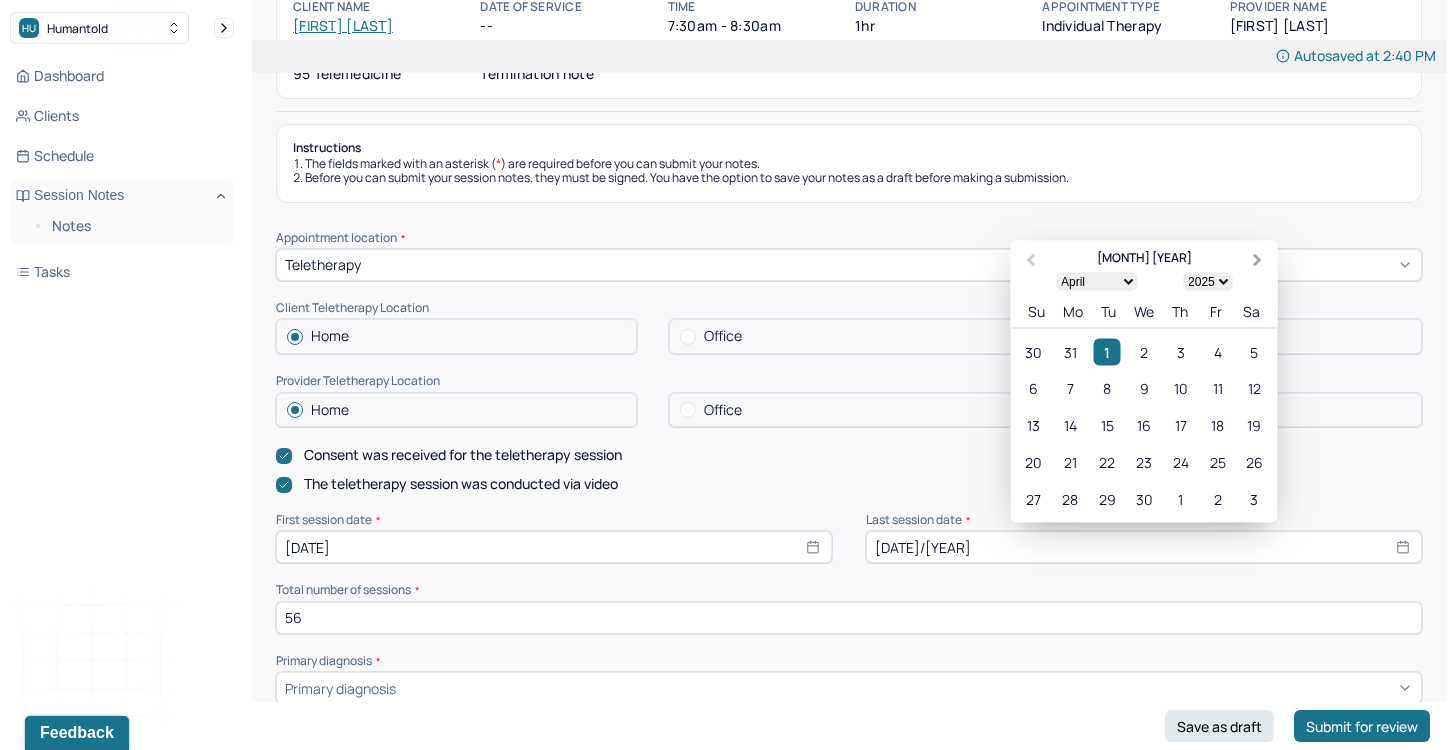 click on "Next Month" at bounding box center [1260, 262] 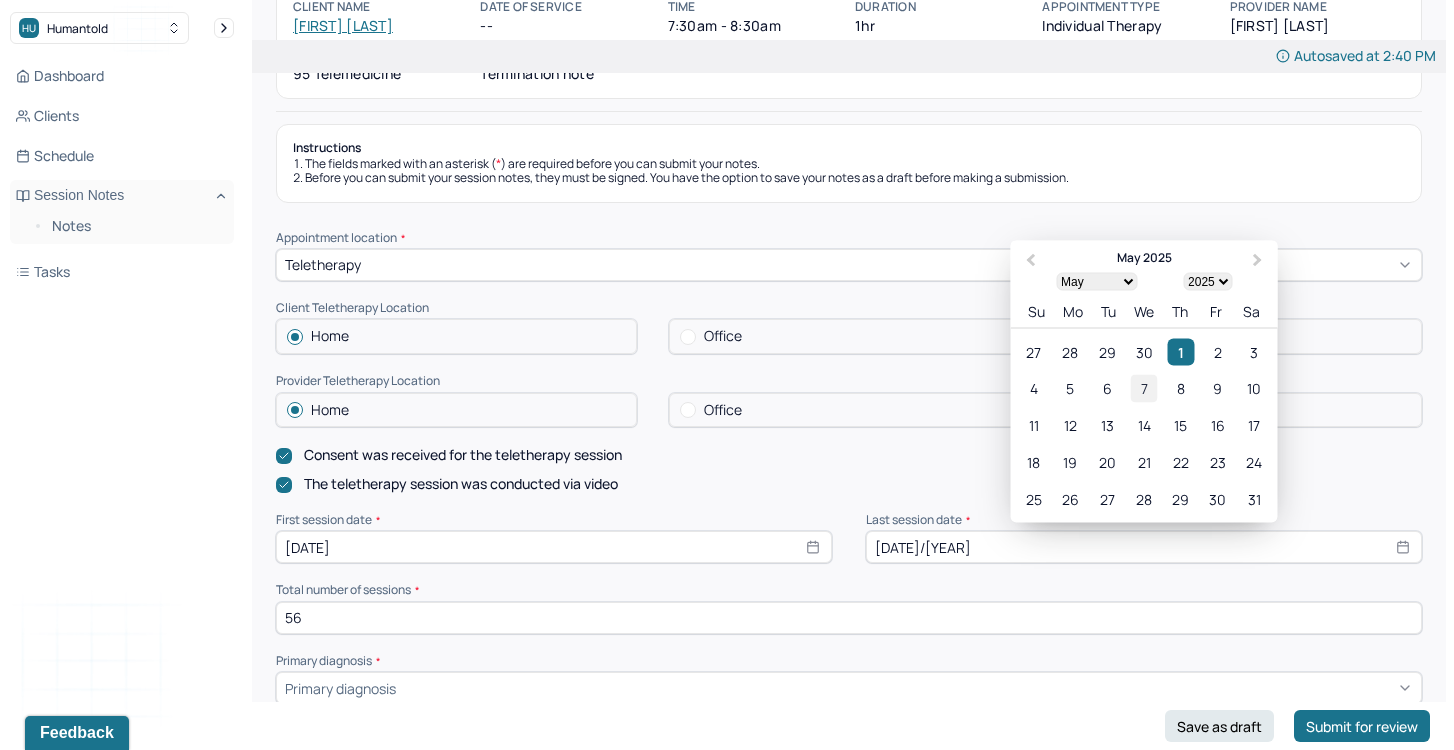 click on "7" at bounding box center (1144, 388) 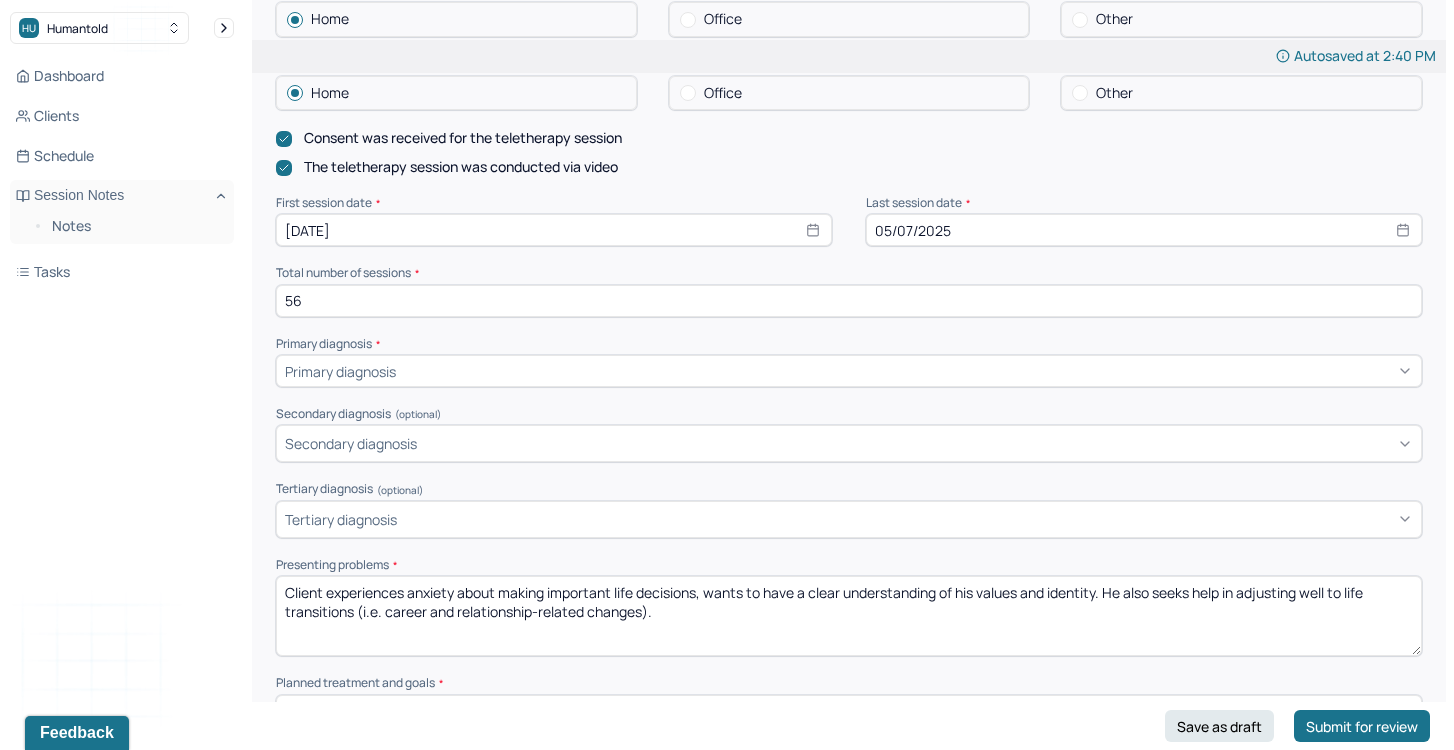 scroll, scrollTop: 502, scrollLeft: 0, axis: vertical 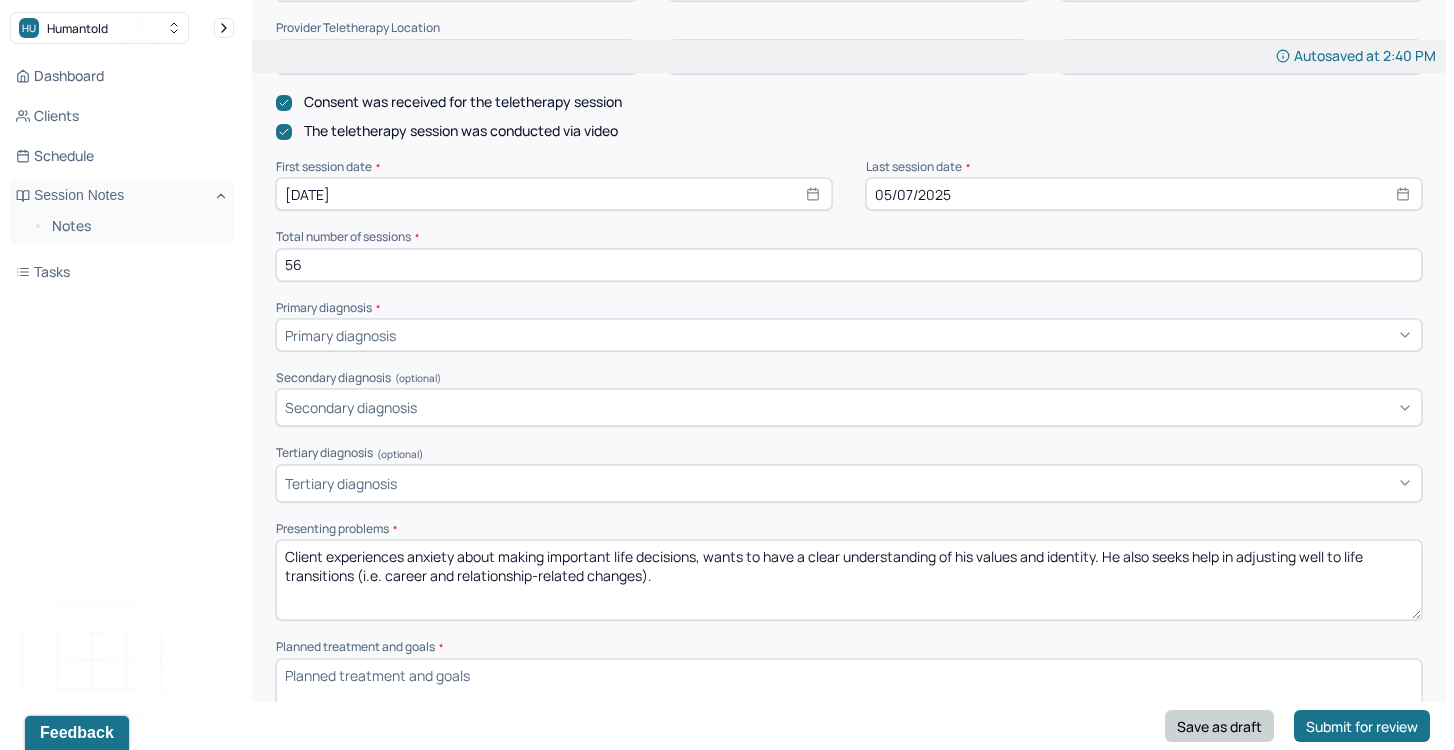 click on "Save as draft" at bounding box center [1219, 726] 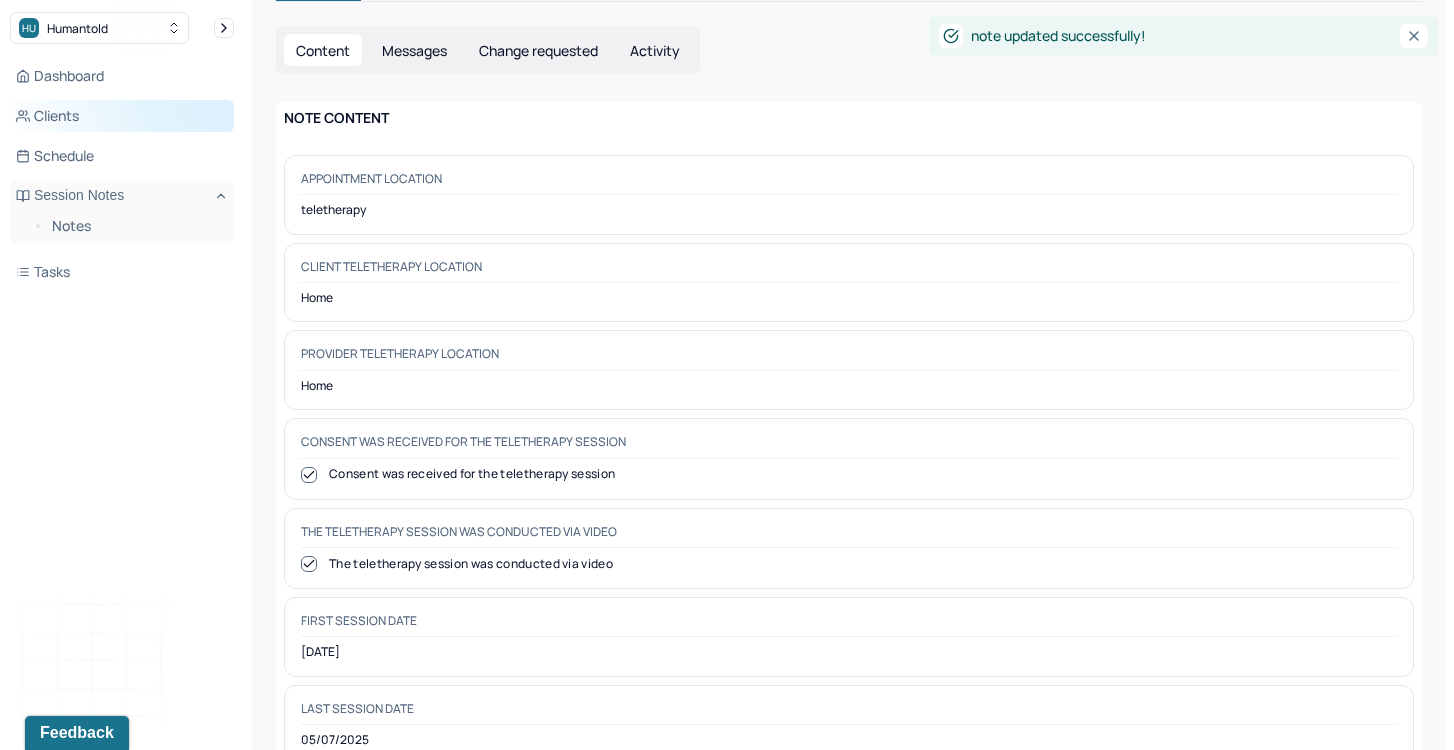 click on "Clients" at bounding box center [122, 116] 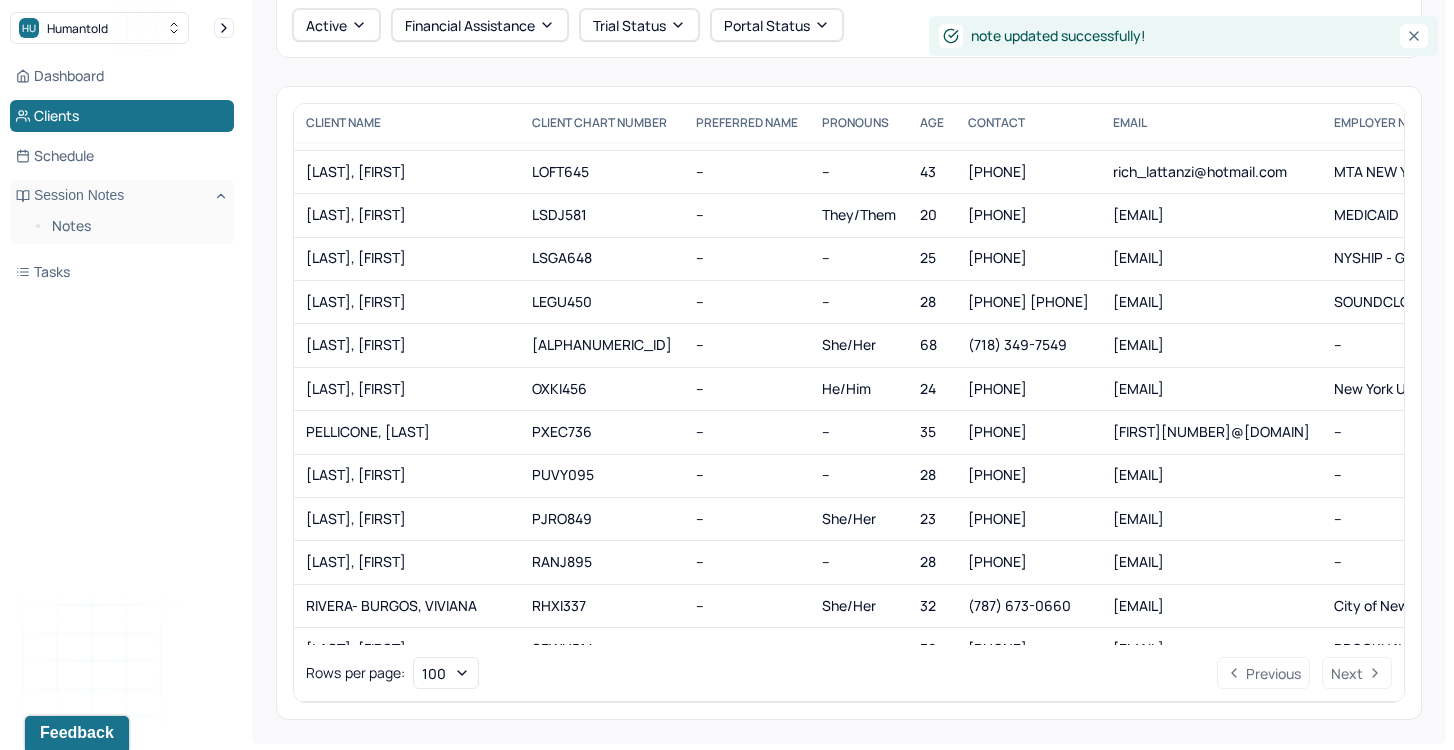 scroll, scrollTop: 625, scrollLeft: 0, axis: vertical 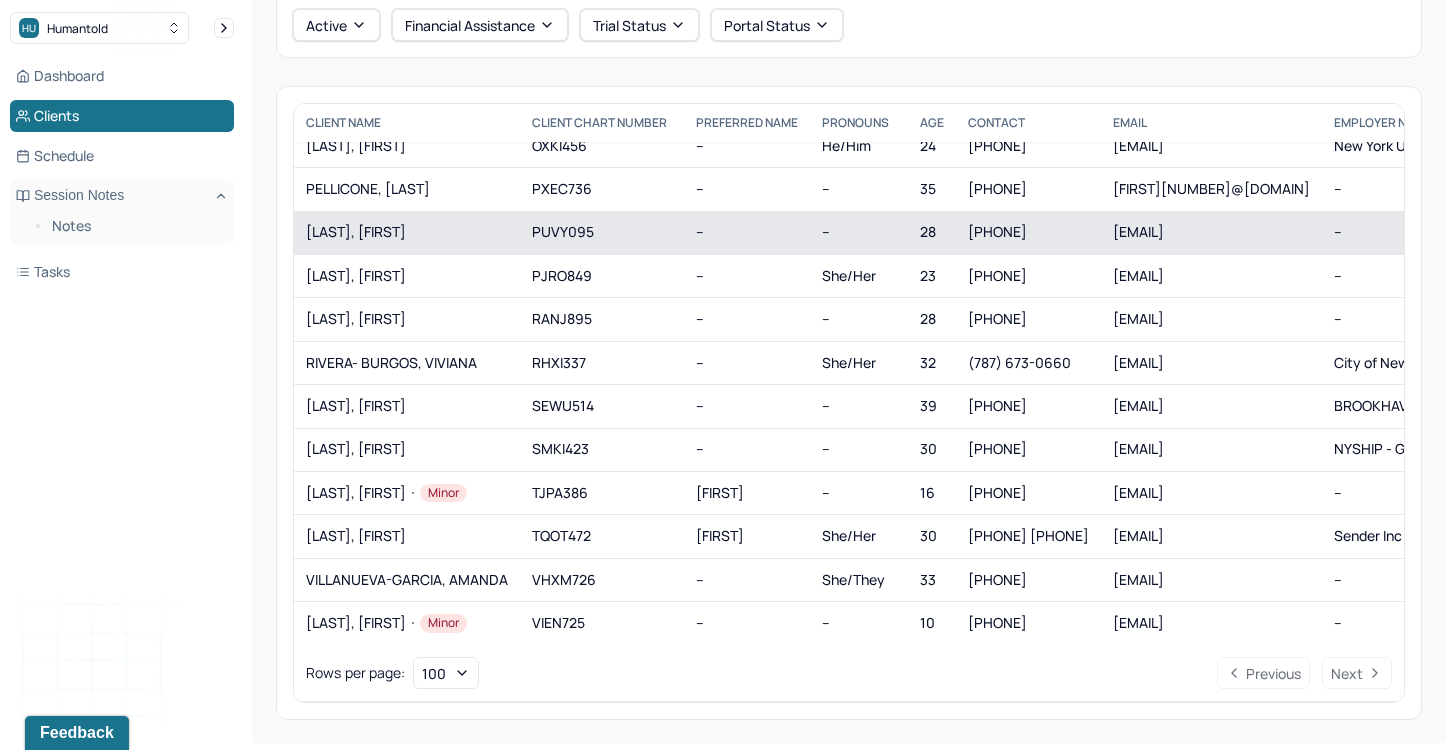 click on "[LAST], [FIRST]" at bounding box center (407, 232) 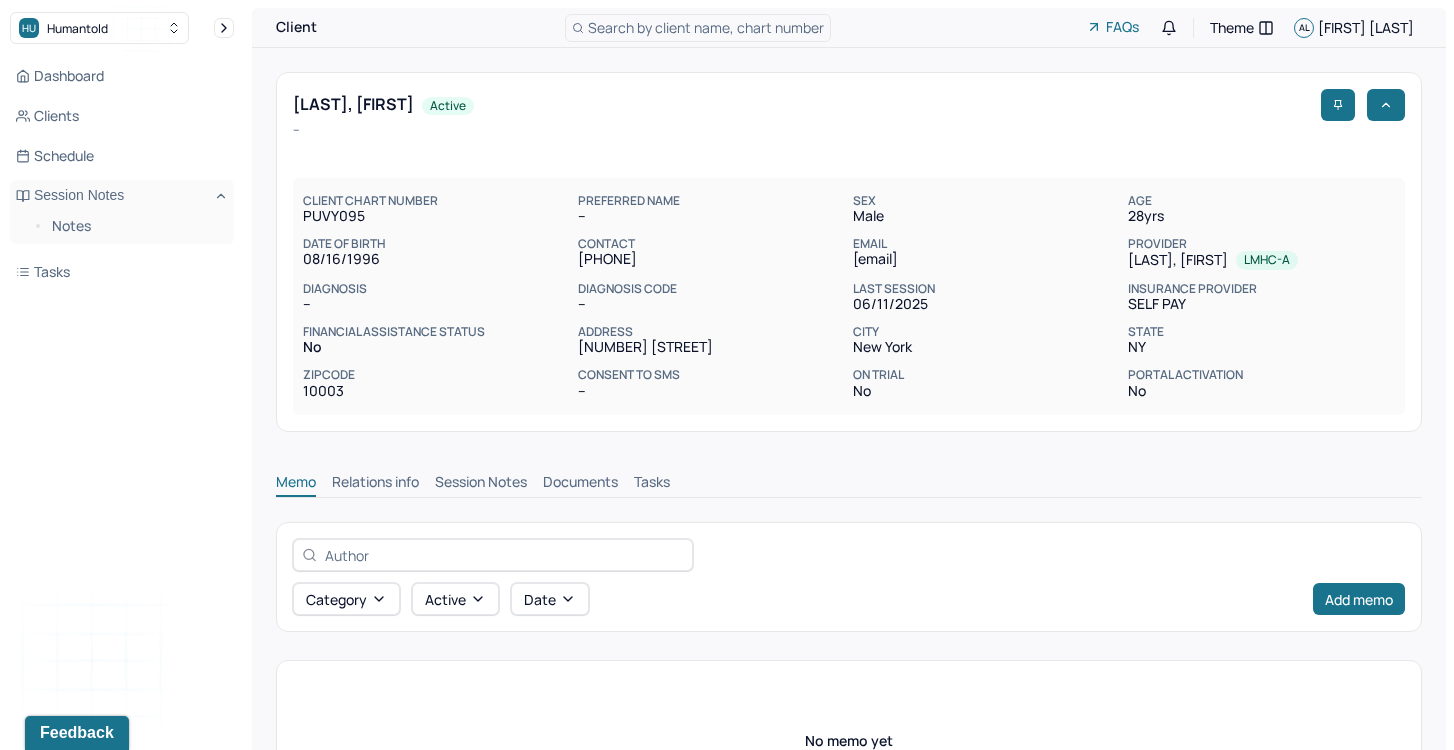 click on "Session Notes" at bounding box center [481, 484] 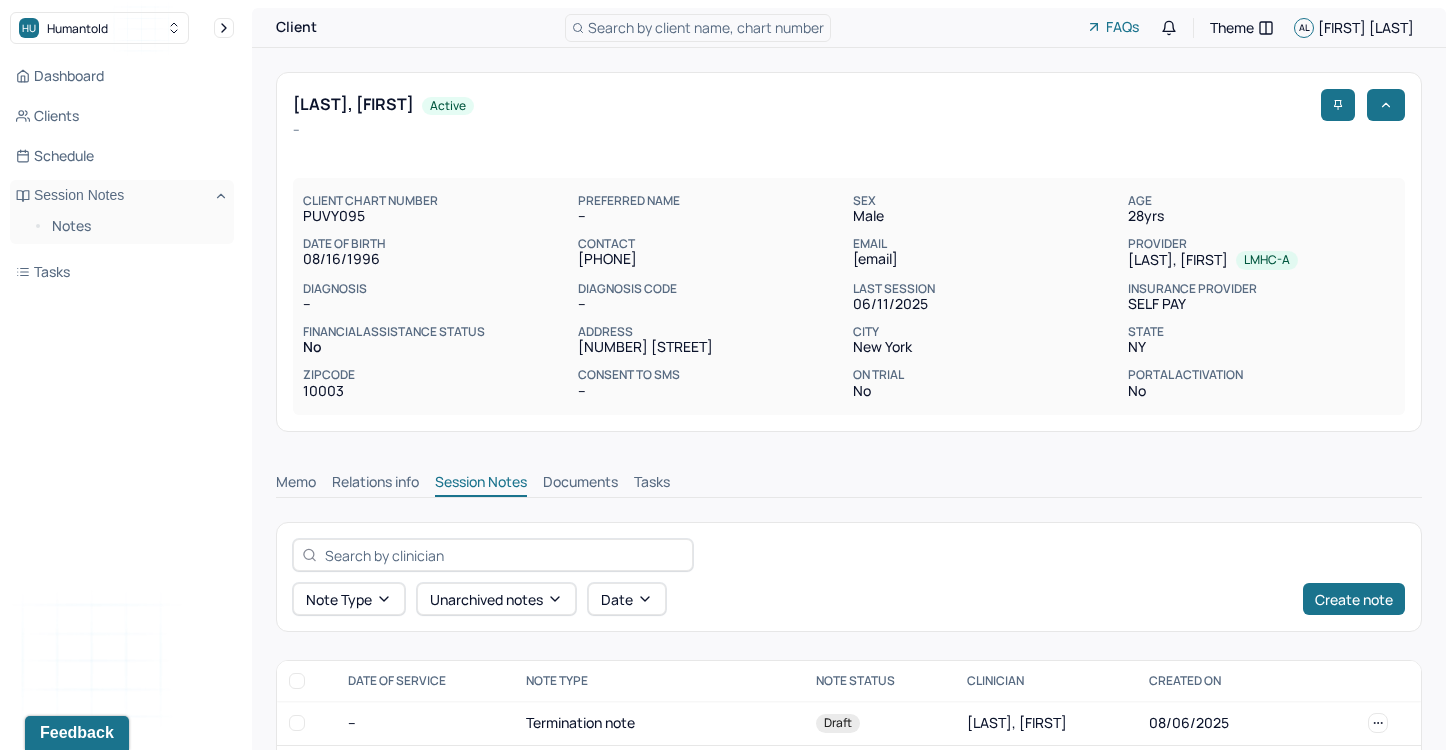 scroll, scrollTop: 176, scrollLeft: 0, axis: vertical 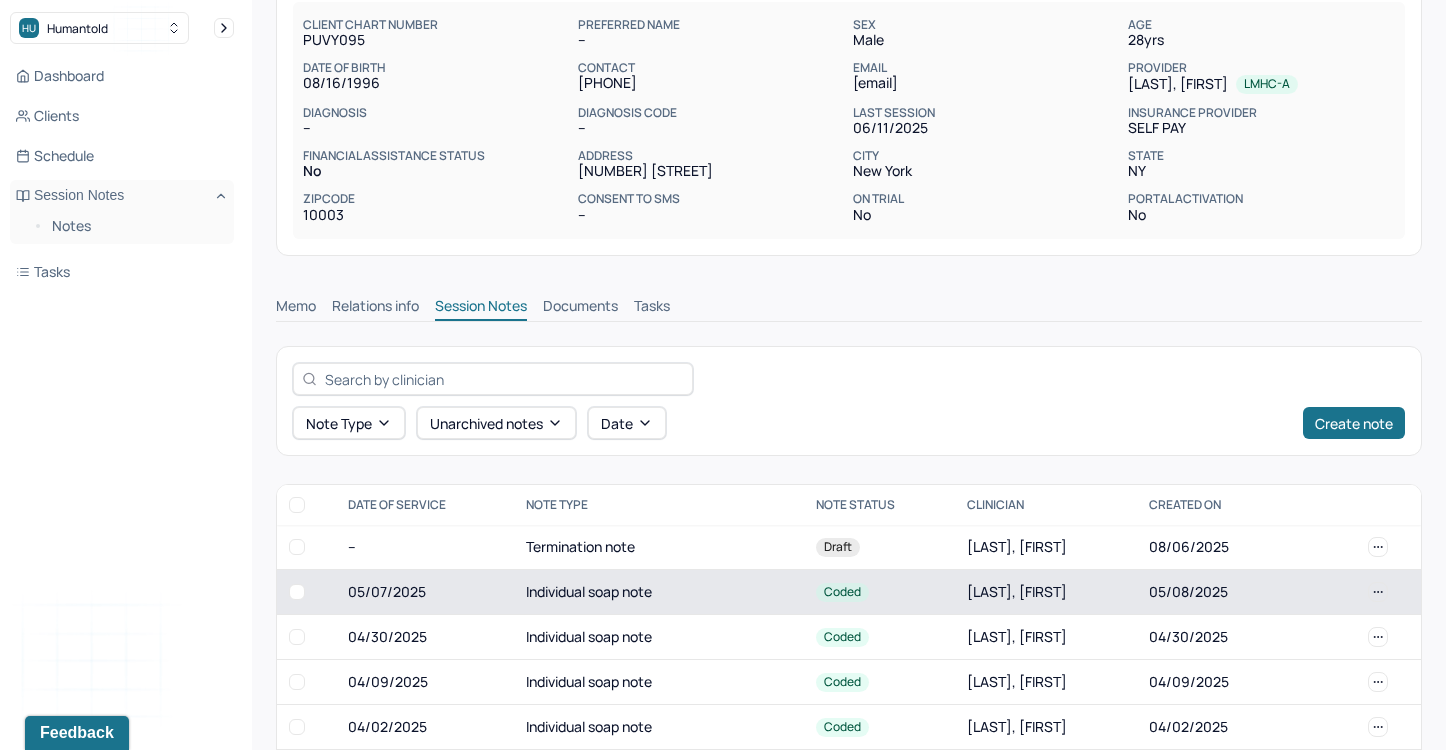 click on "05/07/2025" at bounding box center (425, 592) 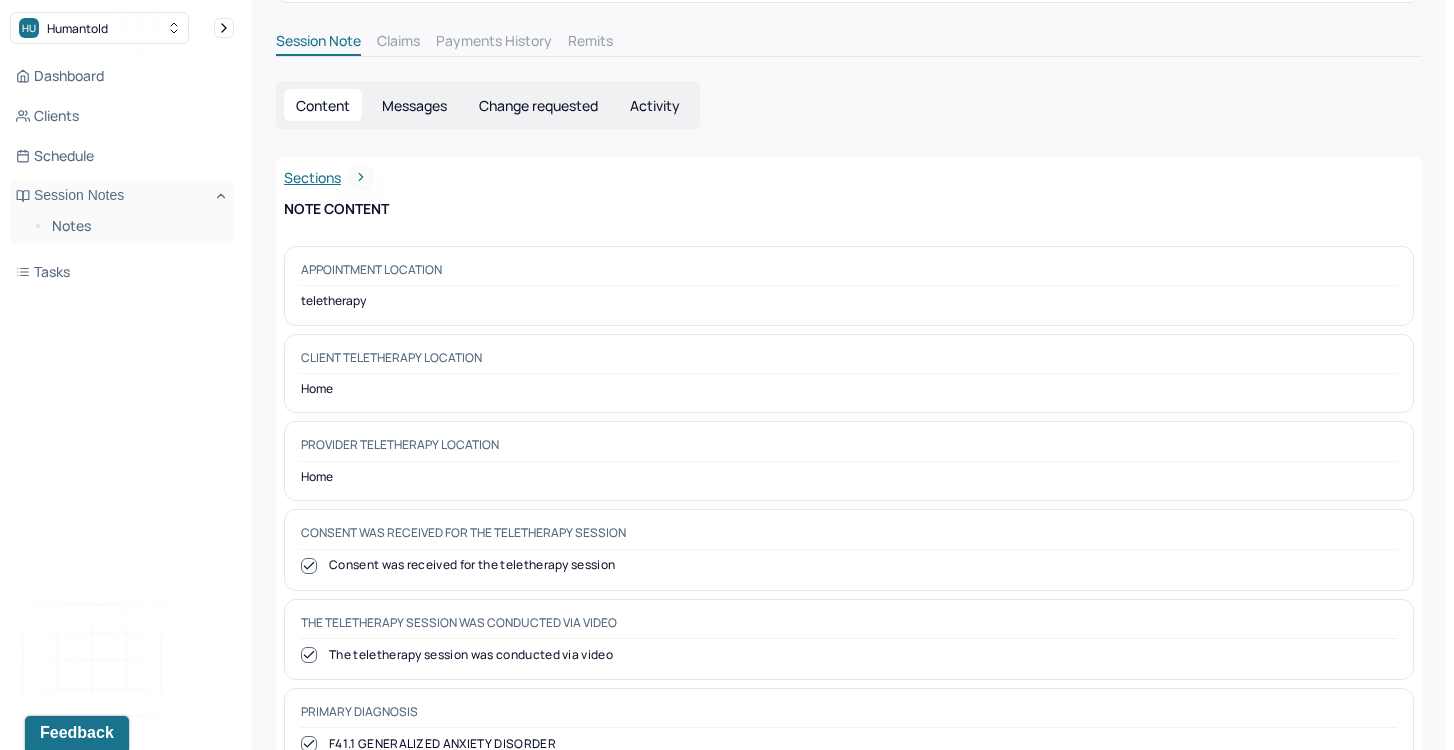 scroll, scrollTop: 907, scrollLeft: 0, axis: vertical 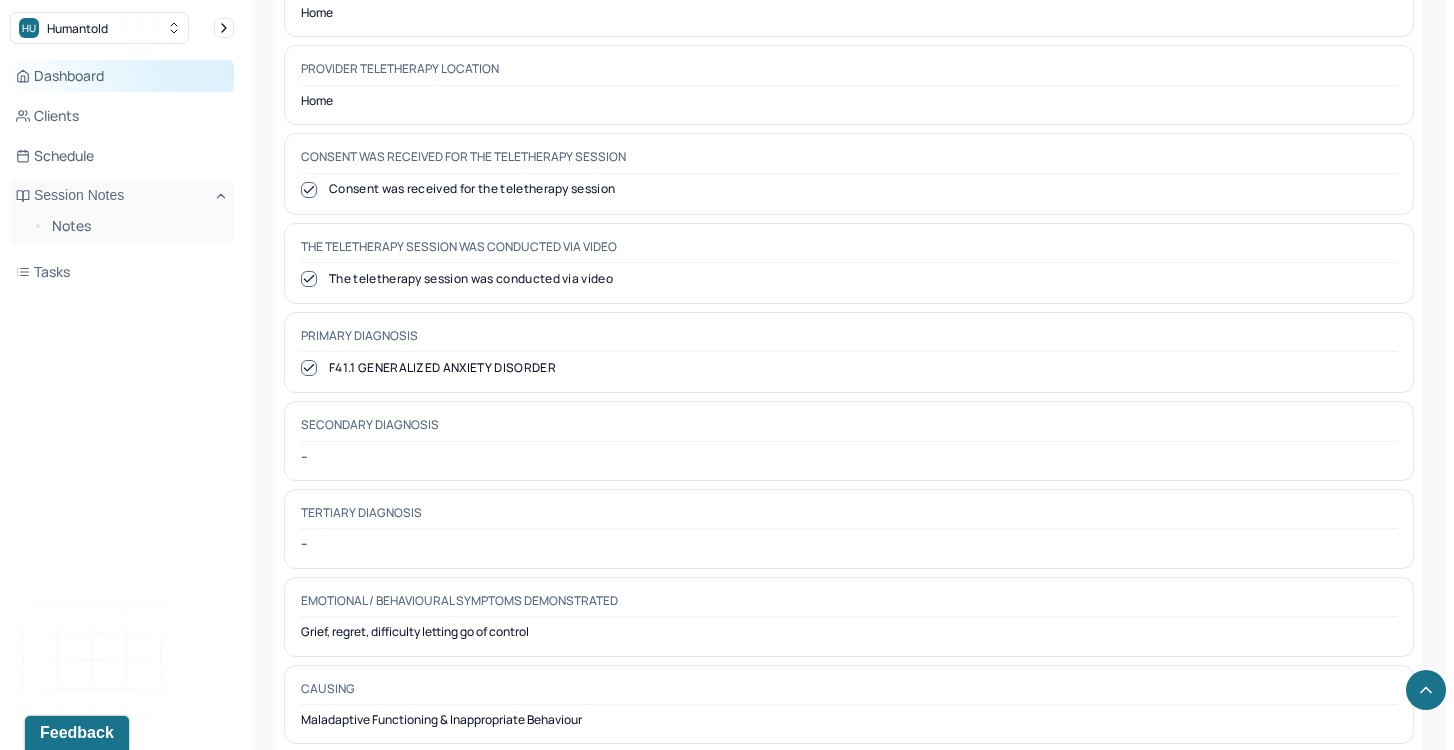 click on "Dashboard" at bounding box center [122, 76] 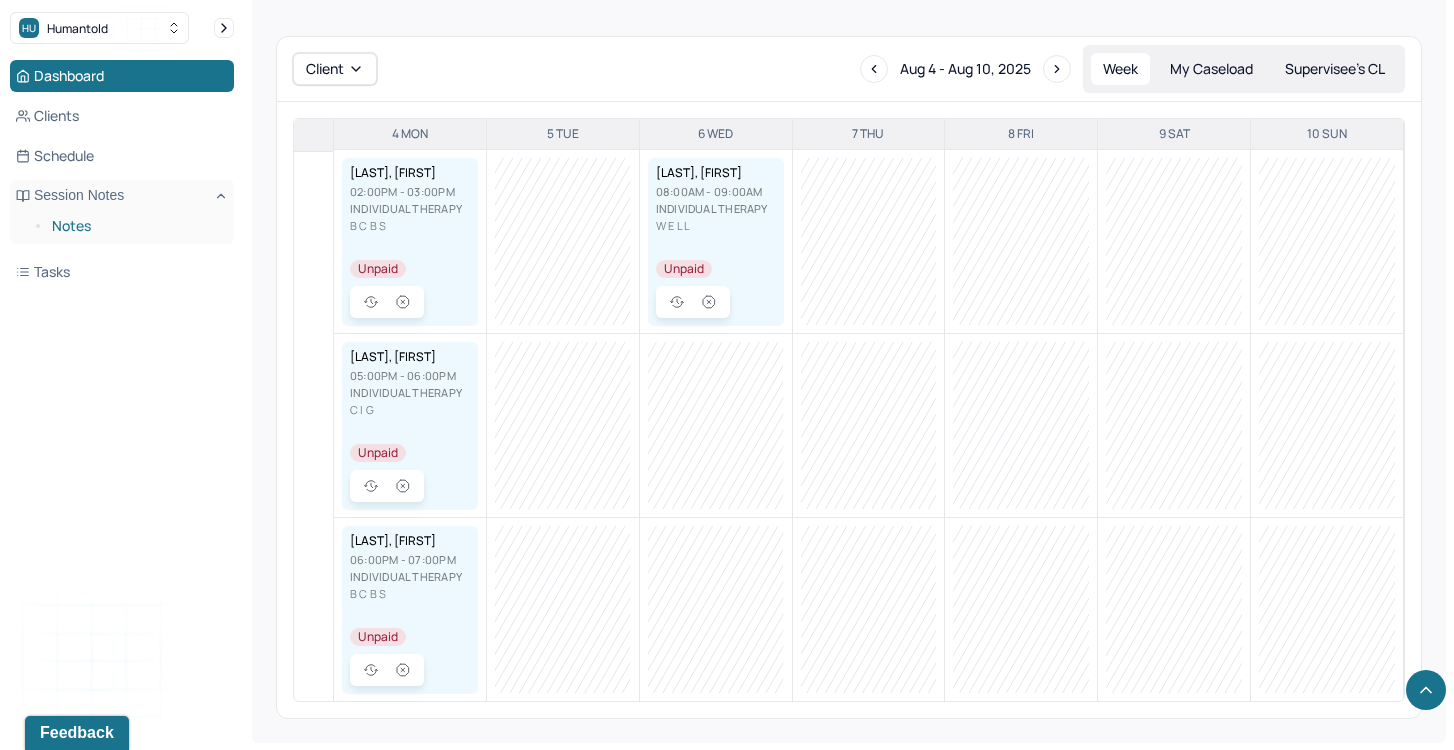 click on "Notes" at bounding box center (135, 226) 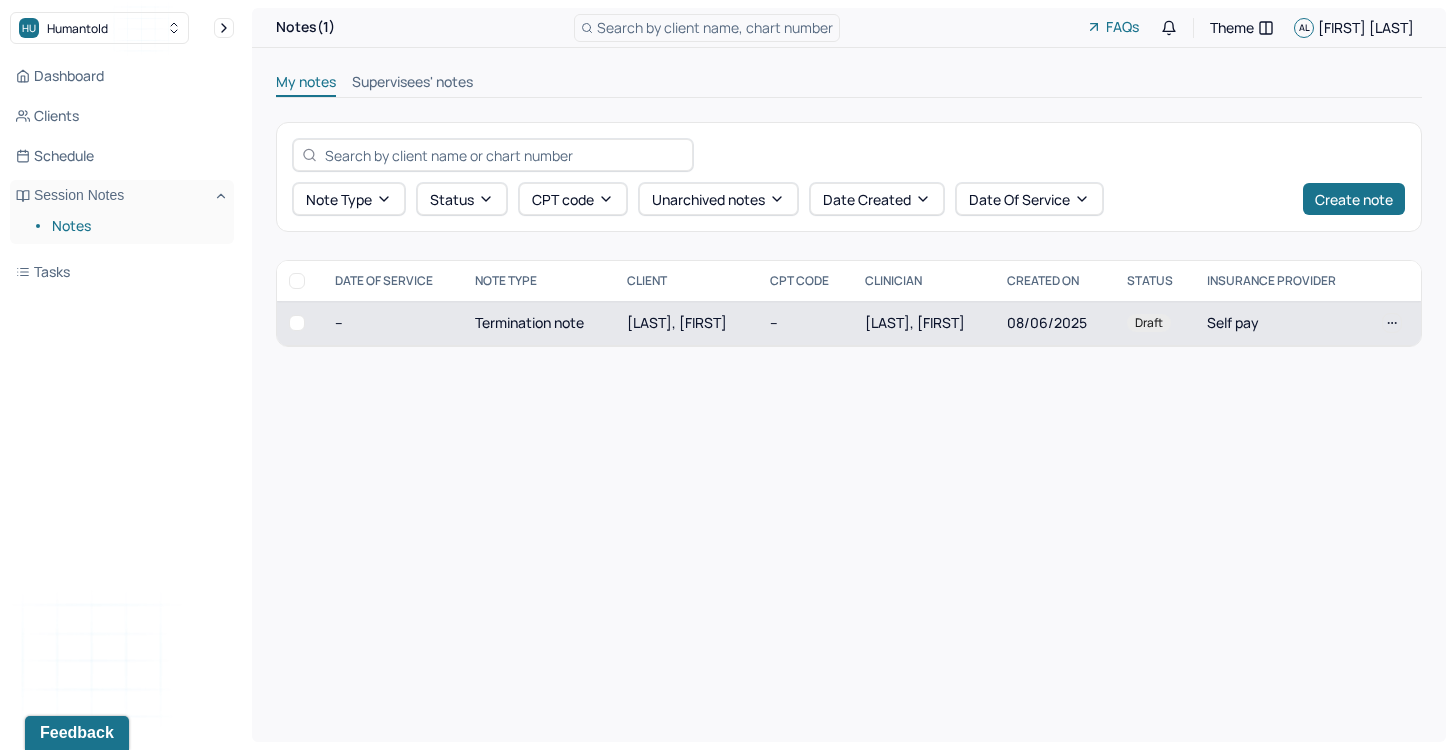 click on "[LAST], [FIRST]" at bounding box center [686, 323] 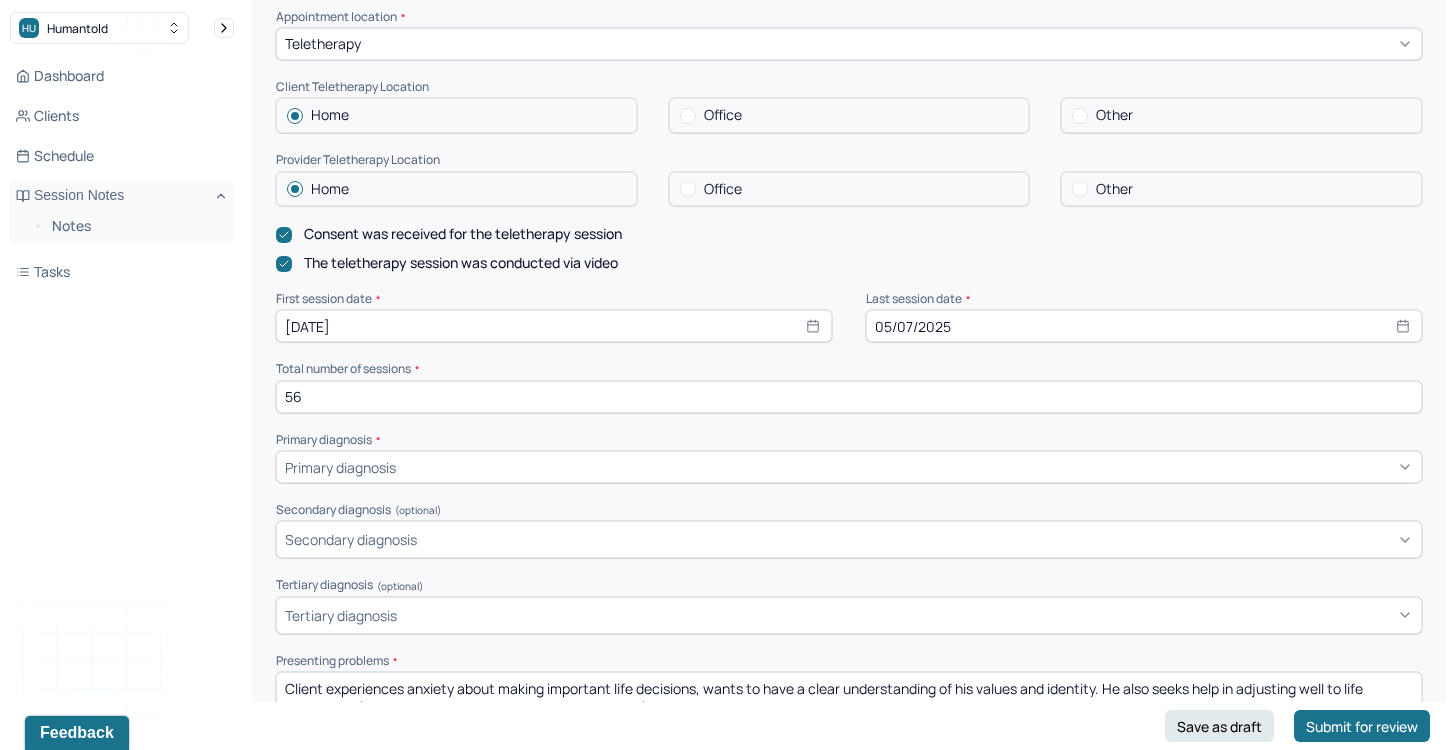 click on "Secondary diagnosis (optional)" at bounding box center [849, 510] 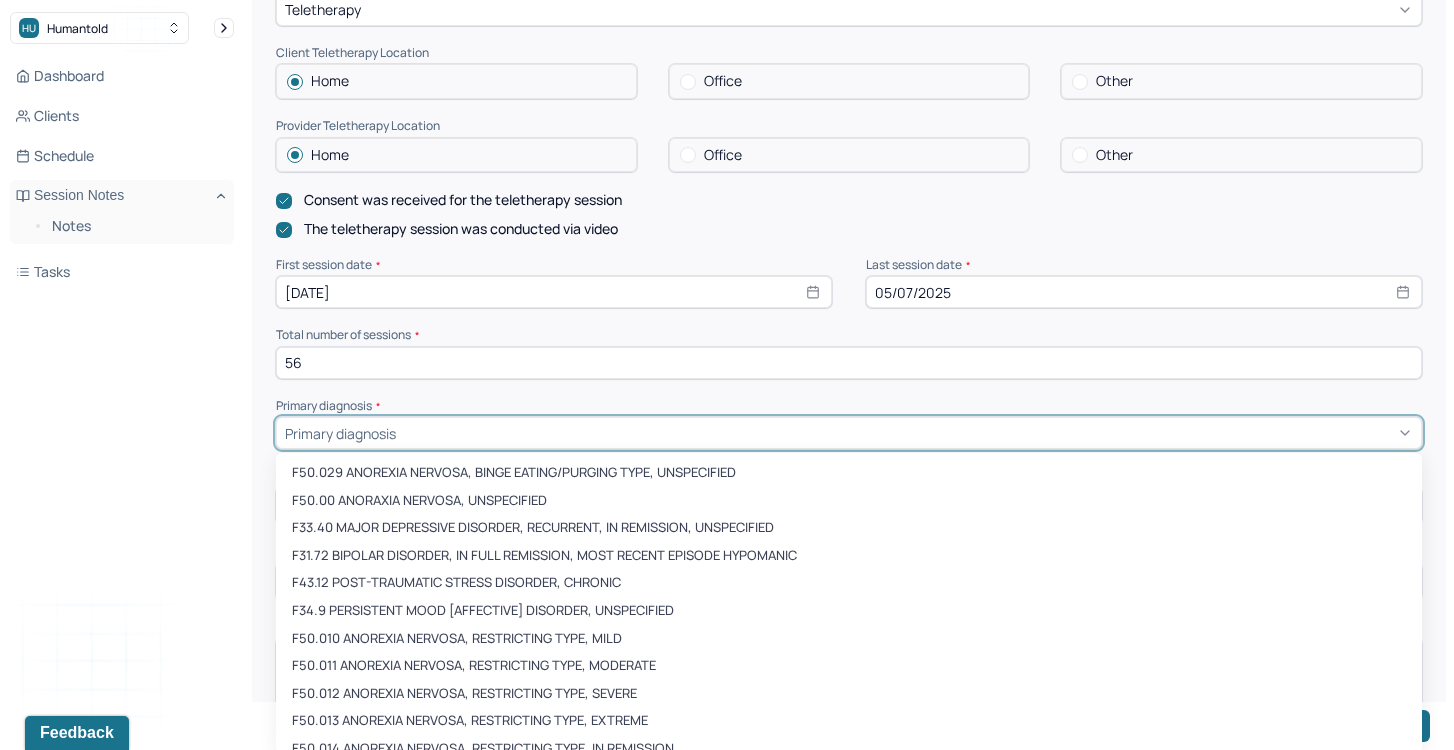 click on "F50.029 ANOREXIA NERVOSA, BINGE EATING/PURGING TYPE, UNSPECIFIED, 1 of 473. 473 results available. Use Up and Down to choose options, press Enter to select the currently focused option, press Escape to exit the menu, press Tab to select the option and exit the menu. Primary diagnosis F50.029 ANOREXIA NERVOSA, BINGE EATING/PURGING TYPE, UNSPECIFIED F50.00 ANORAXIA NERVOSA, UNSPECIFIED F33.40 MAJOR DEPRESSIVE DISORDER, RECURRENT, IN REMISSION, UNSPECIFIED F31.72 BIPOLAR DISORDER, IN FULL REMISSION, MOST RECENT EPISODE HYPOMANIC F43.12 POST-TRAUMATIC STRESS DISORDER, CHRONIC F34.9 PERSISTENT MOOD [AFFECTIVE] DISORDER, UNSPECIFIED F50.010 ANOREXIA NERVOSA, RESTRICTING TYPE, MILD F50.011 ANOREXIA NERVOSA, RESTRICTING TYPE, MODERATE F50.012 ANOREXIA NERVOSA, RESTRICTING TYPE, SEVERE F50.013 ANOREXIA NERVOSA, RESTRICTING TYPE, EXTREME F50.014 ANOREXIA NERVOSA, RESTRICTING TYPE, IN REMISSION F50.019 ANOREXIA NERVOSA, RESTRICTING TYPE, UNSPECIFIED F42.2 MIXED OBSESSIONAL THOUGHTS AND ACTS F50.21 BULIMIA NERVOSA, MILD" at bounding box center [849, 433] 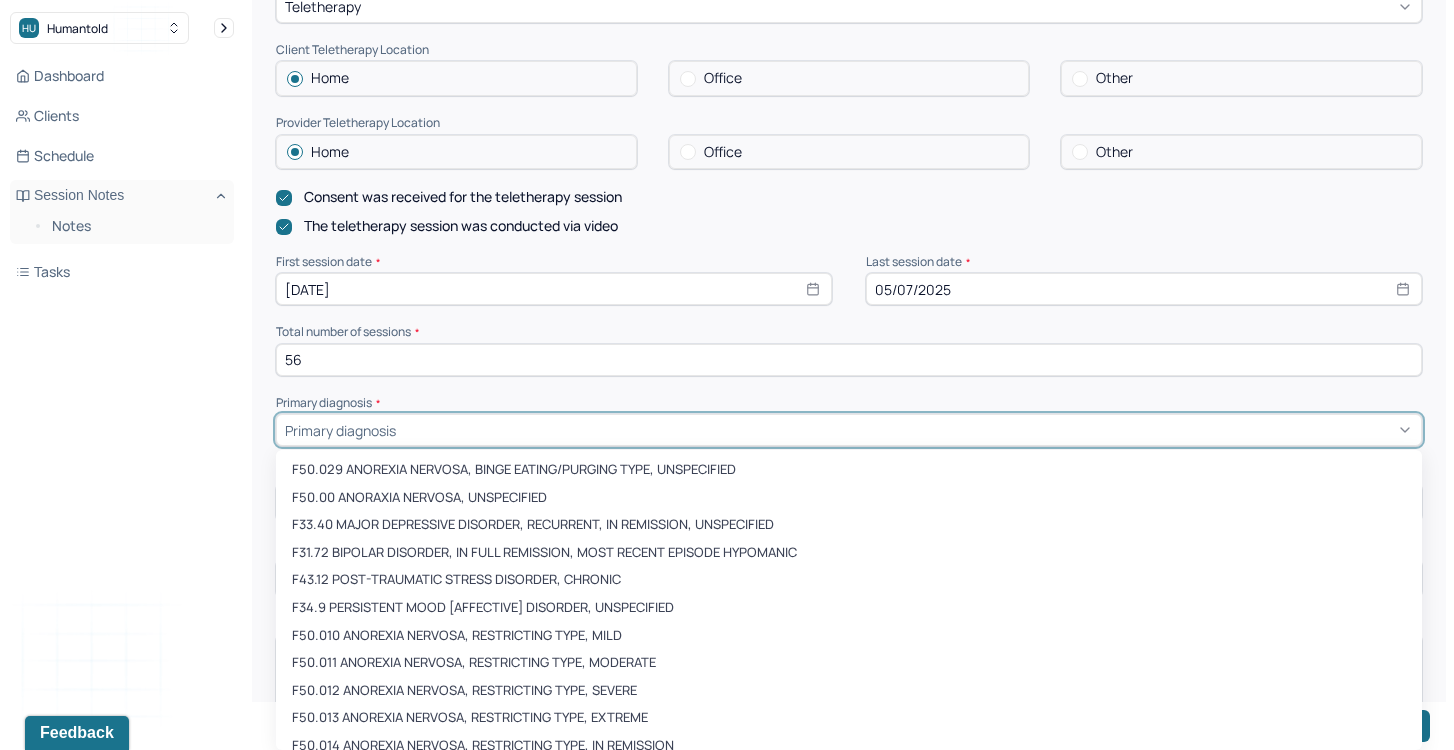 scroll, scrollTop: 411, scrollLeft: 0, axis: vertical 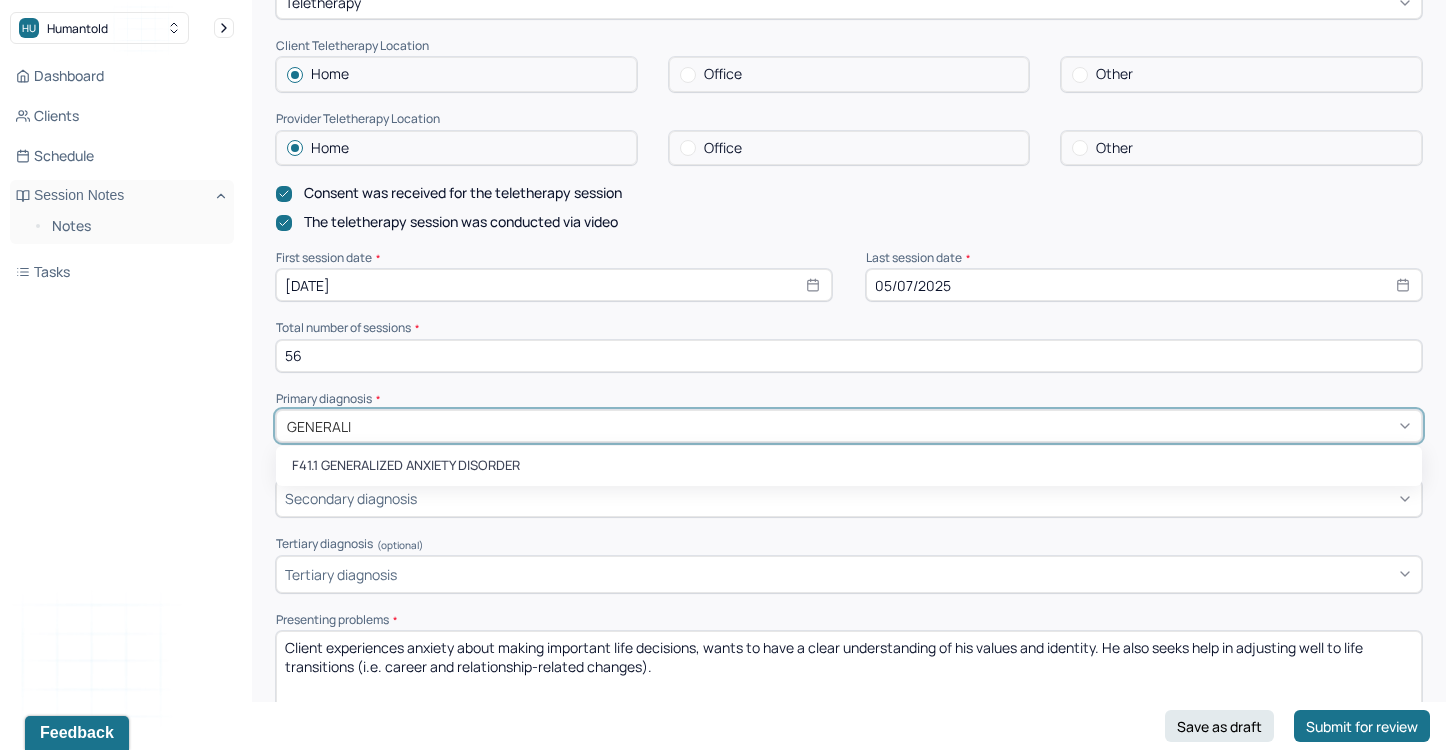 type on "GENERALIZ" 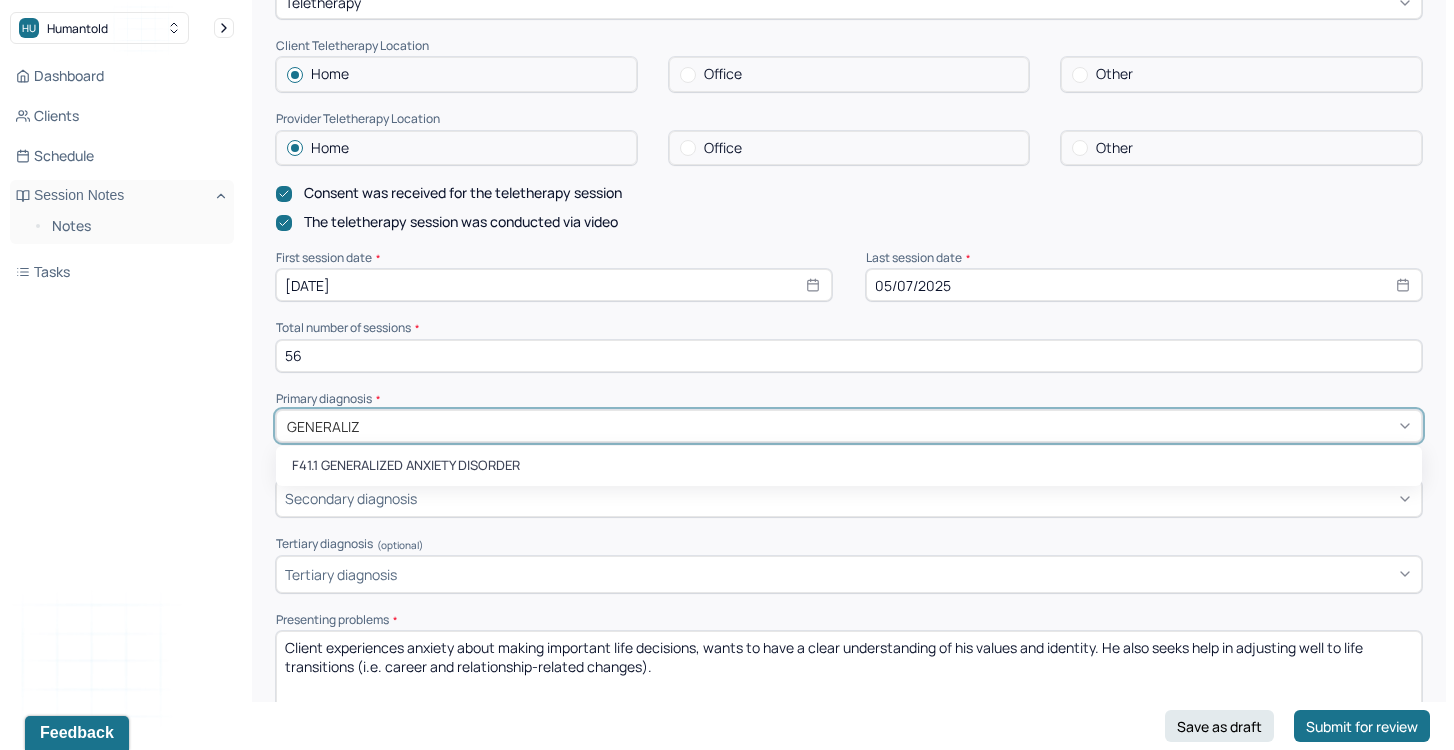 click on "F41.1 GENERALIZED ANXIETY DISORDER" at bounding box center [849, 466] 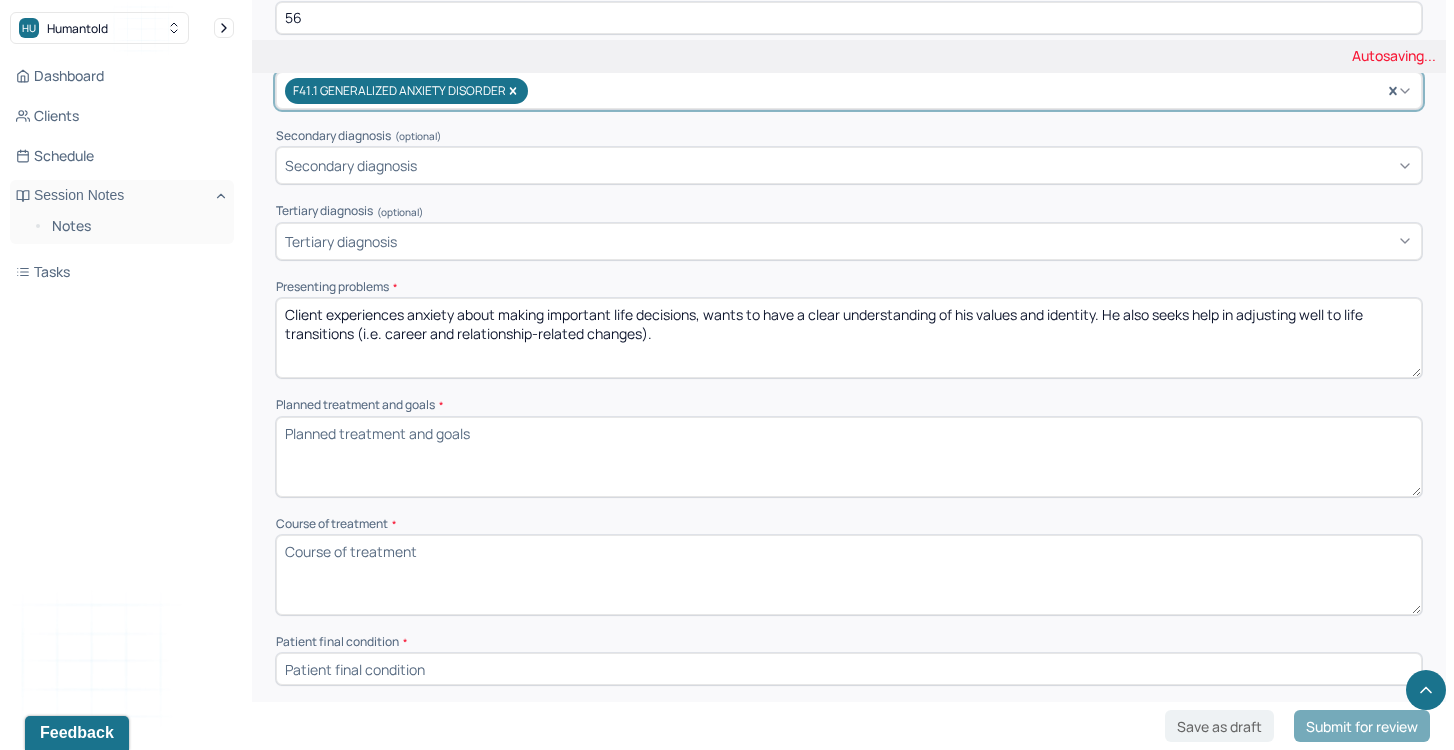 scroll, scrollTop: 746, scrollLeft: 0, axis: vertical 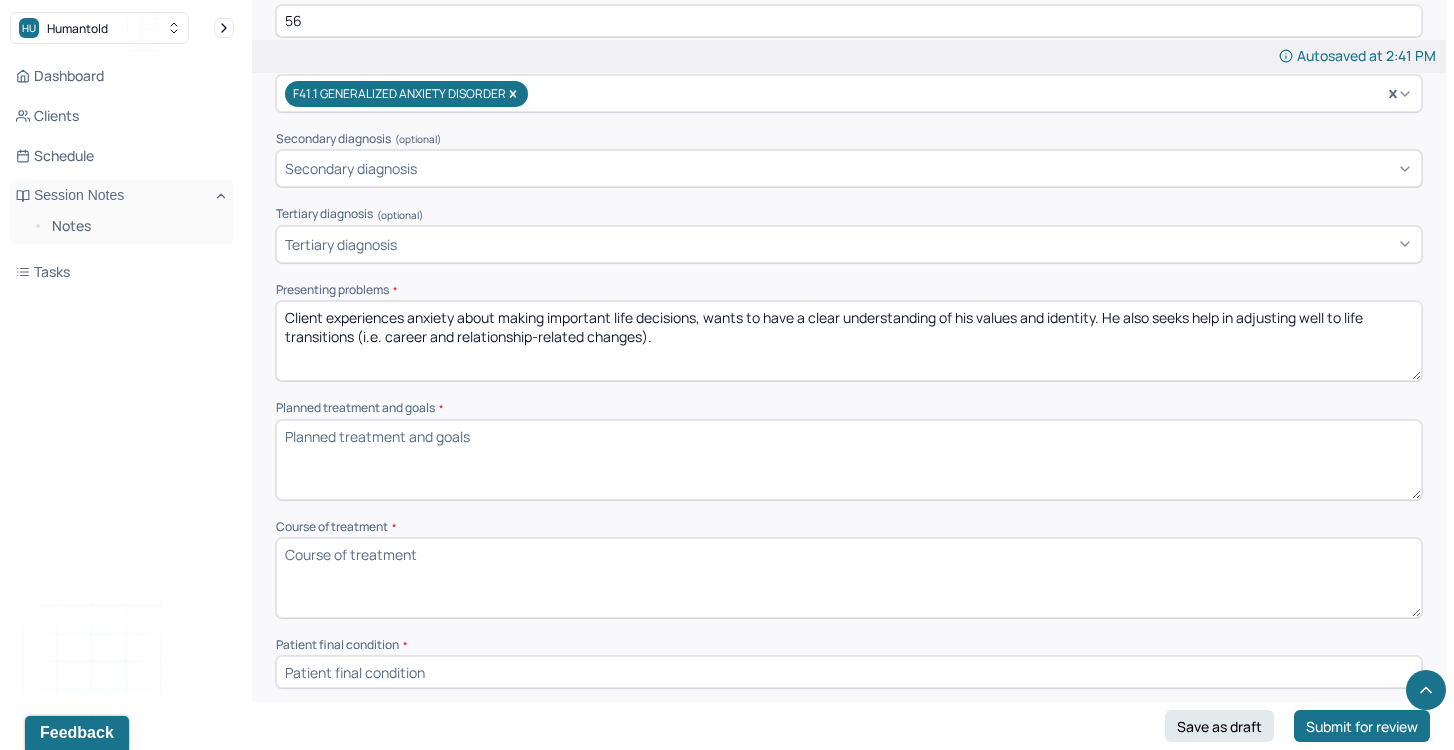 drag, startPoint x: 492, startPoint y: 305, endPoint x: 730, endPoint y: 332, distance: 239.52661 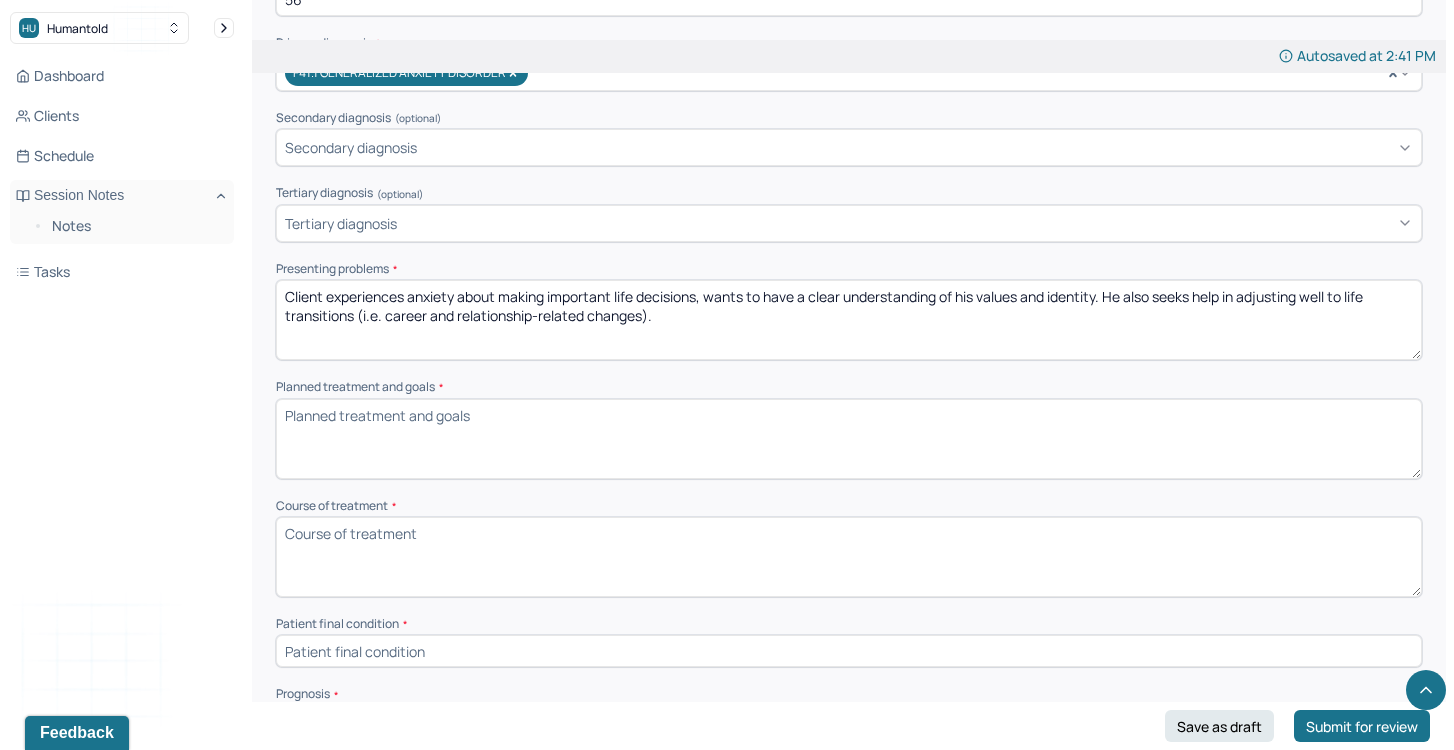 scroll, scrollTop: 768, scrollLeft: 0, axis: vertical 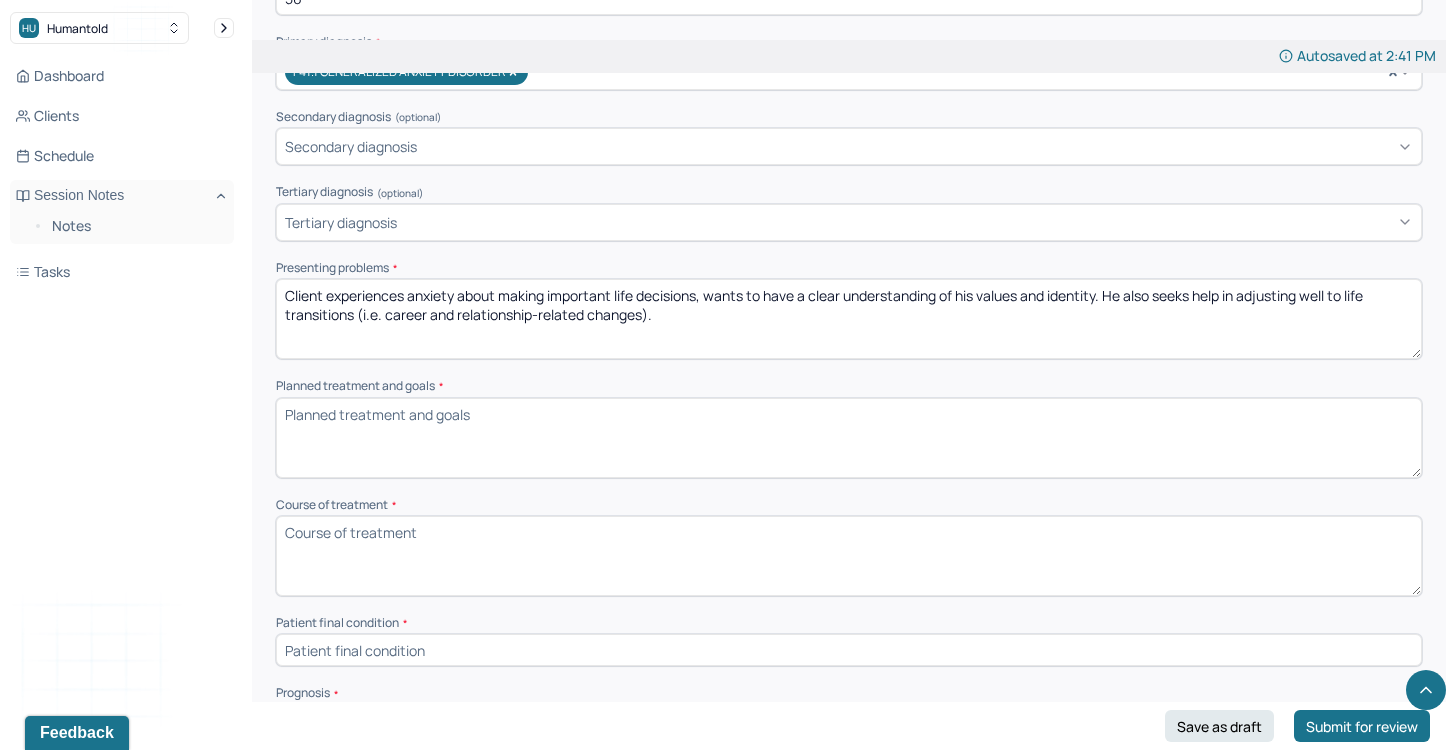 click on "Planned treatment and goals *" at bounding box center [849, 438] 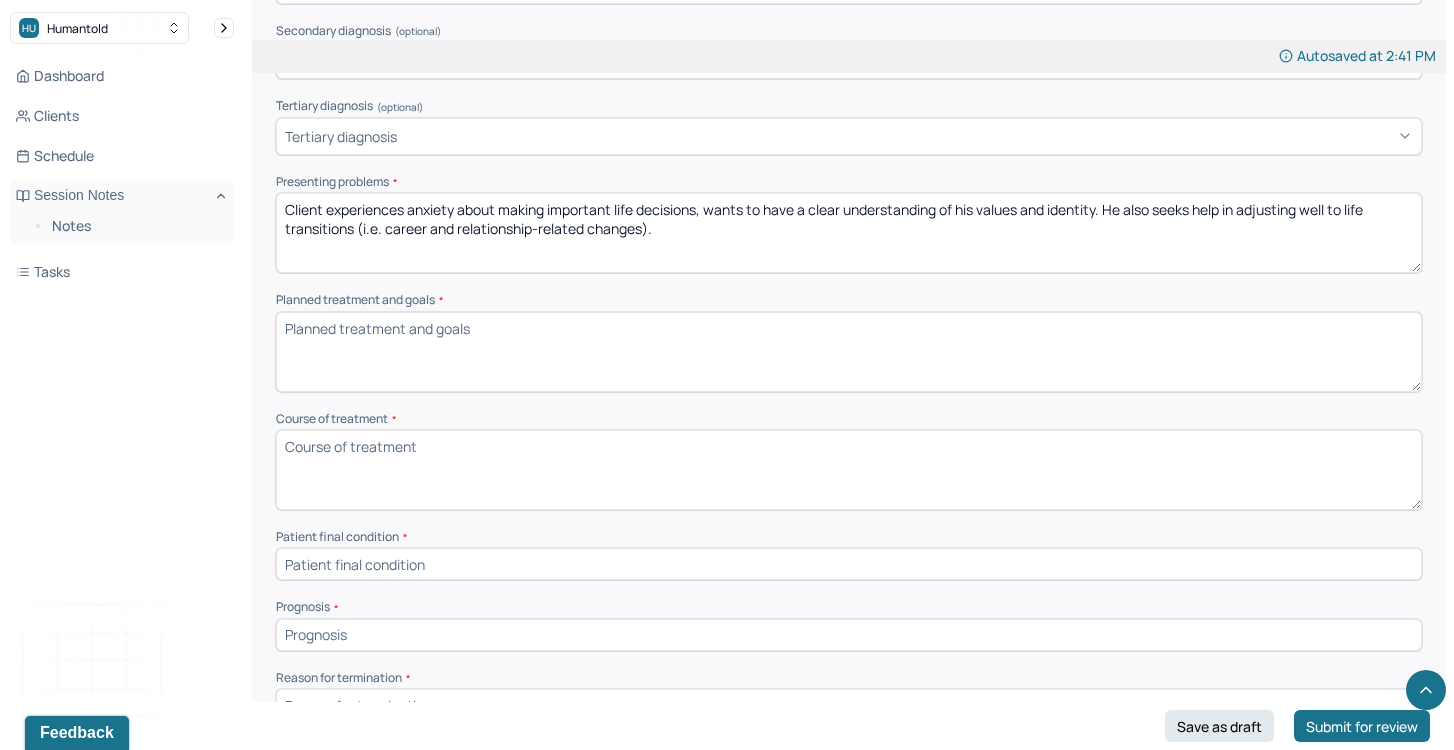 scroll, scrollTop: 852, scrollLeft: 0, axis: vertical 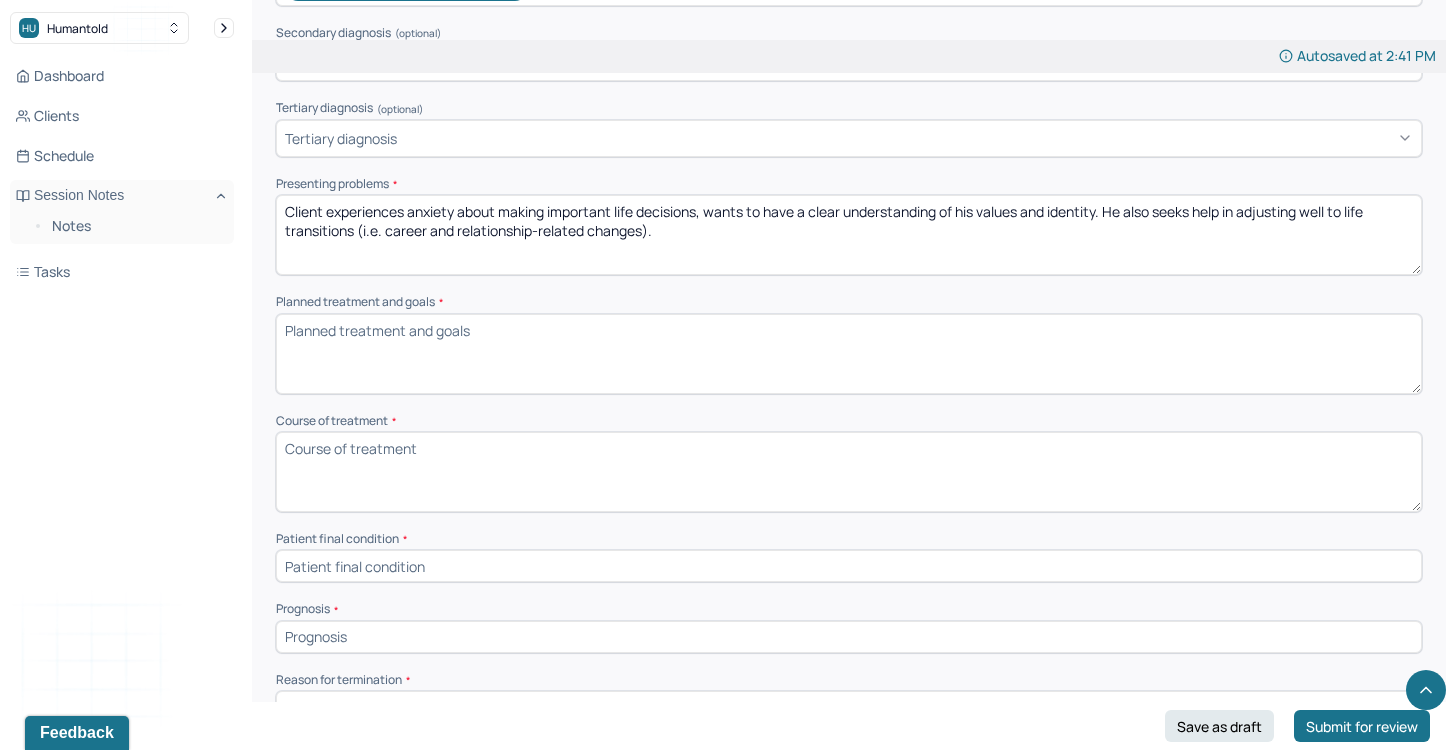 click at bounding box center (849, 566) 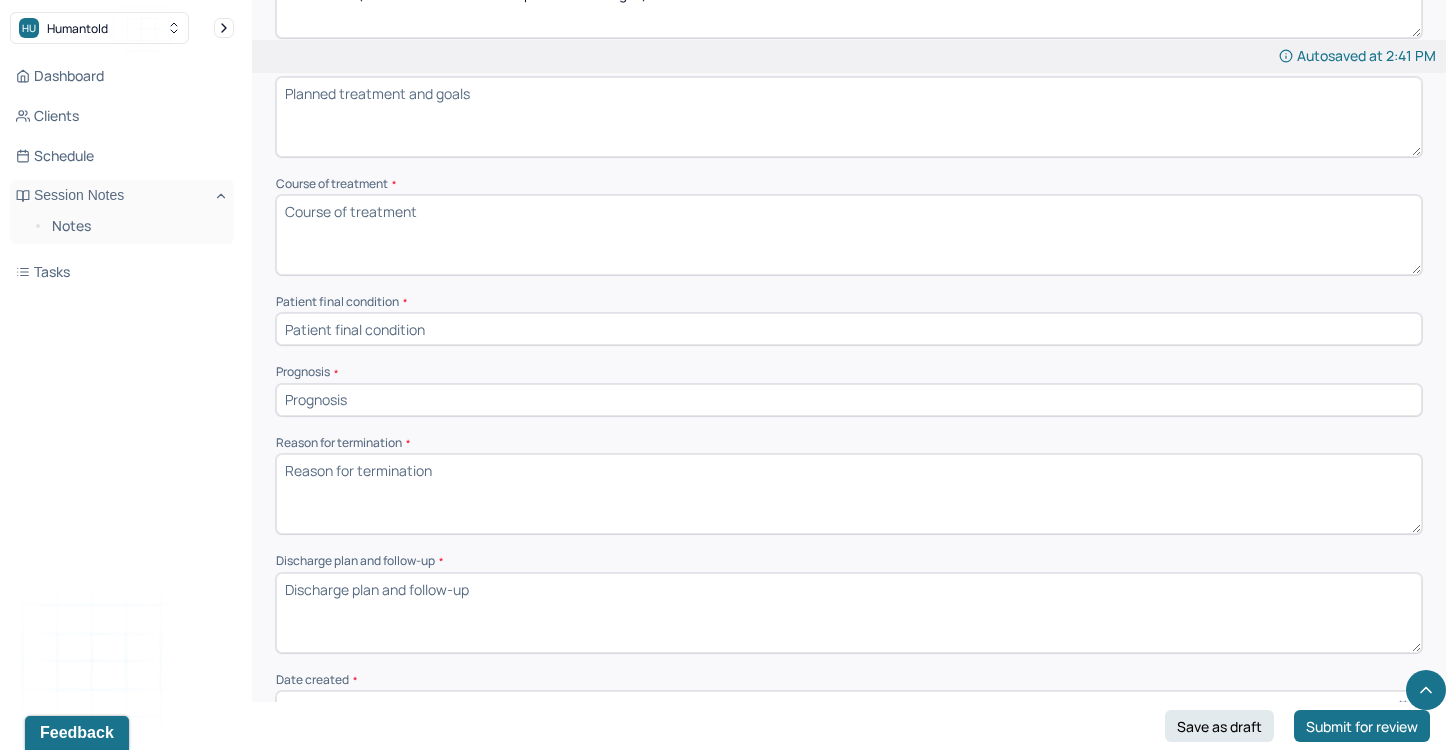 scroll, scrollTop: 1089, scrollLeft: 0, axis: vertical 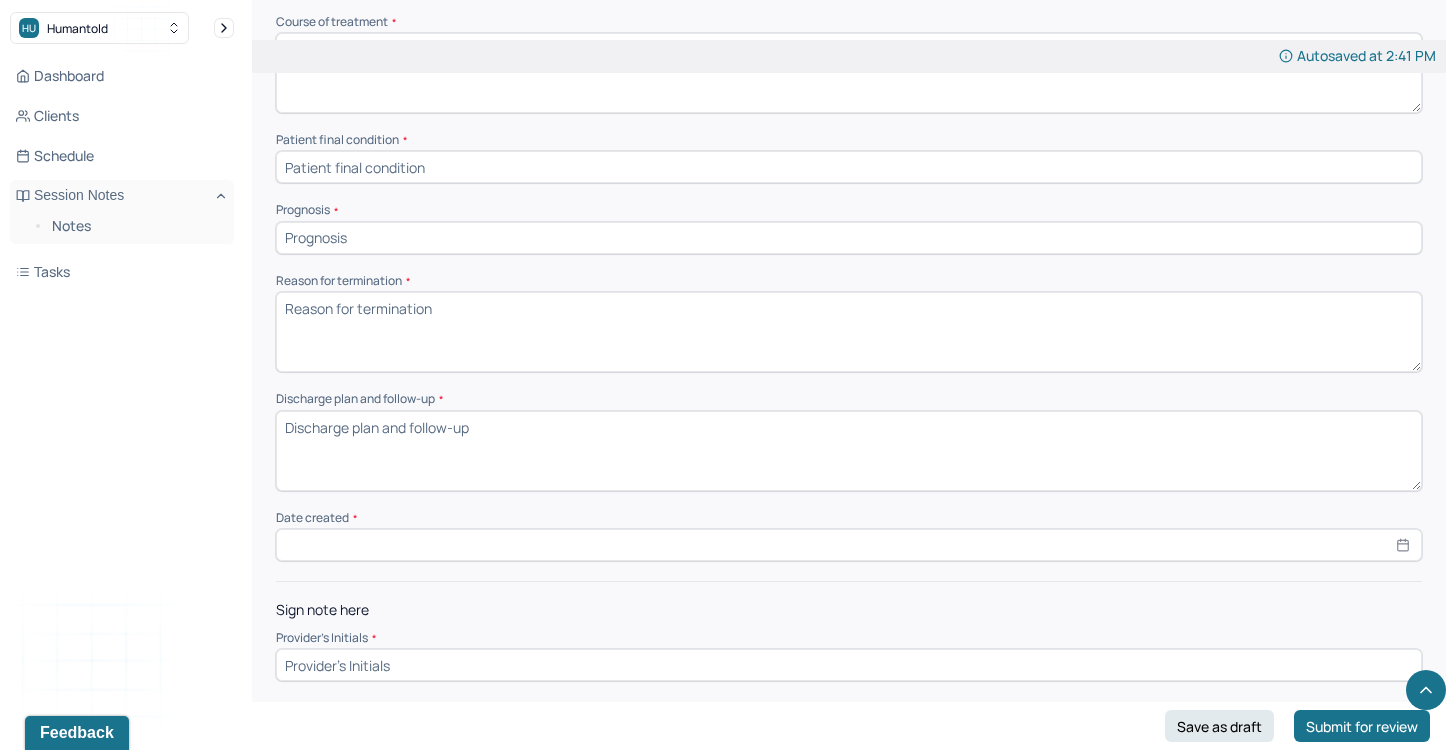 click on "Date created *" at bounding box center [849, 536] 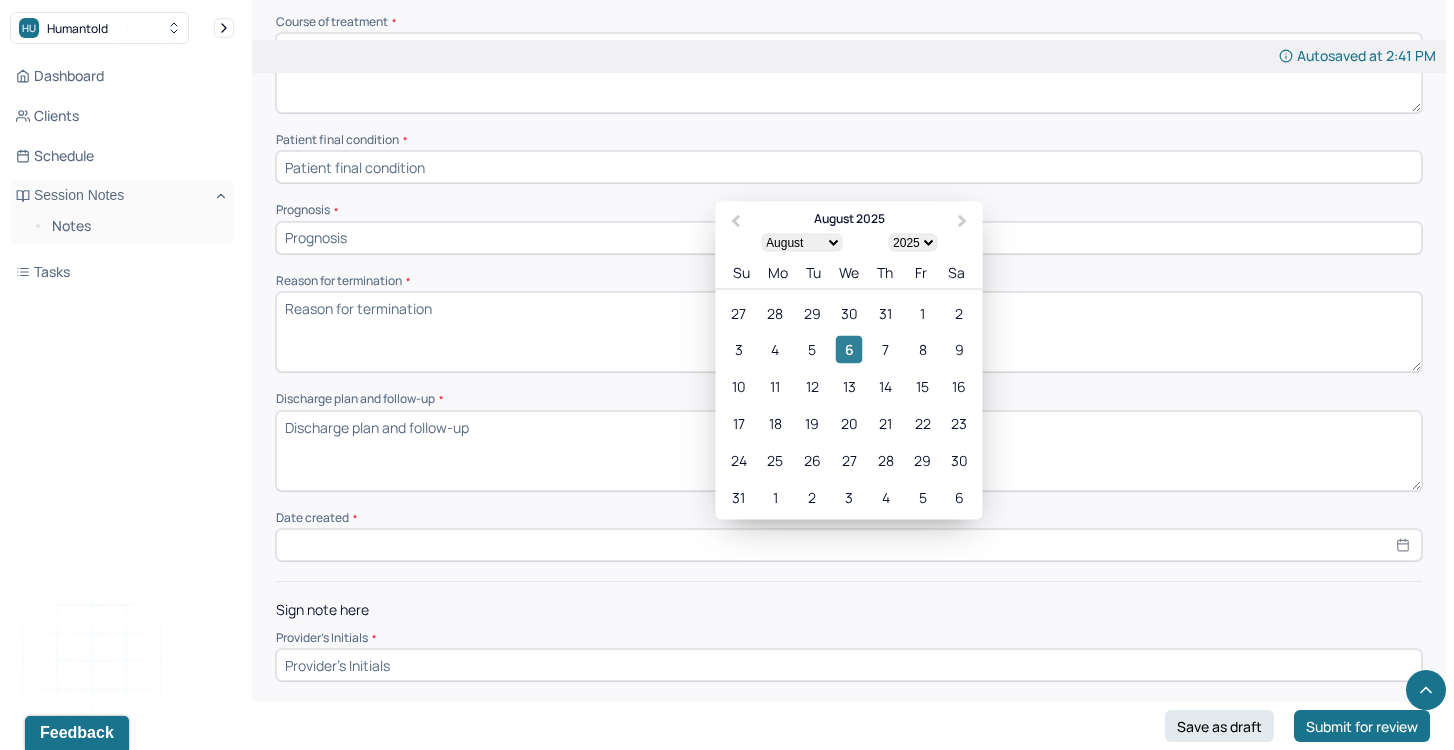 click on "6" at bounding box center [848, 349] 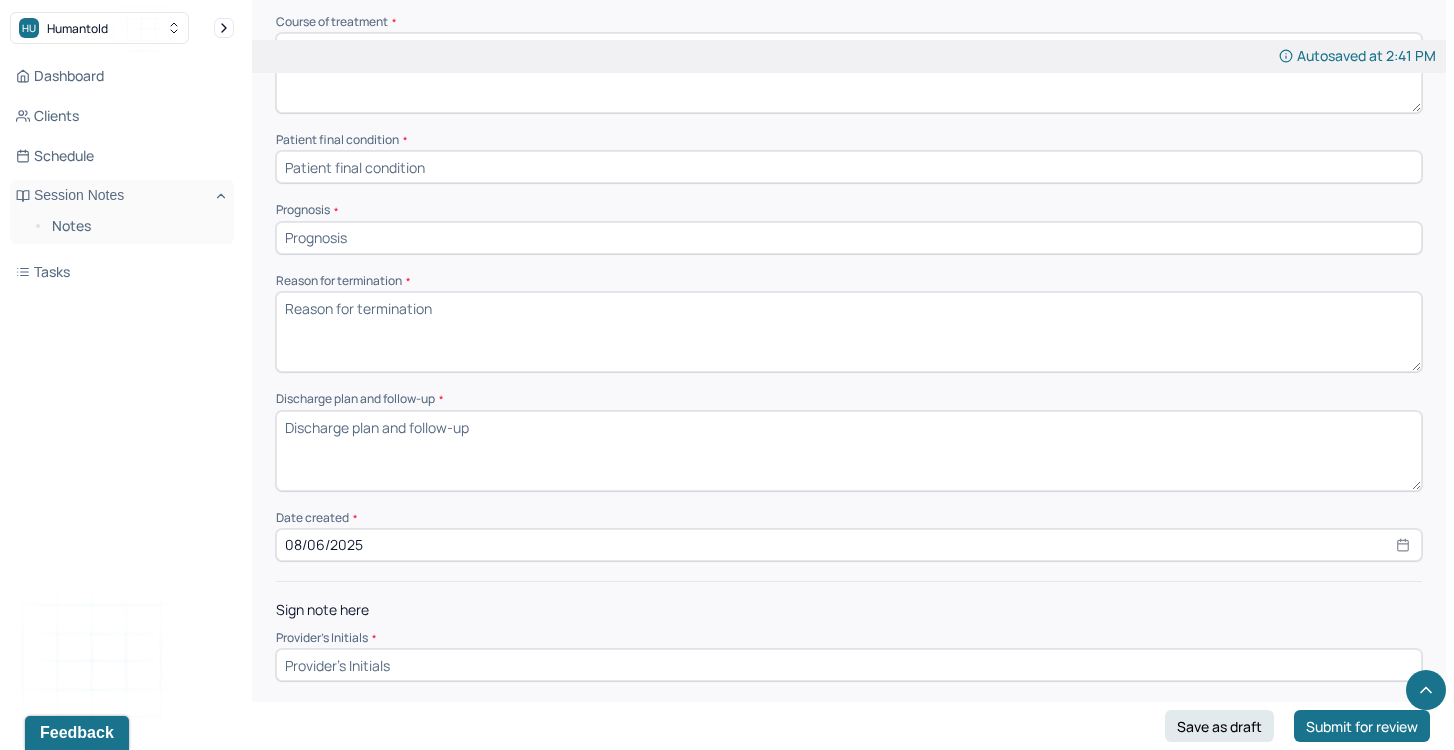 click at bounding box center [849, 665] 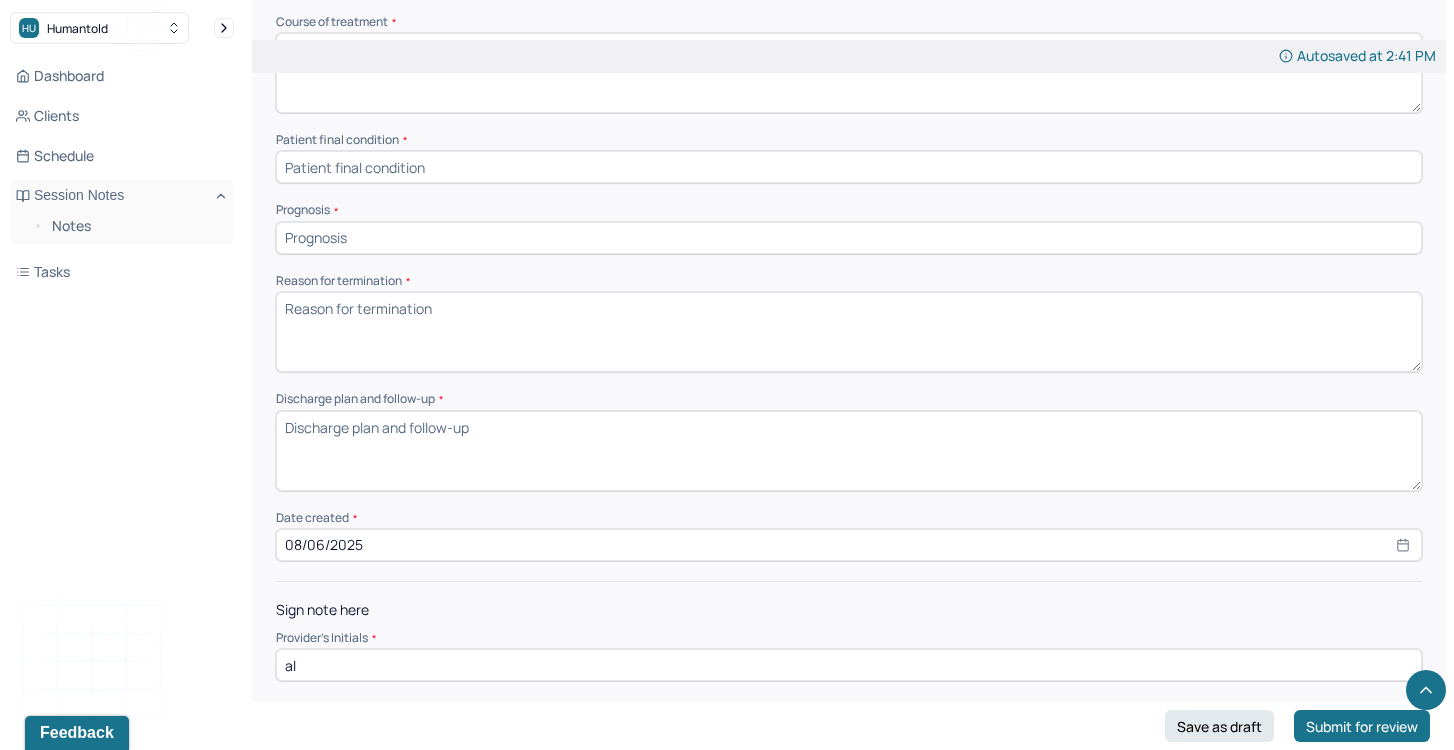 type on "a" 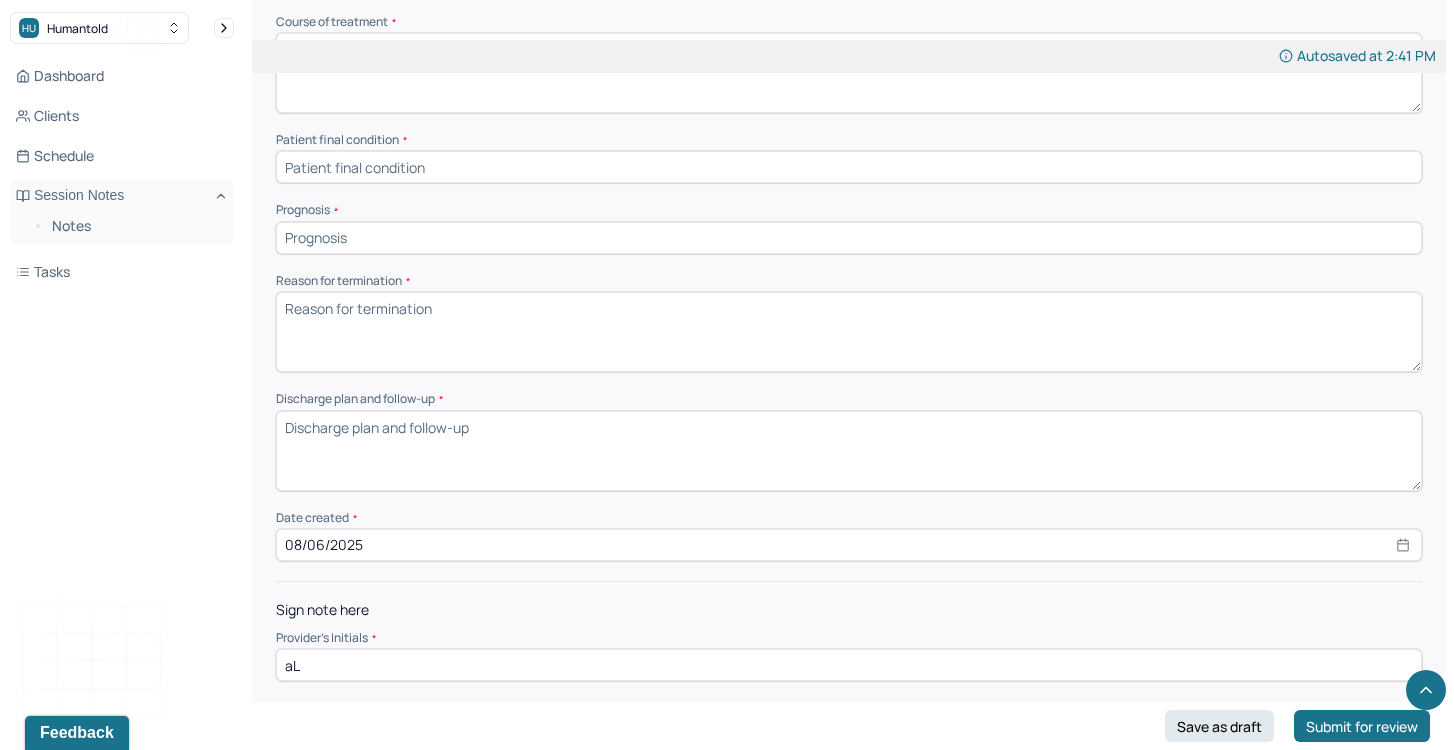 type on "a" 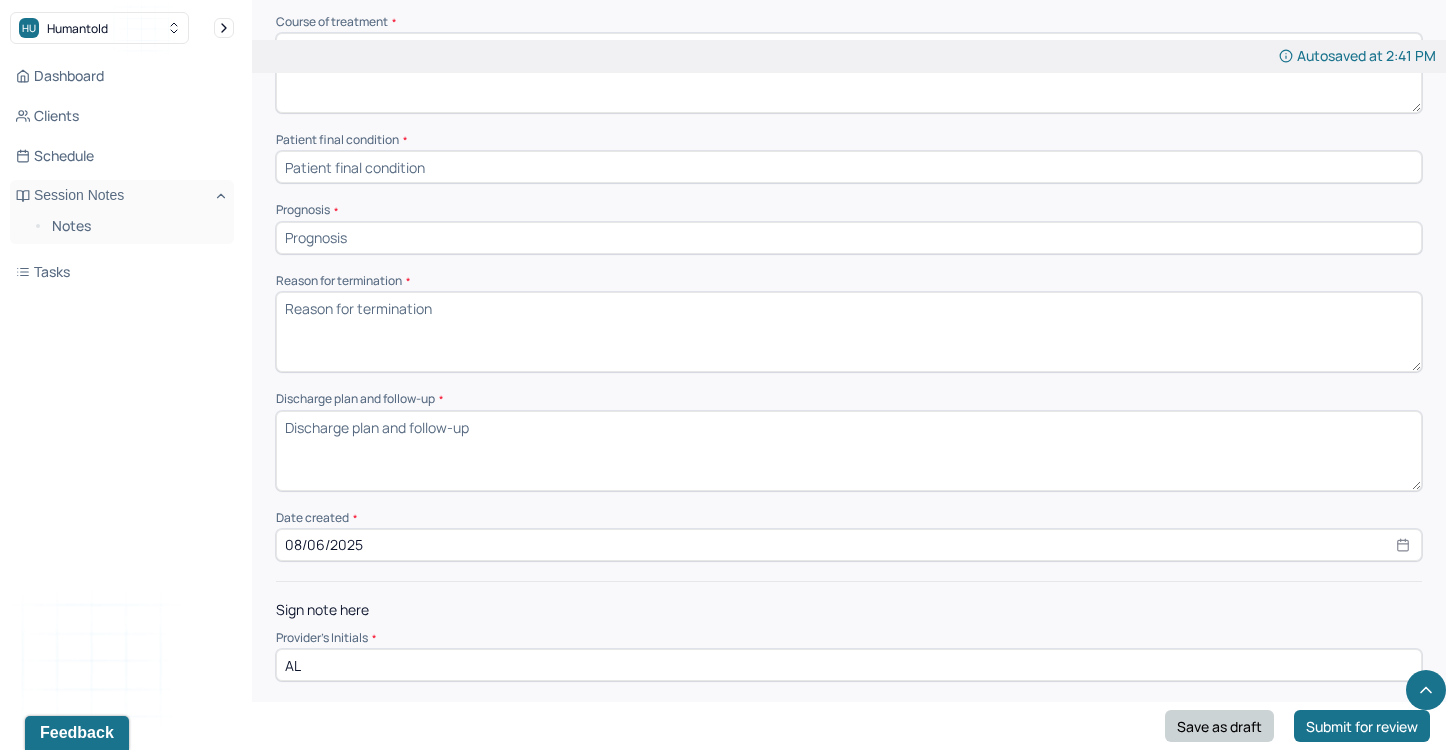 type on "AL" 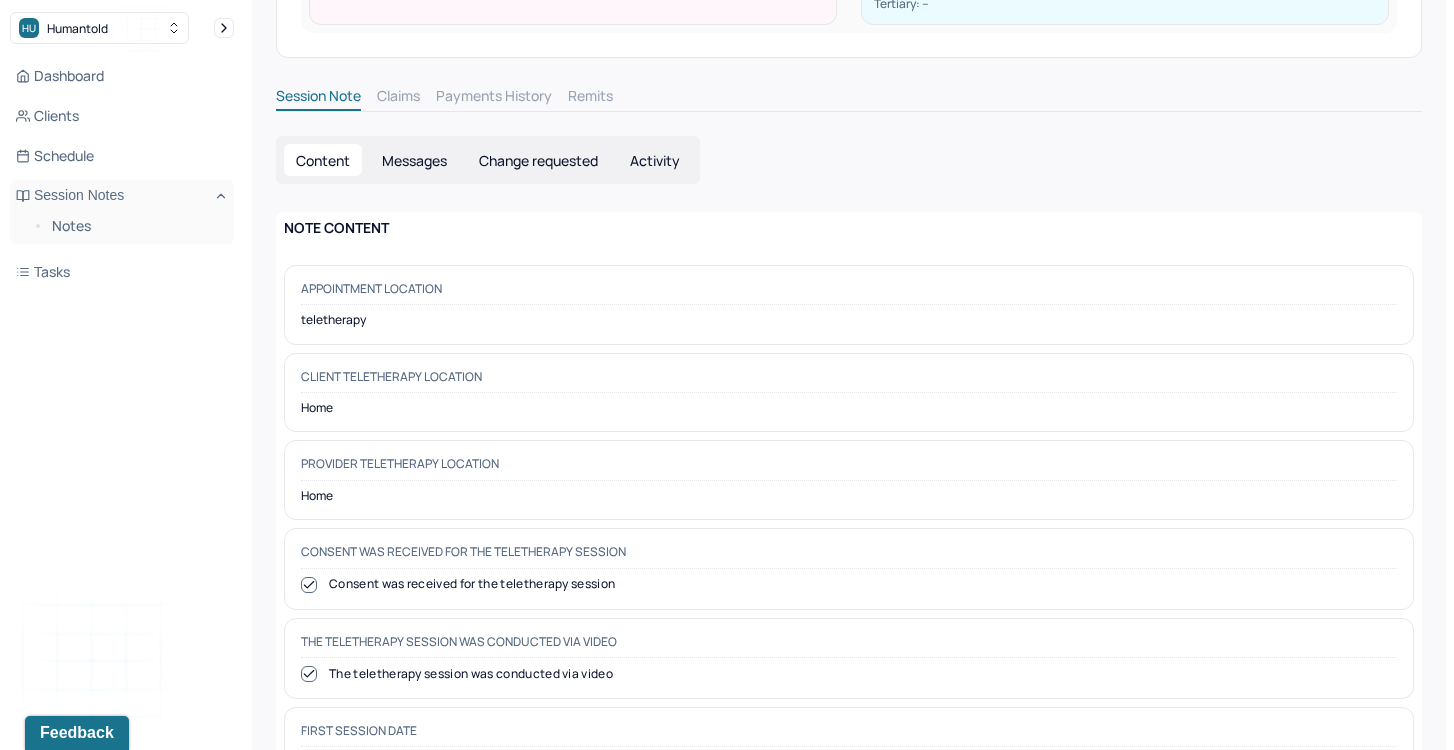 scroll, scrollTop: 0, scrollLeft: 0, axis: both 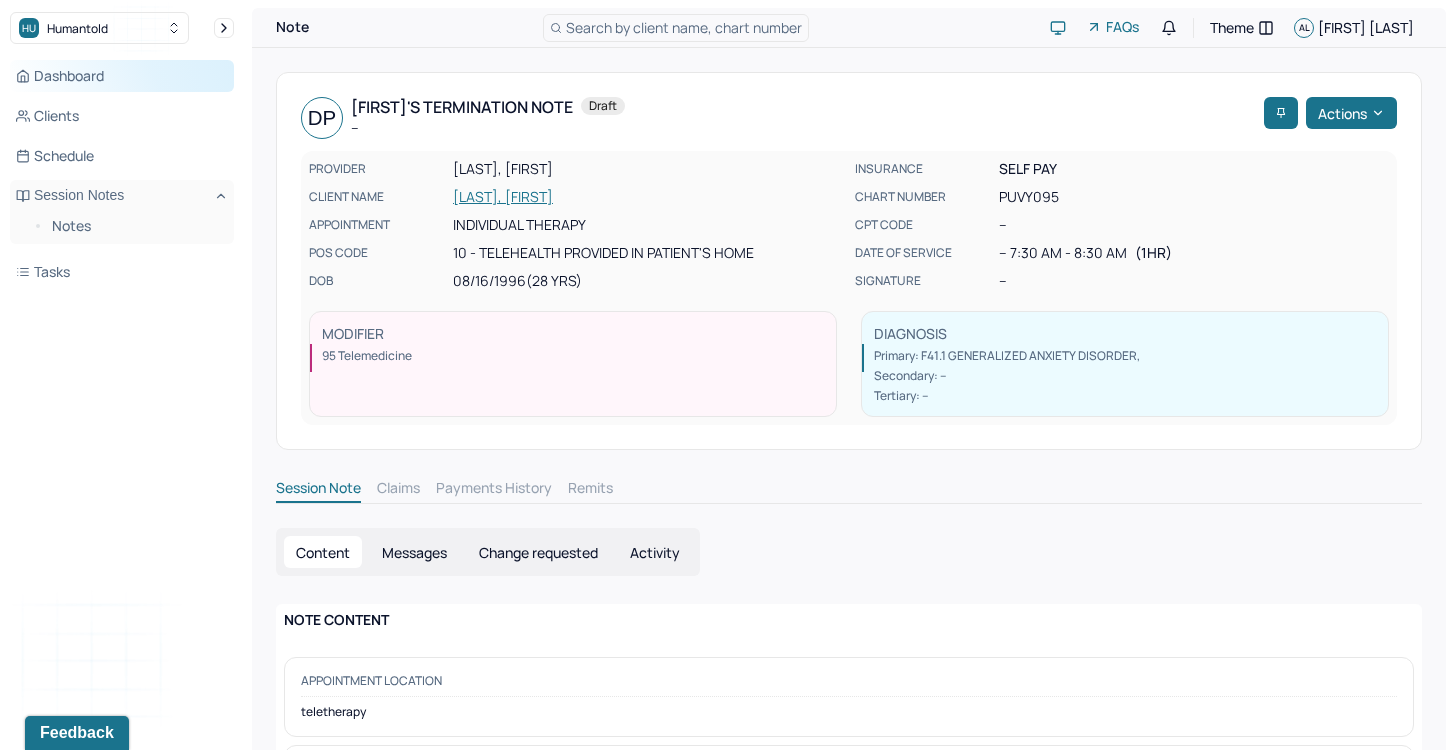 click on "Dashboard" at bounding box center (122, 76) 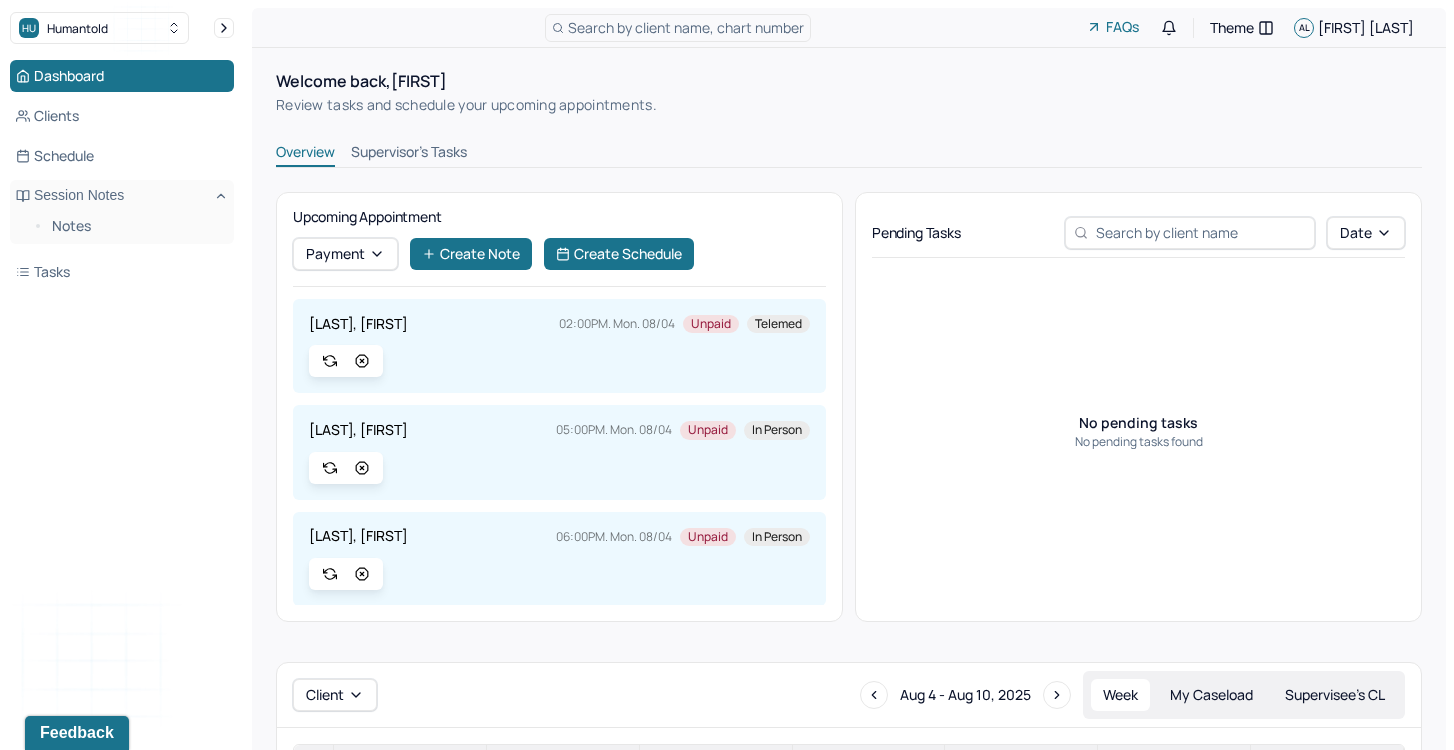 click on "Overview" at bounding box center (305, 154) 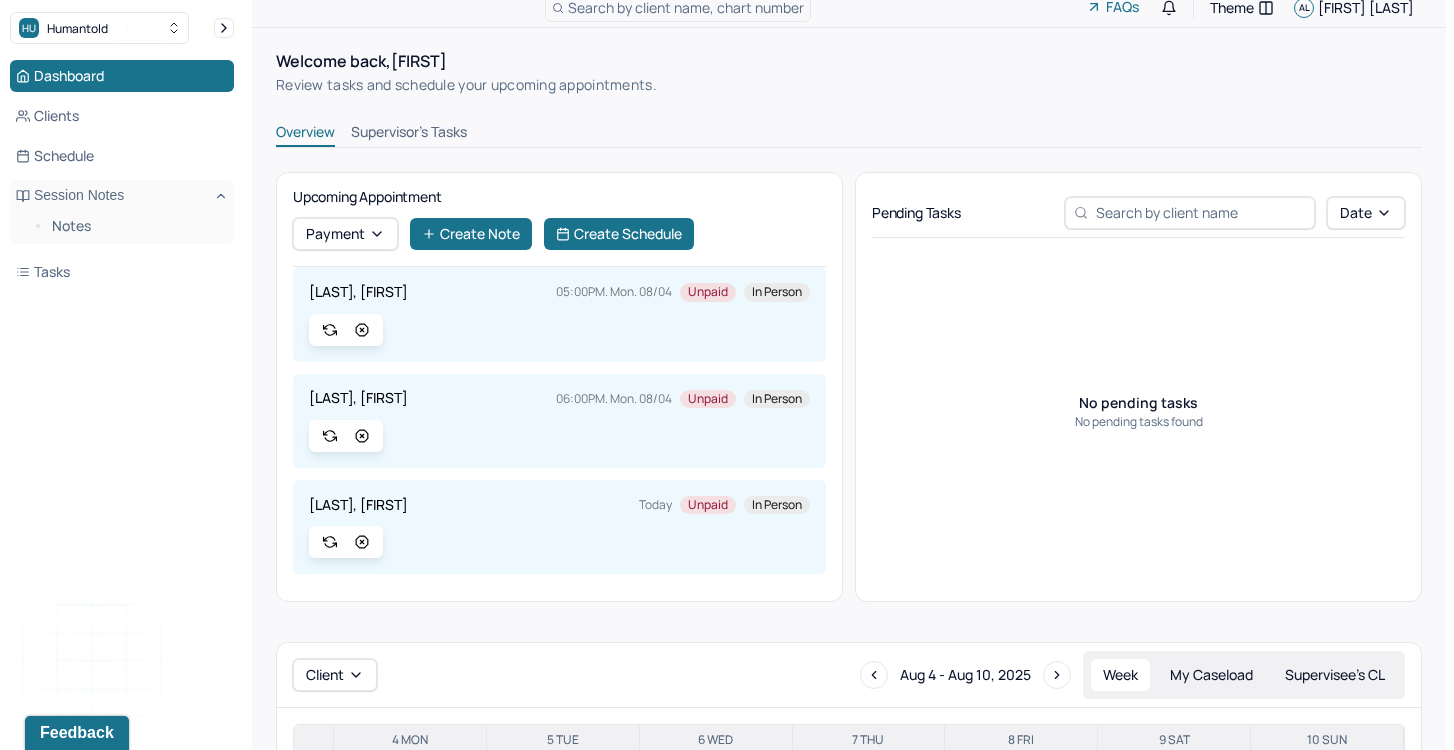scroll, scrollTop: 0, scrollLeft: 0, axis: both 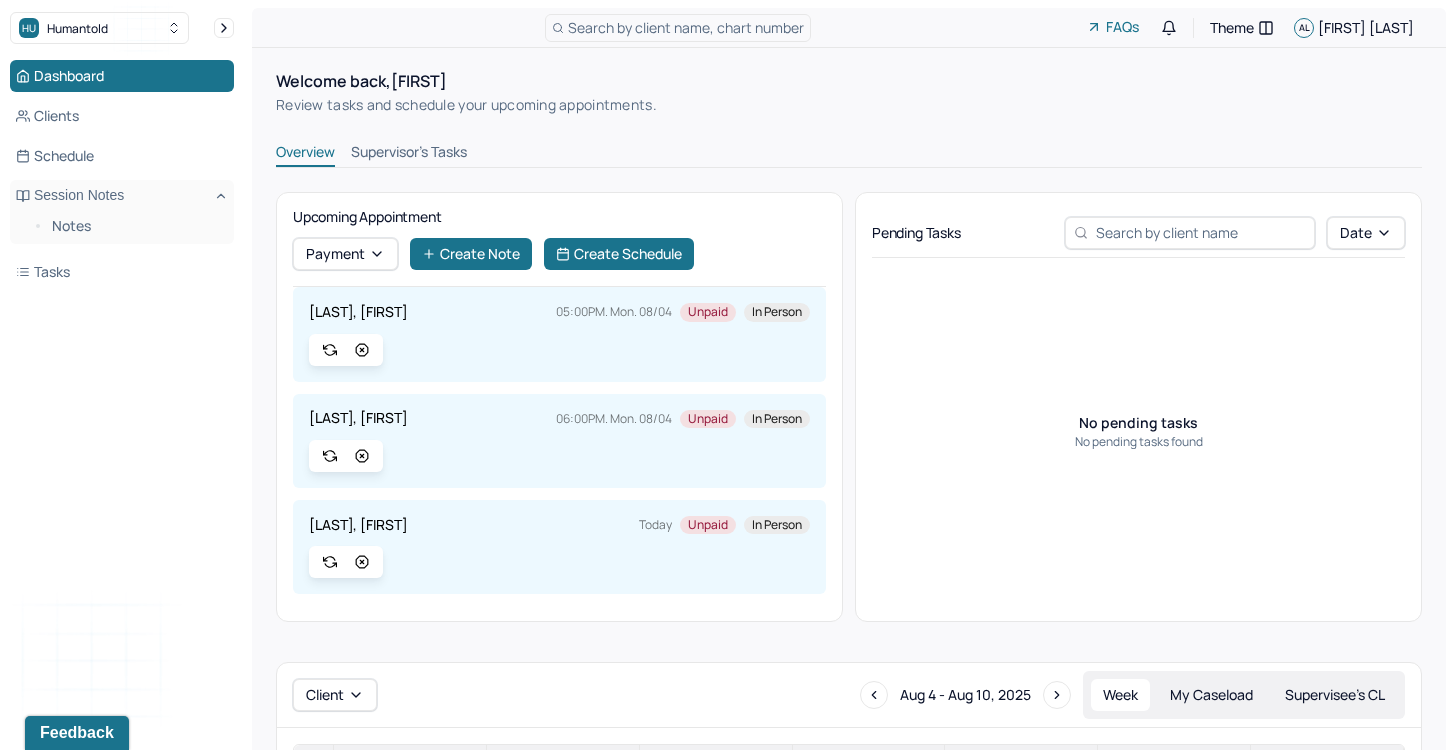 click on "Supervisor's Tasks" at bounding box center [409, 154] 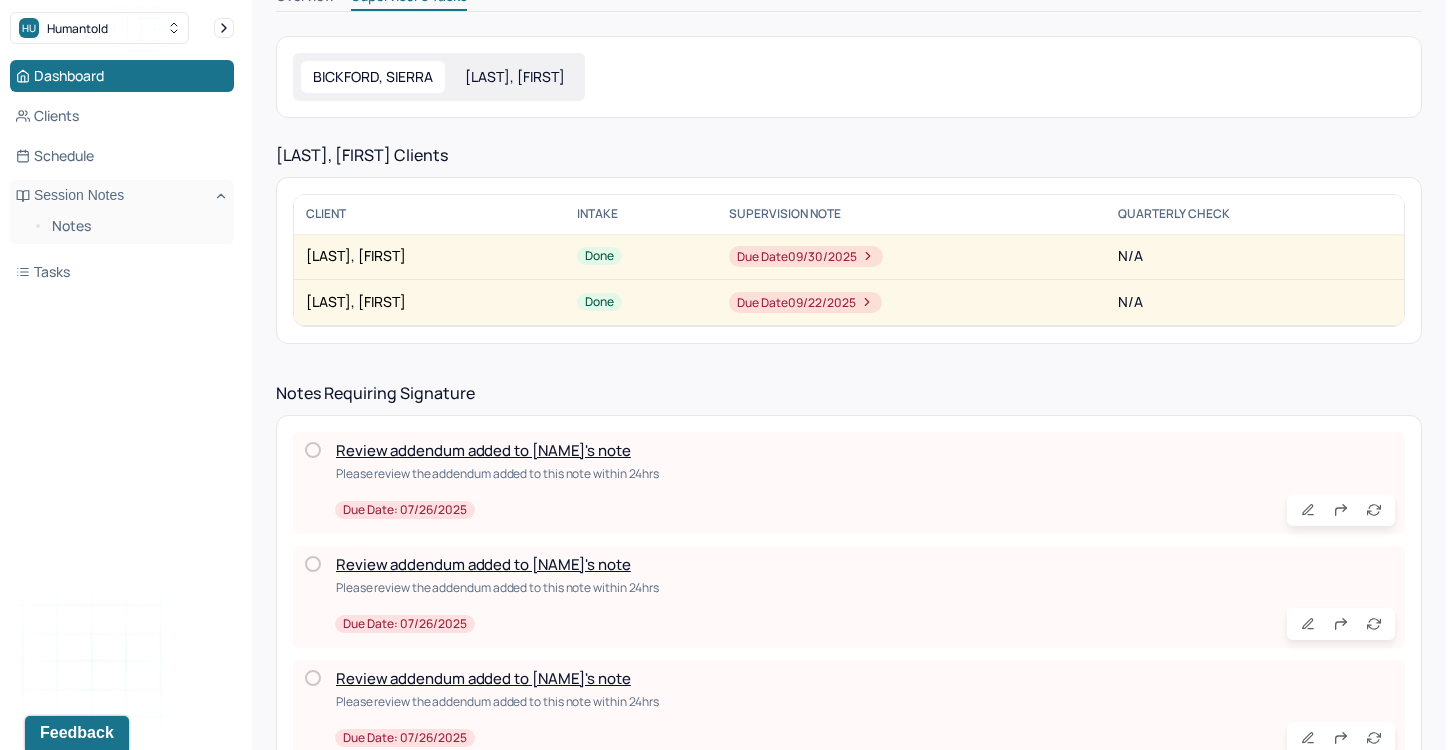 scroll, scrollTop: 108, scrollLeft: 0, axis: vertical 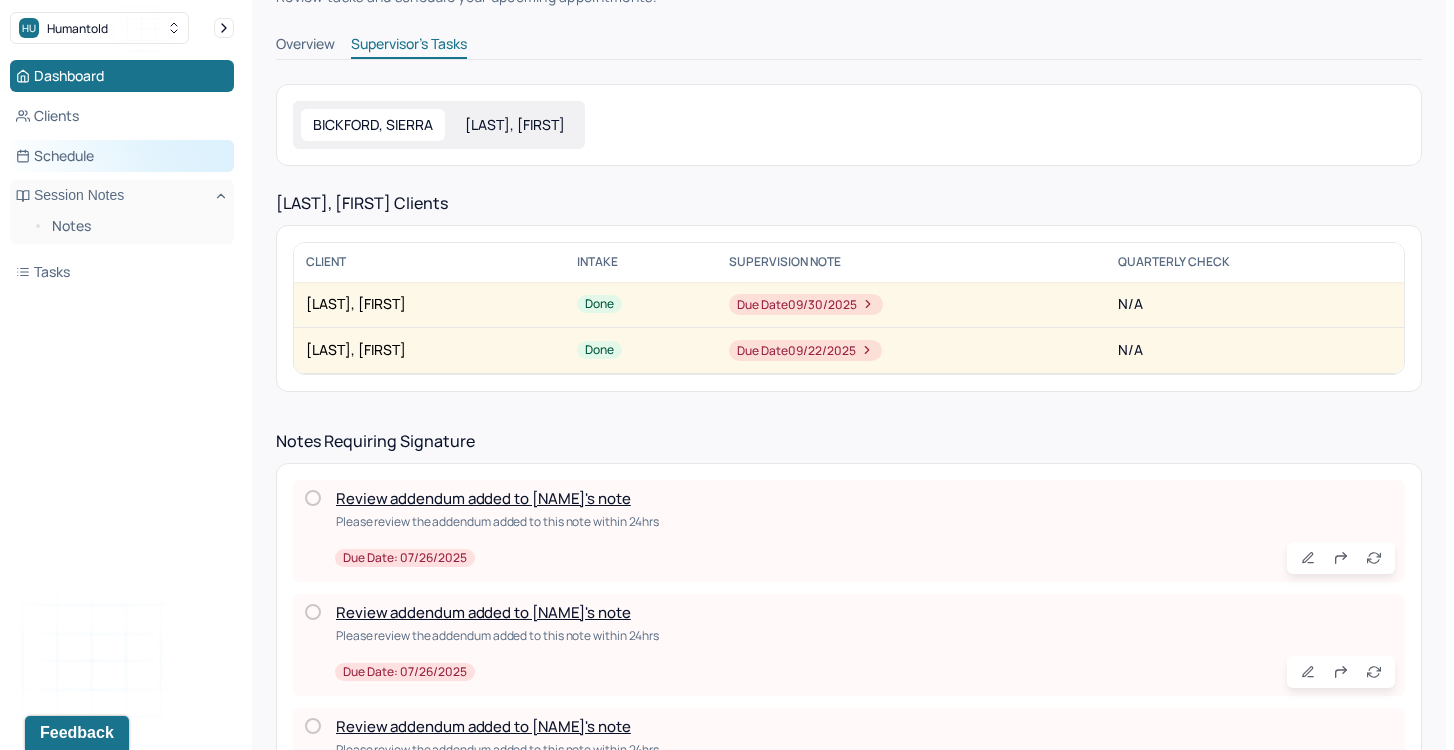click on "Schedule" at bounding box center [122, 156] 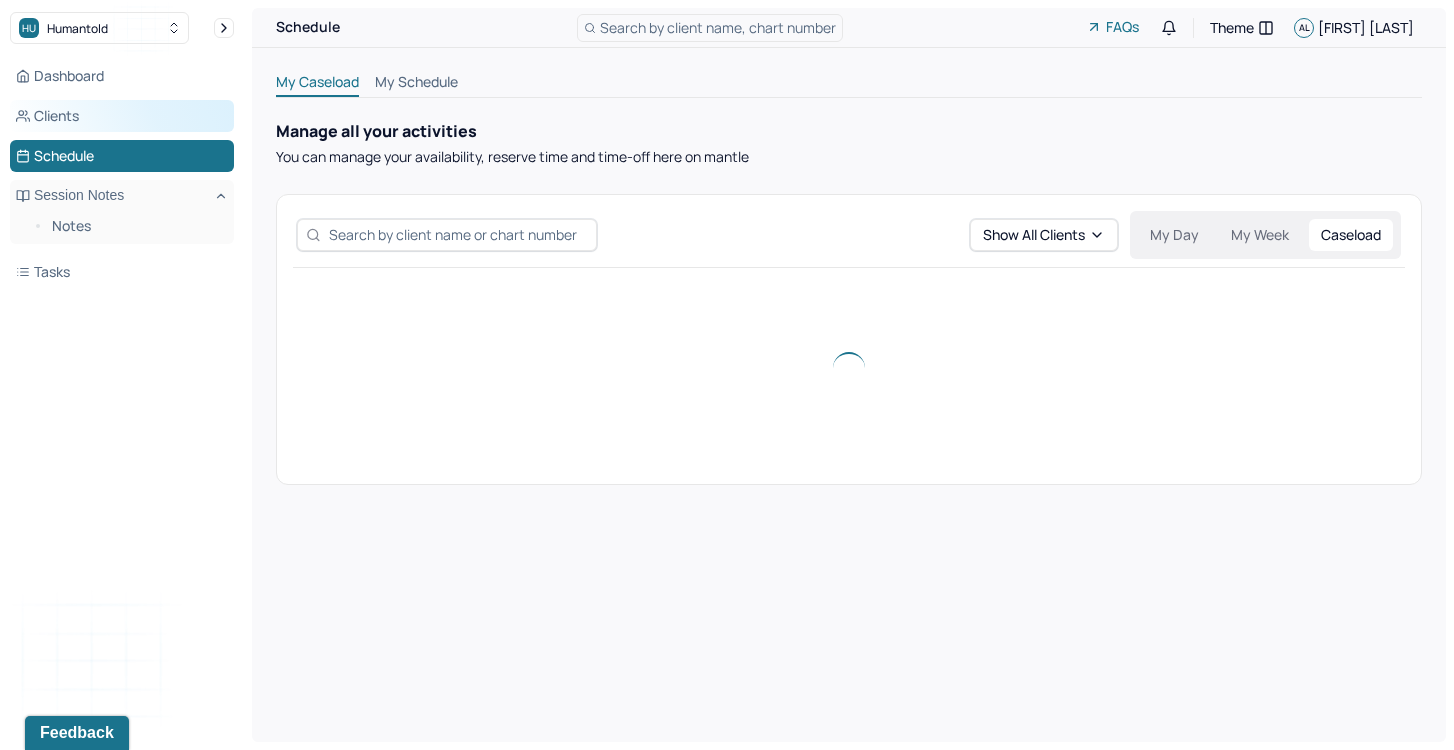click on "Clients" at bounding box center [122, 116] 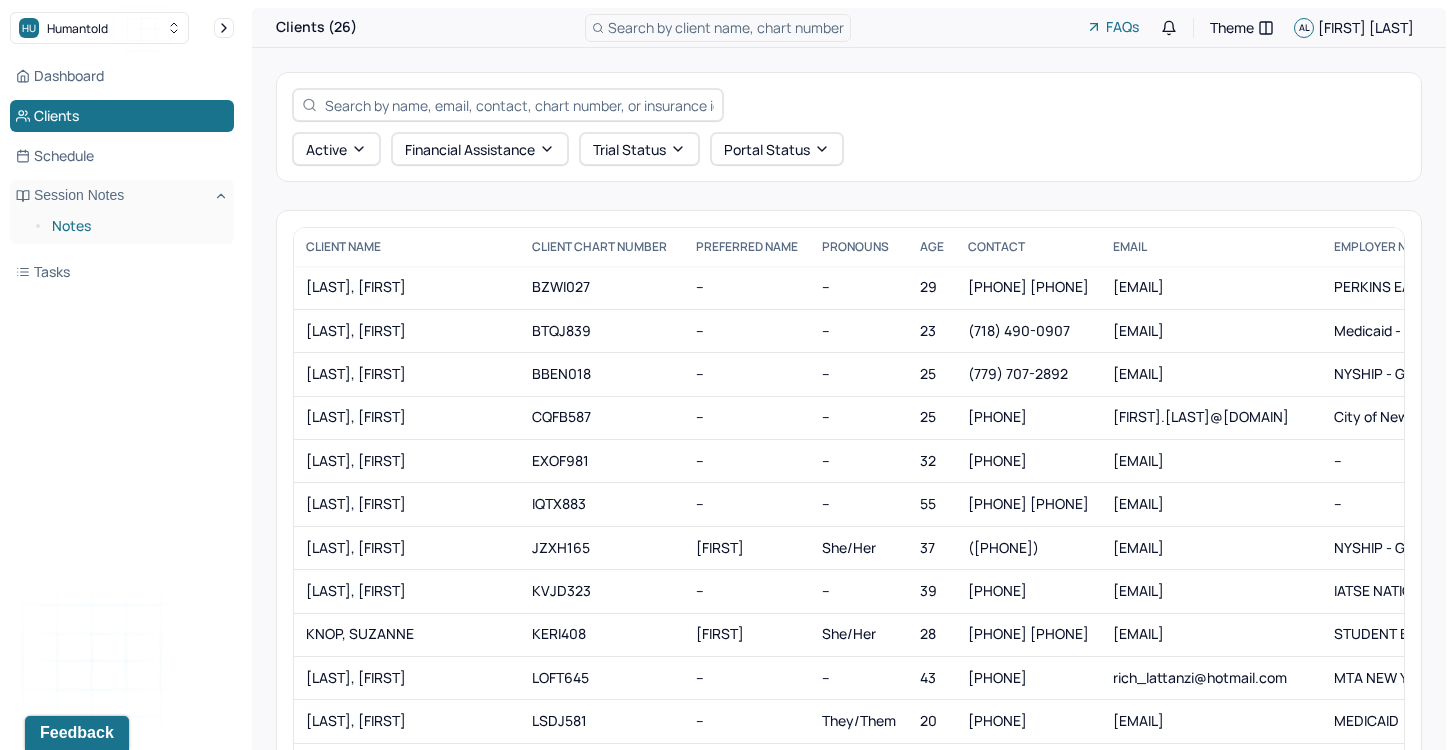 click on "Notes" at bounding box center (135, 226) 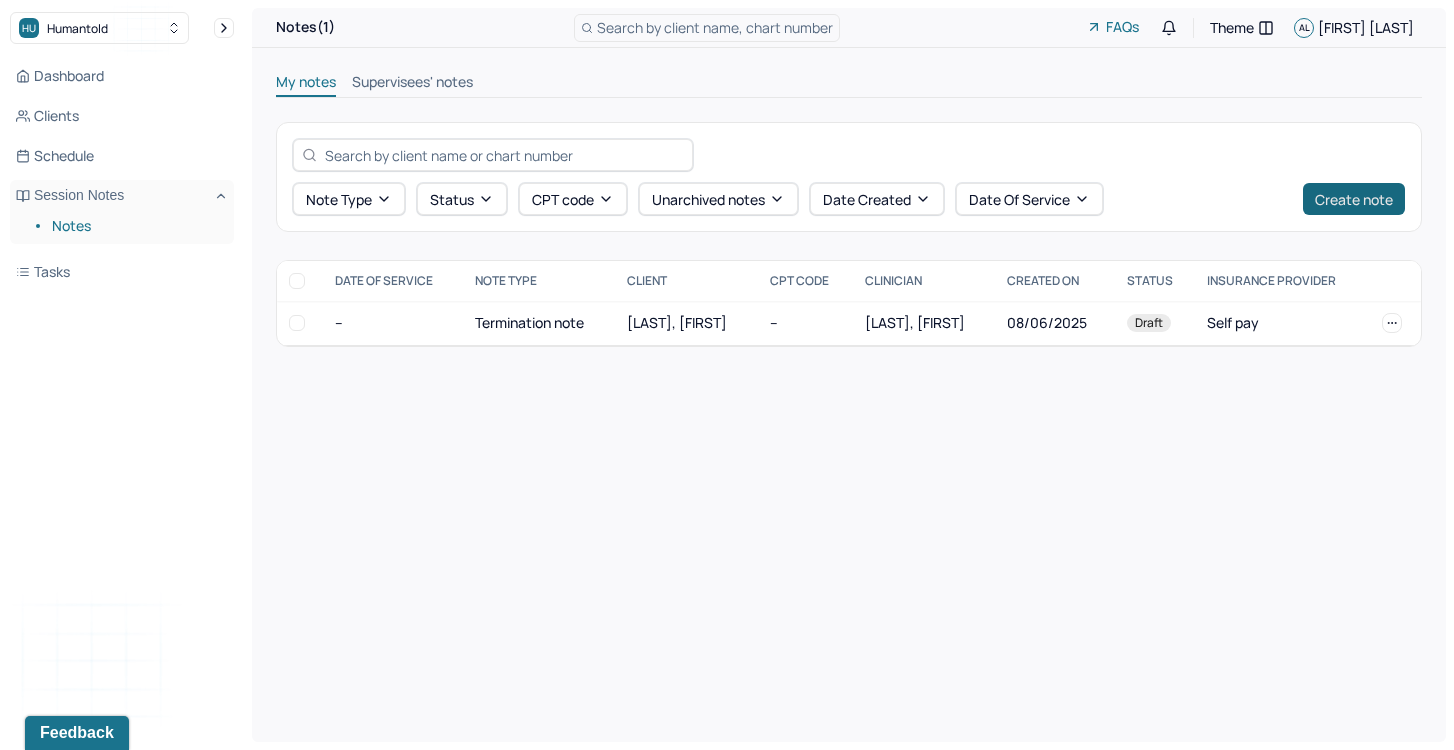 click on "Create note" at bounding box center (1354, 199) 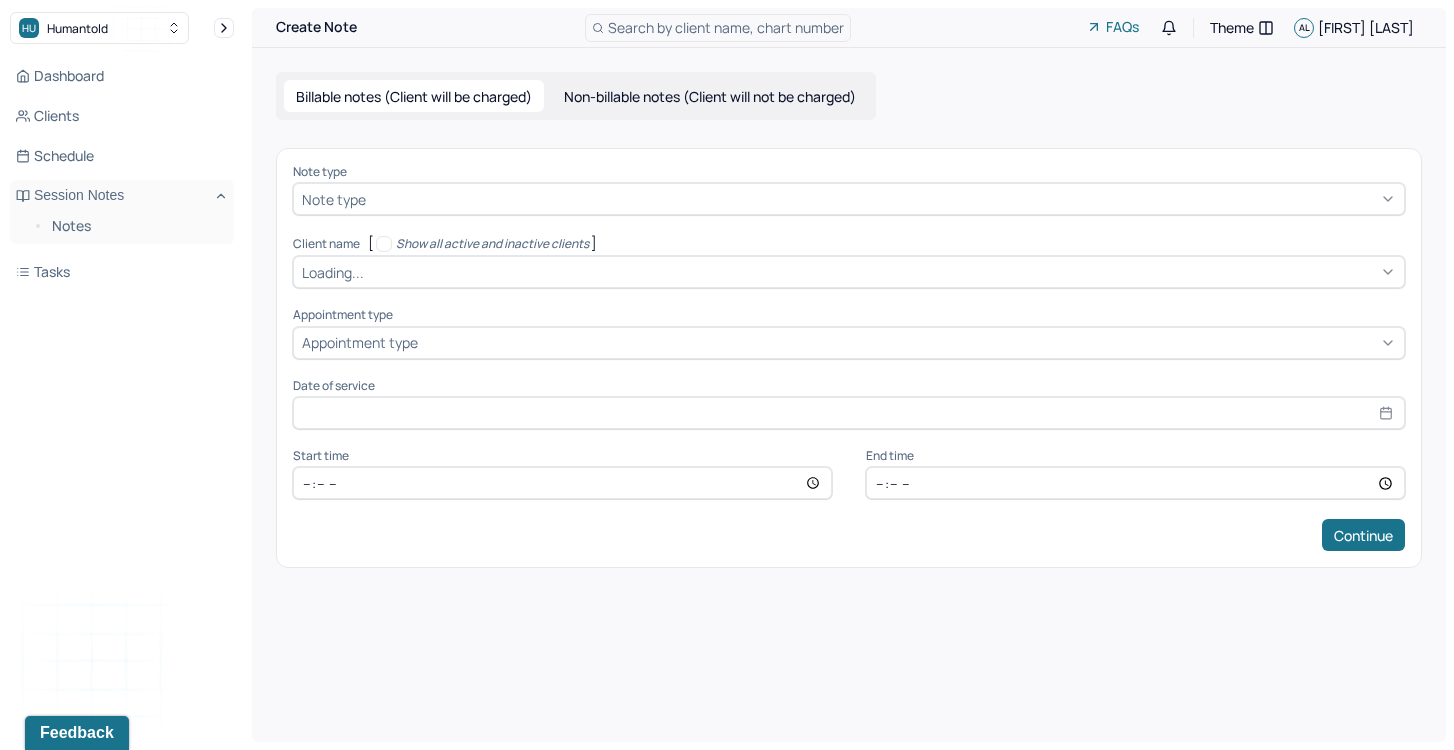 click at bounding box center (883, 199) 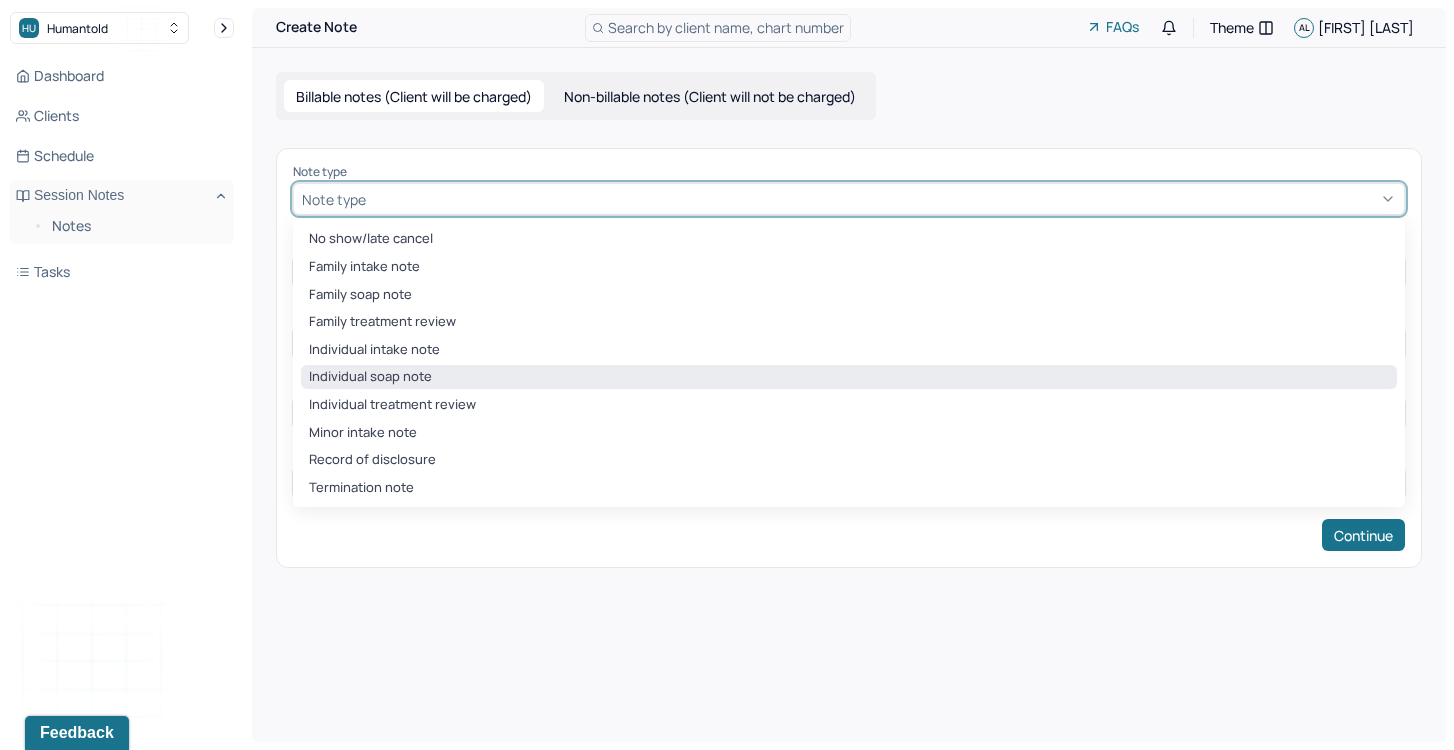 click on "Individual soap note" at bounding box center [849, 377] 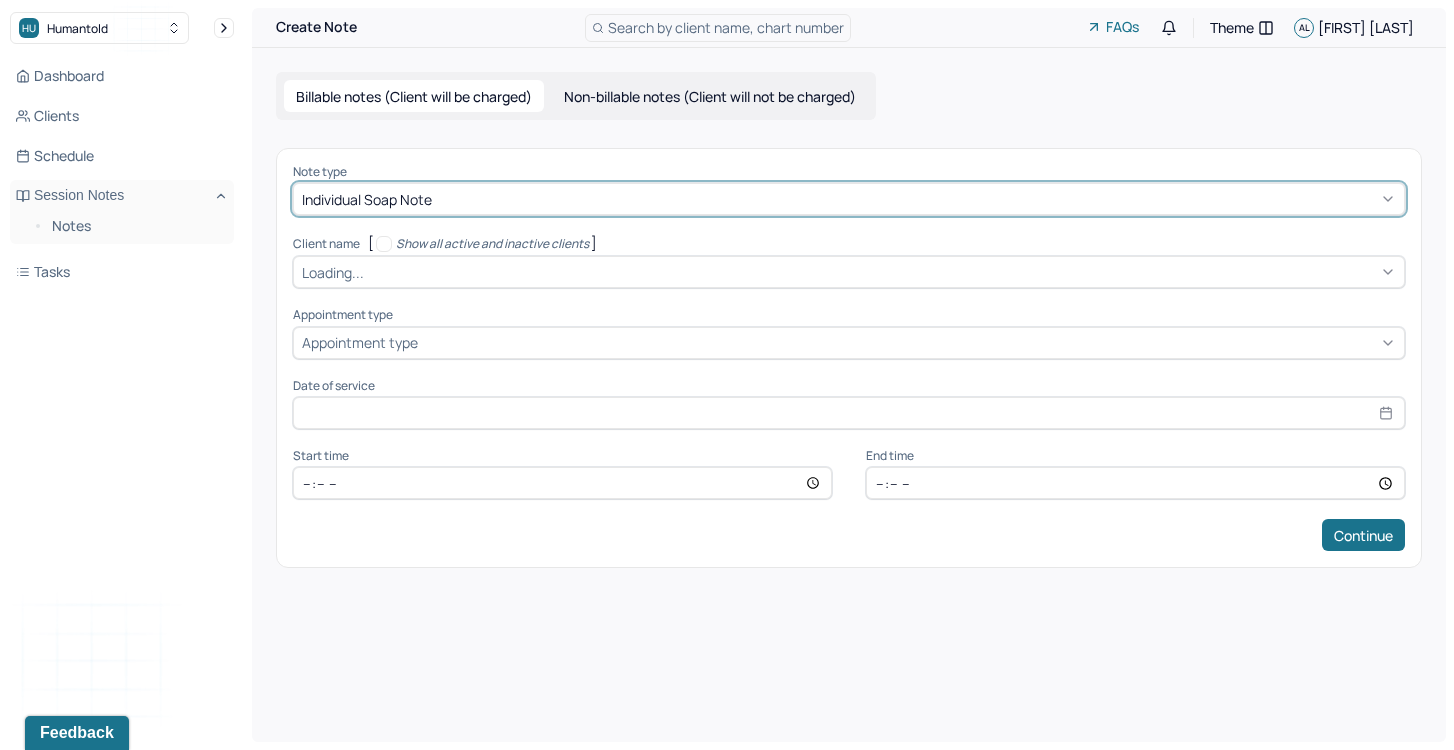 click on "Loading..." at bounding box center (333, 272) 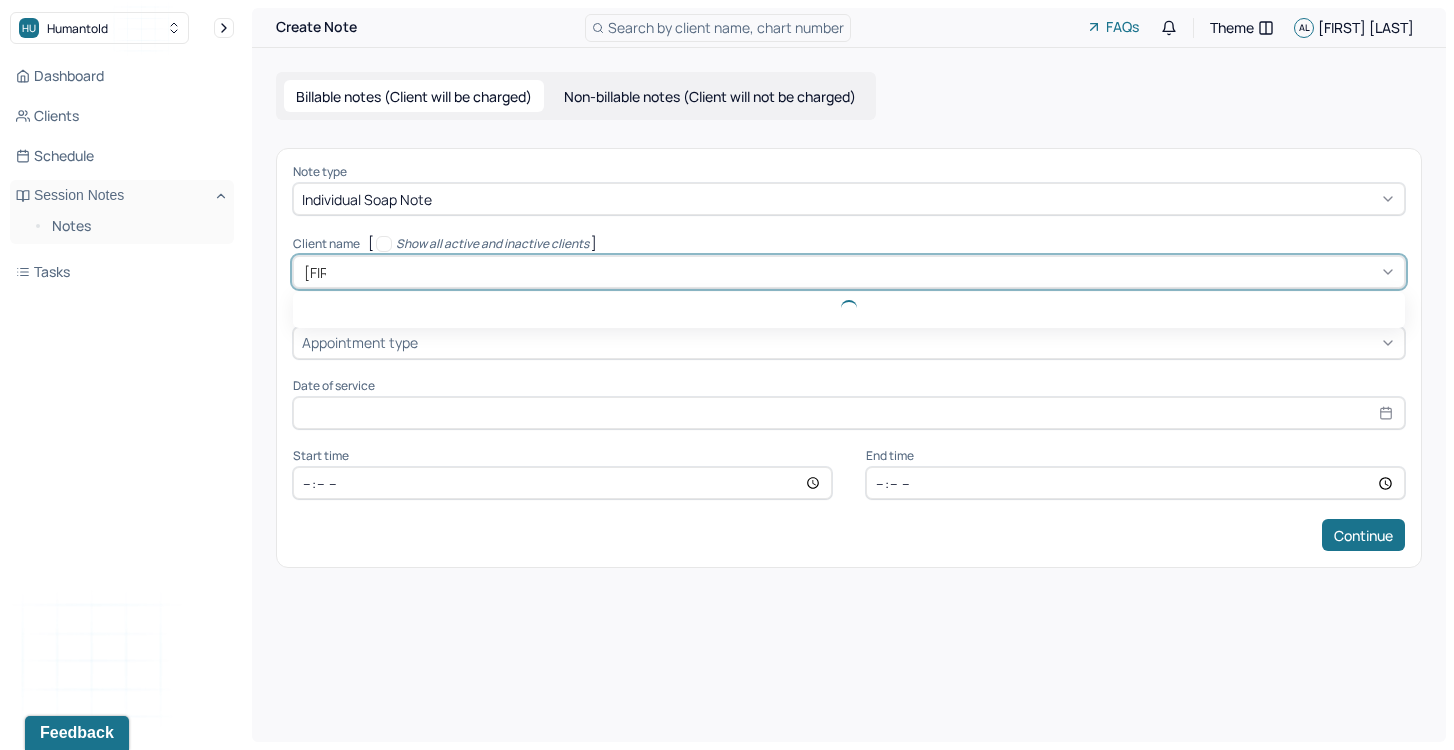 type on "joseph" 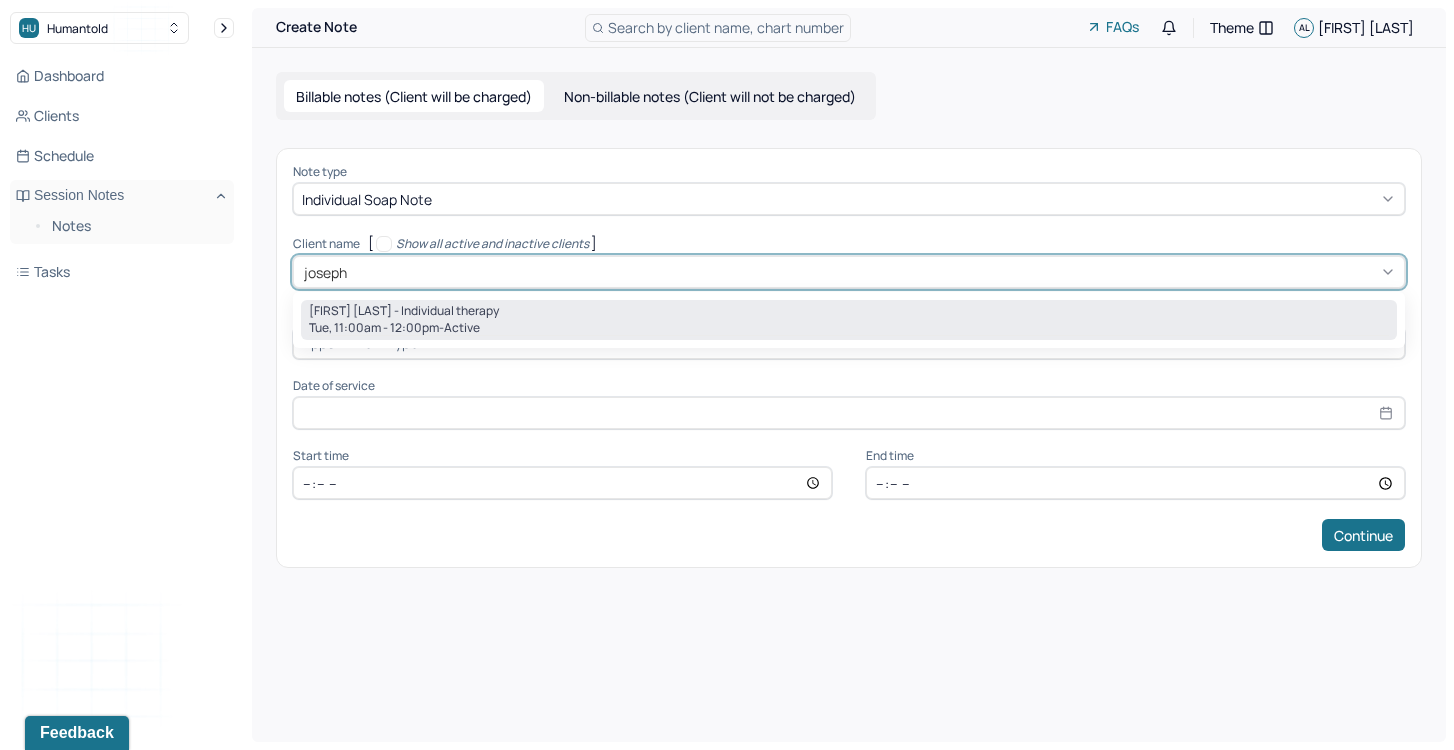 click on "Tue, 11:00am - 12:00pm - active" at bounding box center [849, 328] 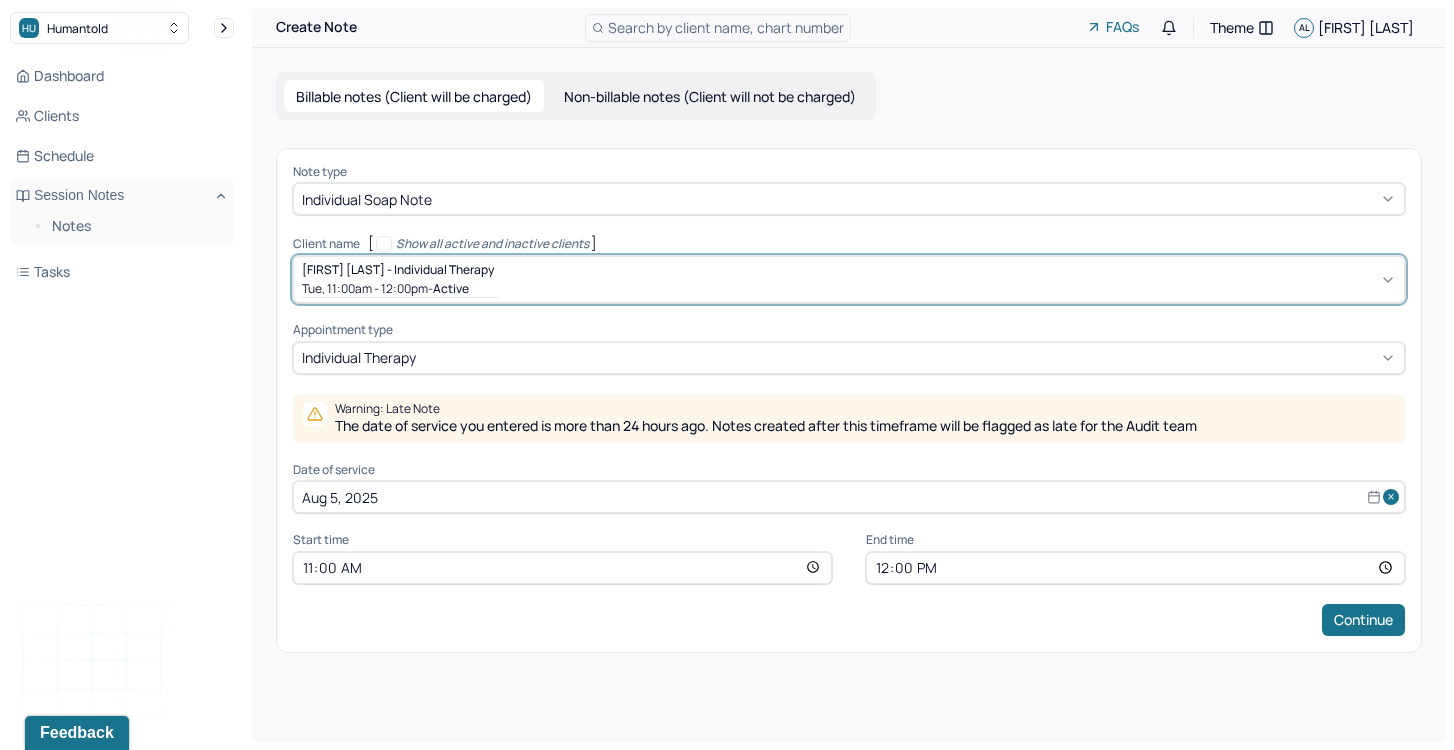 click on "Aug 5, 2025" at bounding box center (849, 497) 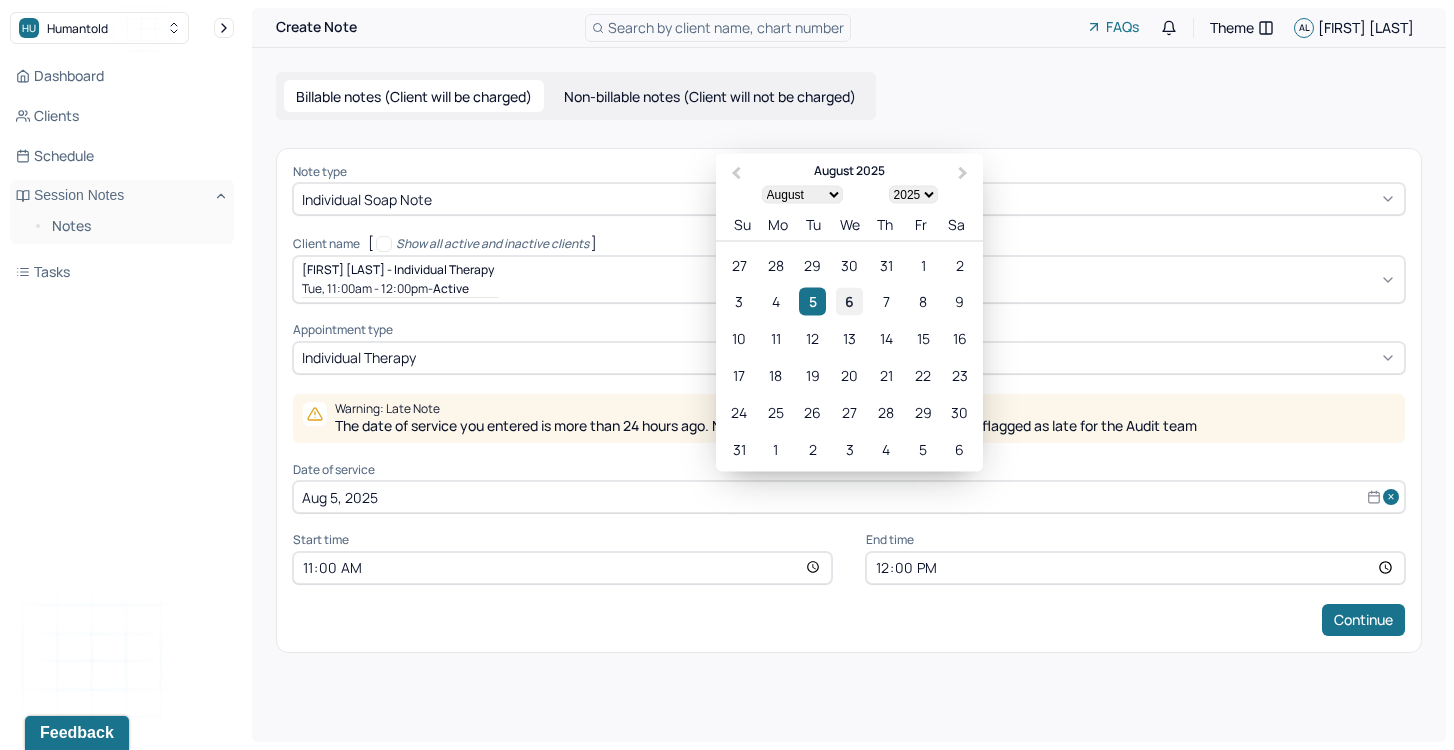 click on "6" at bounding box center (849, 301) 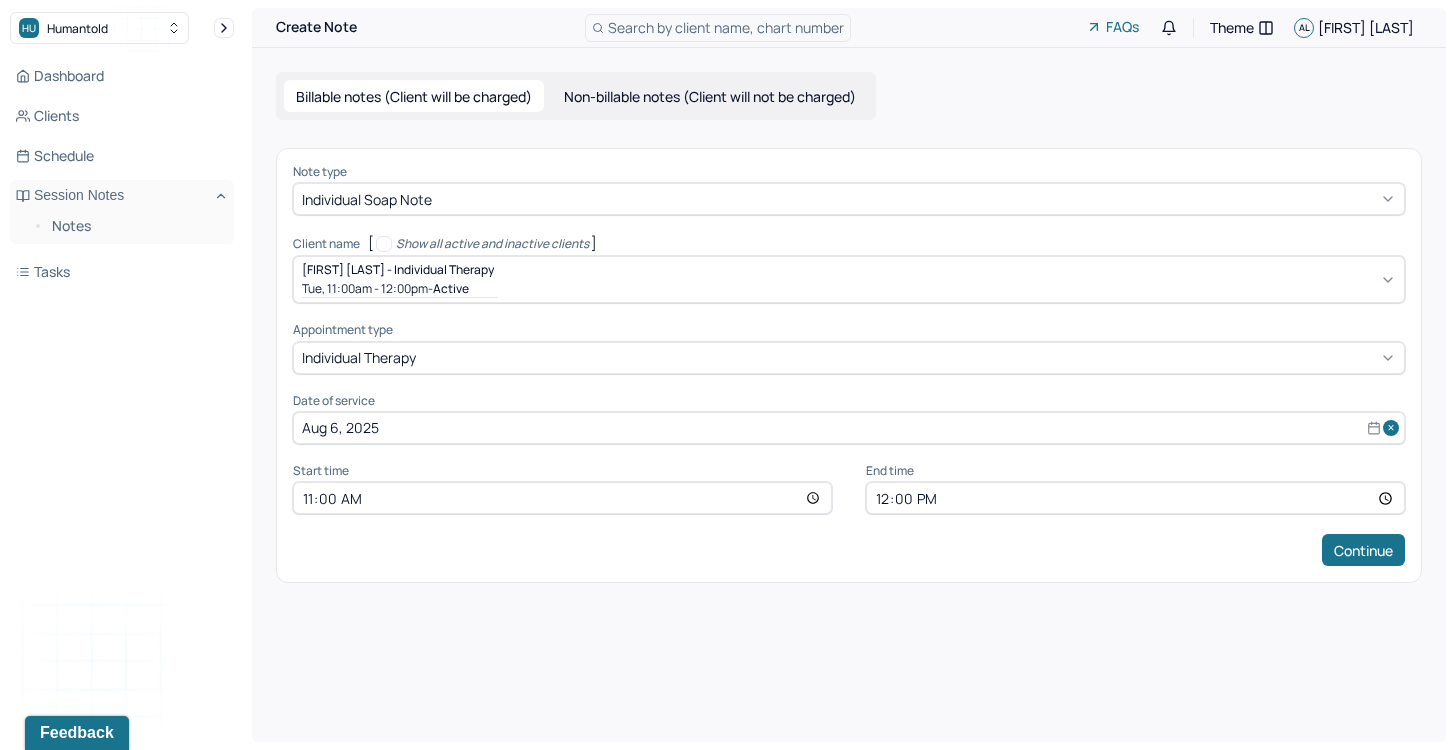 click on "Note type Individual soap note Client name [ Show all active and inactive clients ] [FIRST] [LAST] - Individual therapy Tue, 11:00am - 12:00pm  -  active Supervisee name Asya Latifoglu Appointment type individual therapy Date of service [DATE] Start time 11:00 End time 12:00 Continue" at bounding box center (849, 365) 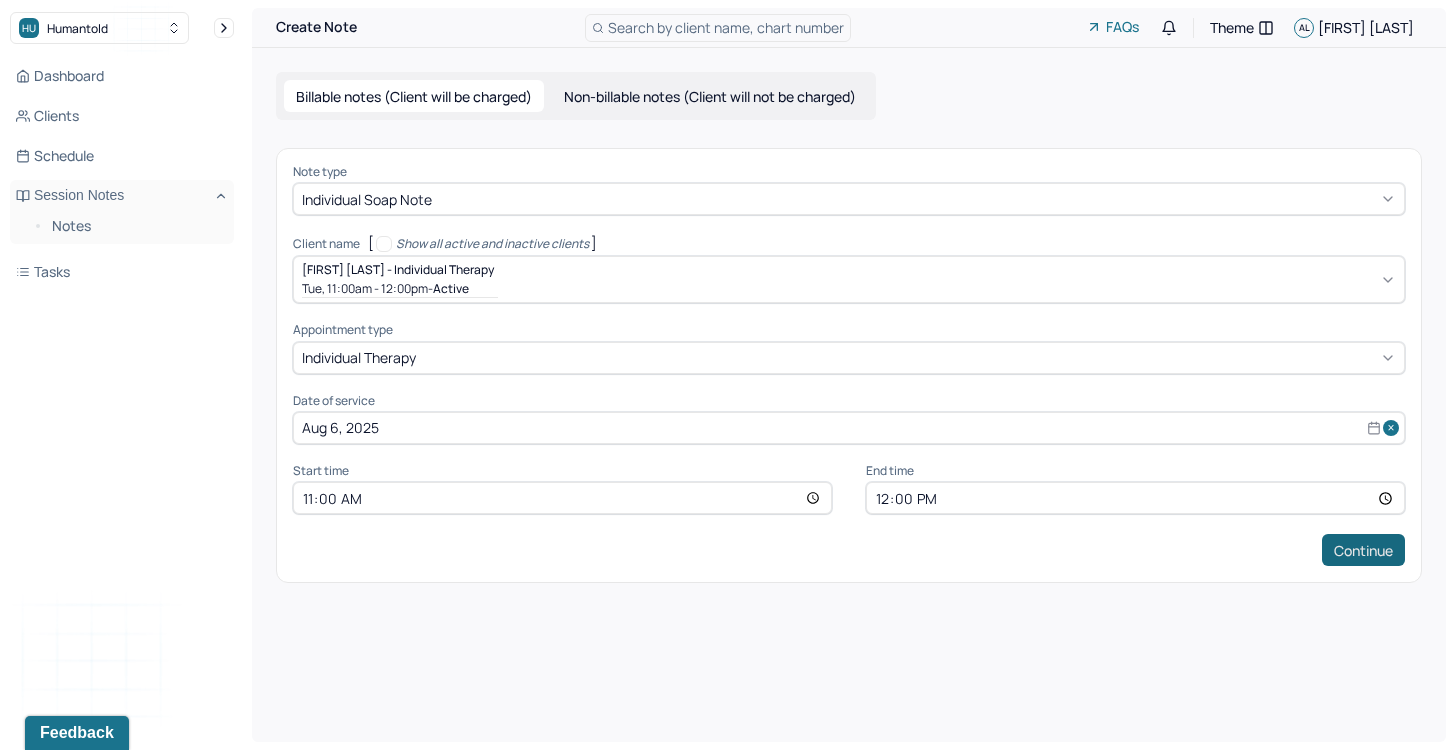 click on "Continue" at bounding box center [1363, 550] 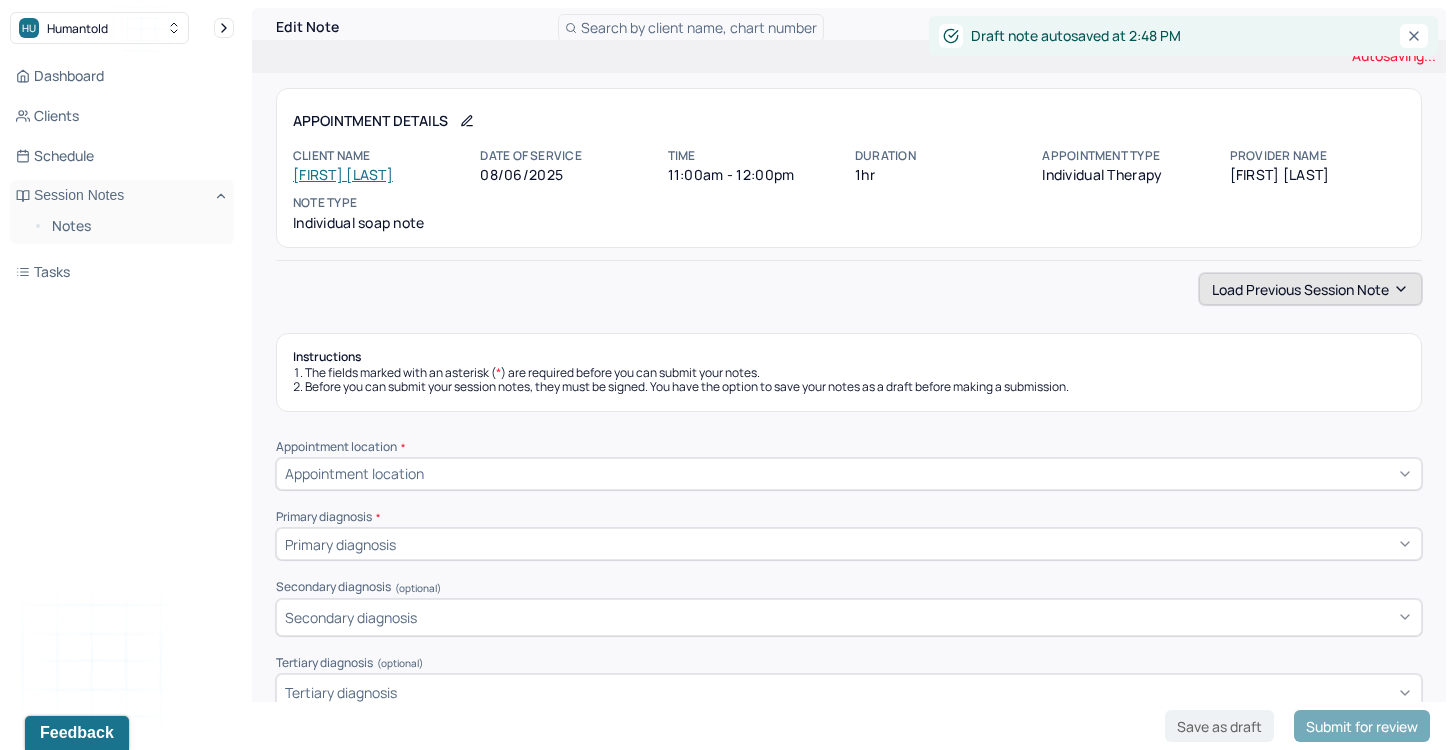click on "Load previous session note" at bounding box center [1310, 289] 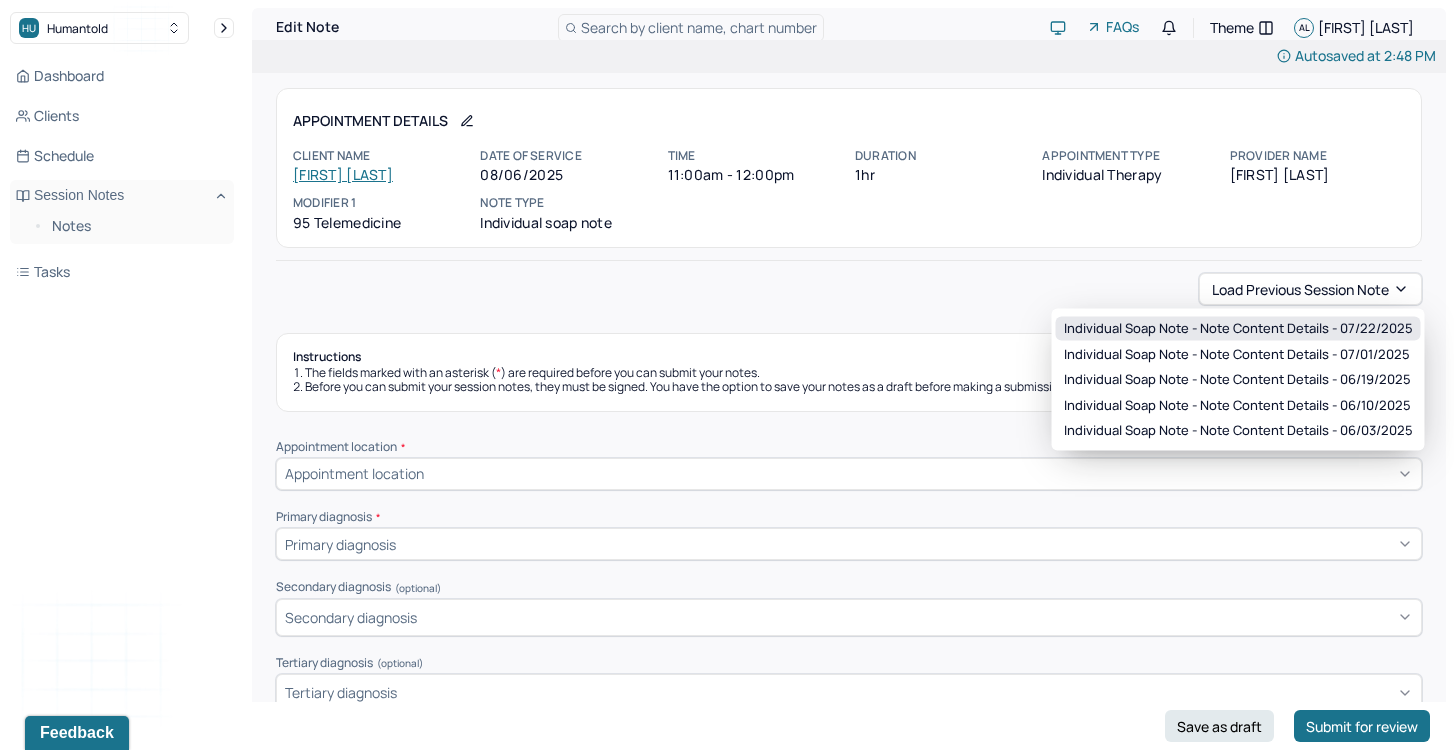 click on "Individual soap note   - Note content Details -   07/22/2025" at bounding box center (1238, 329) 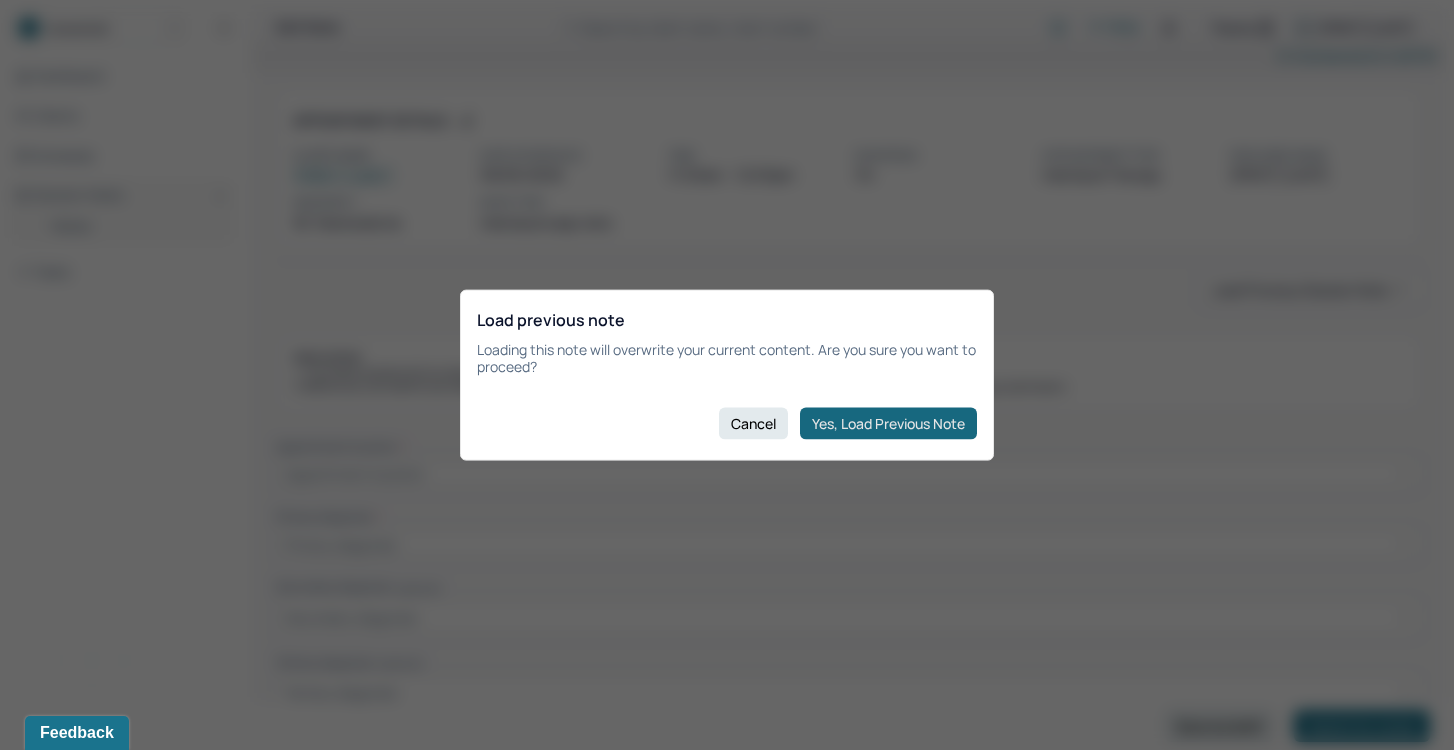 click on "Yes, Load Previous Note" at bounding box center [888, 423] 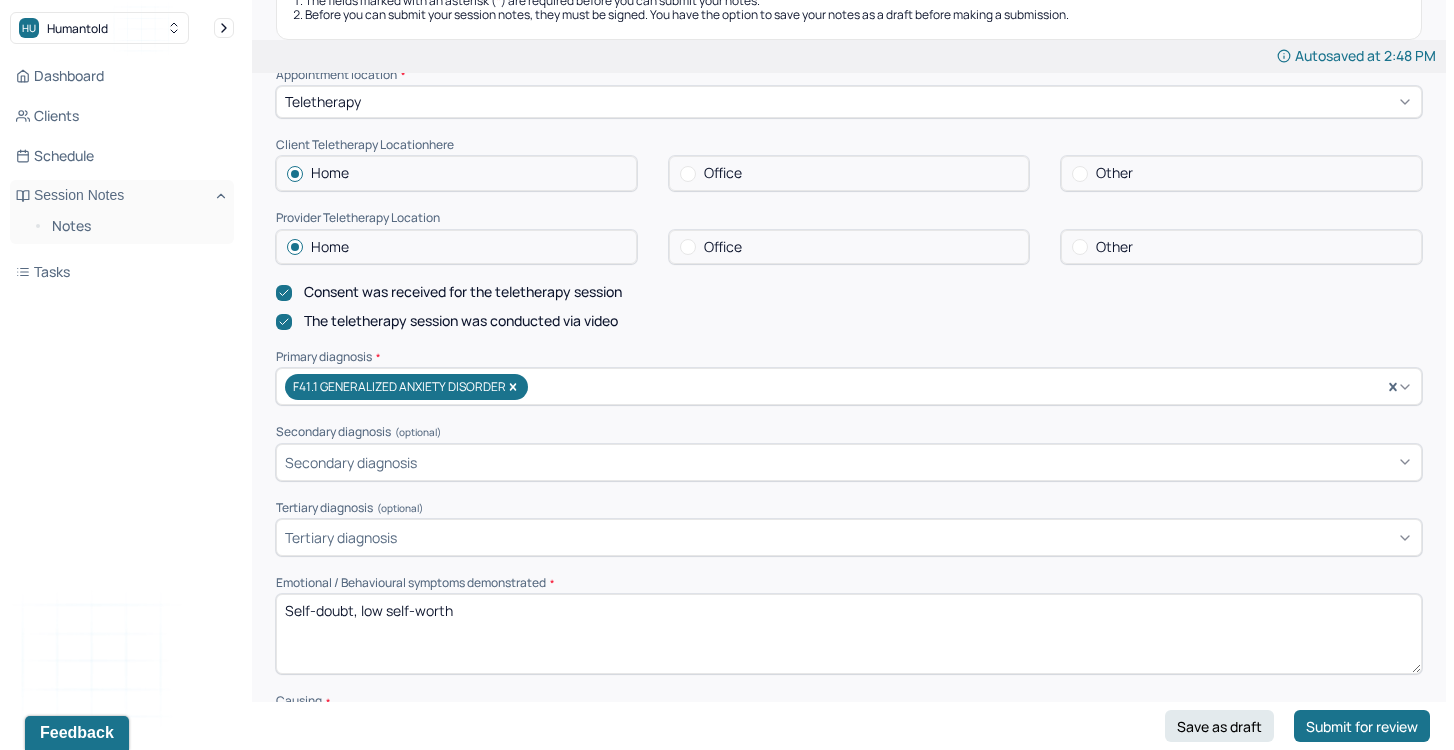 scroll, scrollTop: 380, scrollLeft: 0, axis: vertical 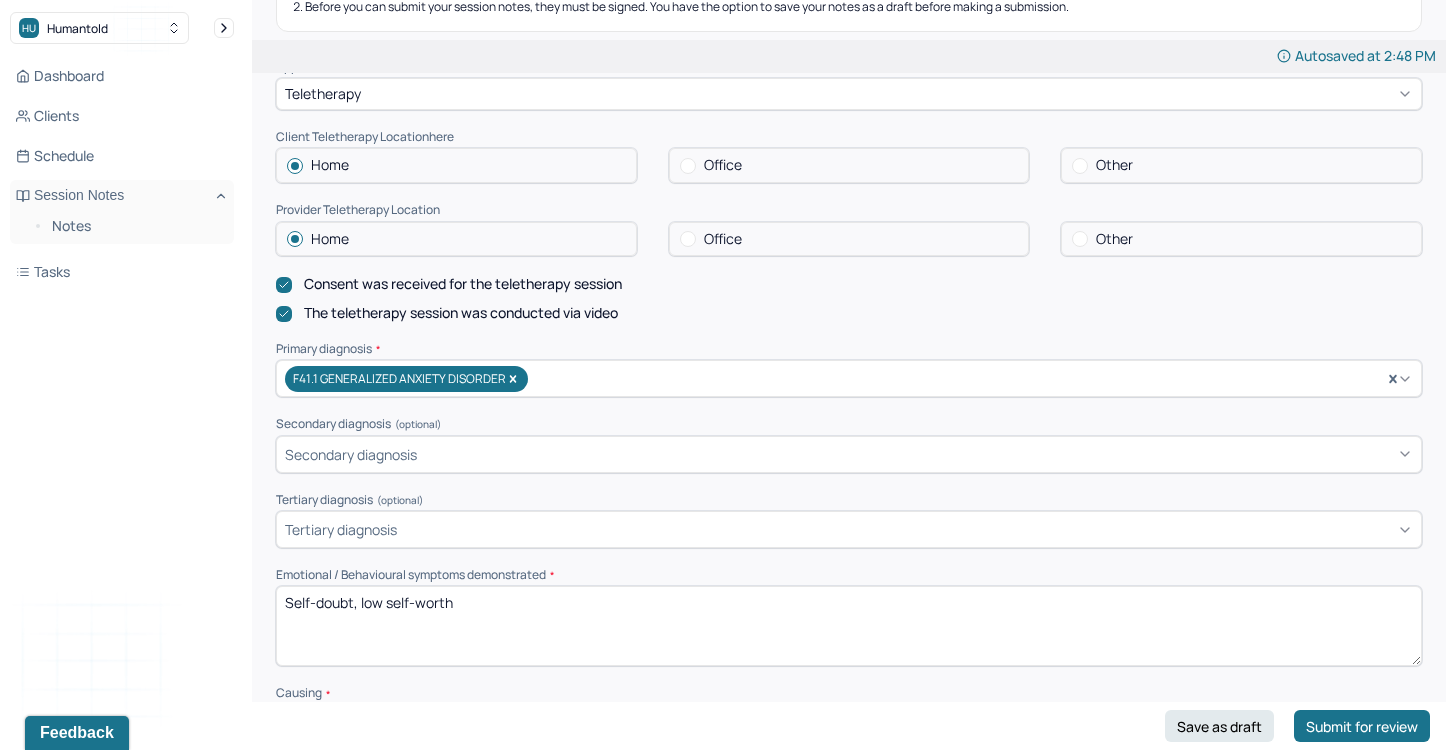 click on "Self-doubt, low self-worth" at bounding box center (849, 626) 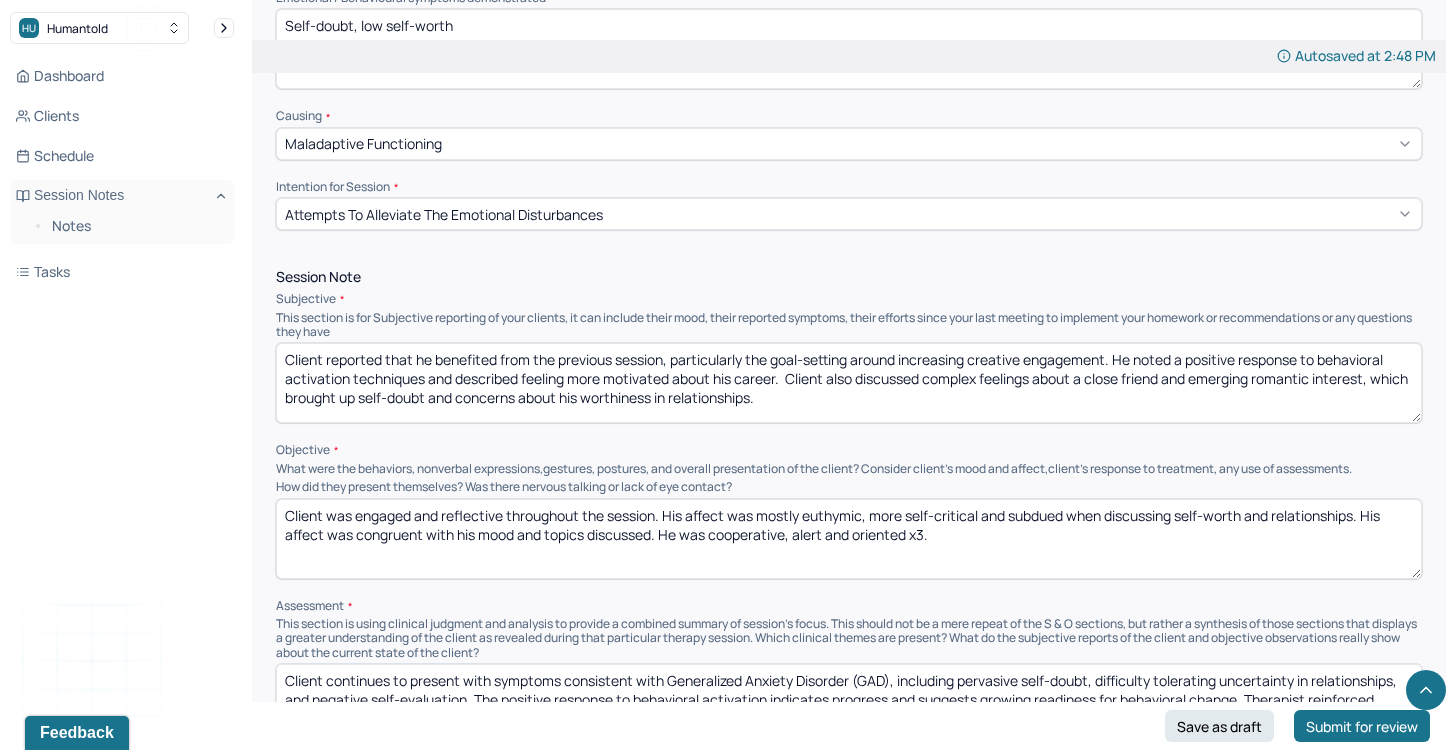 scroll, scrollTop: 1204, scrollLeft: 0, axis: vertical 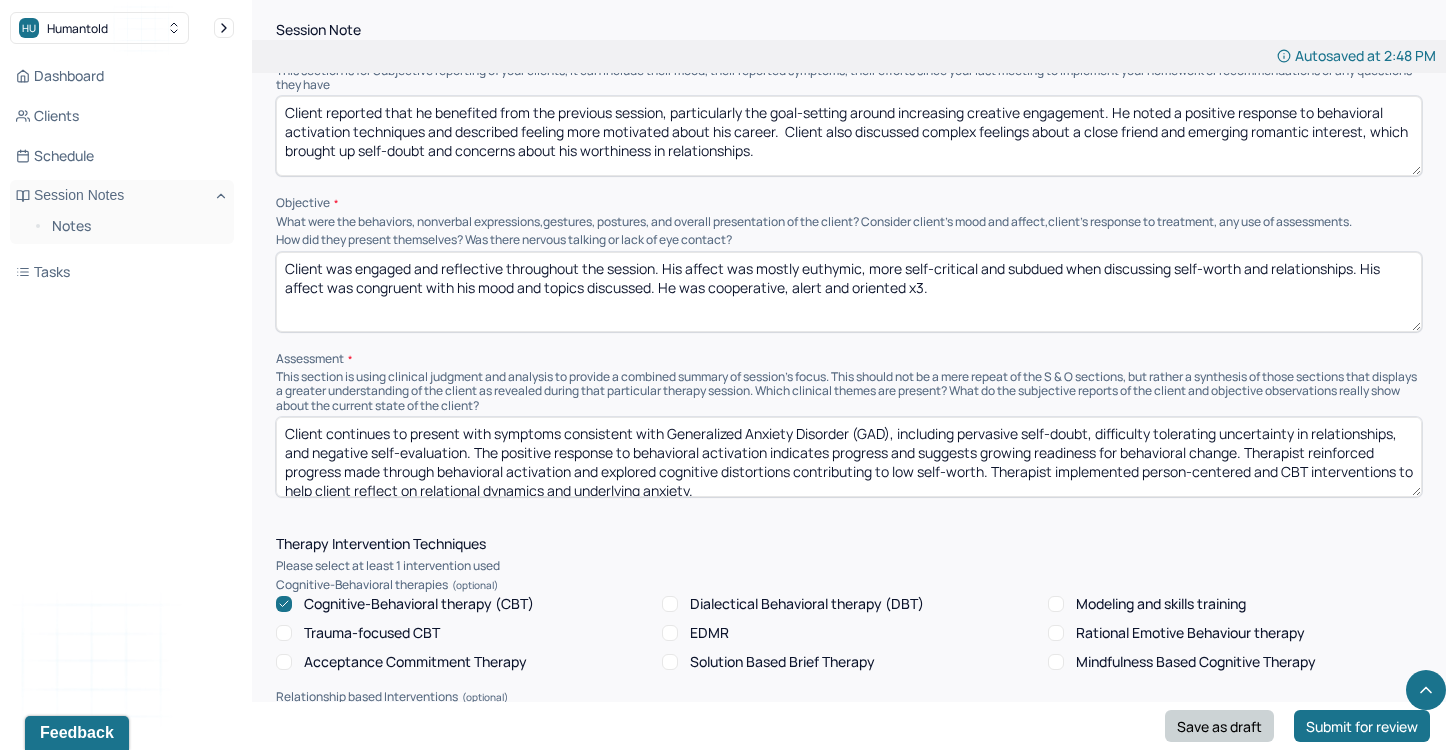 click on "Save as draft" at bounding box center [1219, 726] 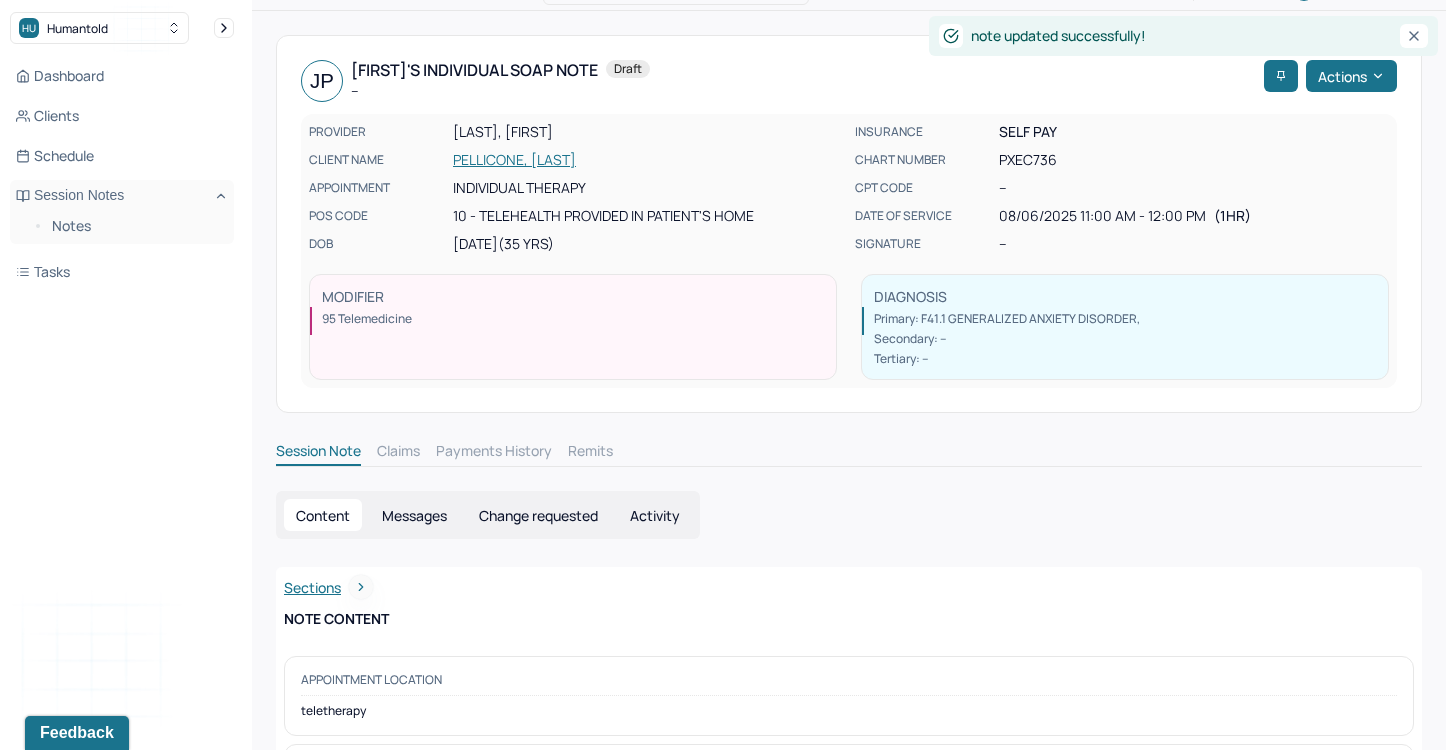 scroll, scrollTop: 0, scrollLeft: 0, axis: both 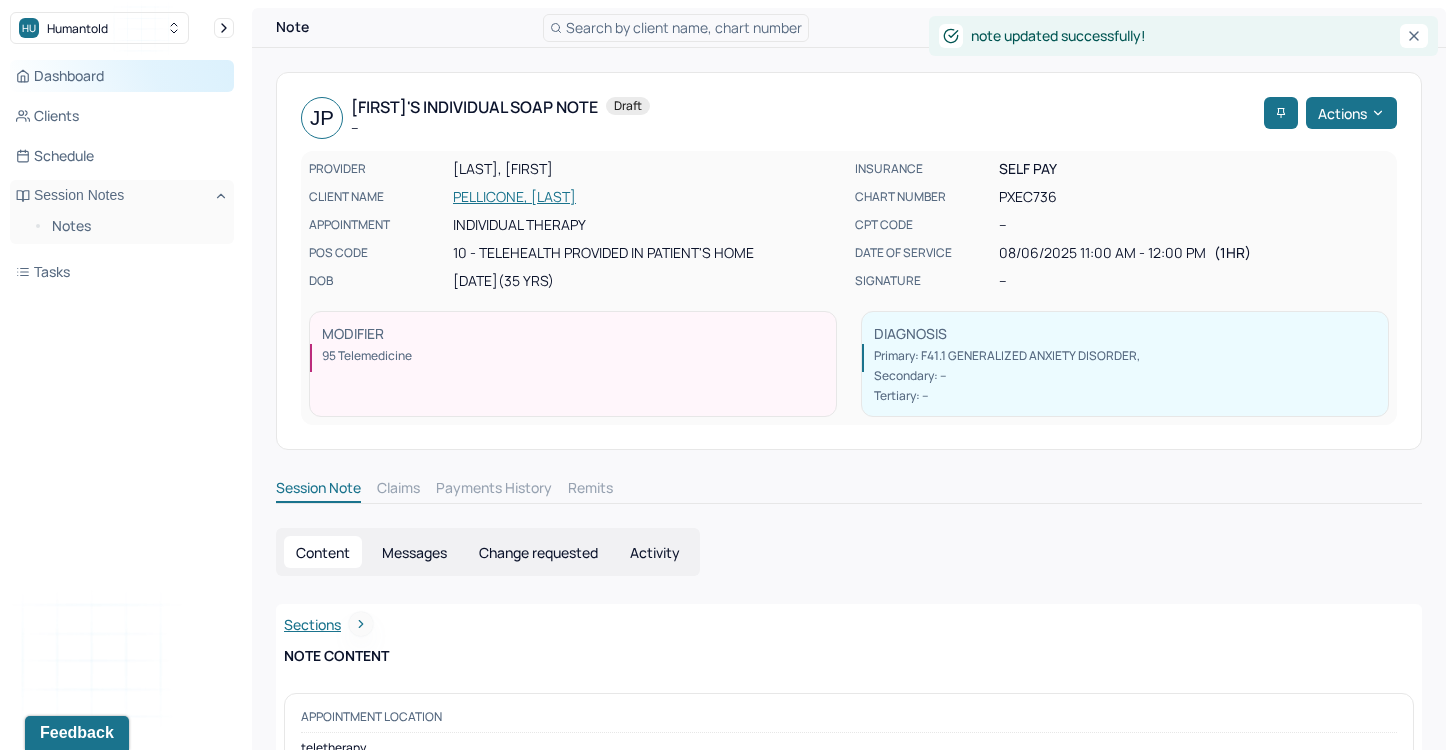 click on "Dashboard" at bounding box center (122, 76) 